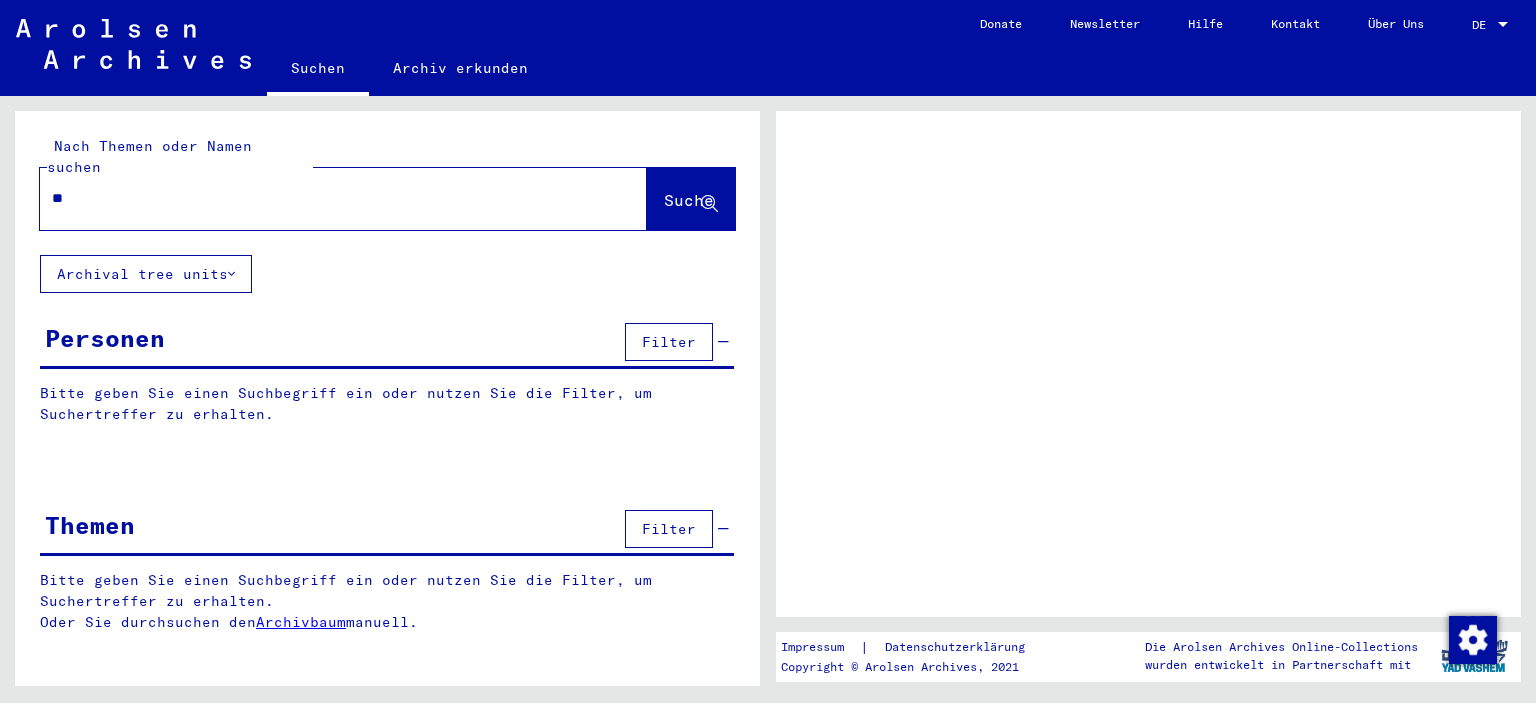 scroll, scrollTop: 0, scrollLeft: 0, axis: both 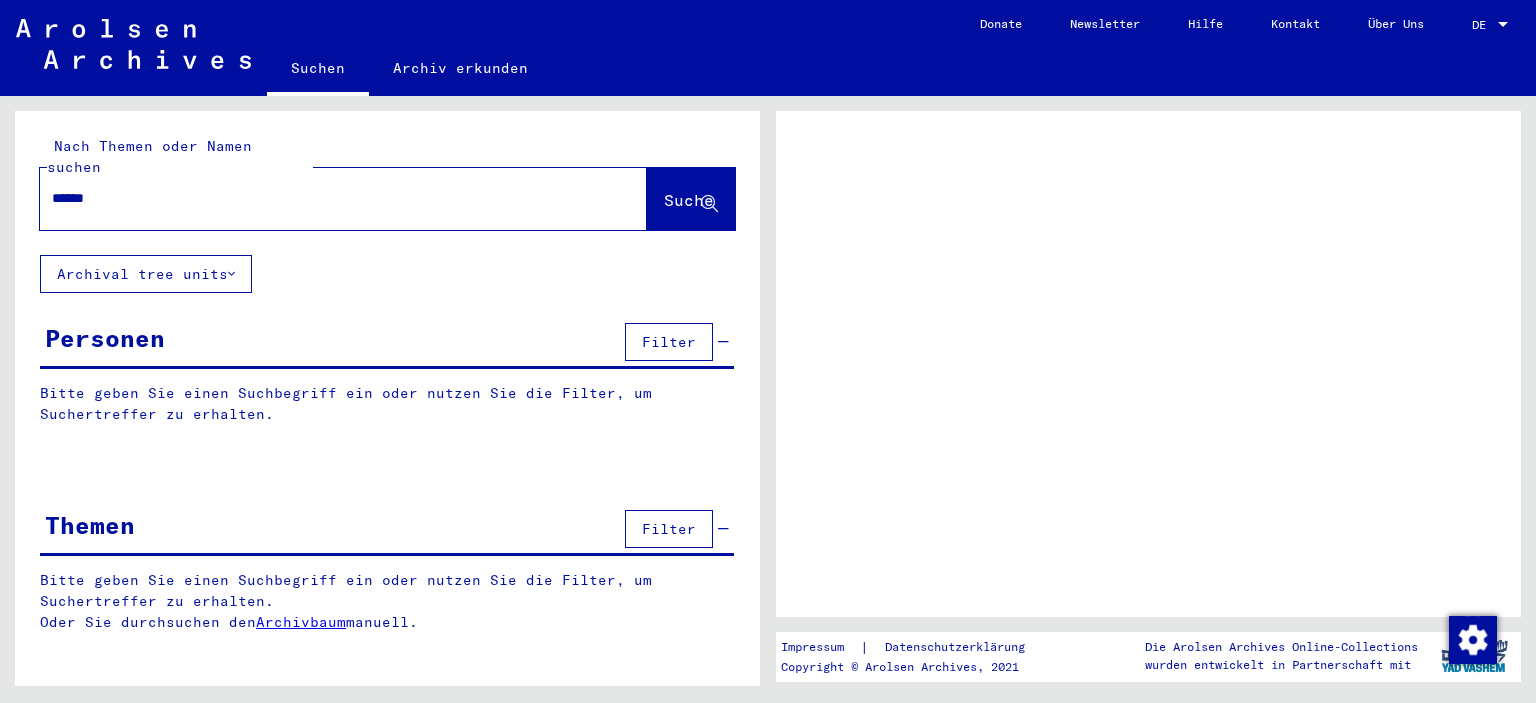 type on "*******" 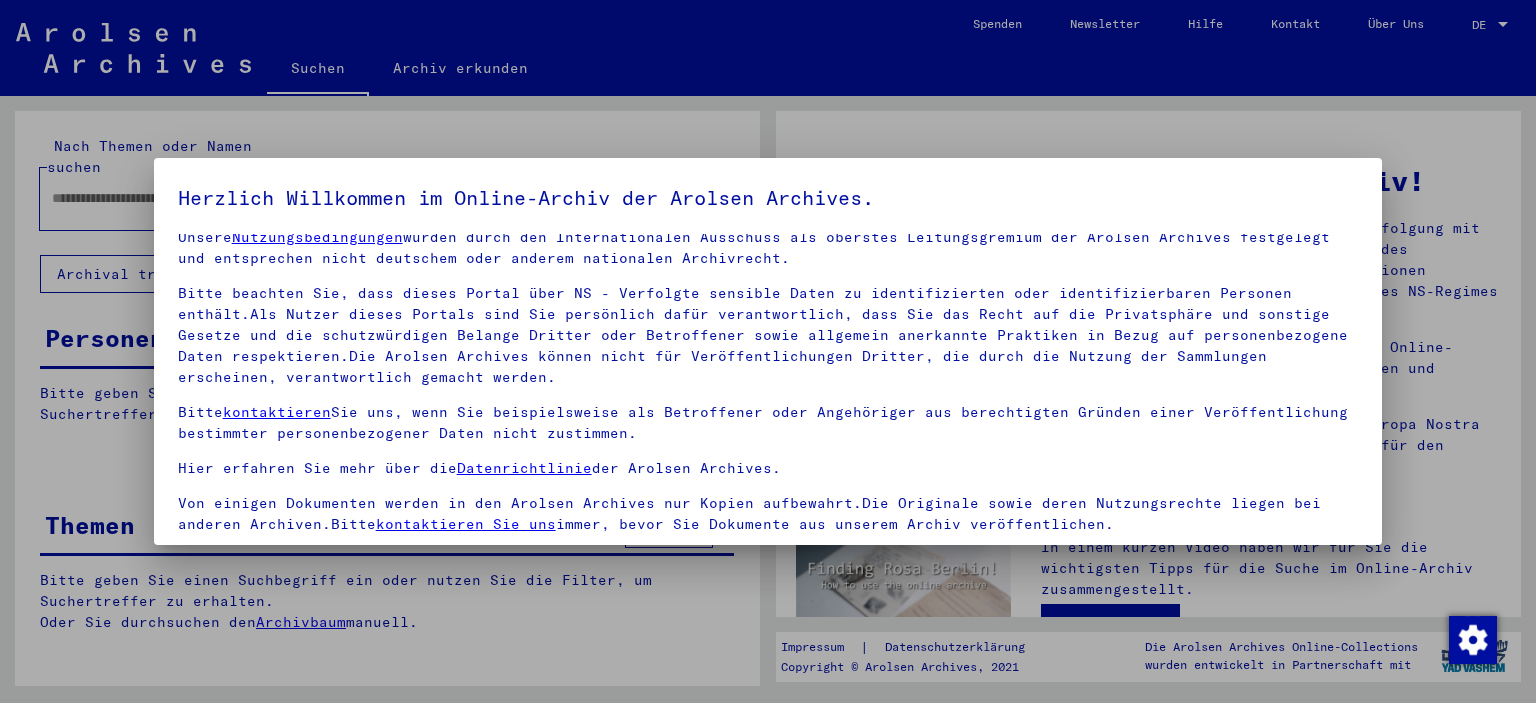 scroll, scrollTop: 22, scrollLeft: 0, axis: vertical 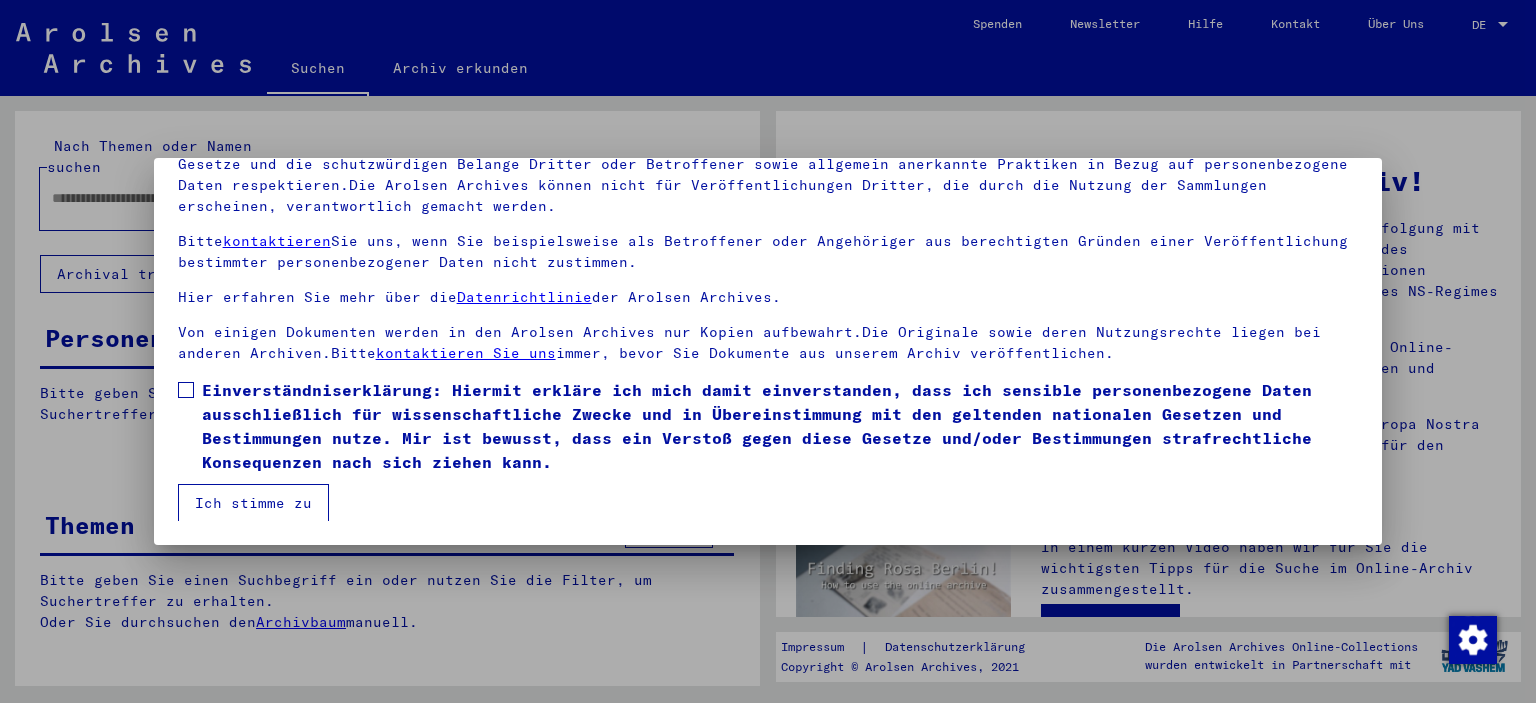 click on "Einverständniserklärung: Hiermit erkläre ich mich damit einverstanden, dass ich sensible personenbezogene Daten ausschließlich für wissenschaftliche Zwecke und in Übereinstimmung mit den geltenden nationalen Gesetzen und Bestimmungen nutze. Mir ist bewusst, dass ein Verstoß gegen diese Gesetze und/oder Bestimmungen strafrechtliche Konsequenzen nach sich ziehen kann." at bounding box center (768, 426) 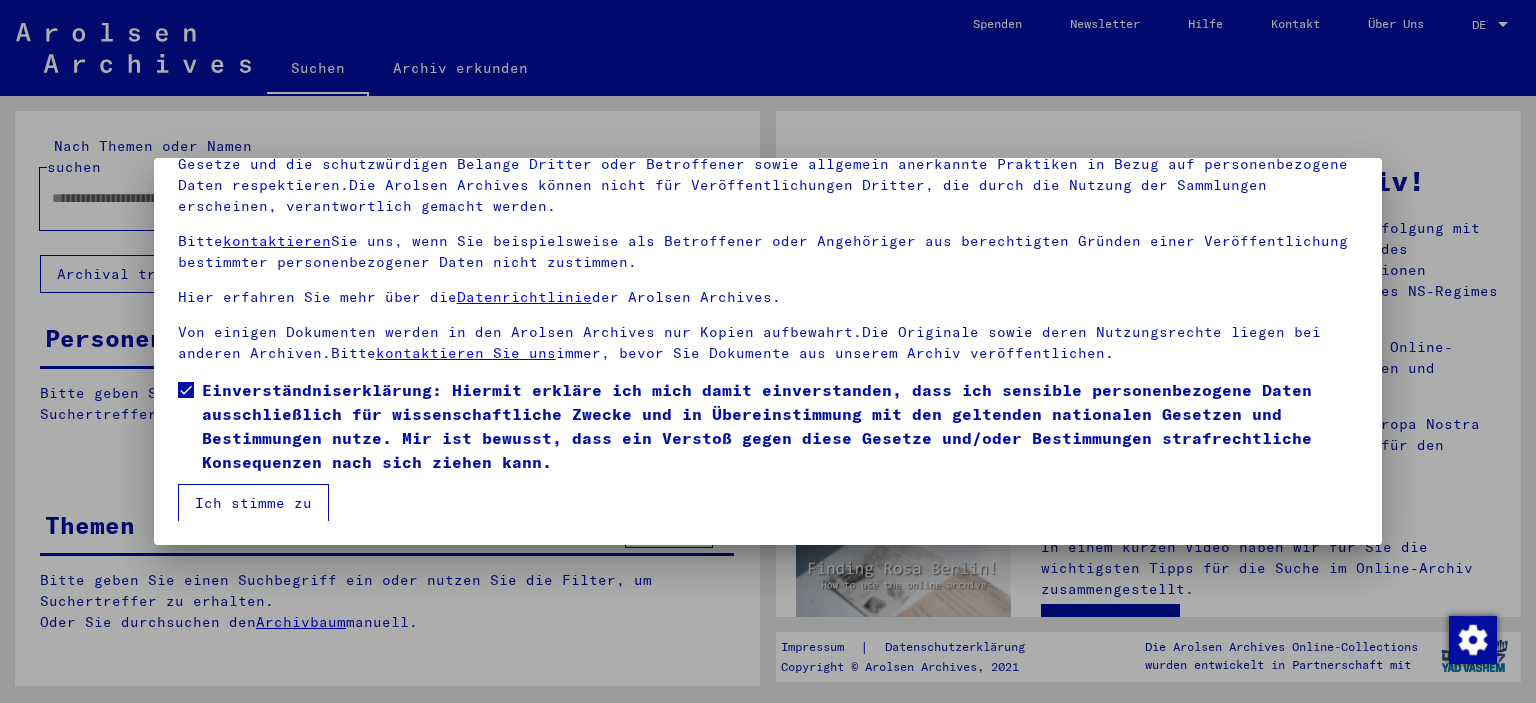 click on "Ich stimme zu" at bounding box center (253, 503) 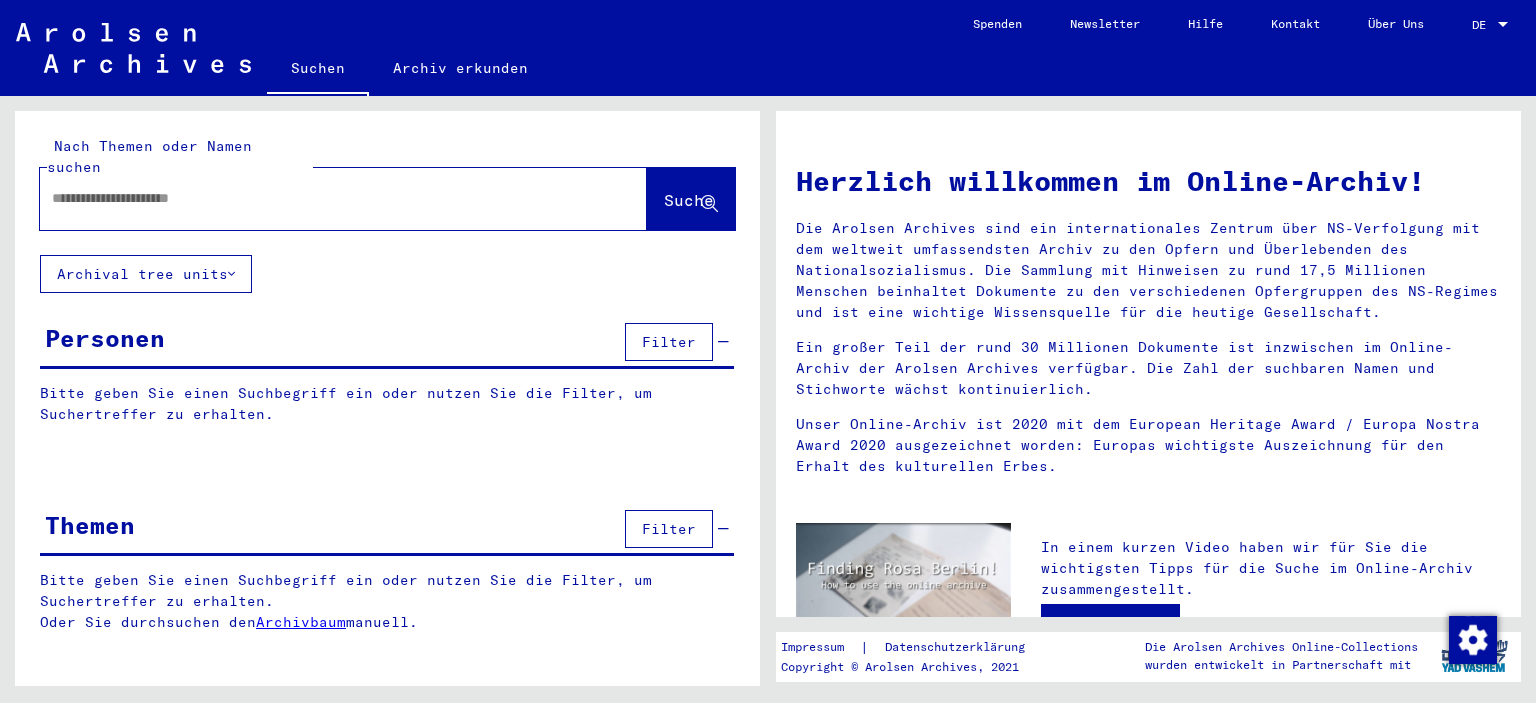 click on "Suche" 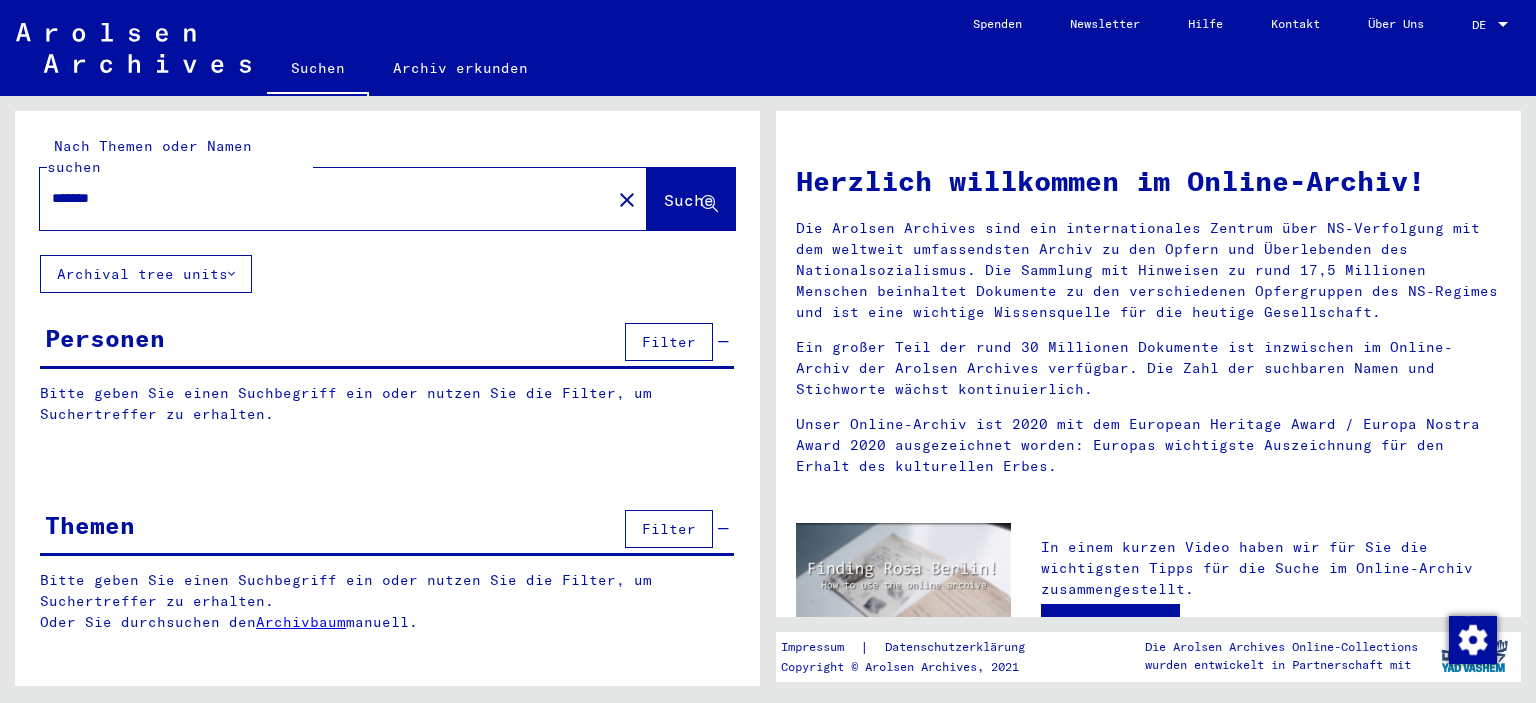 type on "*******" 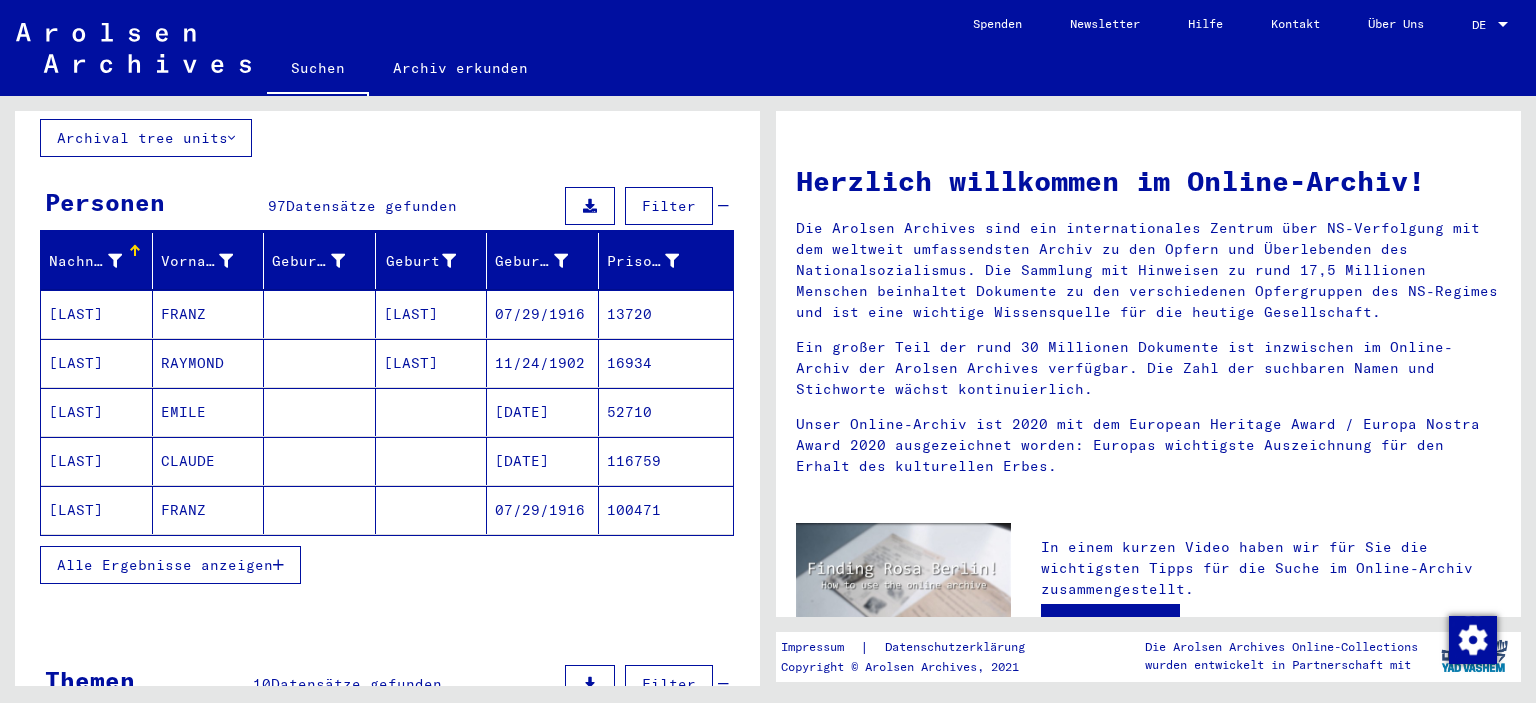 scroll, scrollTop: 110, scrollLeft: 0, axis: vertical 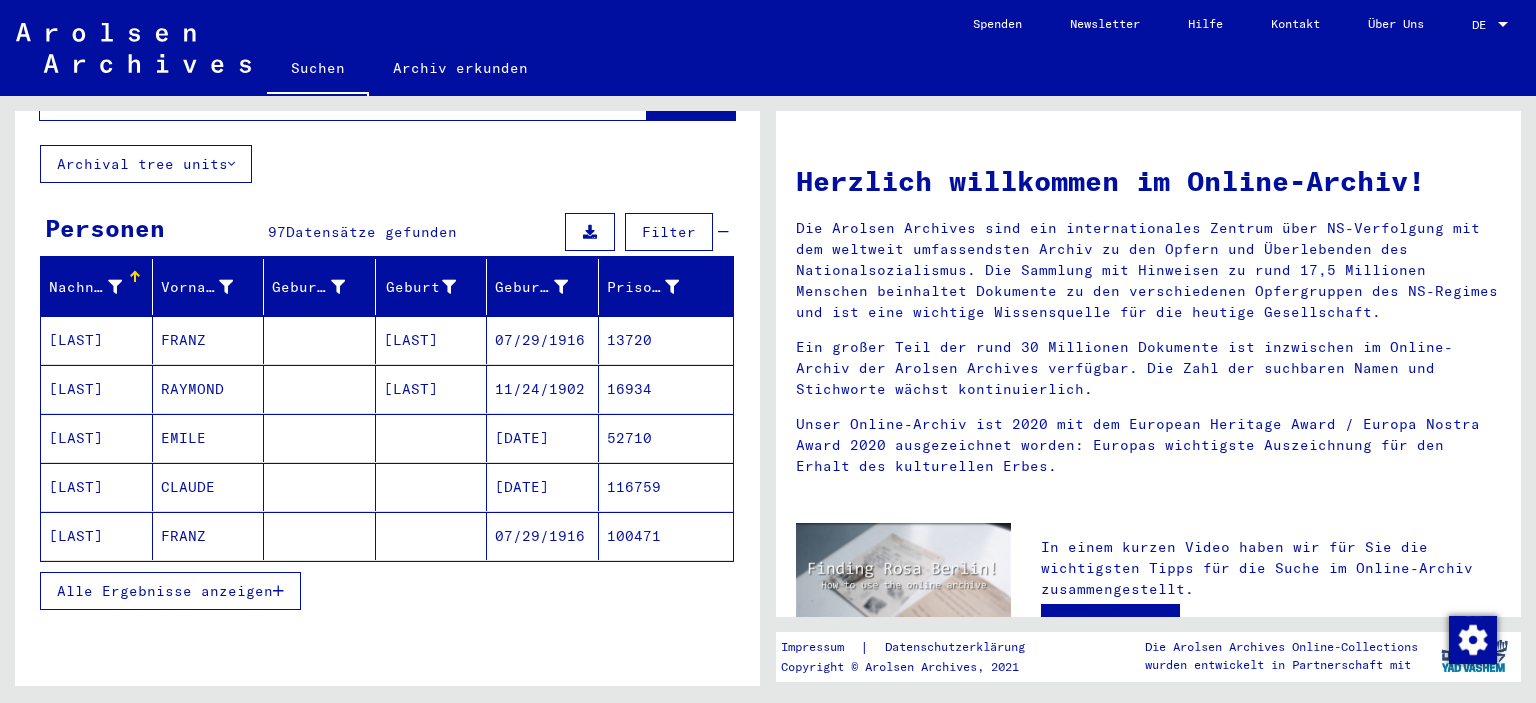 click on "EMILE" at bounding box center [209, 487] 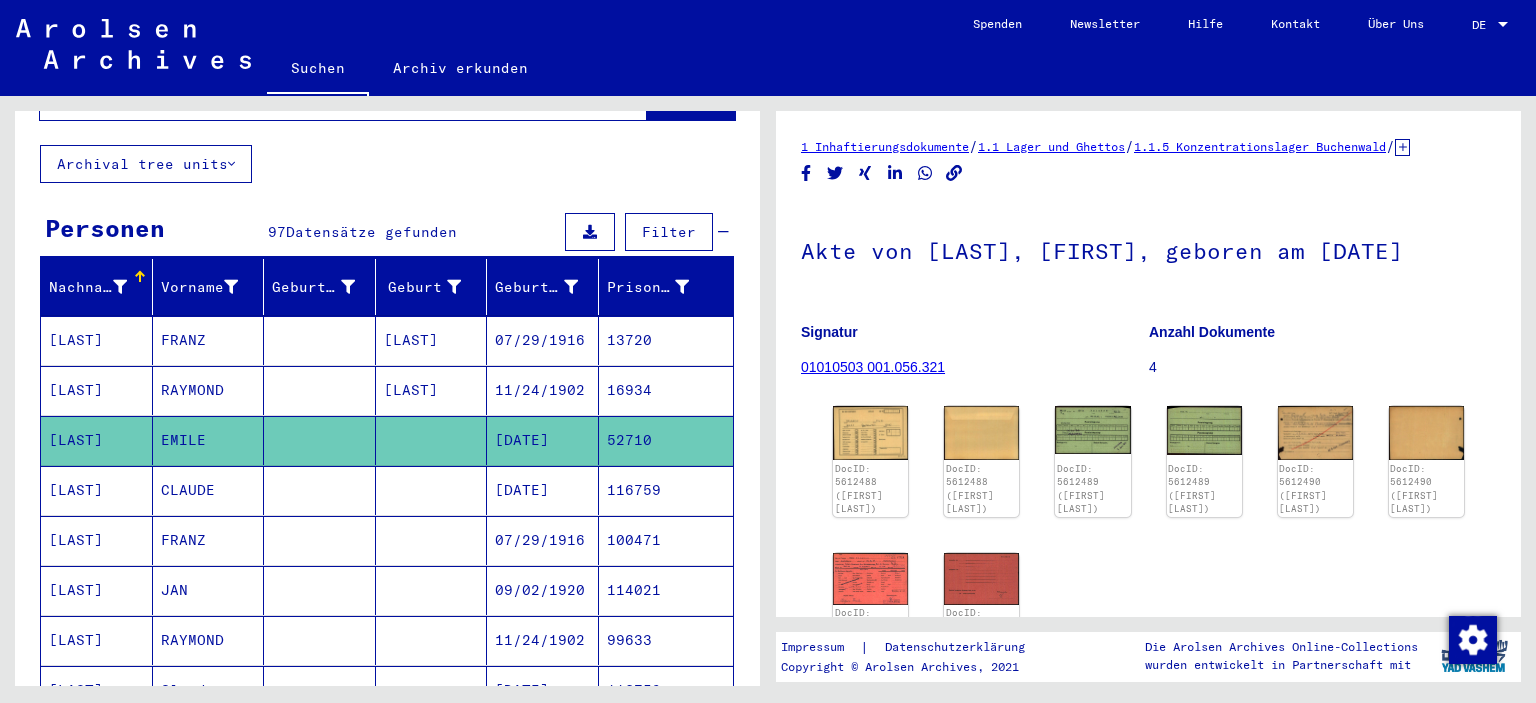 click on "CLAUDE" at bounding box center [209, 540] 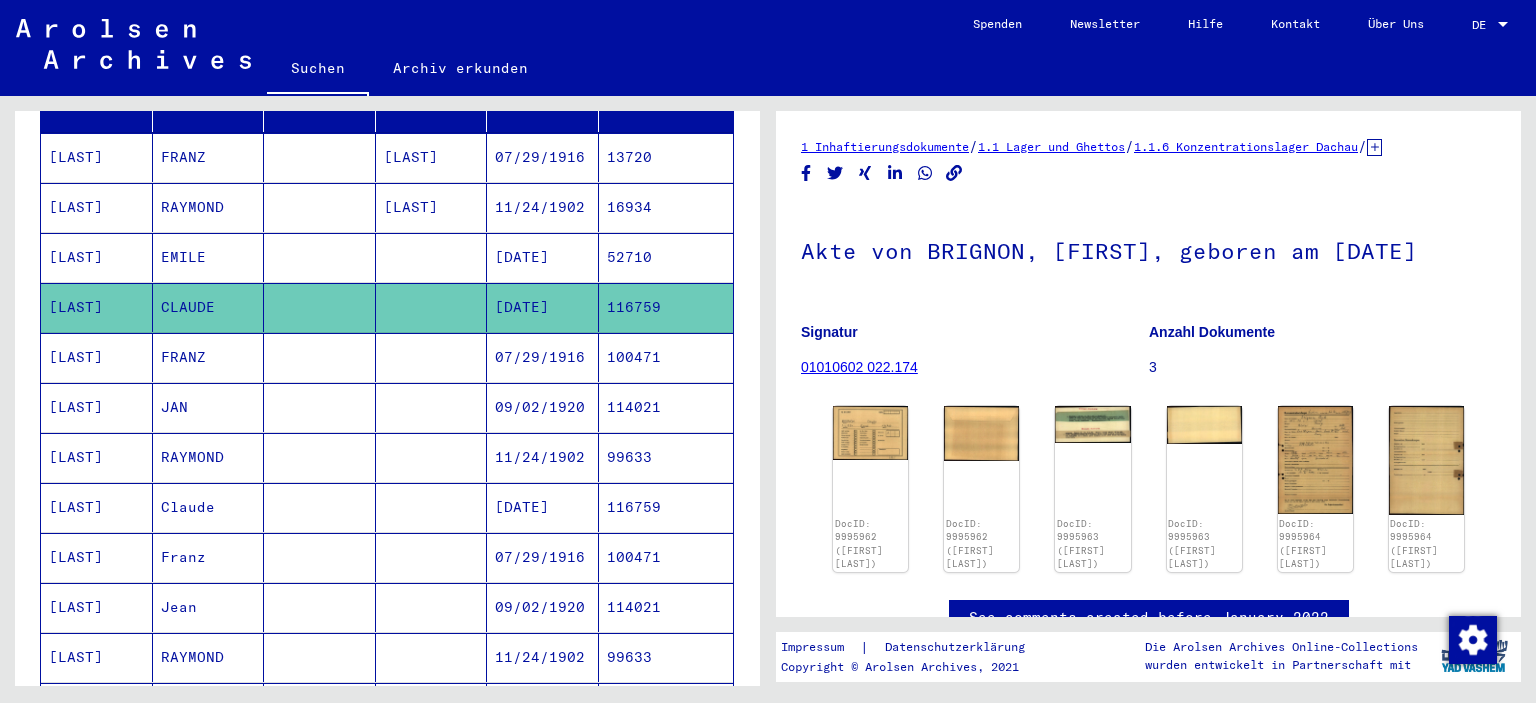 scroll, scrollTop: 331, scrollLeft: 0, axis: vertical 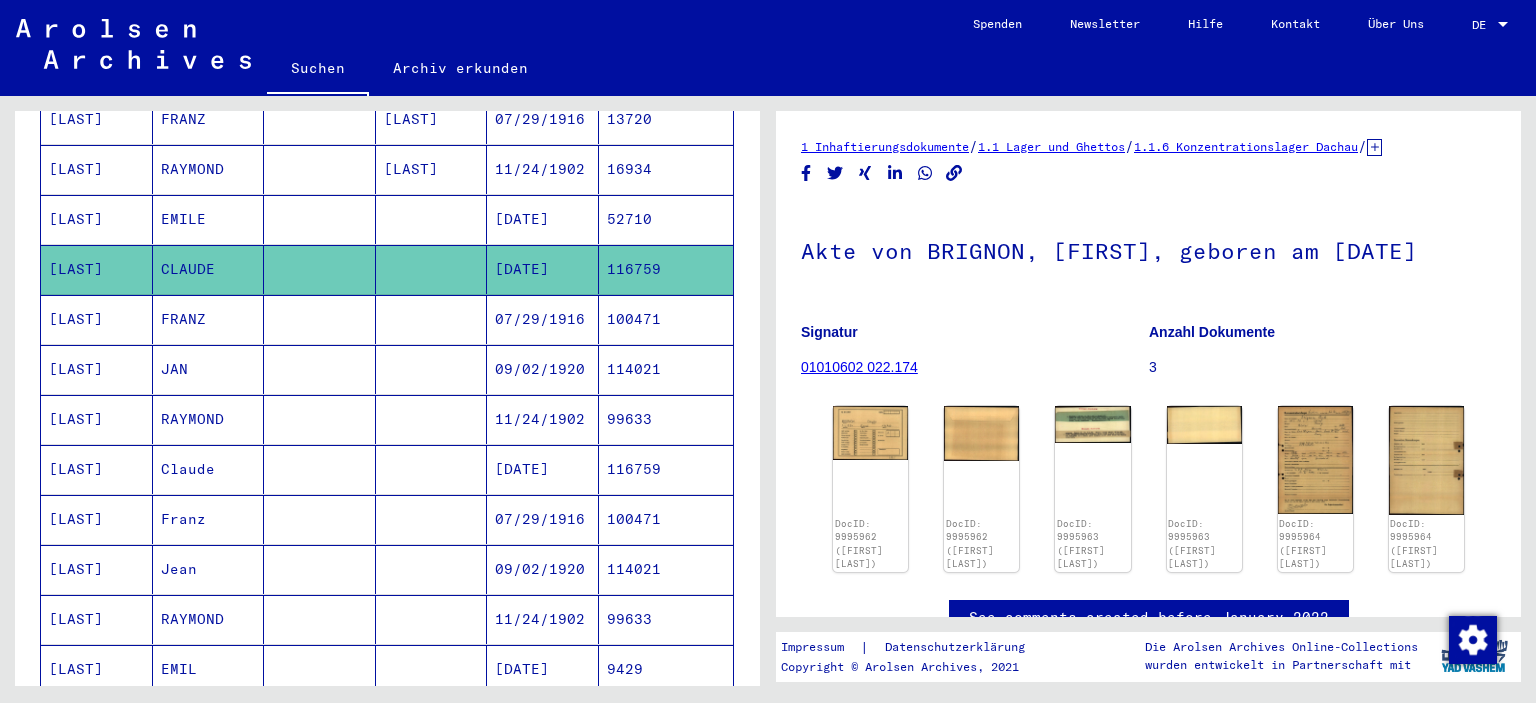 click on "RAYMOND" at bounding box center (209, 469) 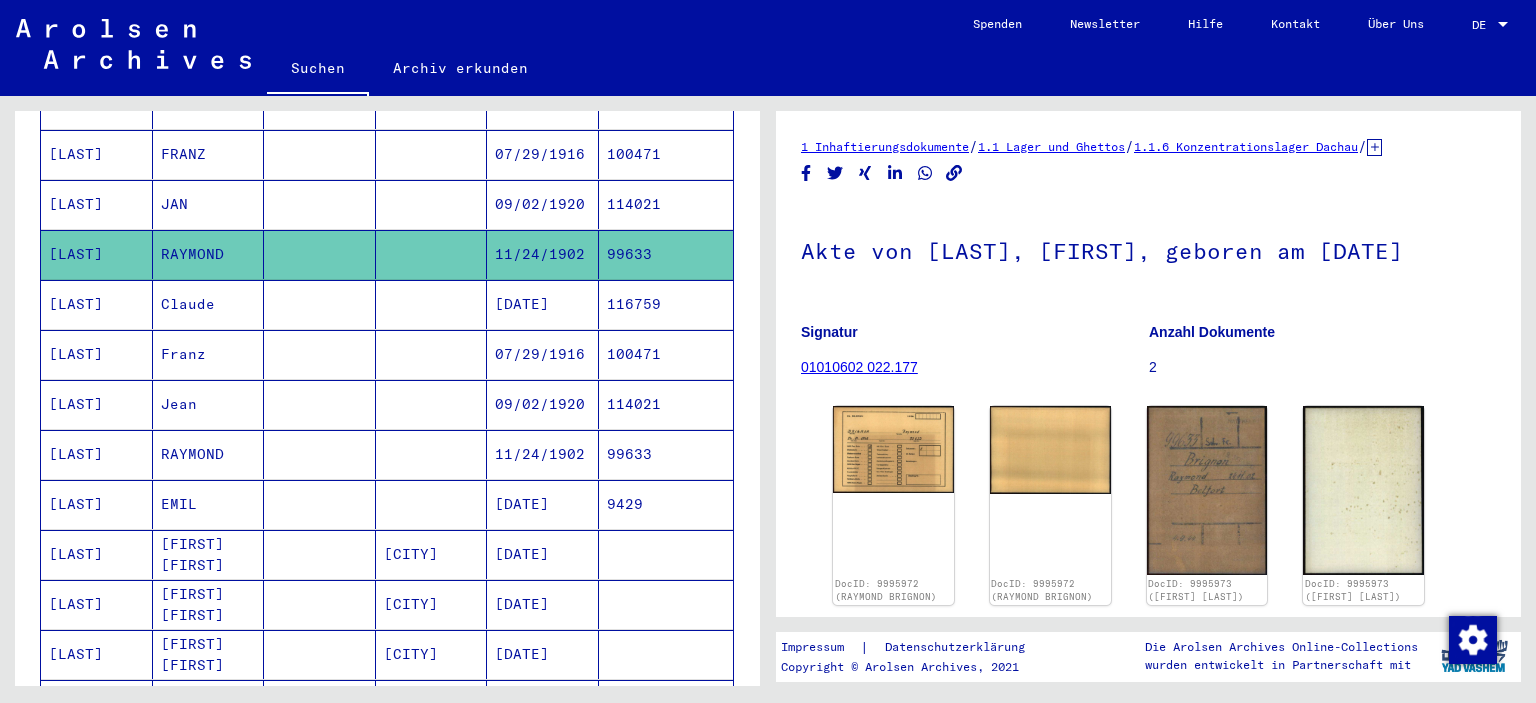 scroll, scrollTop: 442, scrollLeft: 0, axis: vertical 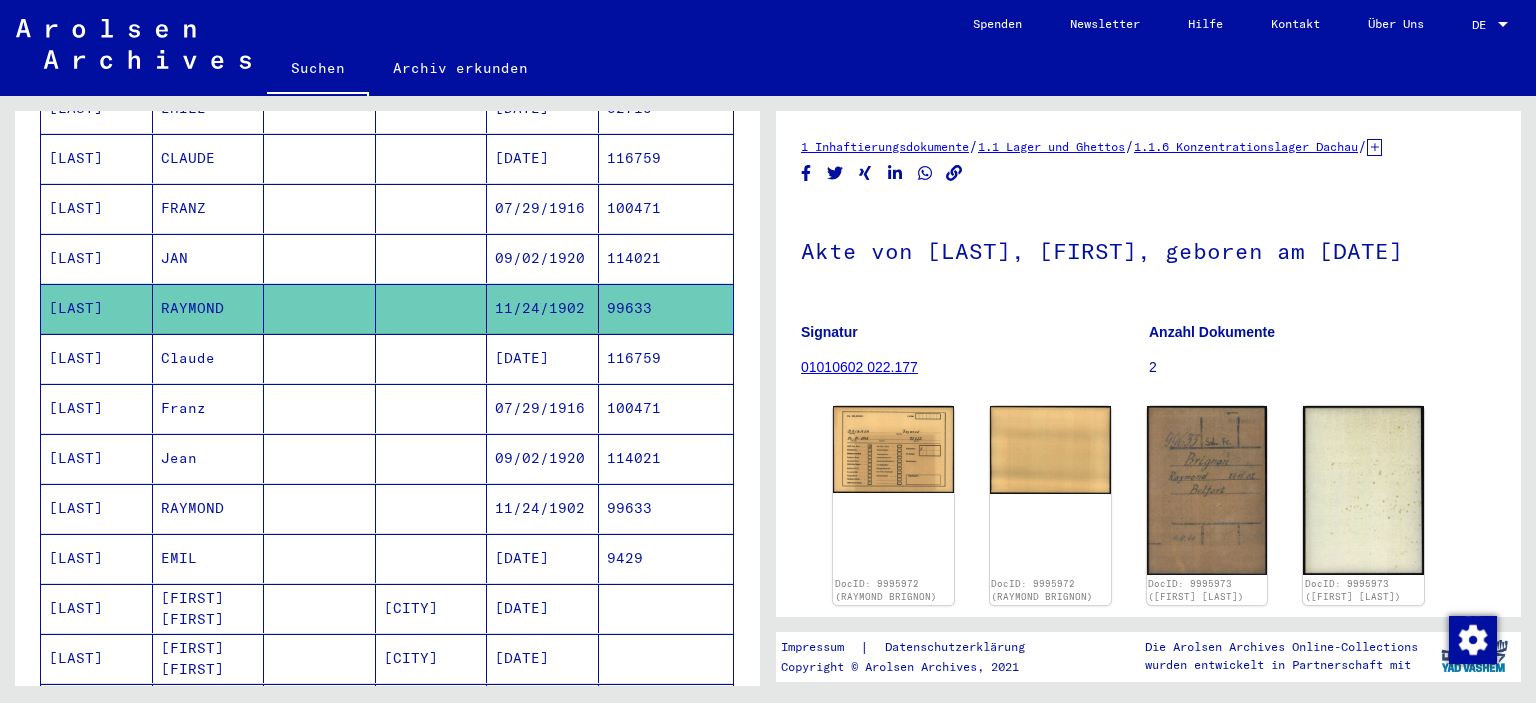 click on "[LAST]" at bounding box center [97, 408] 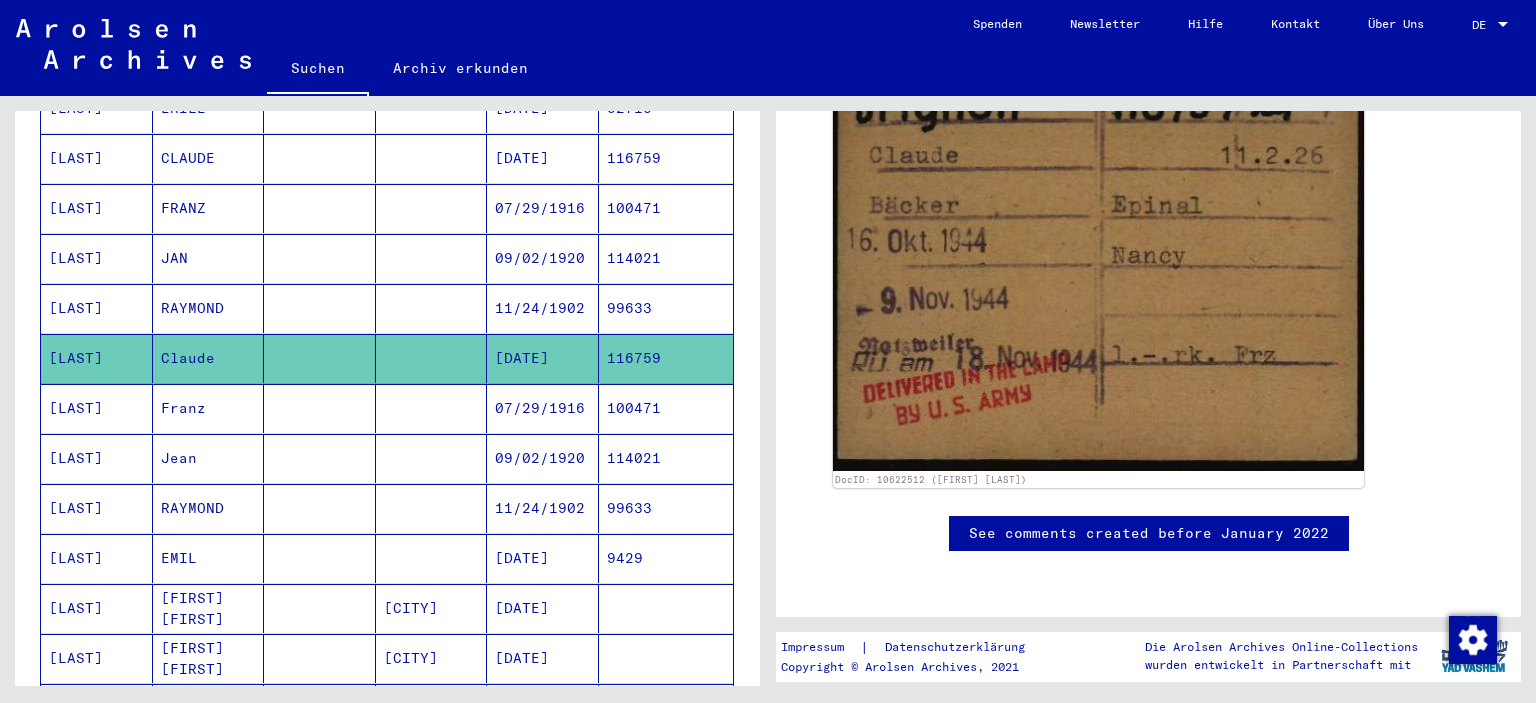 scroll, scrollTop: 331, scrollLeft: 0, axis: vertical 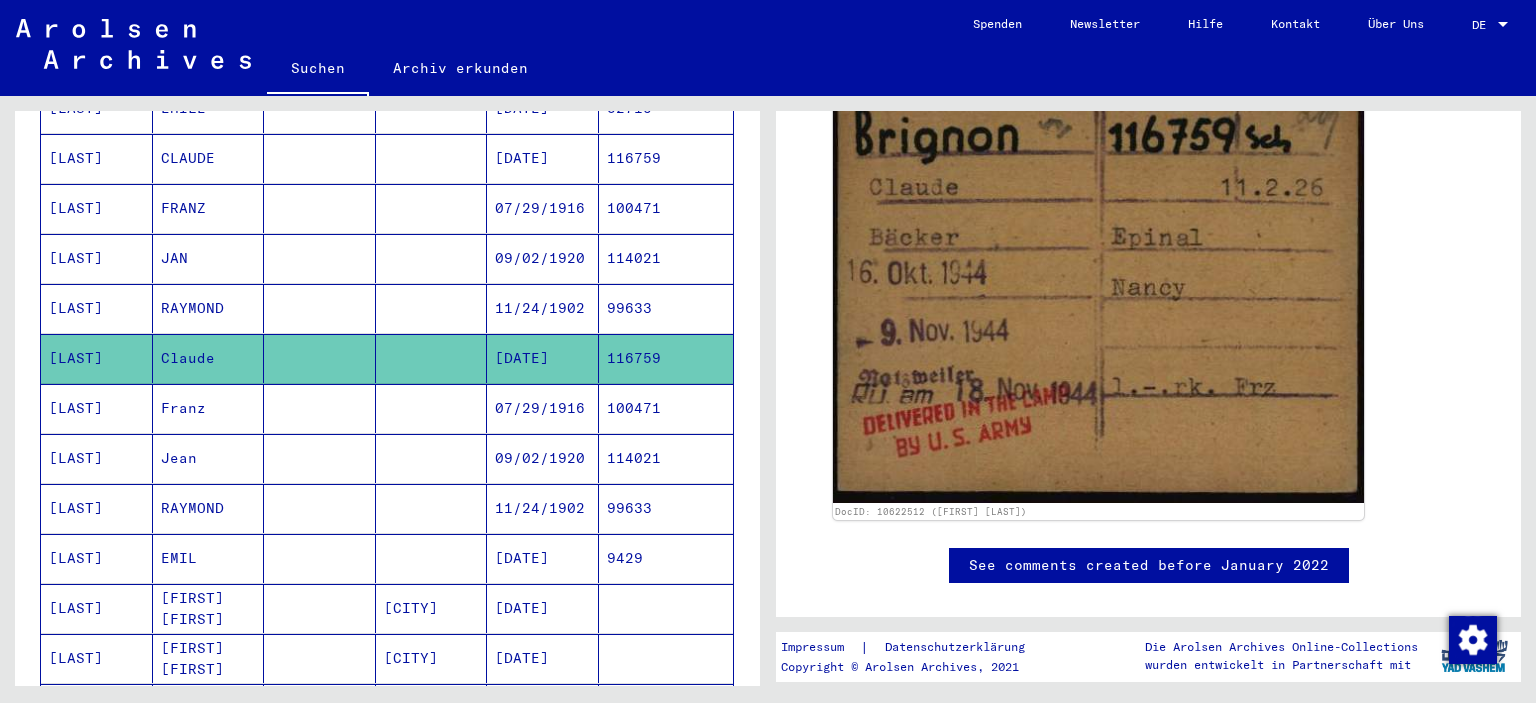 click on "Jean" at bounding box center [209, 508] 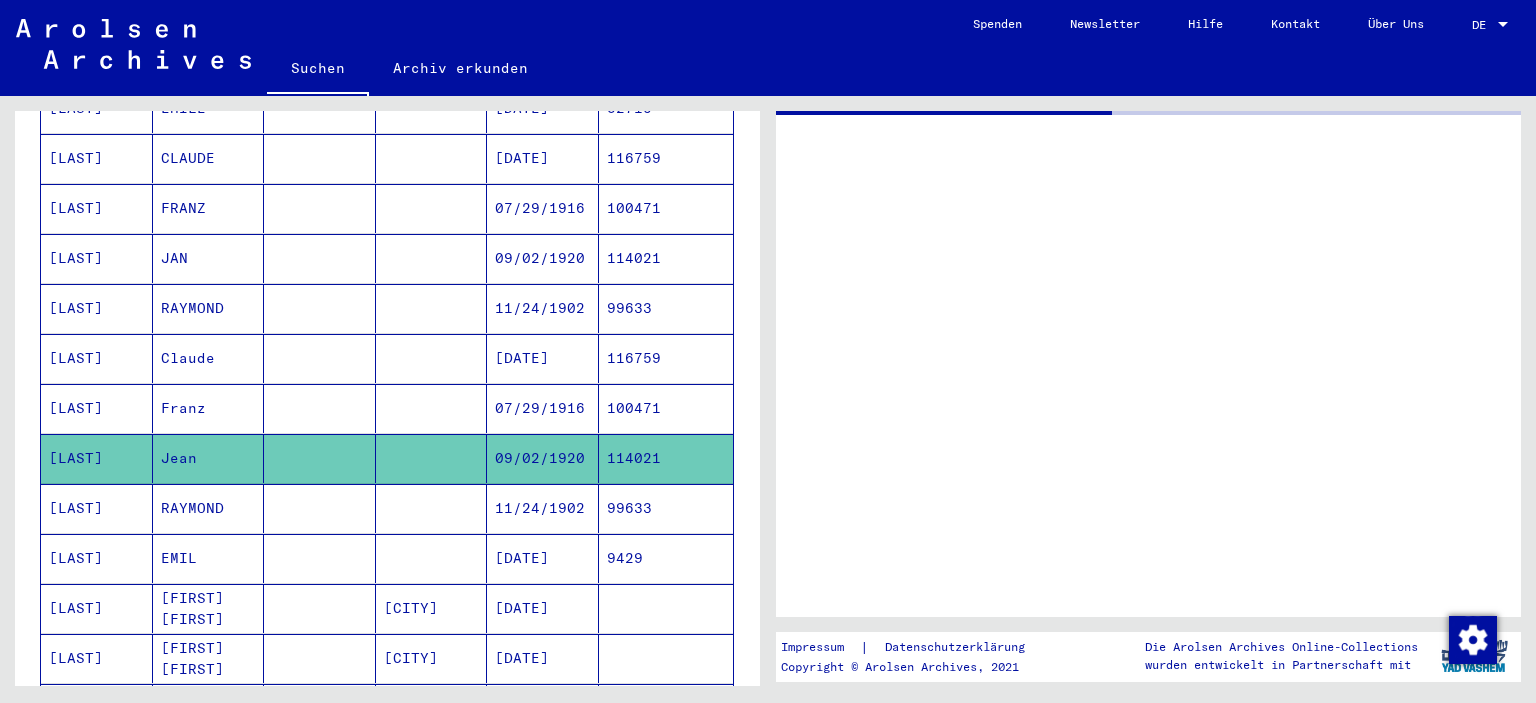 scroll, scrollTop: 0, scrollLeft: 0, axis: both 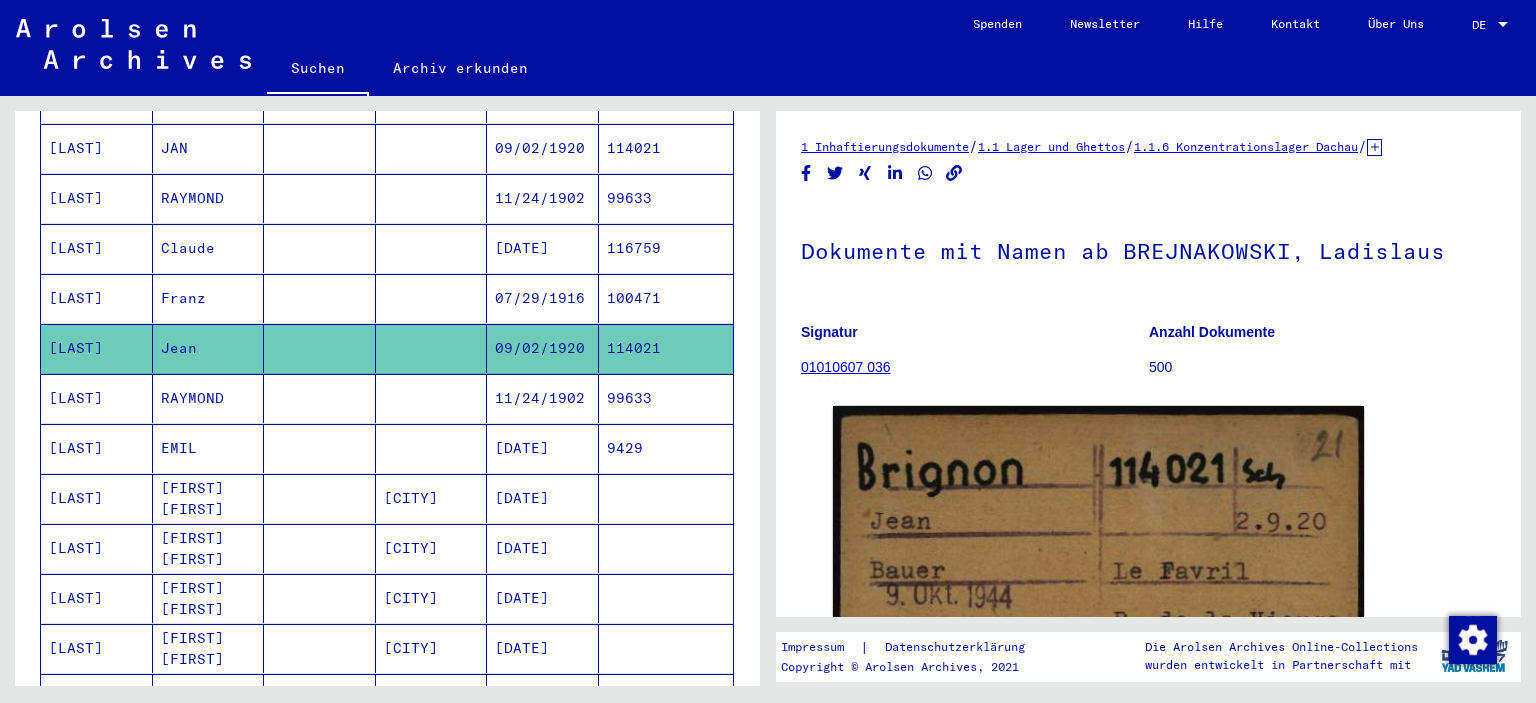 click on "RAYMOND" at bounding box center (209, 448) 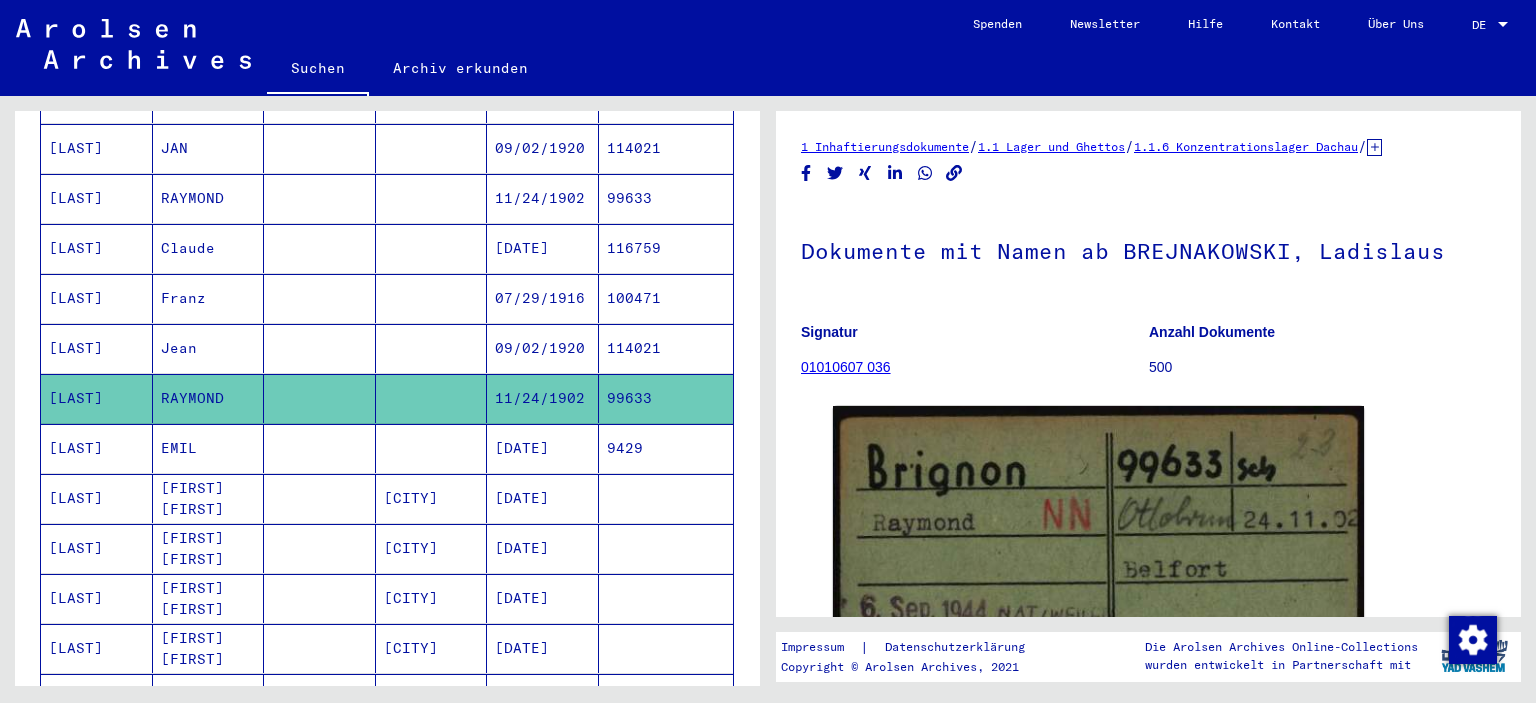 click on "EMIL" at bounding box center (209, 498) 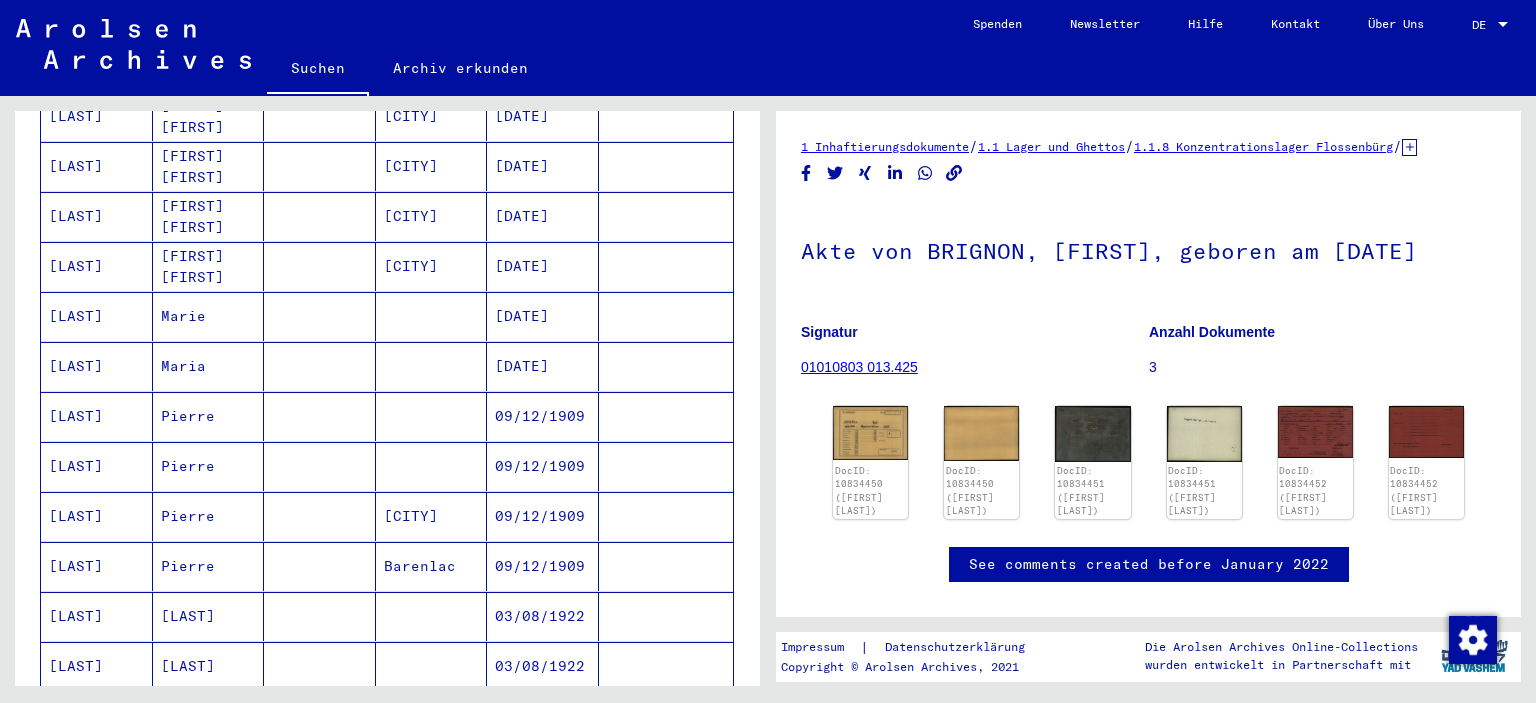 scroll, scrollTop: 994, scrollLeft: 0, axis: vertical 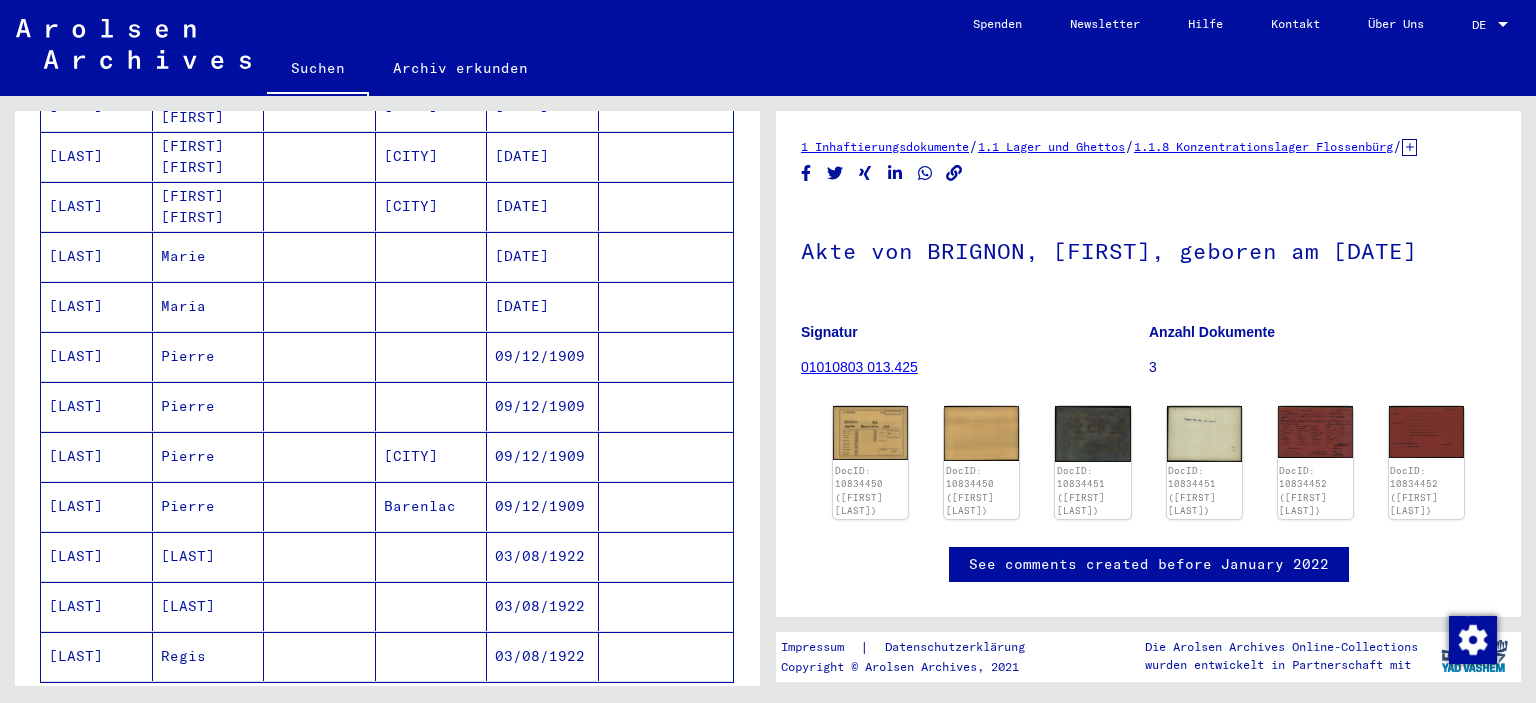 click on "Pierre" at bounding box center (209, 406) 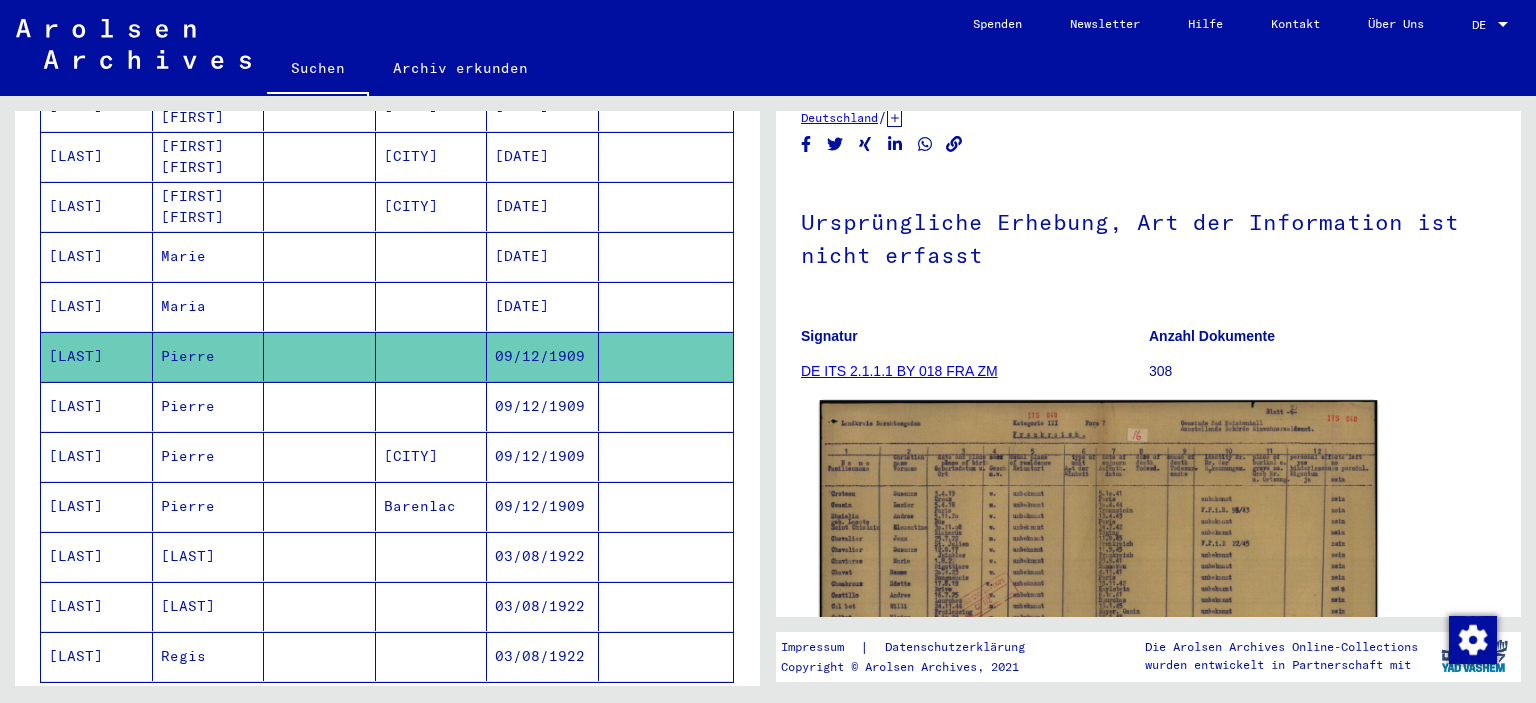 scroll, scrollTop: 221, scrollLeft: 0, axis: vertical 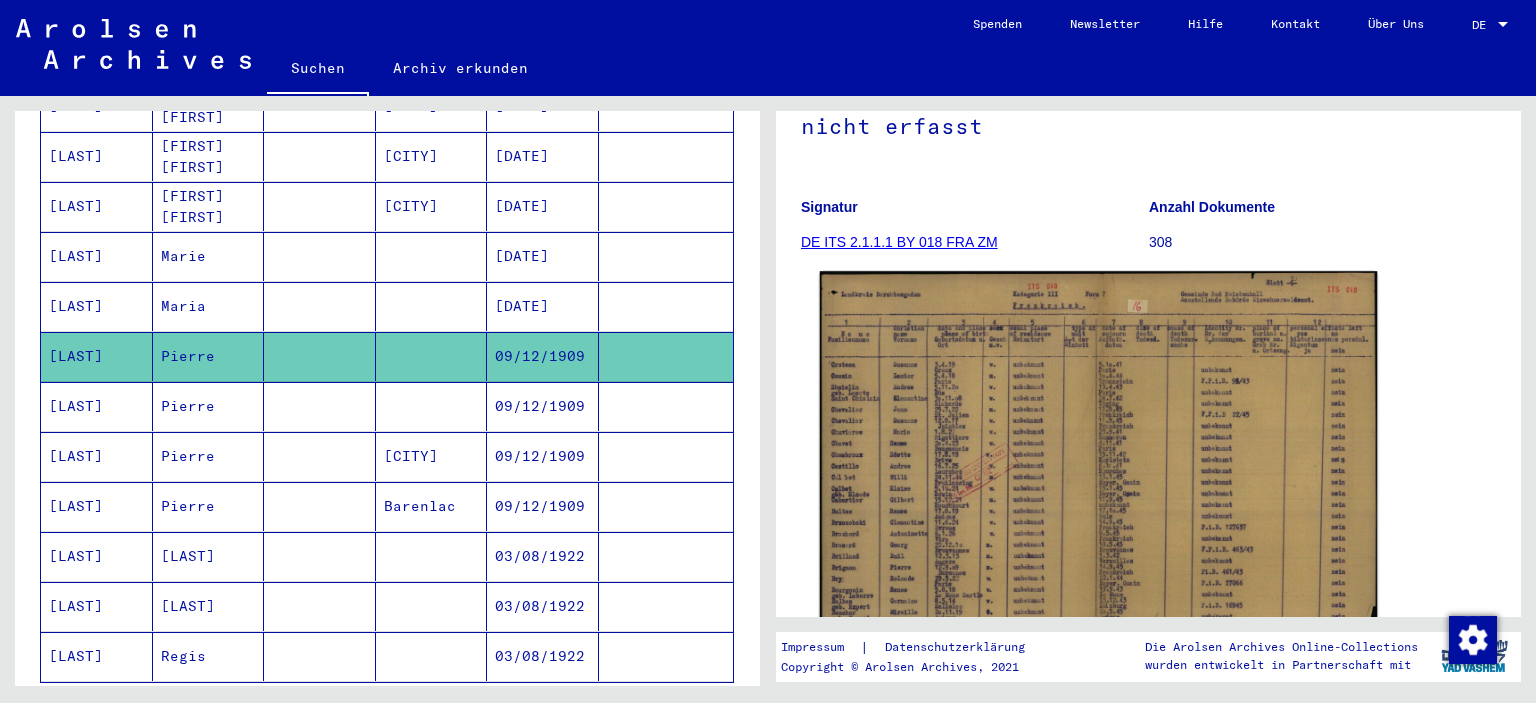 click 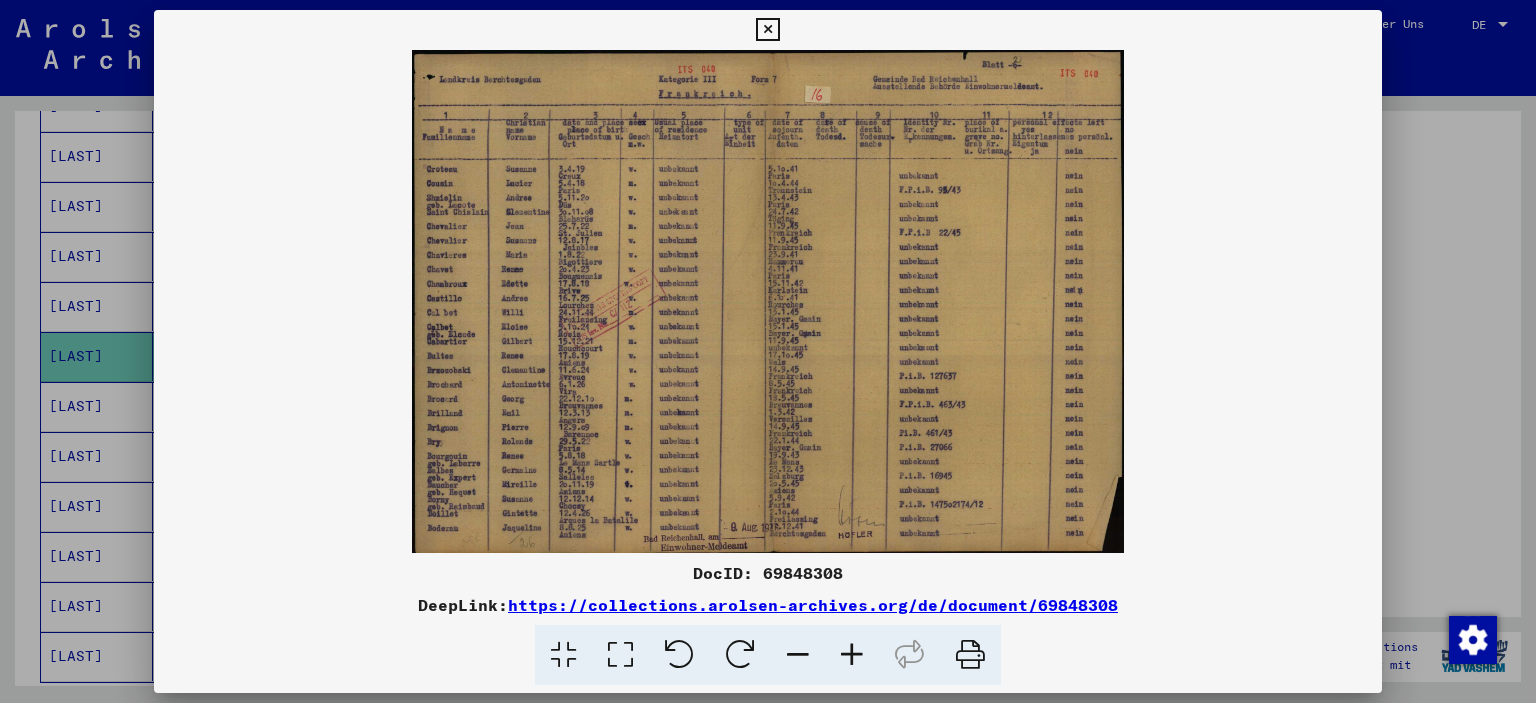 click at bounding box center [852, 655] 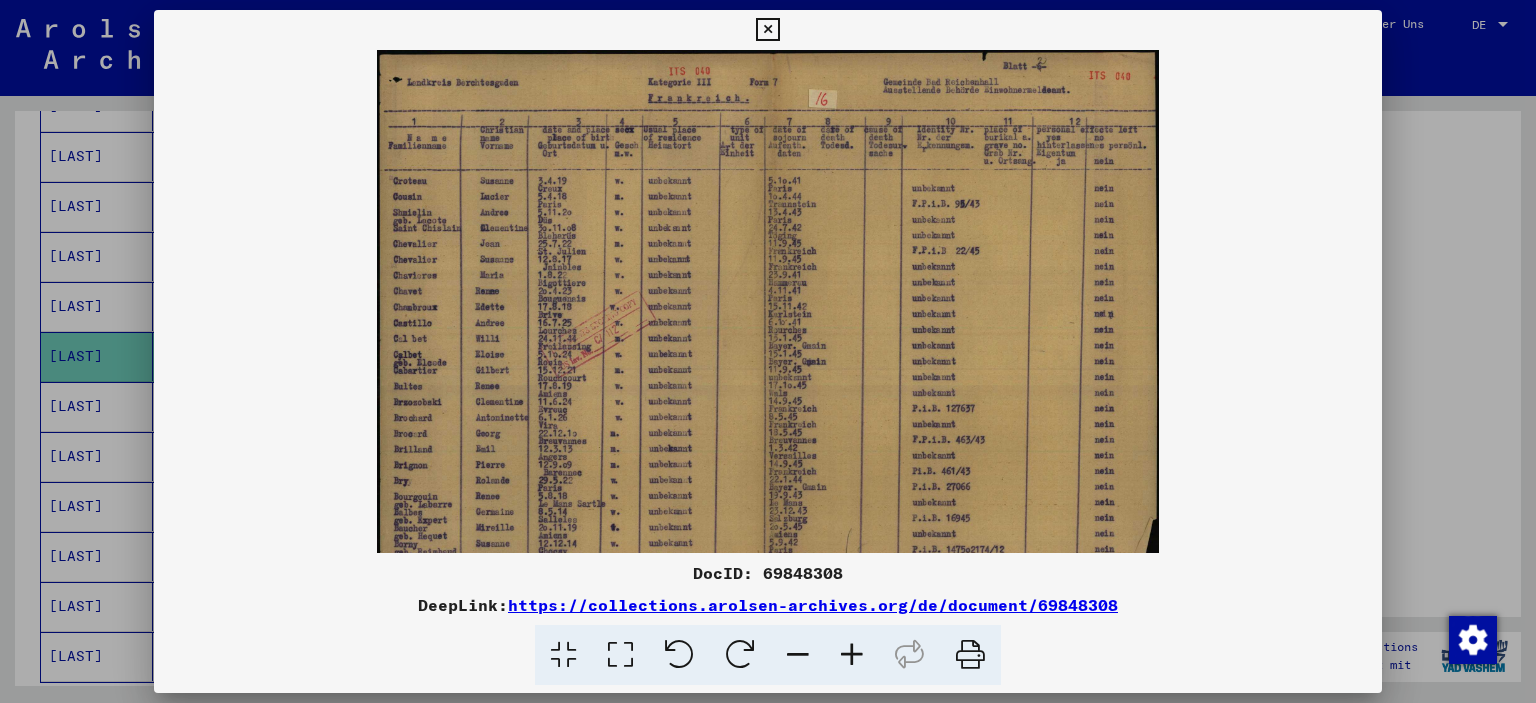 click at bounding box center [852, 655] 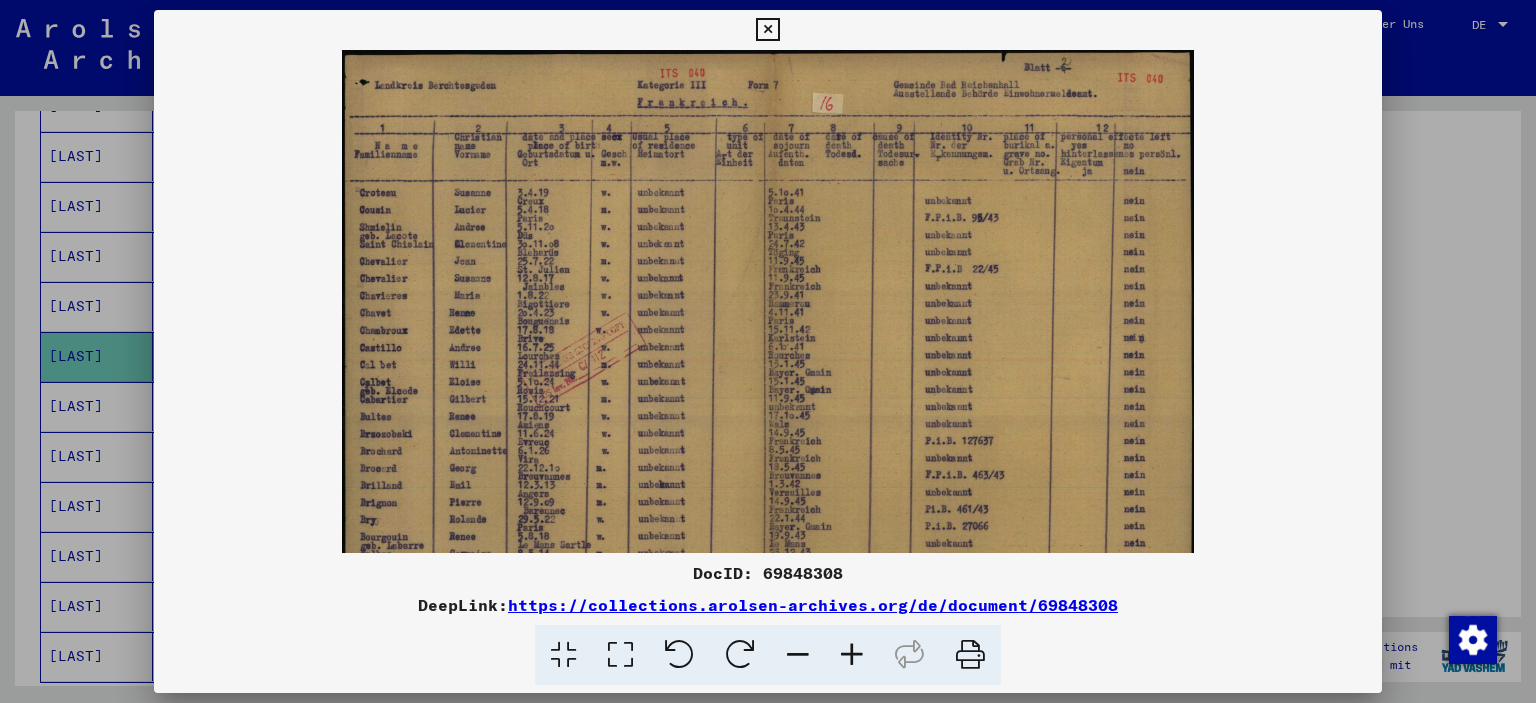 click at bounding box center [852, 655] 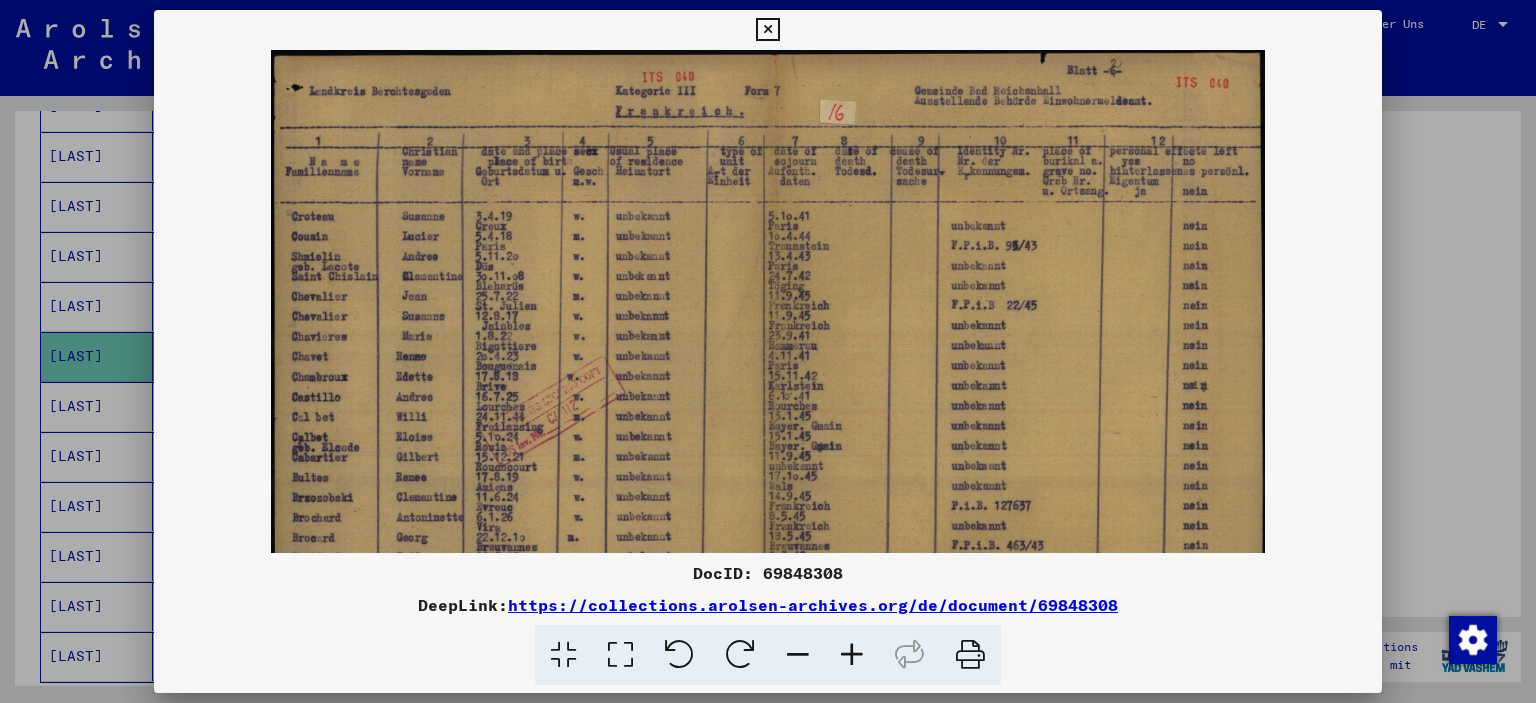click at bounding box center (852, 655) 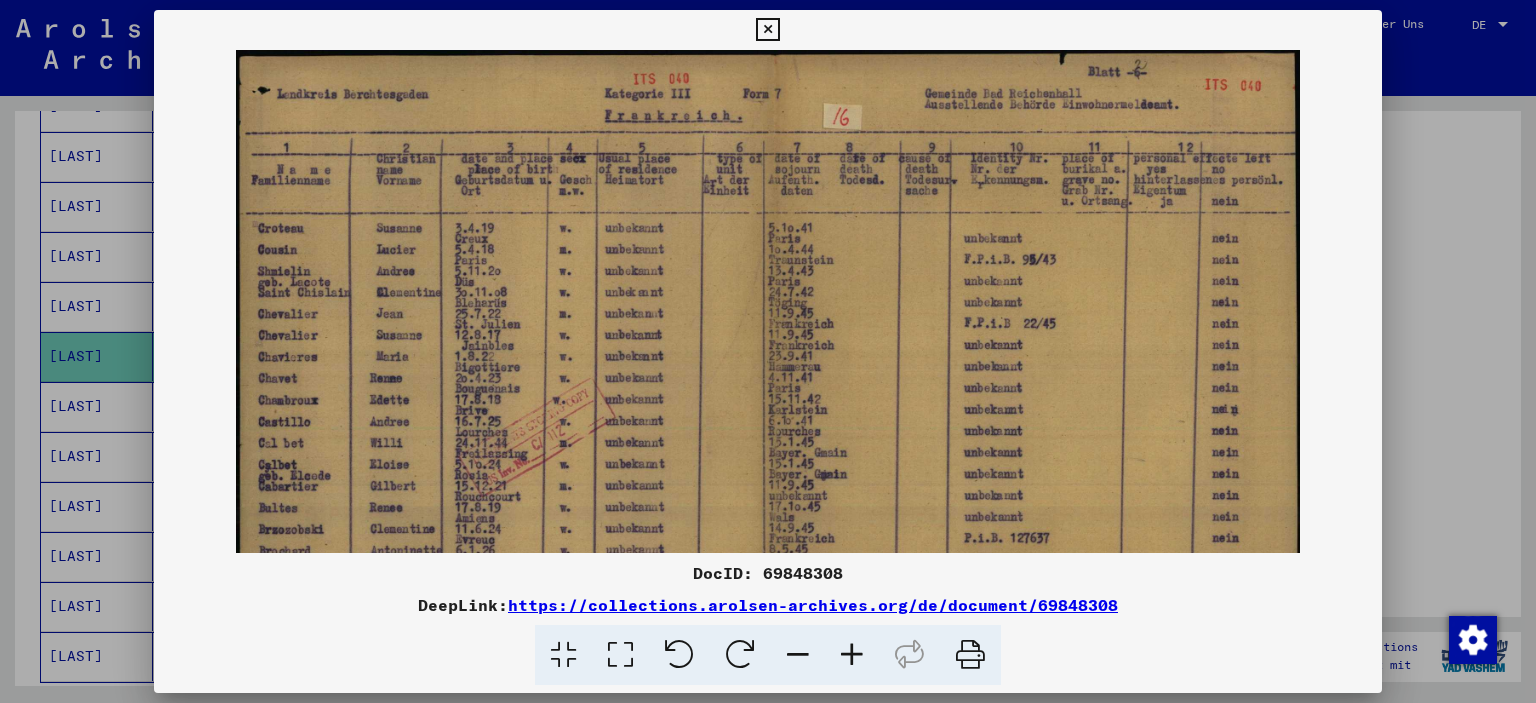 click at bounding box center [852, 655] 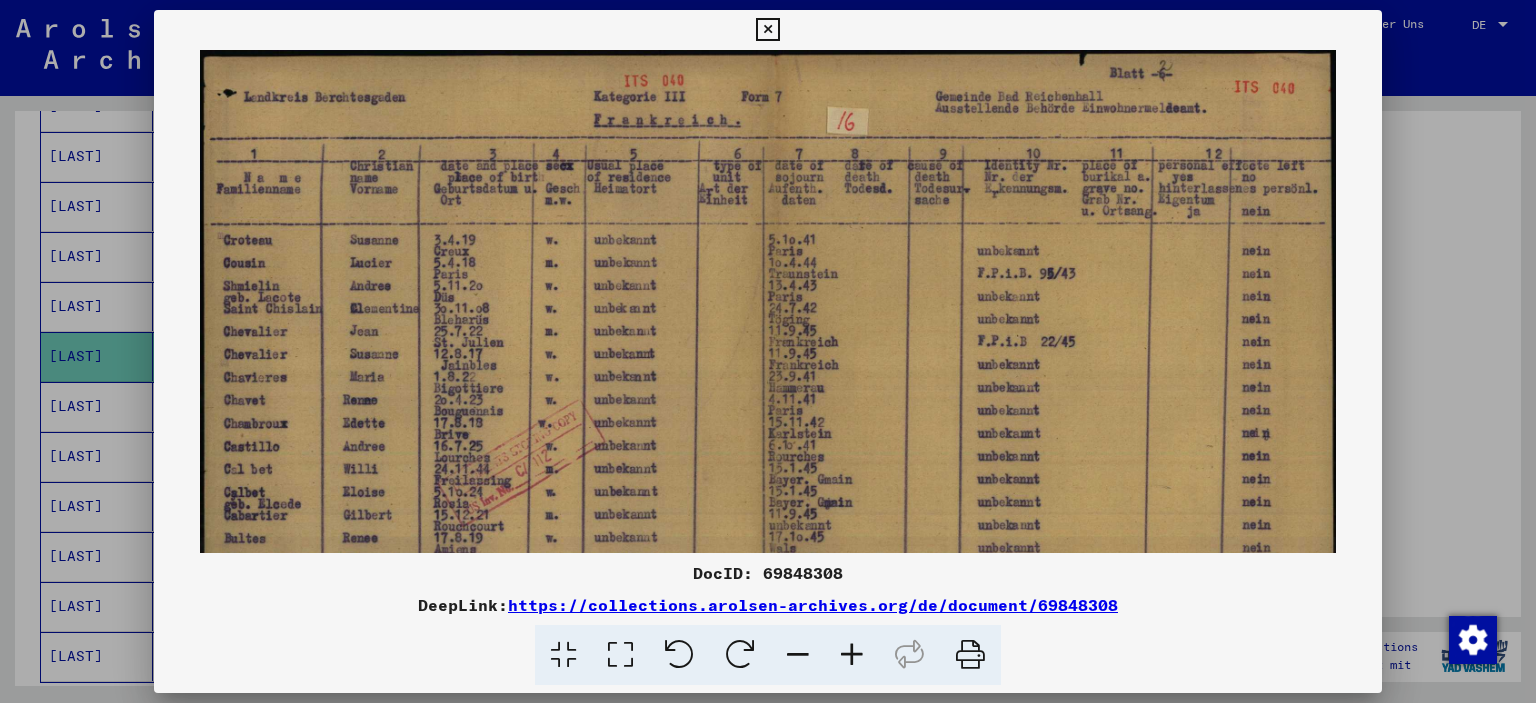 click at bounding box center (852, 655) 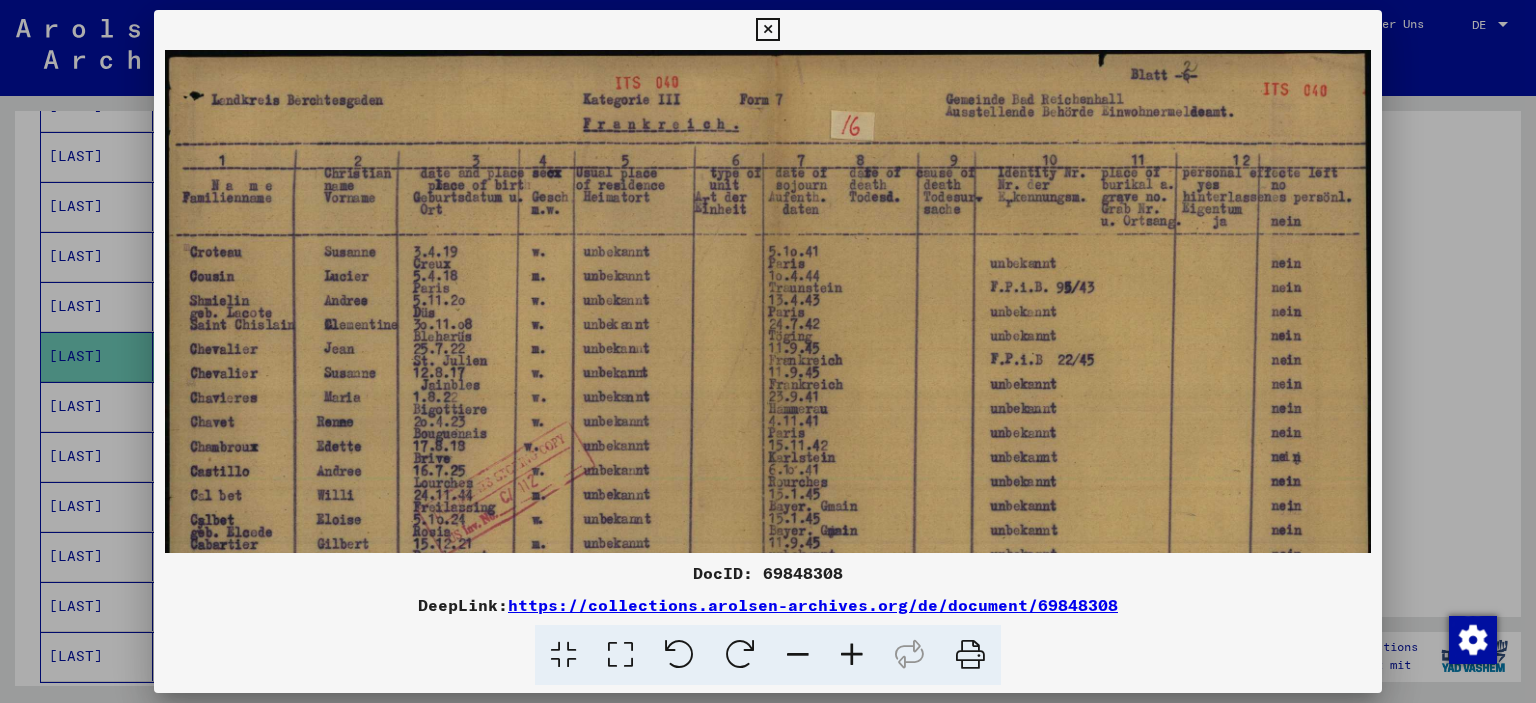 scroll, scrollTop: 0, scrollLeft: 0, axis: both 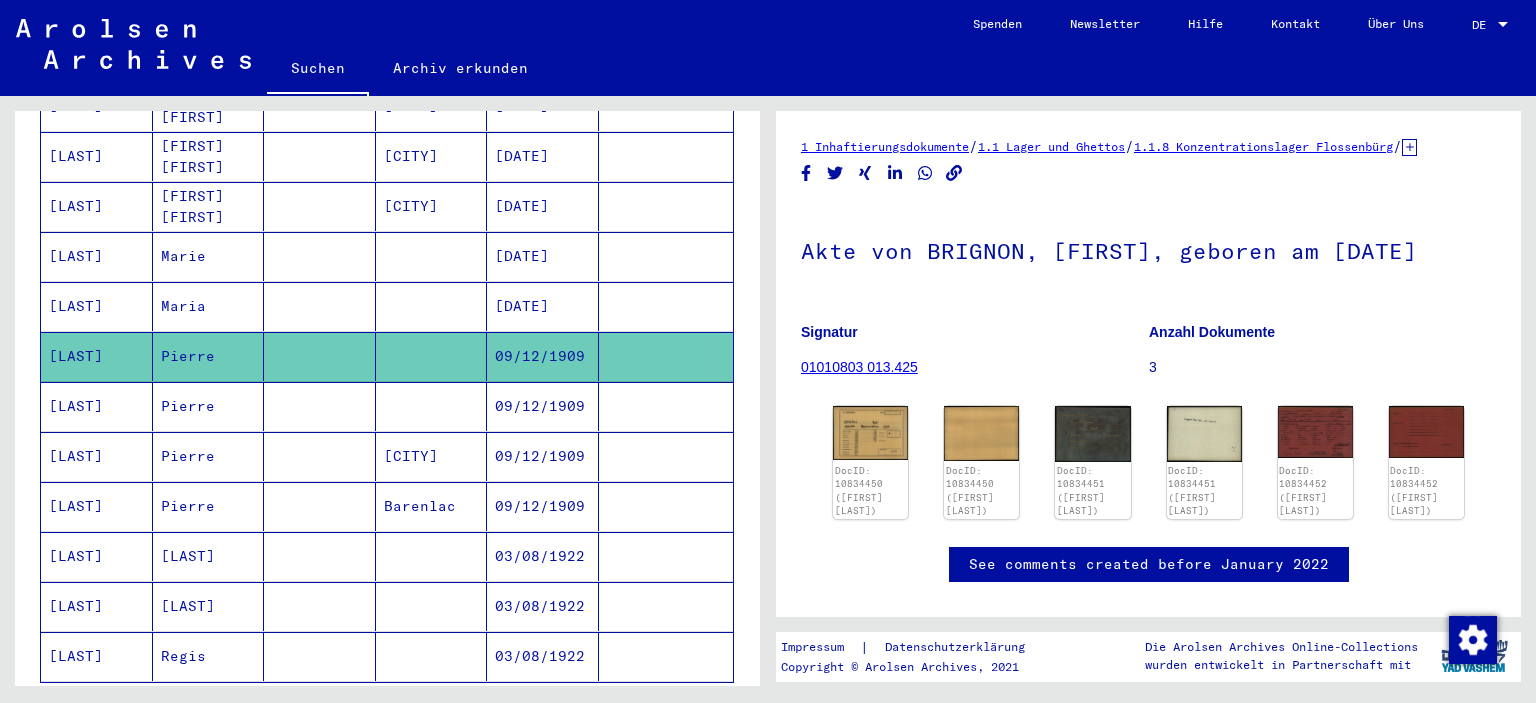 click on "[LAST]" at bounding box center [97, 506] 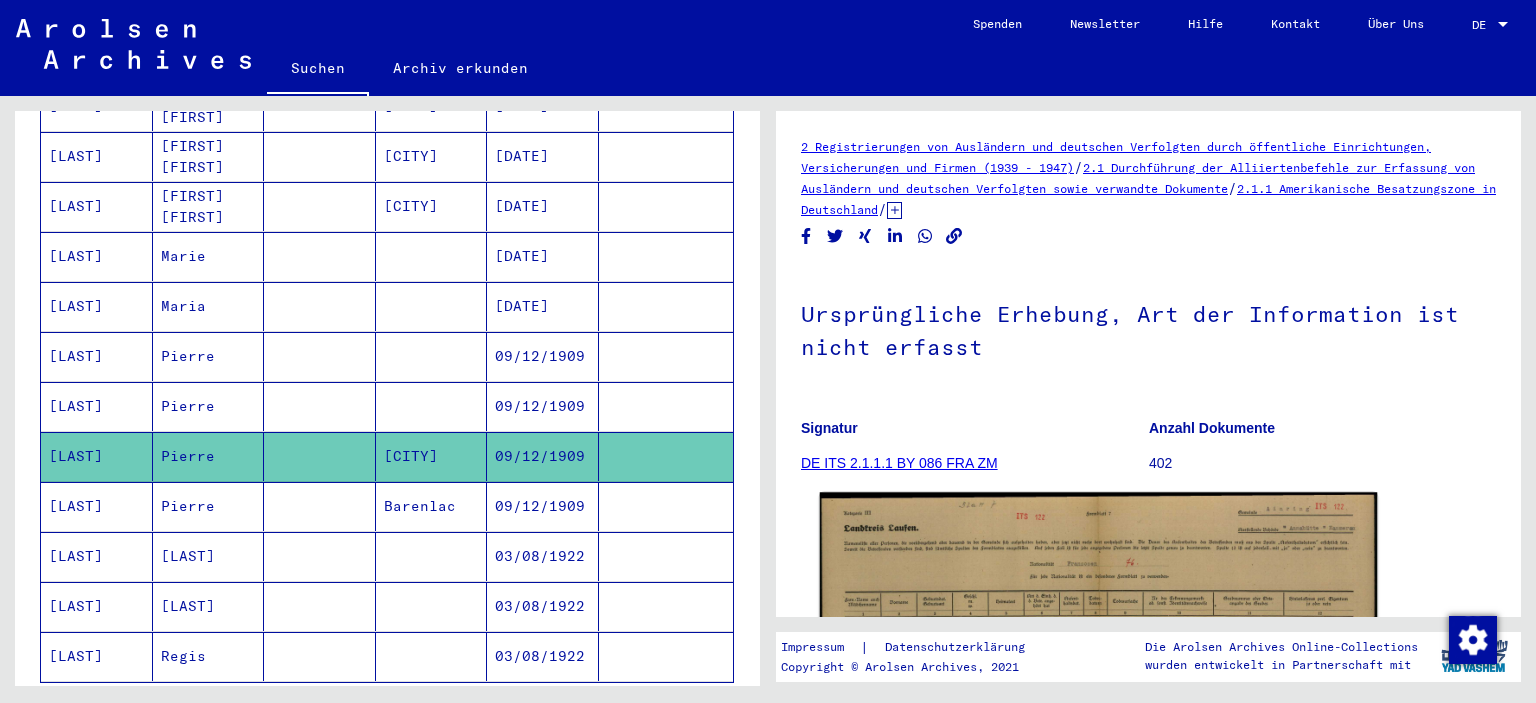 click 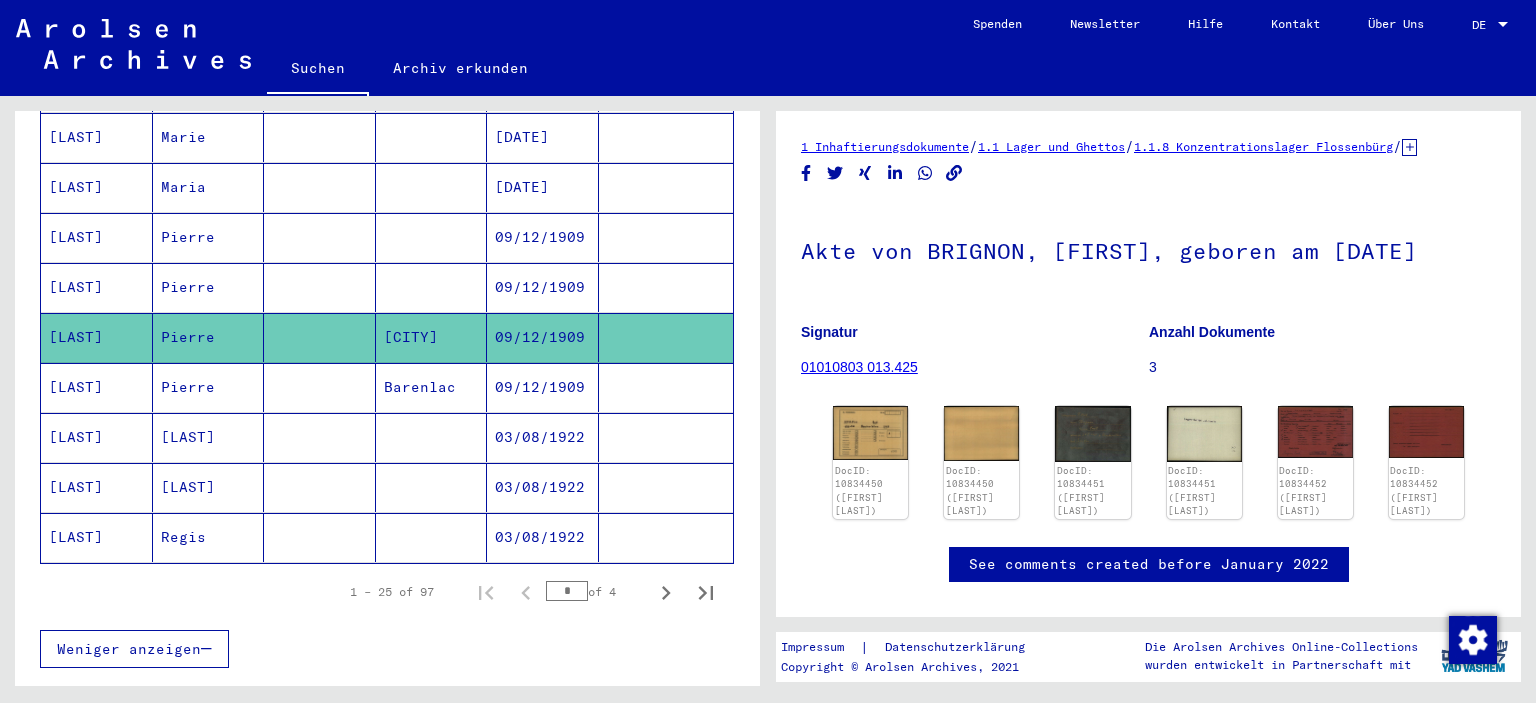 scroll, scrollTop: 1214, scrollLeft: 0, axis: vertical 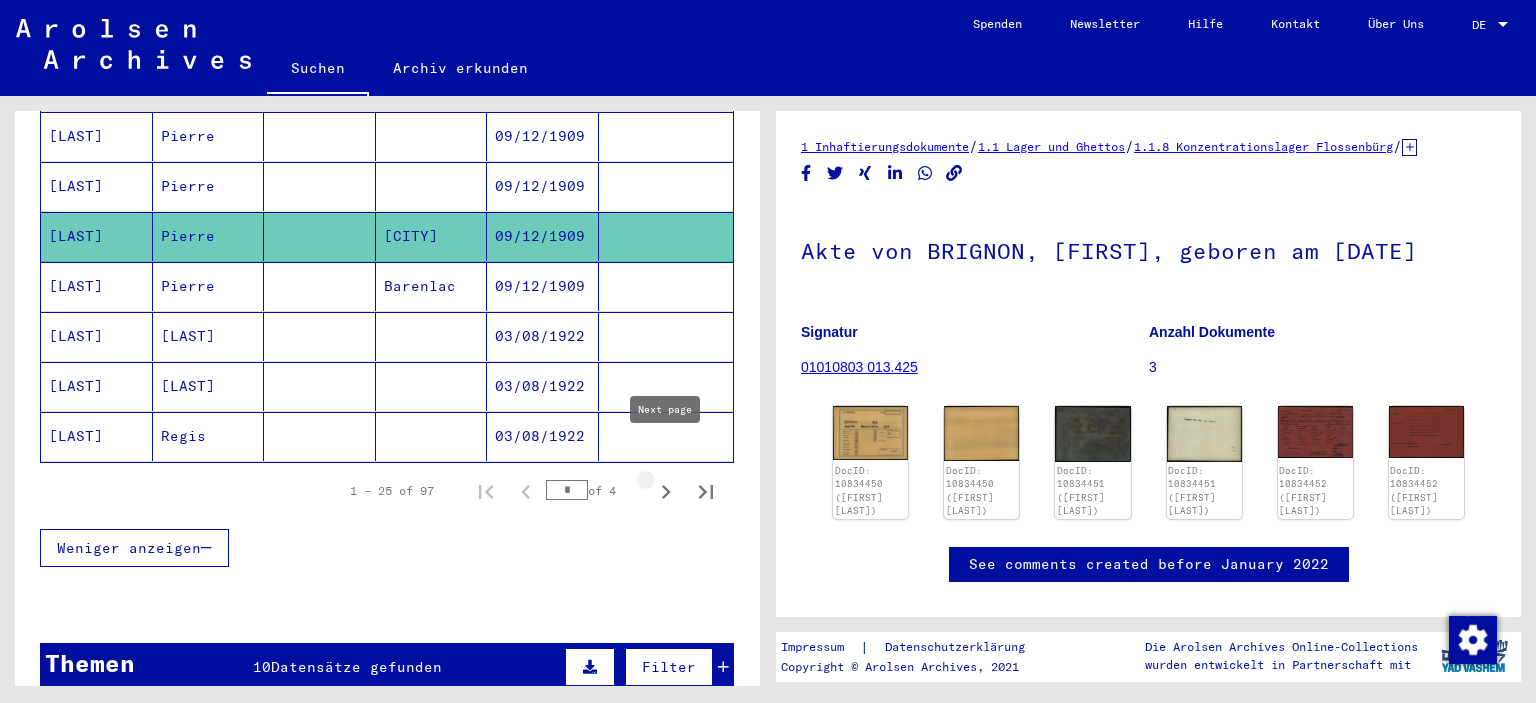 click 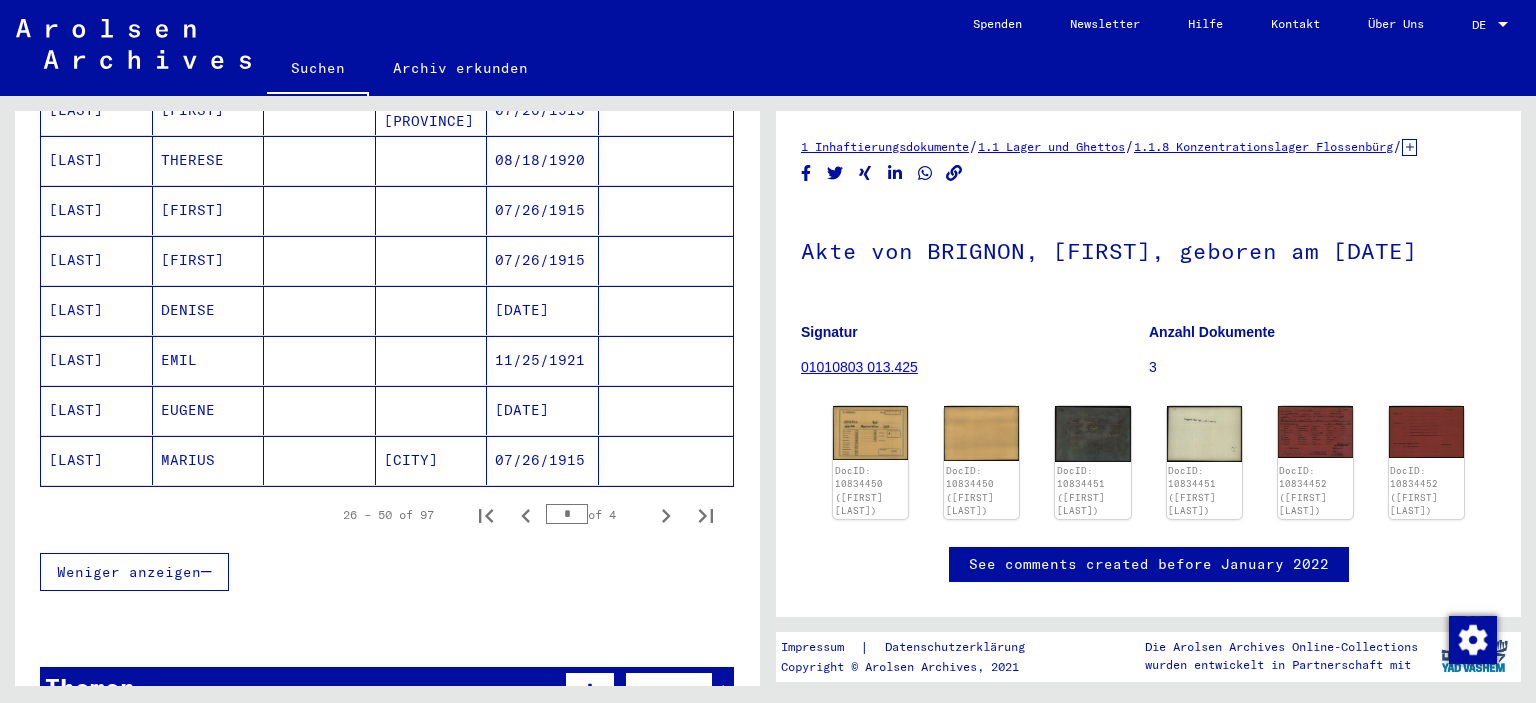 scroll, scrollTop: 994, scrollLeft: 0, axis: vertical 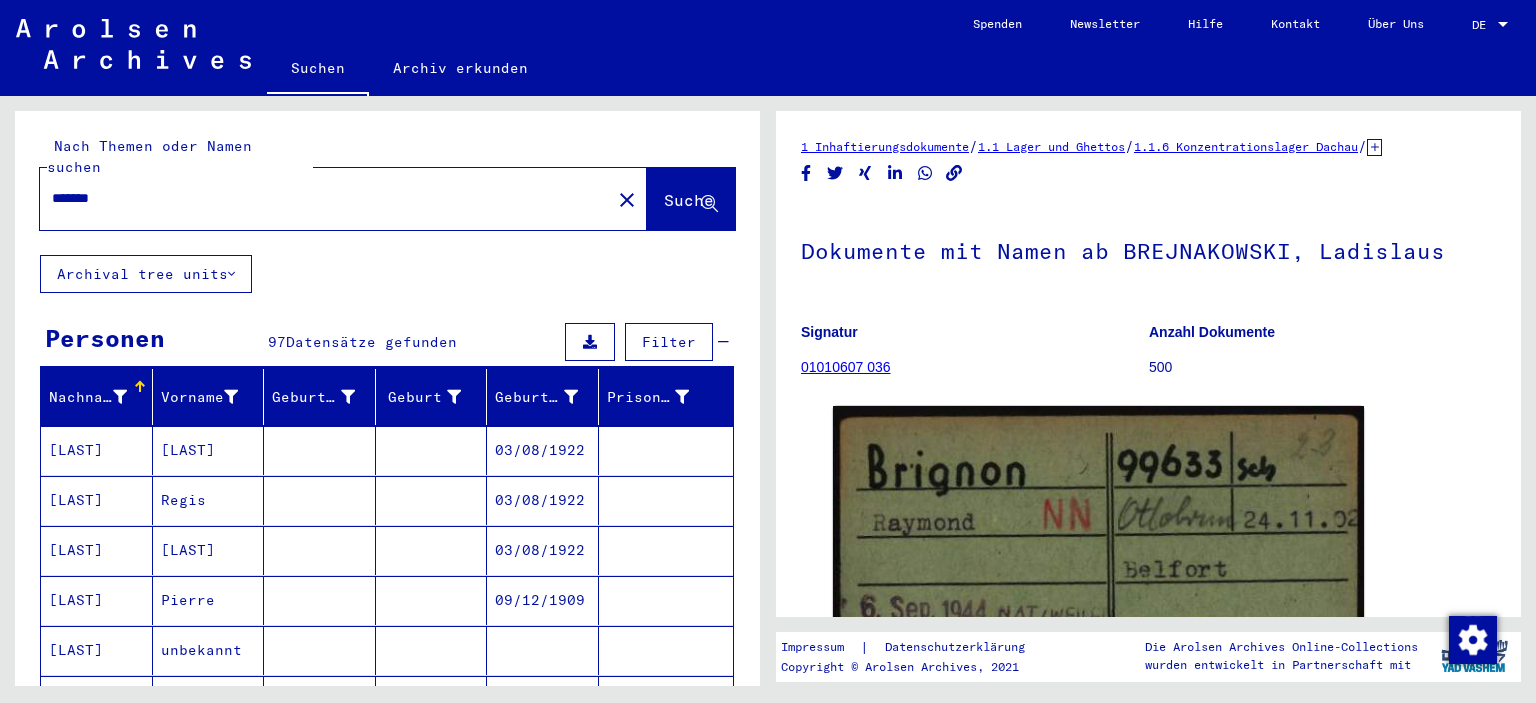 drag, startPoint x: 305, startPoint y: 183, endPoint x: 0, endPoint y: 133, distance: 309.0712 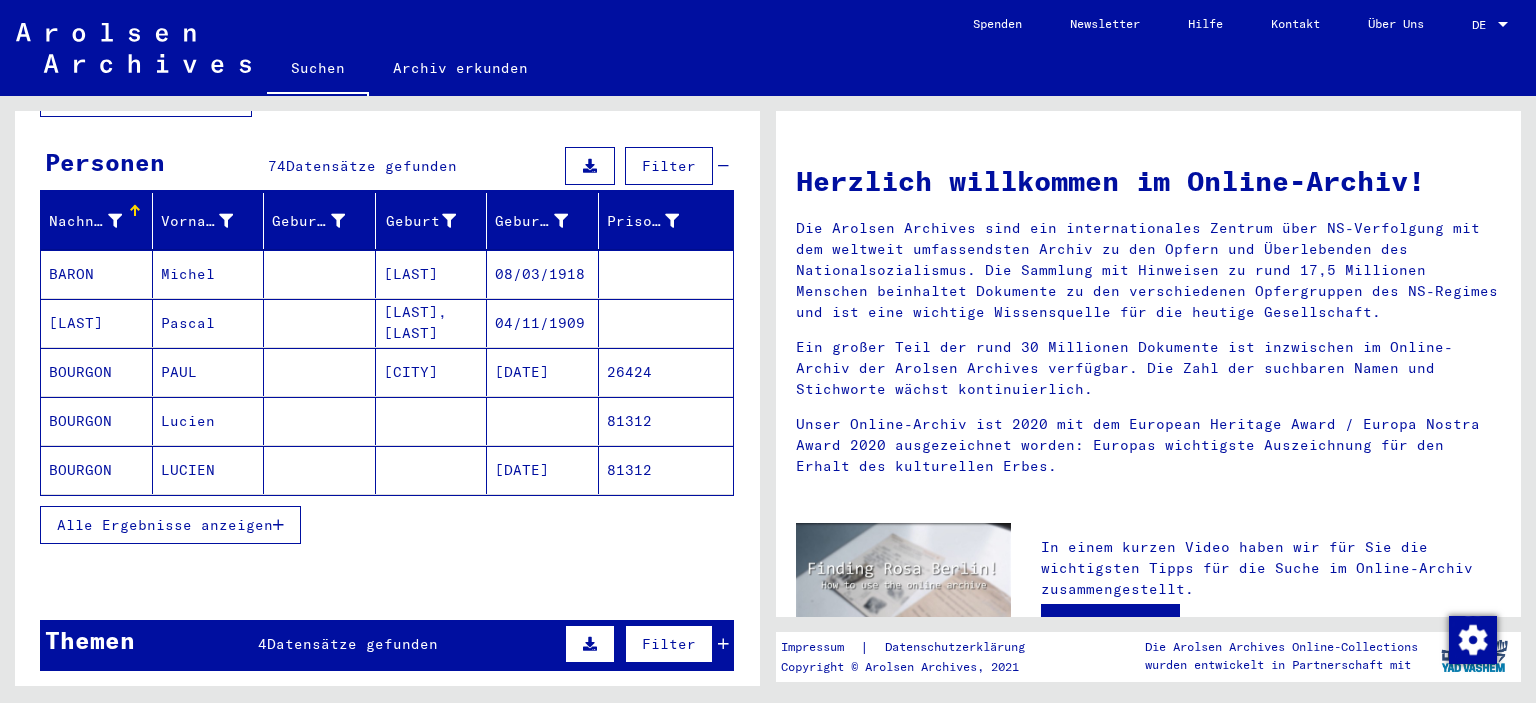 scroll, scrollTop: 221, scrollLeft: 0, axis: vertical 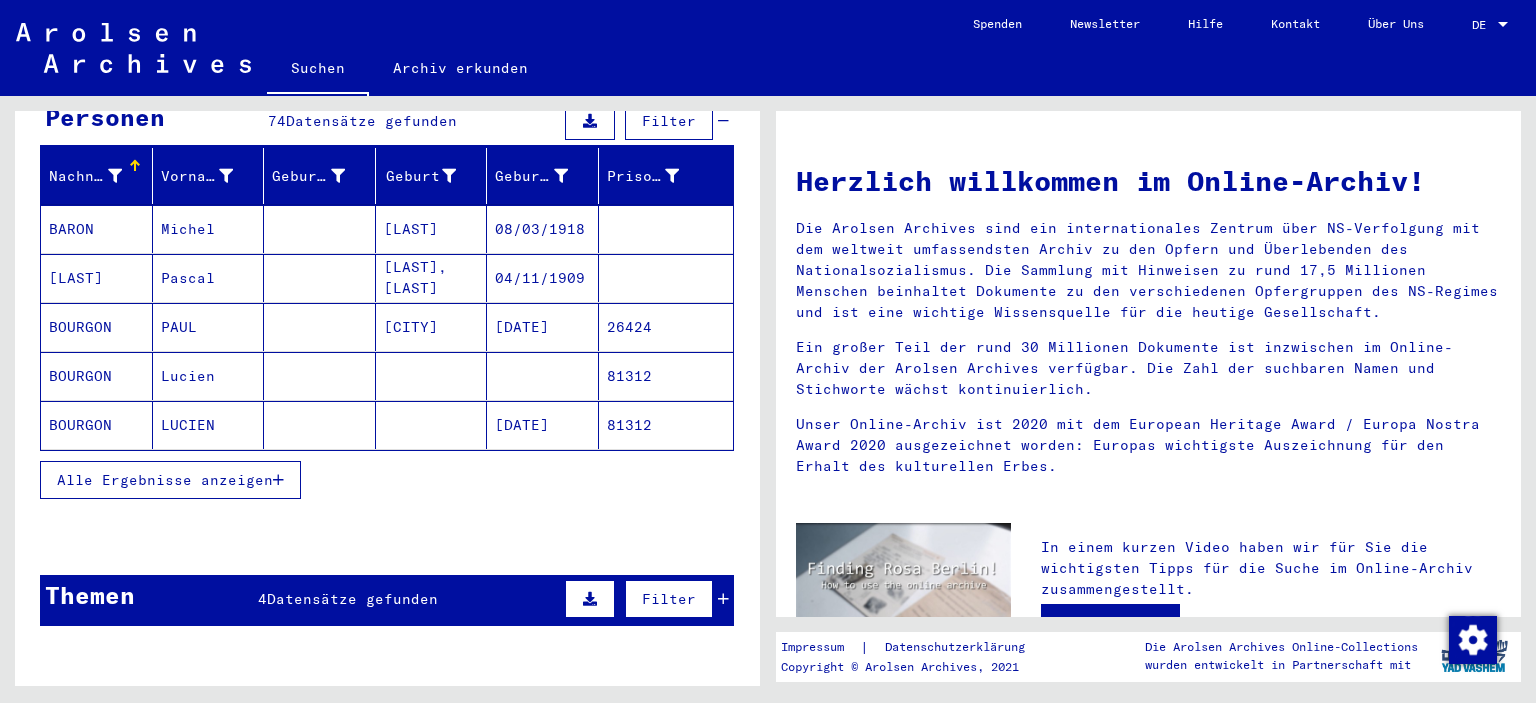 click at bounding box center [320, 425] 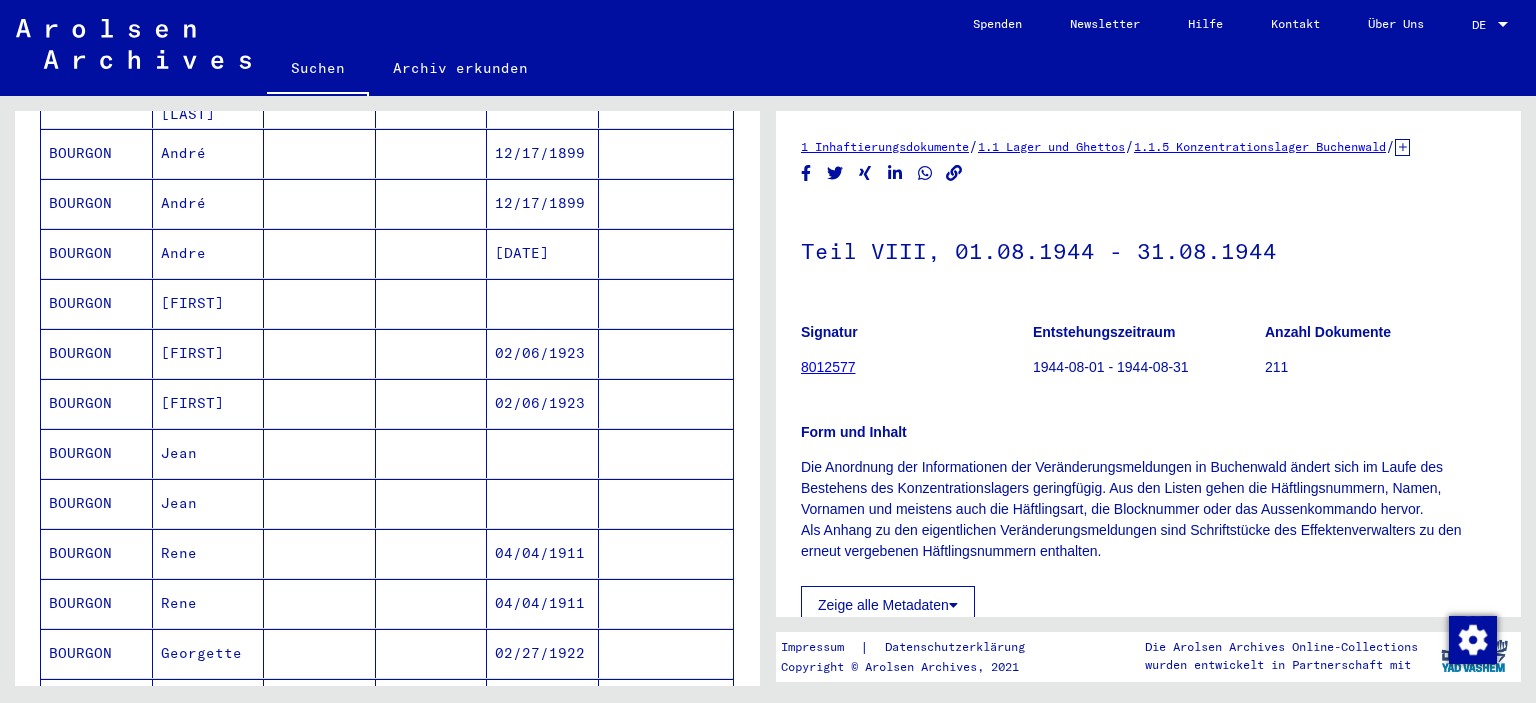 scroll, scrollTop: 1104, scrollLeft: 0, axis: vertical 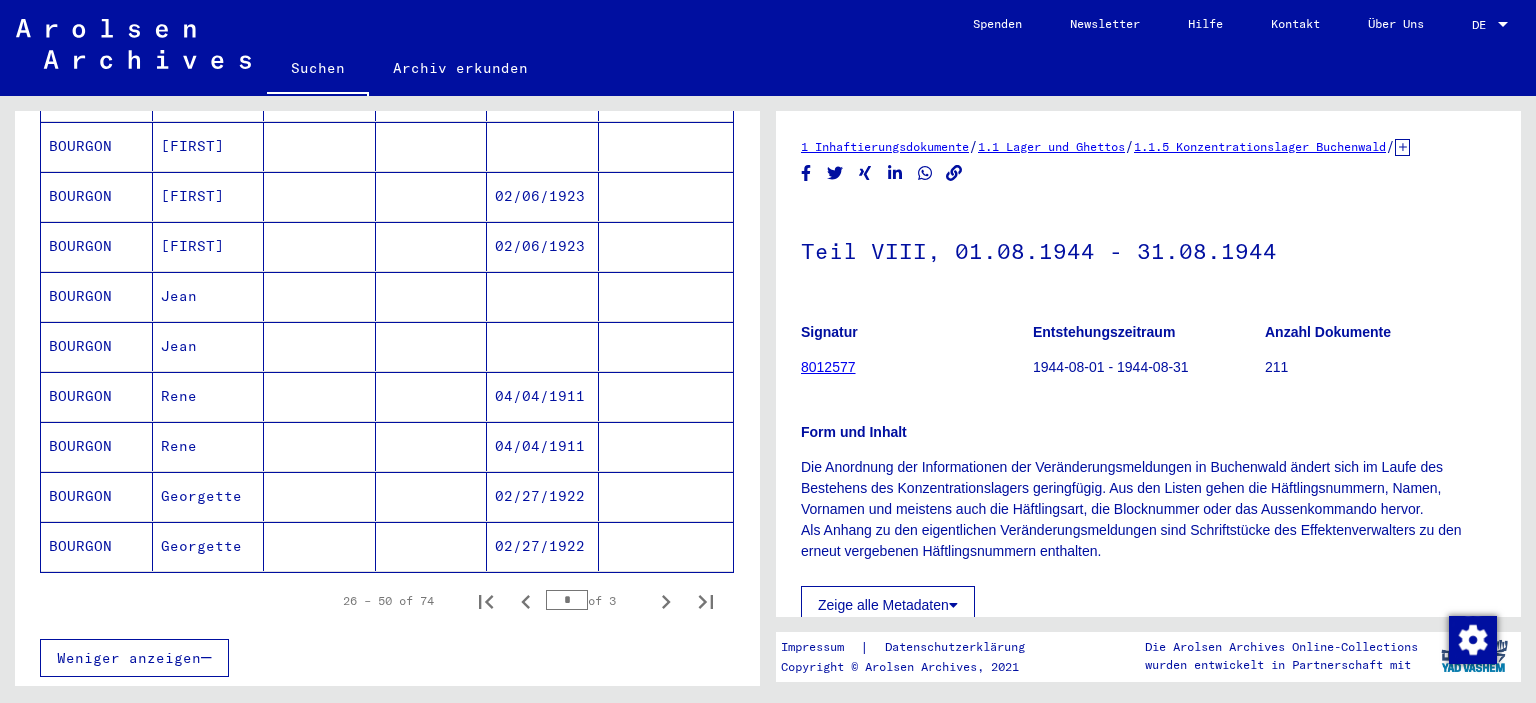 click on "04/04/1911" at bounding box center [543, 446] 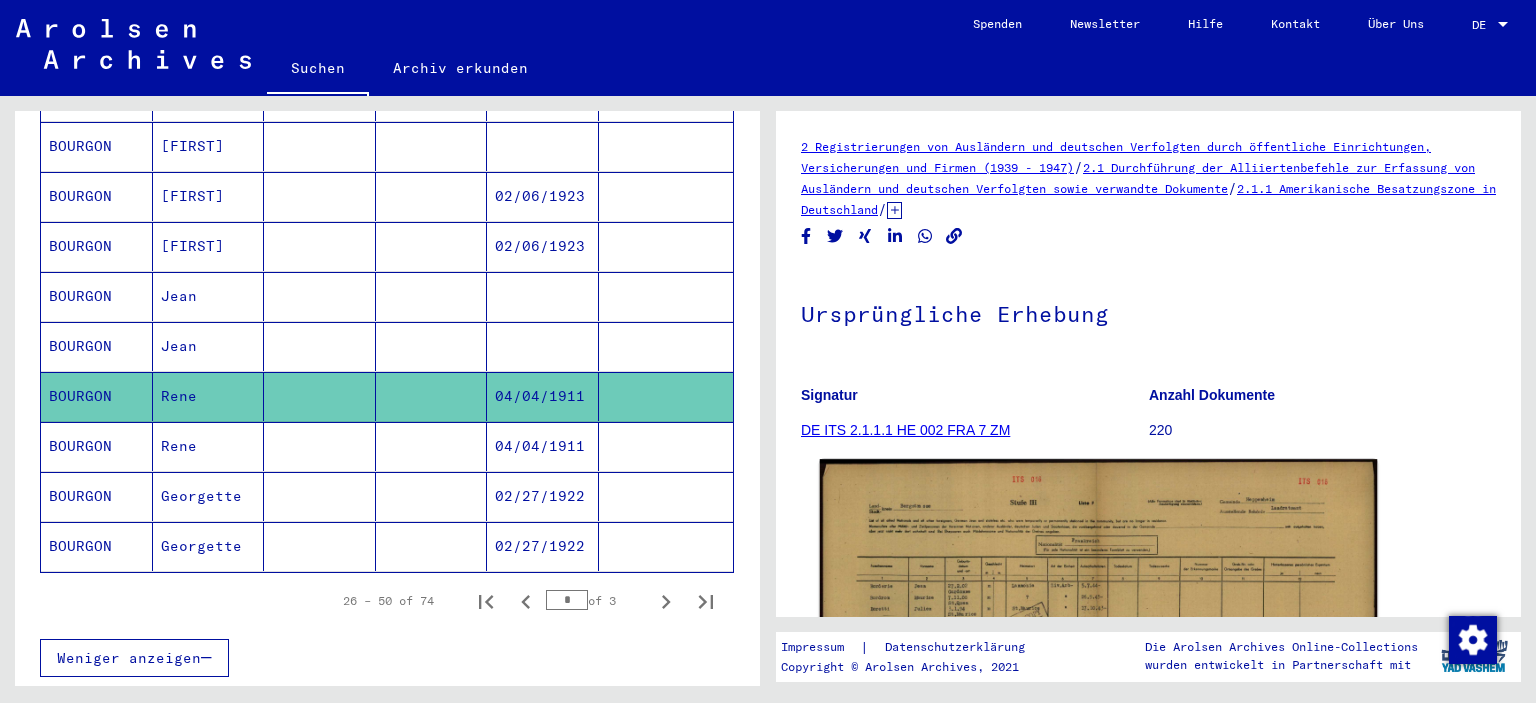 click 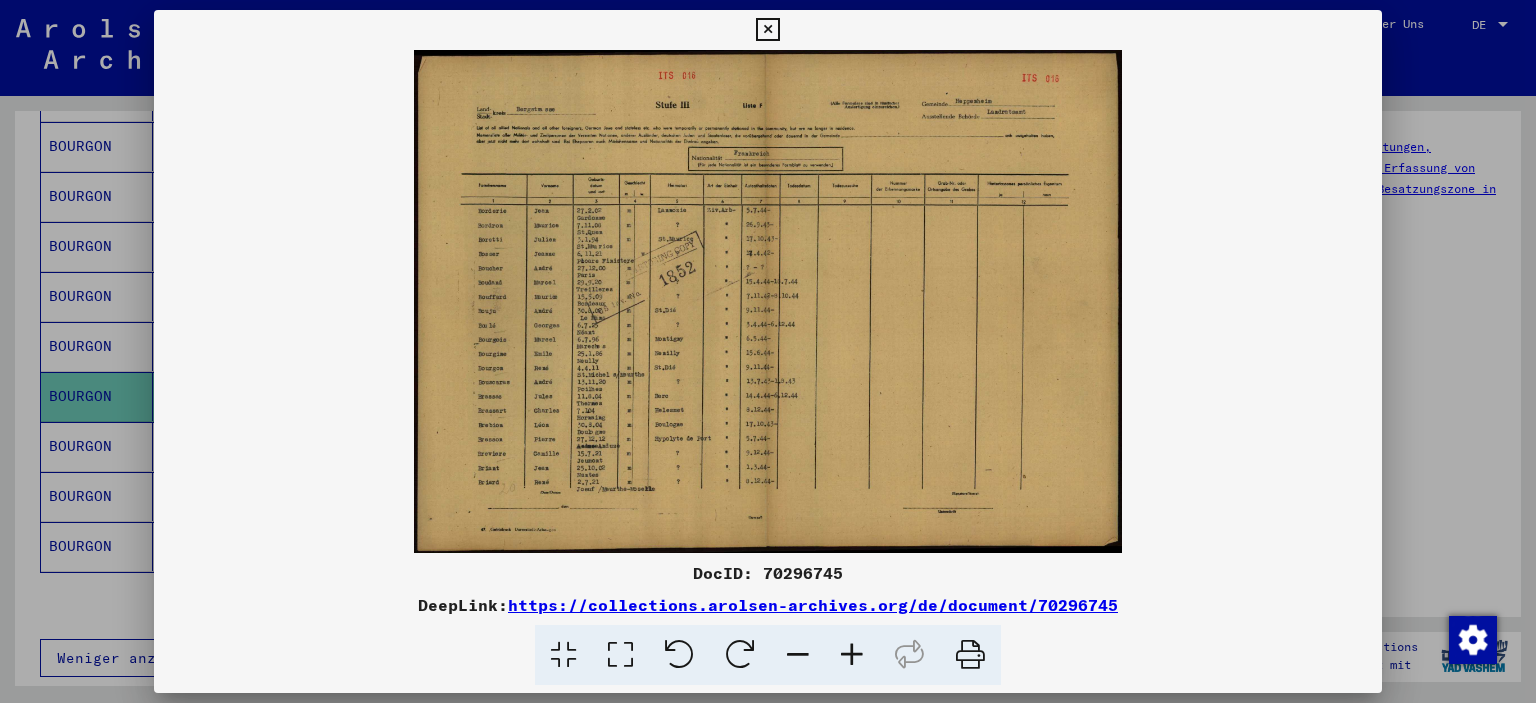 click at bounding box center (852, 655) 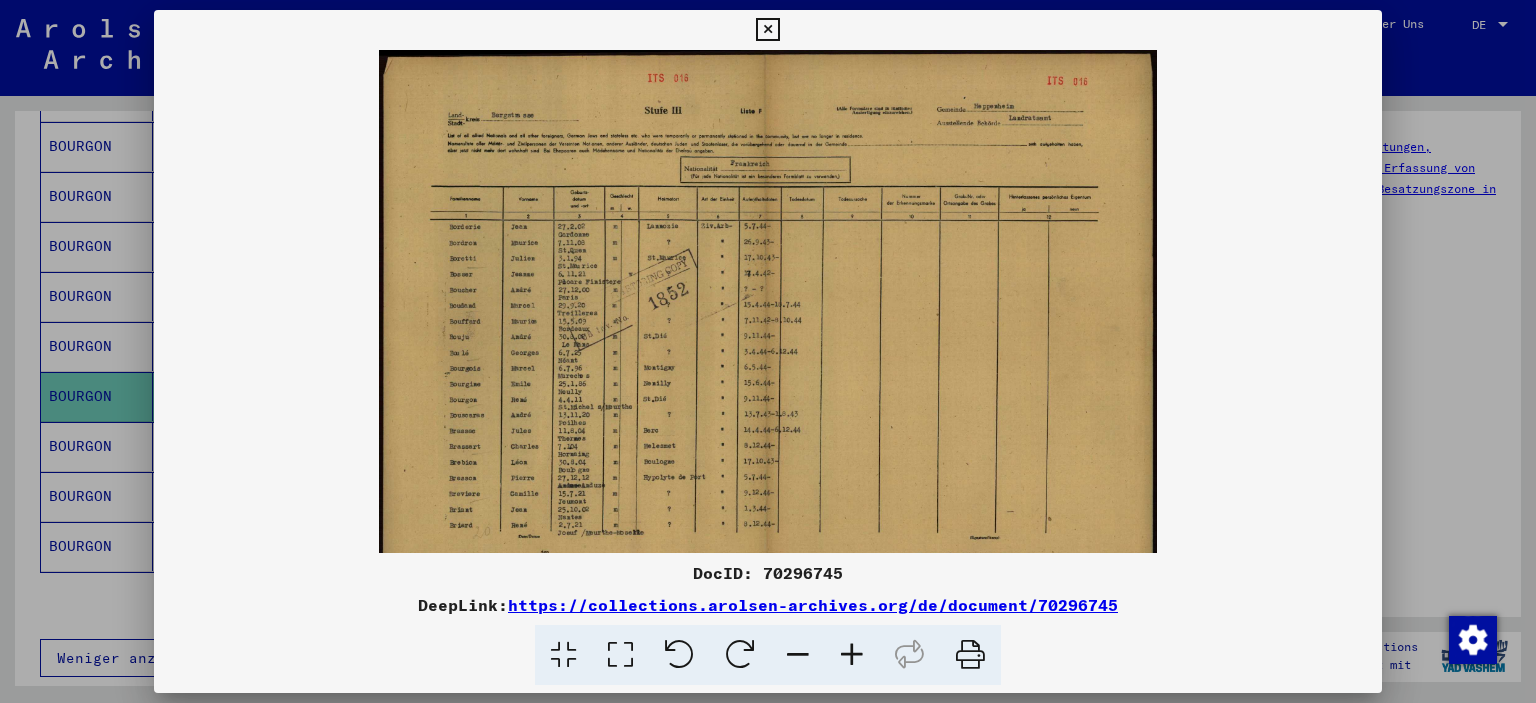 click at bounding box center [852, 655] 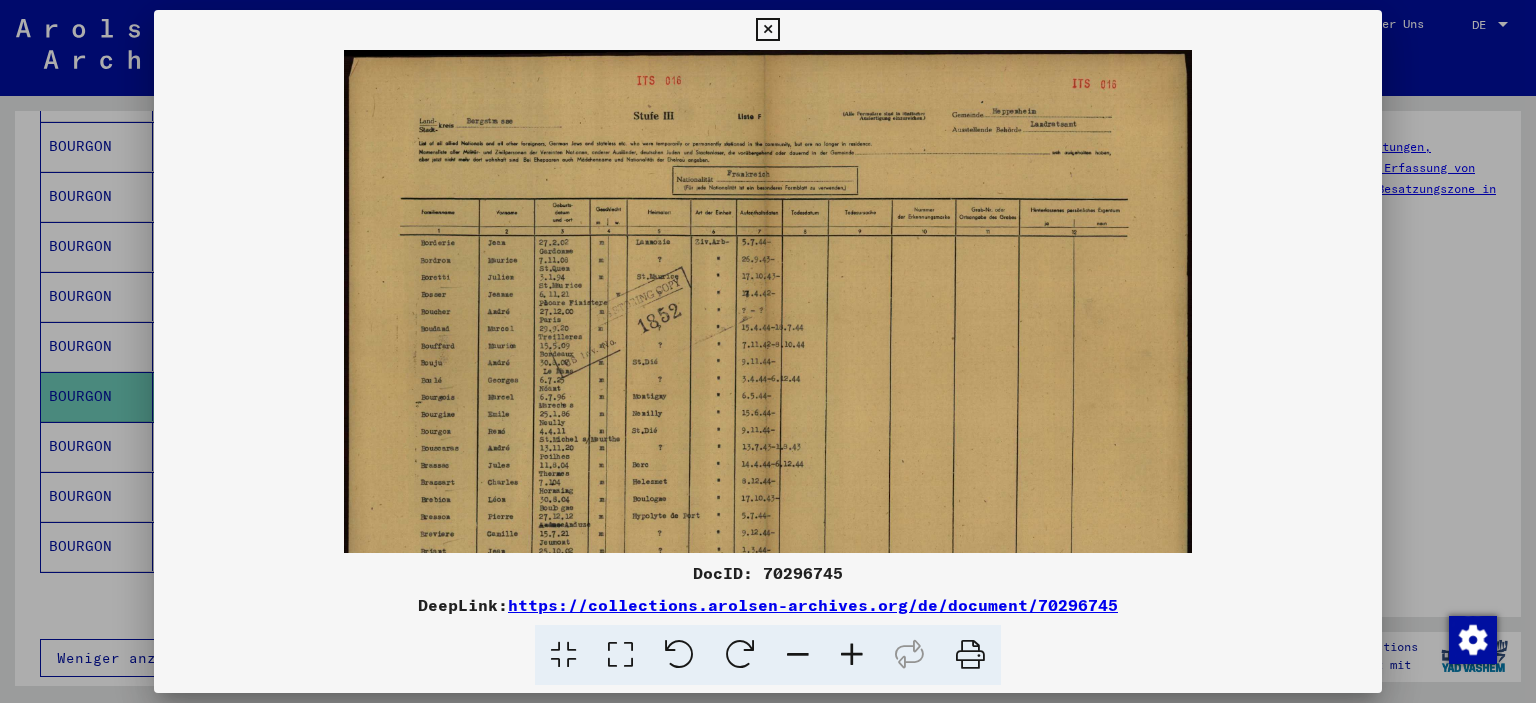 click at bounding box center (852, 655) 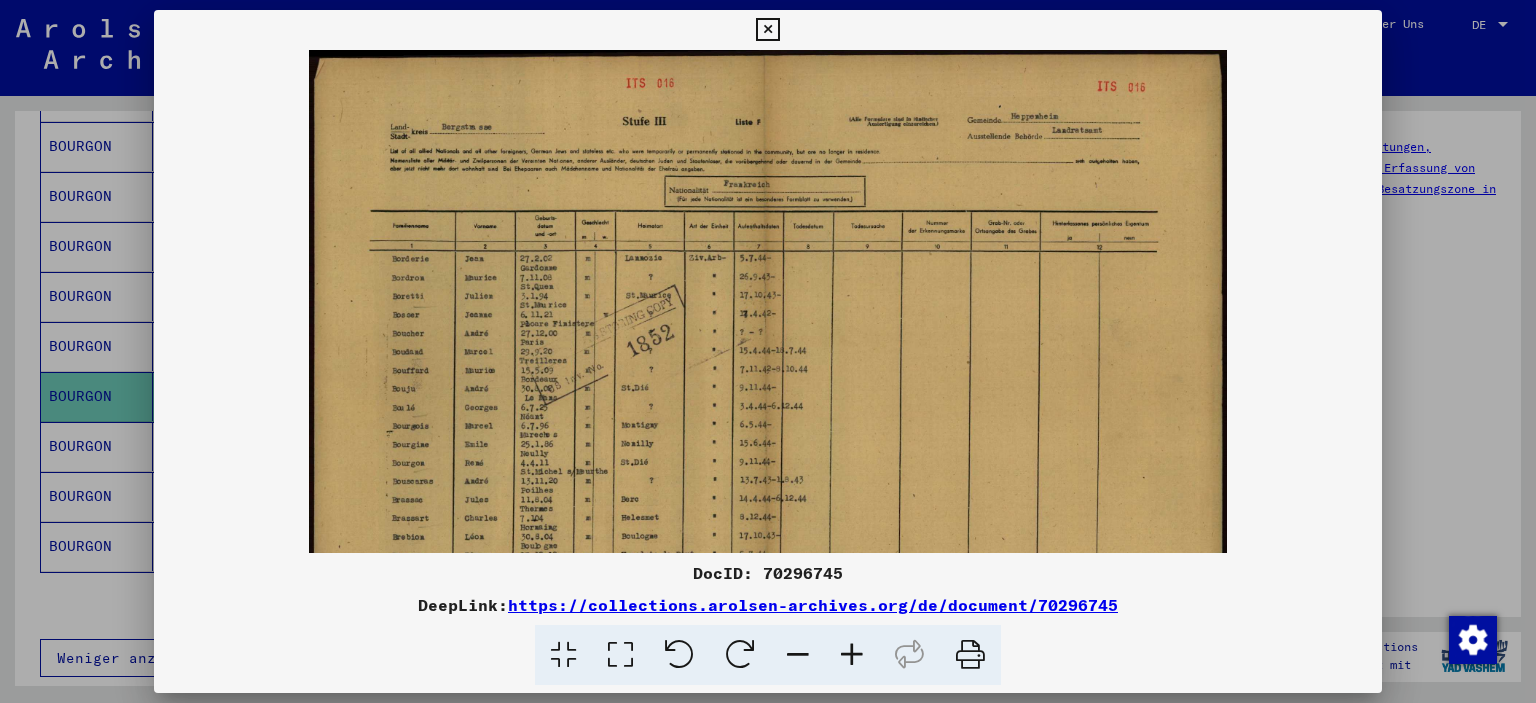 click at bounding box center [852, 655] 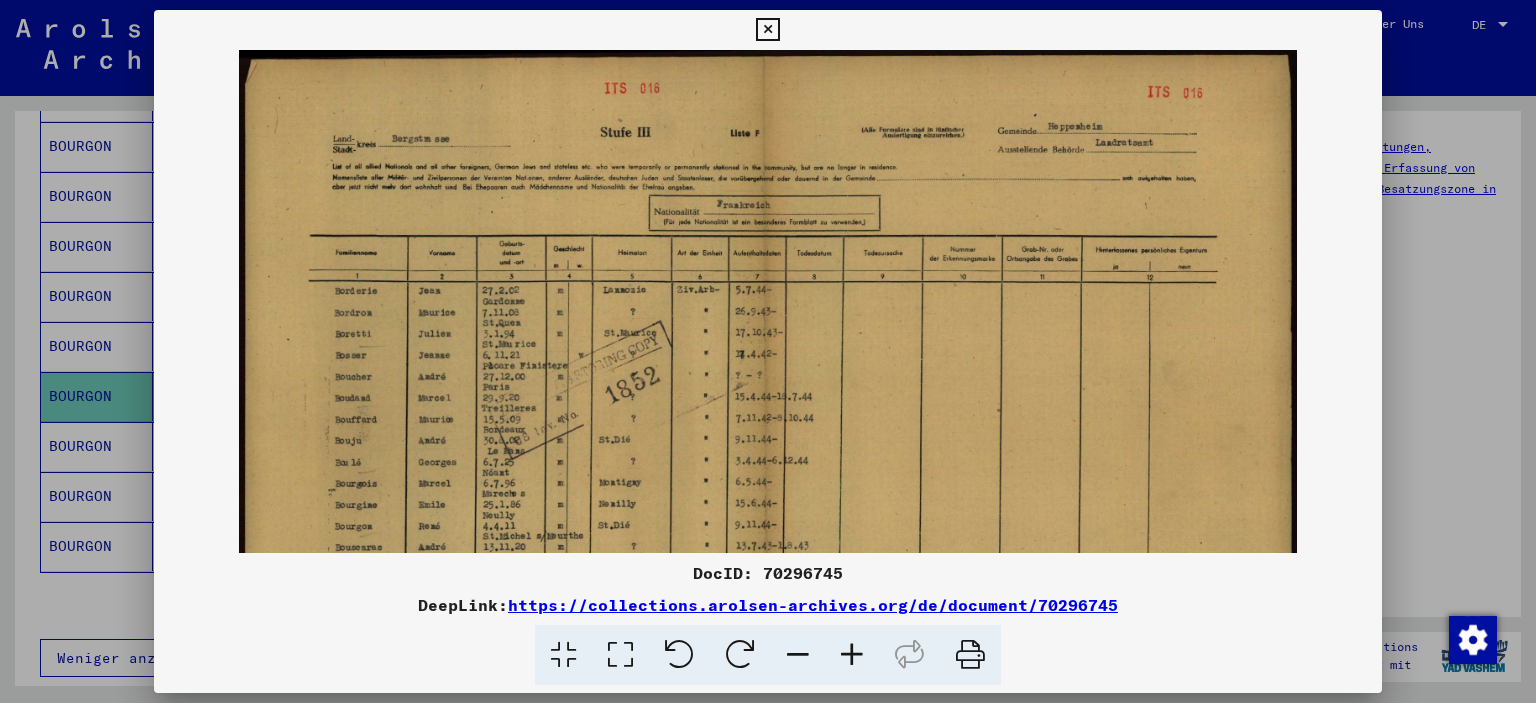 click at bounding box center (852, 655) 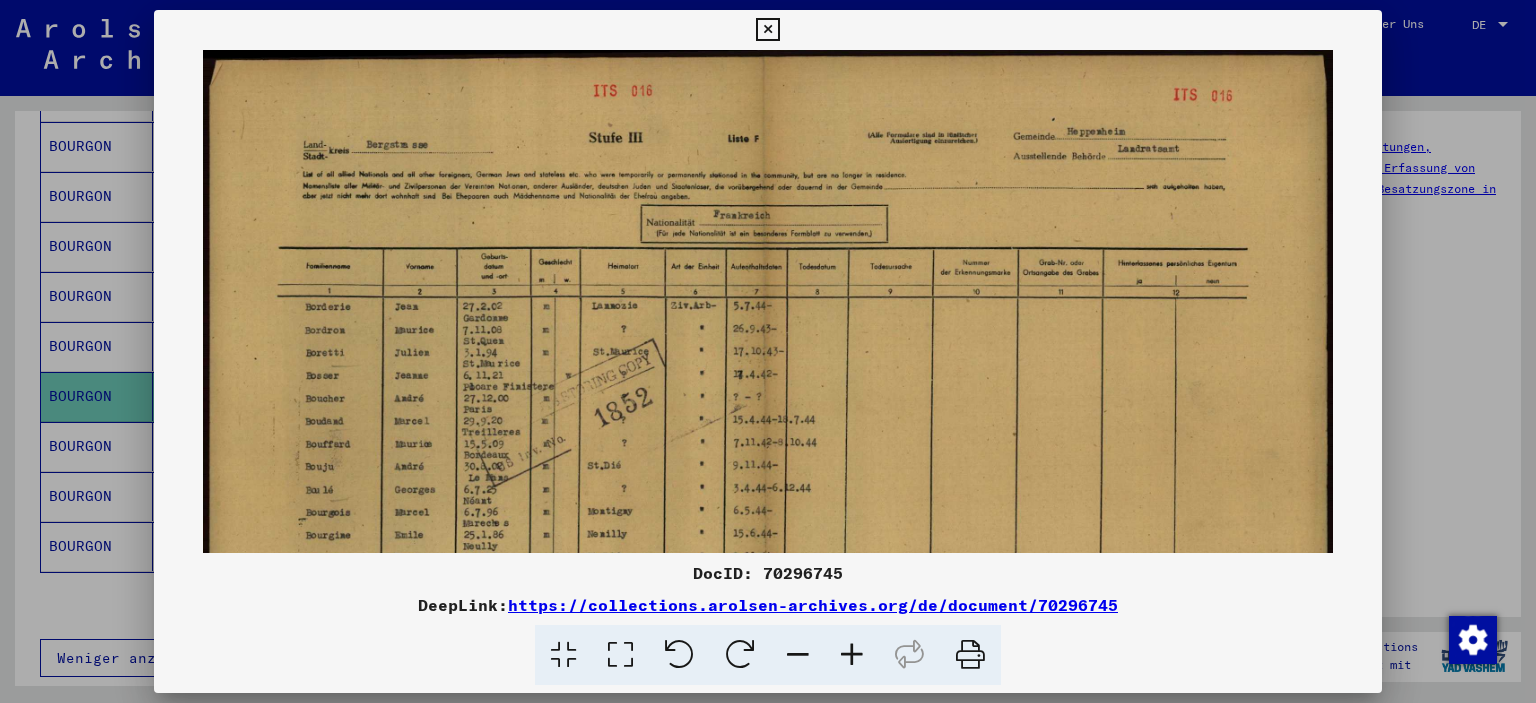 drag, startPoint x: 849, startPoint y: 658, endPoint x: 779, endPoint y: 582, distance: 103.32473 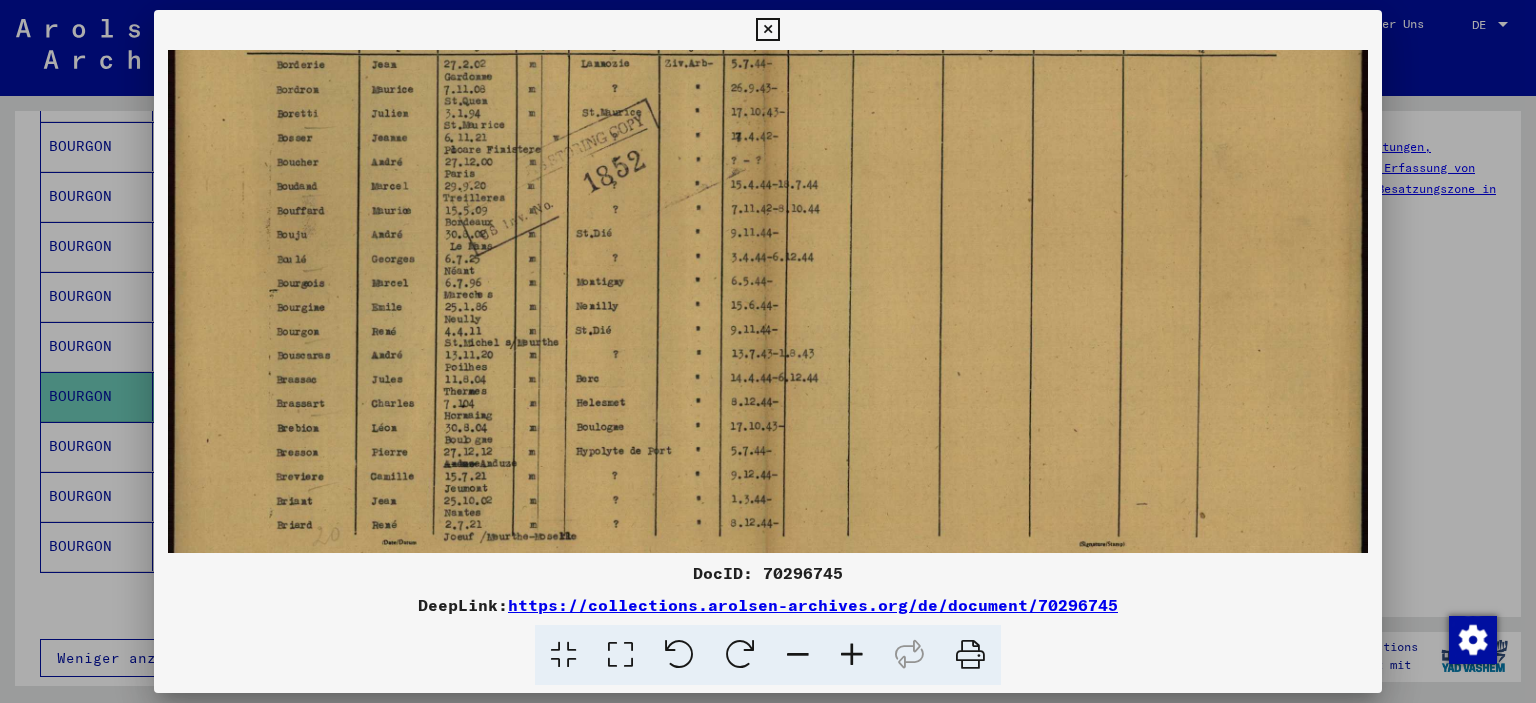 scroll, scrollTop: 350, scrollLeft: 0, axis: vertical 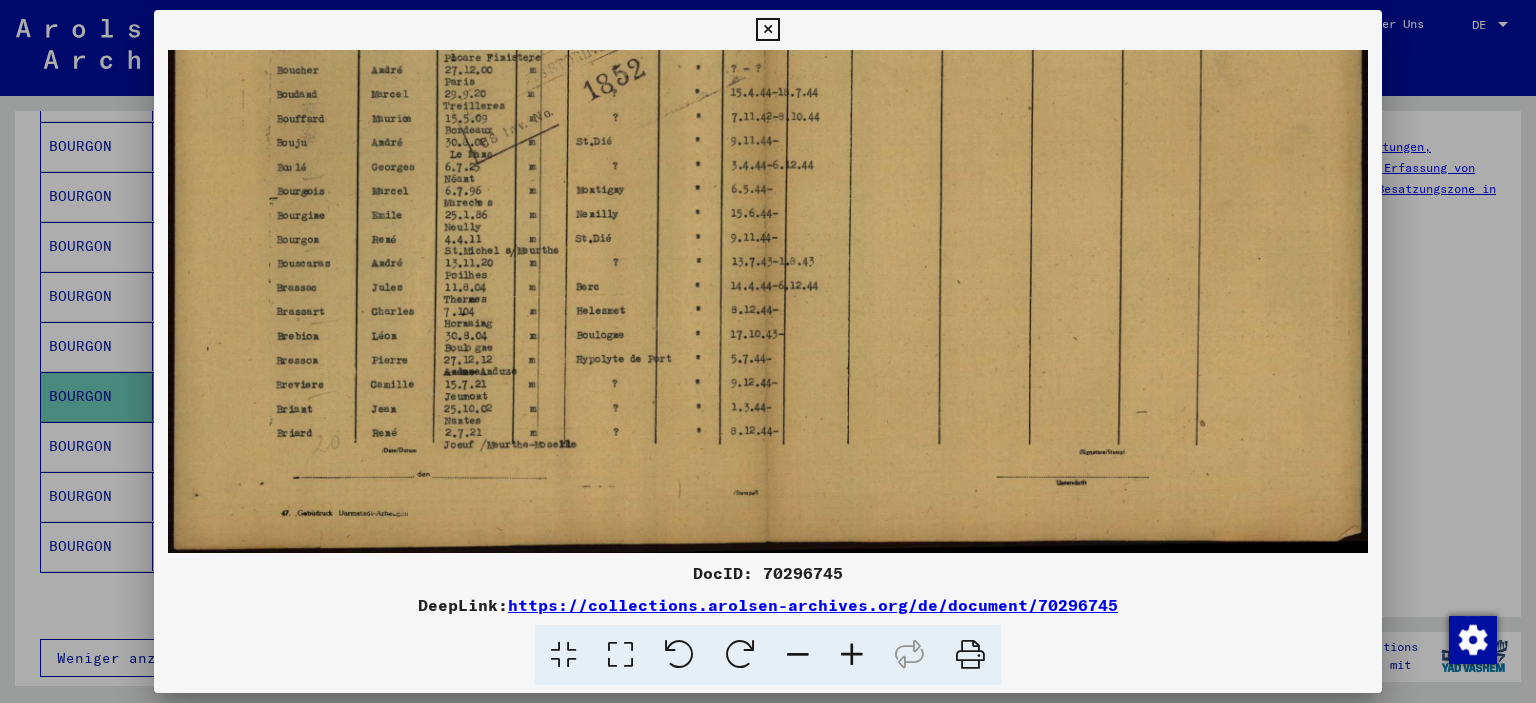 drag, startPoint x: 650, startPoint y: 235, endPoint x: 626, endPoint y: 13, distance: 223.29353 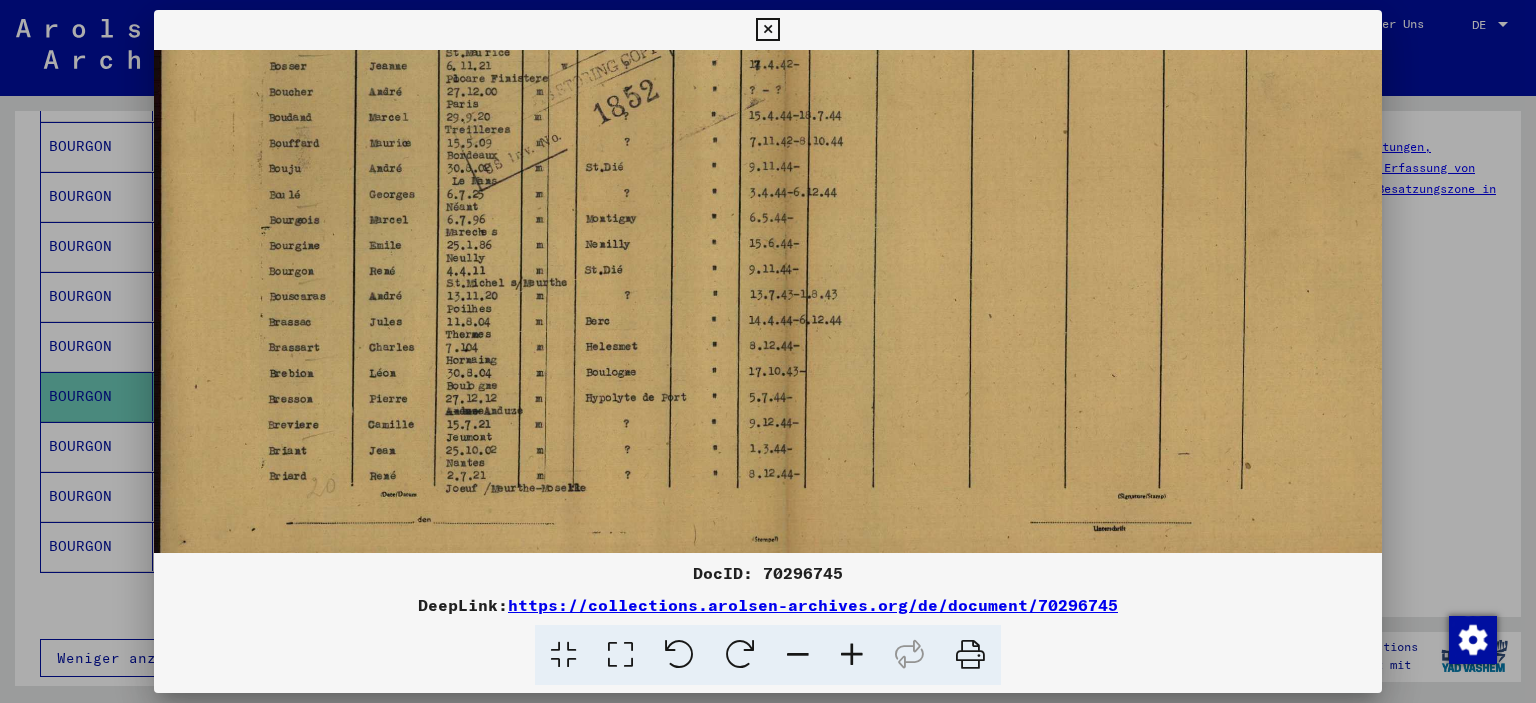 click at bounding box center (852, 655) 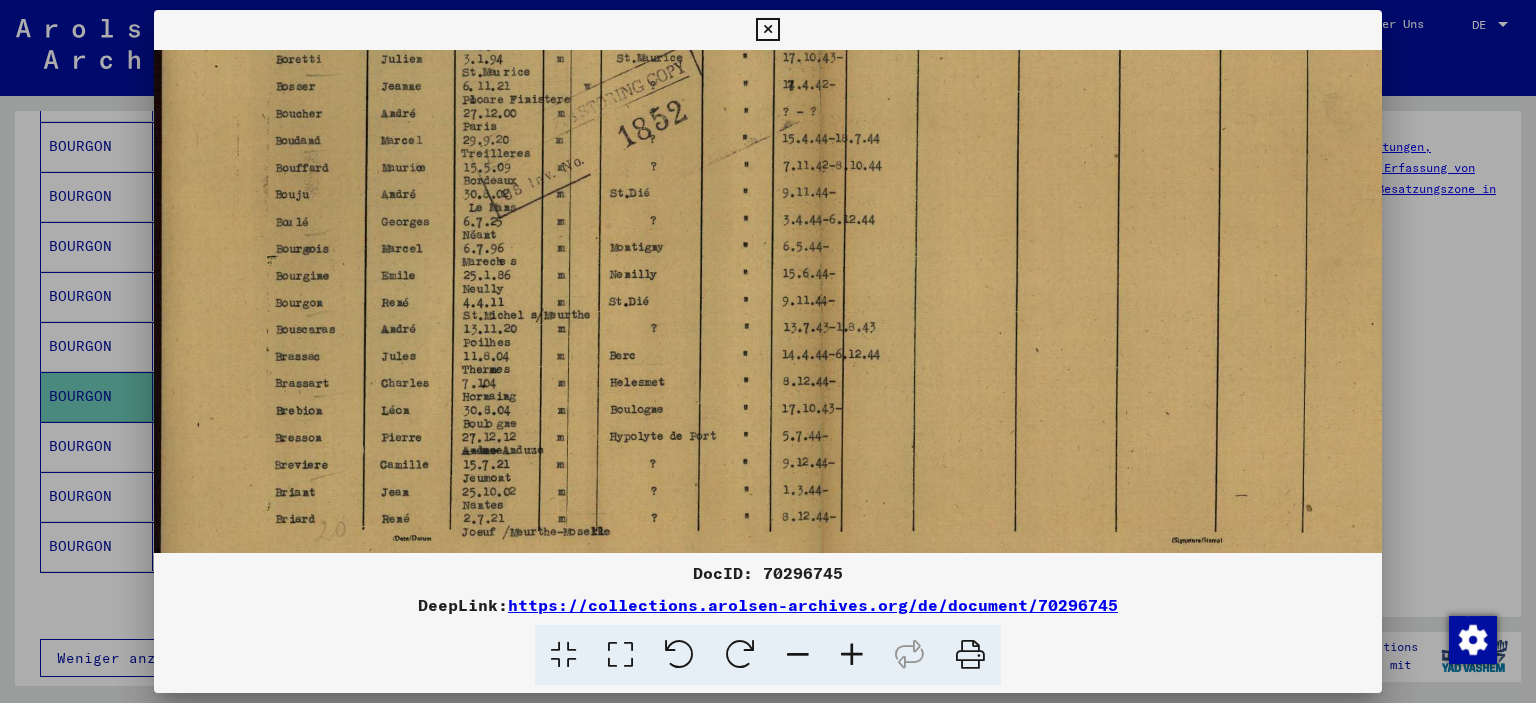 click at bounding box center (852, 655) 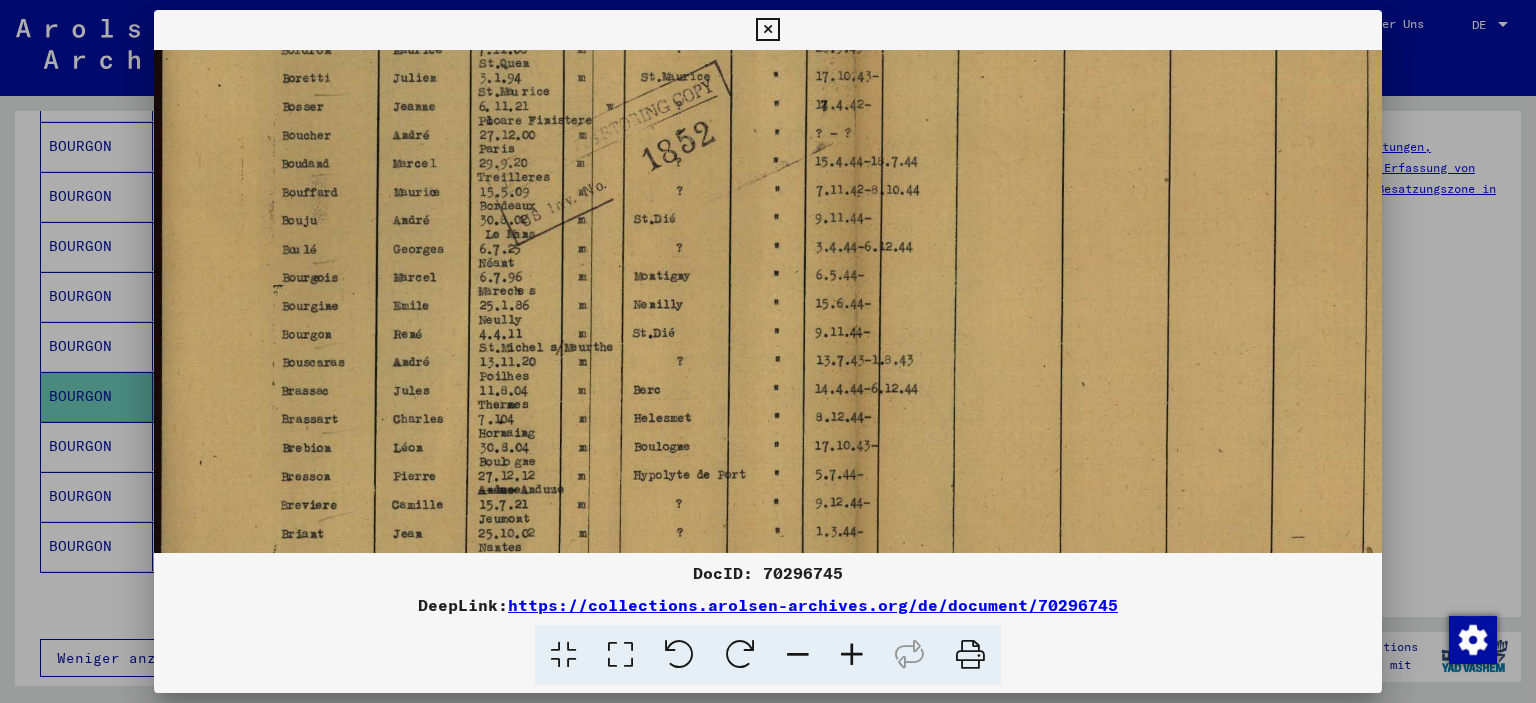 click at bounding box center (852, 655) 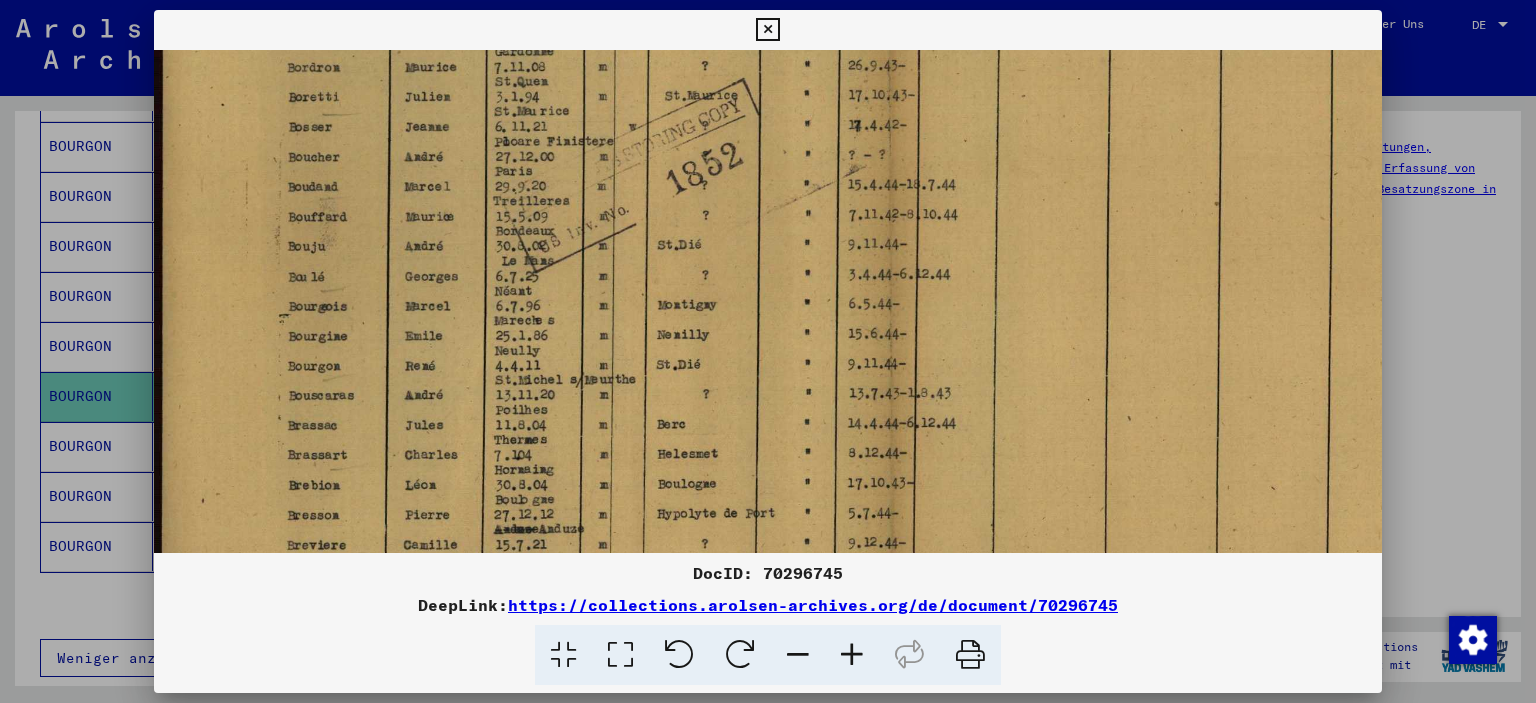 click at bounding box center [852, 655] 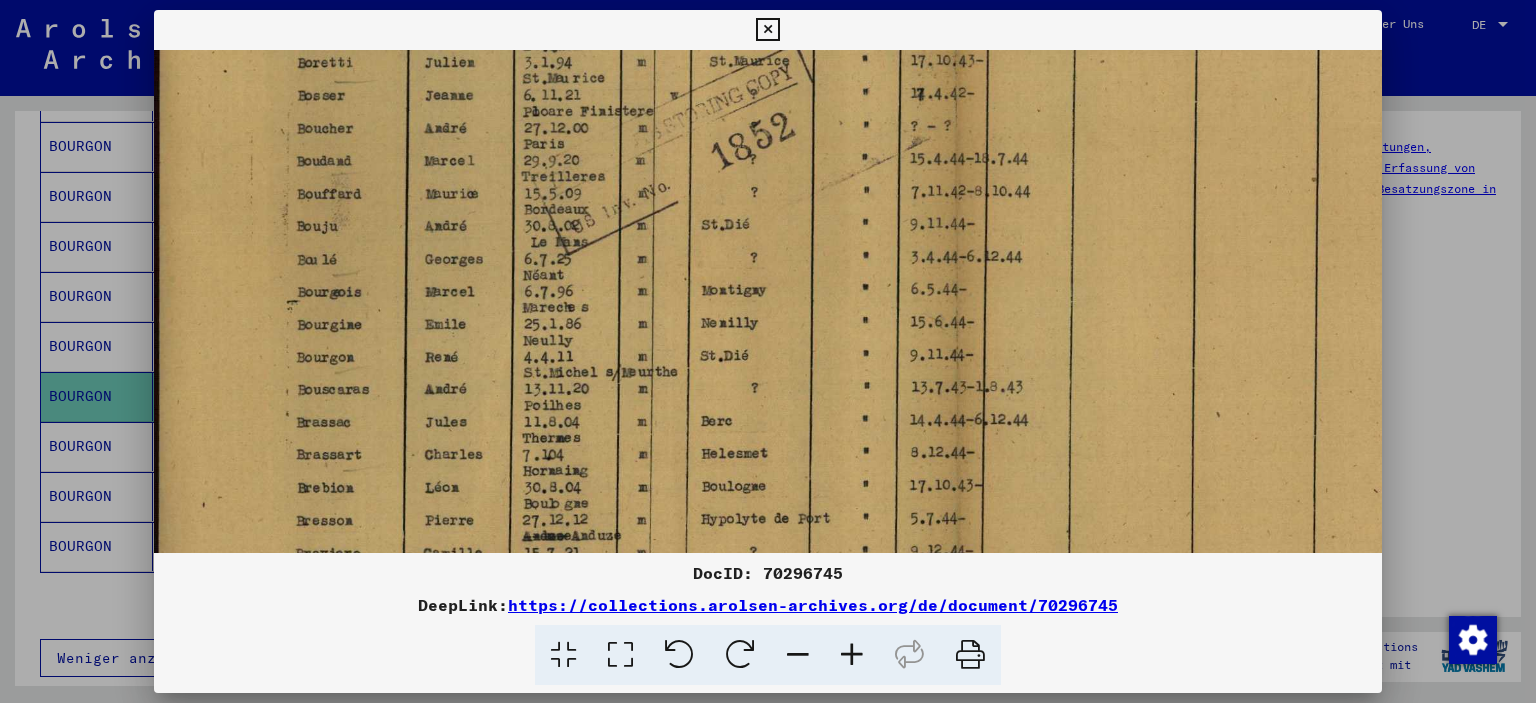 scroll, scrollTop: 446, scrollLeft: 7, axis: both 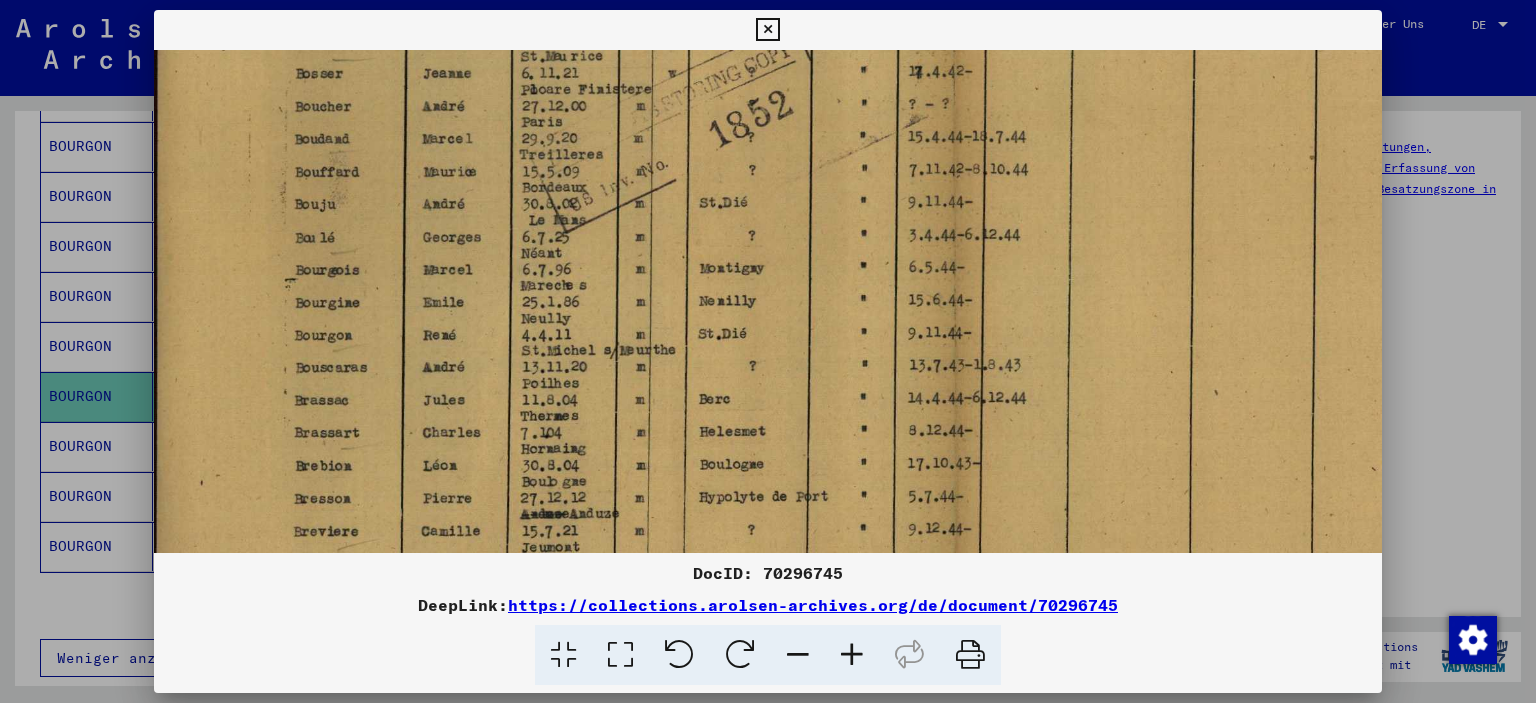 drag, startPoint x: 587, startPoint y: 226, endPoint x: 638, endPoint y: 151, distance: 90.697296 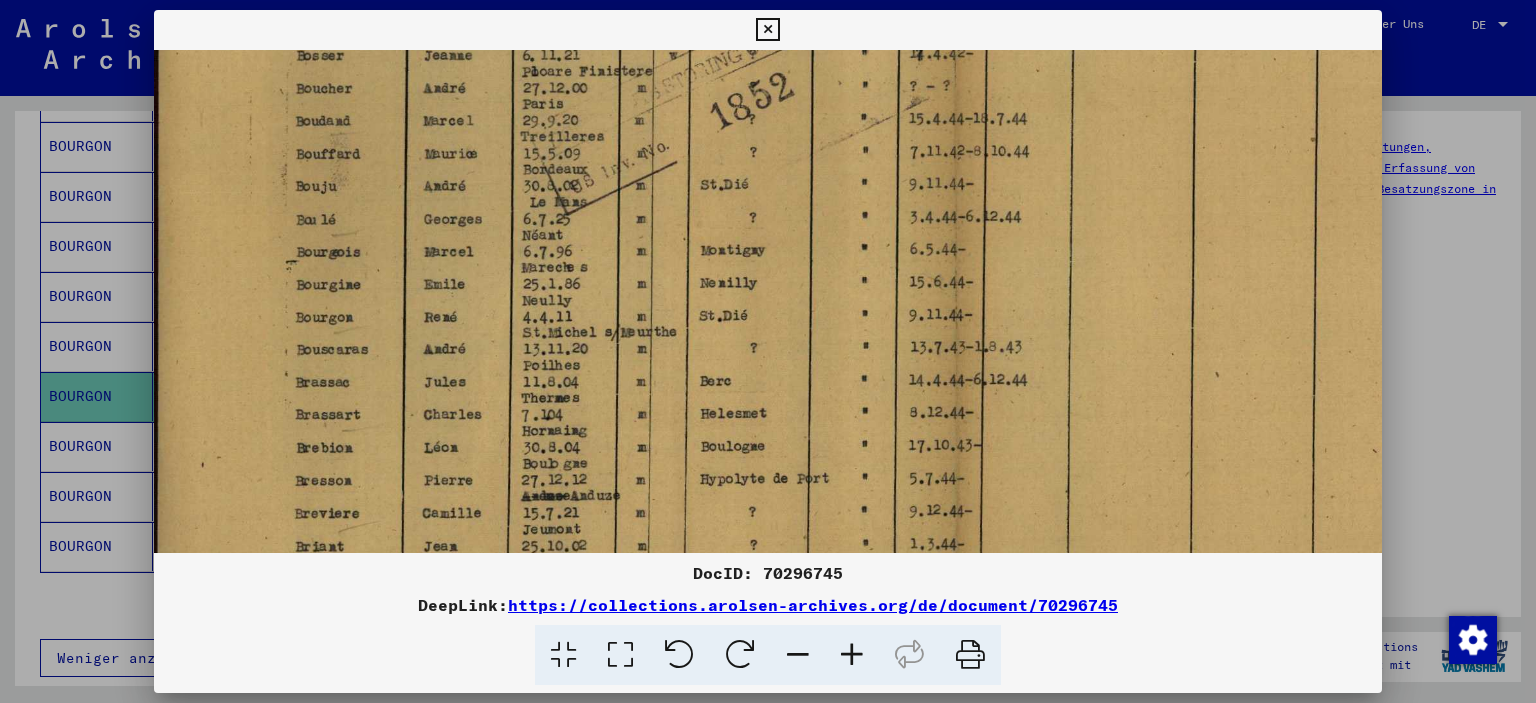 scroll, scrollTop: 479, scrollLeft: 5, axis: both 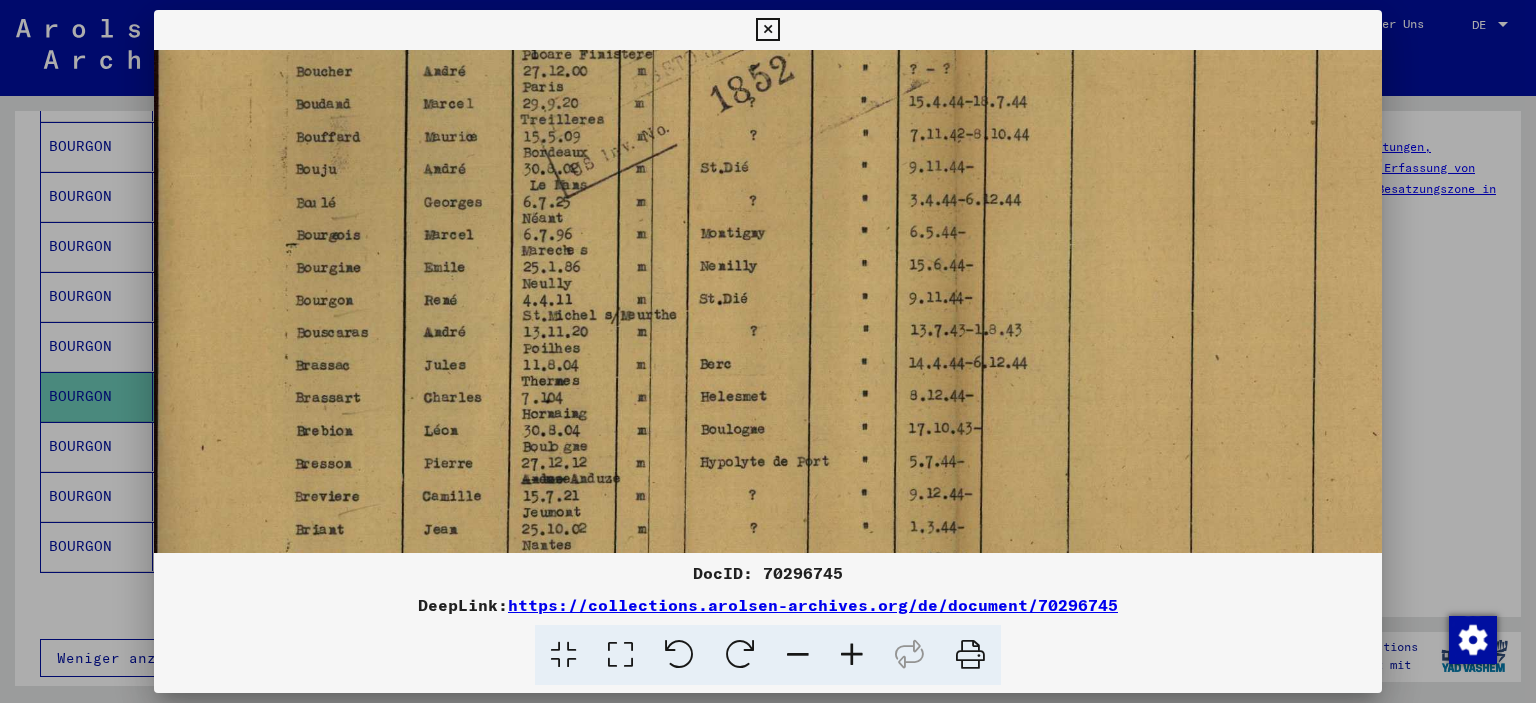 drag, startPoint x: 394, startPoint y: 338, endPoint x: 396, endPoint y: 305, distance: 33.06055 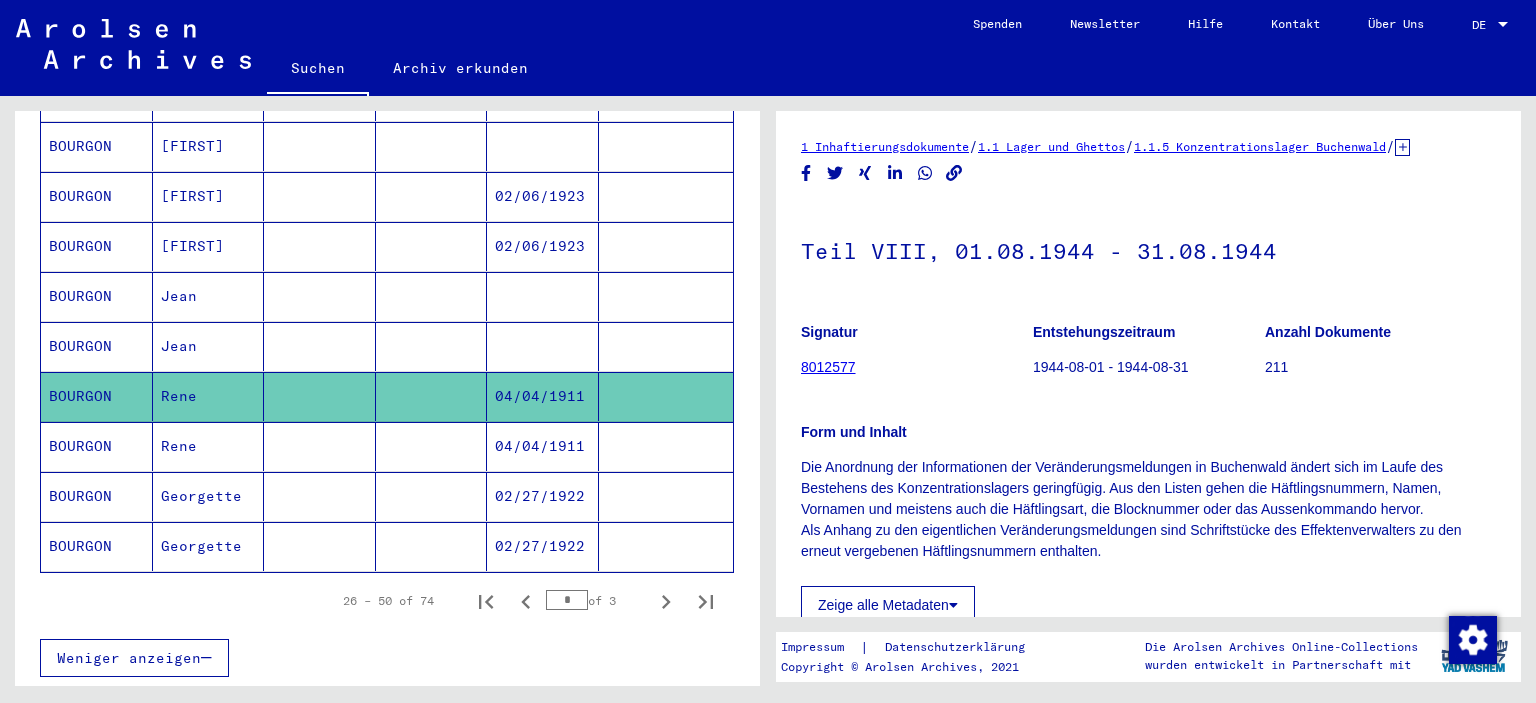 click at bounding box center [320, 496] 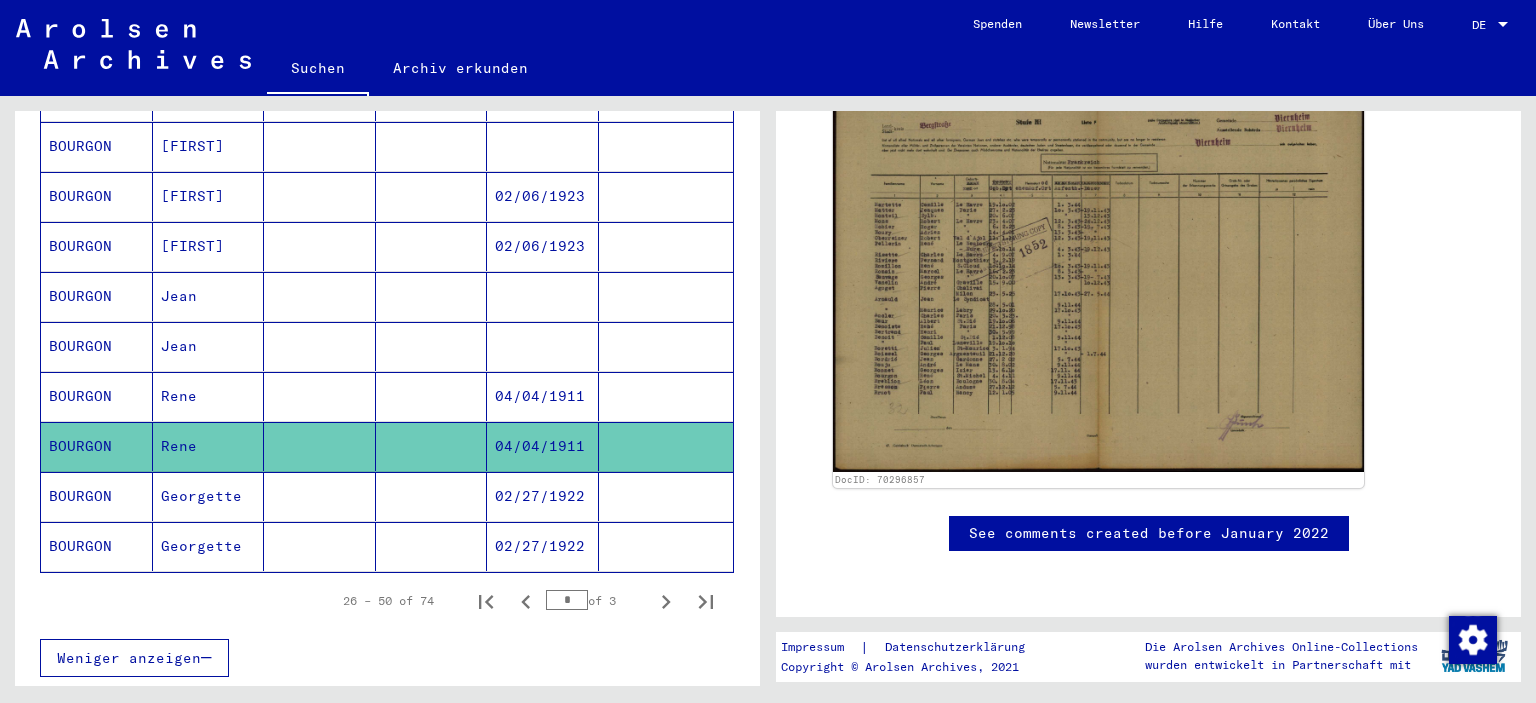 scroll, scrollTop: 442, scrollLeft: 0, axis: vertical 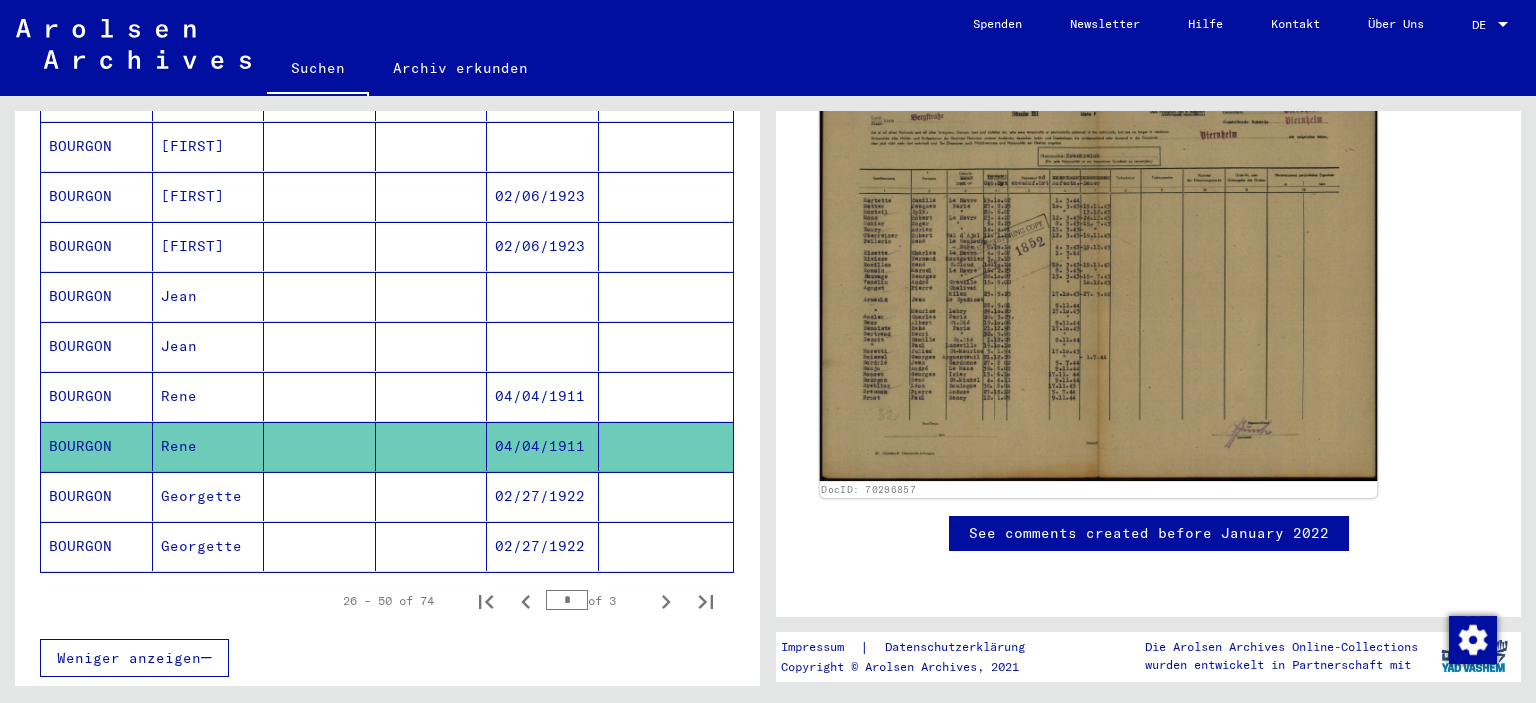 click 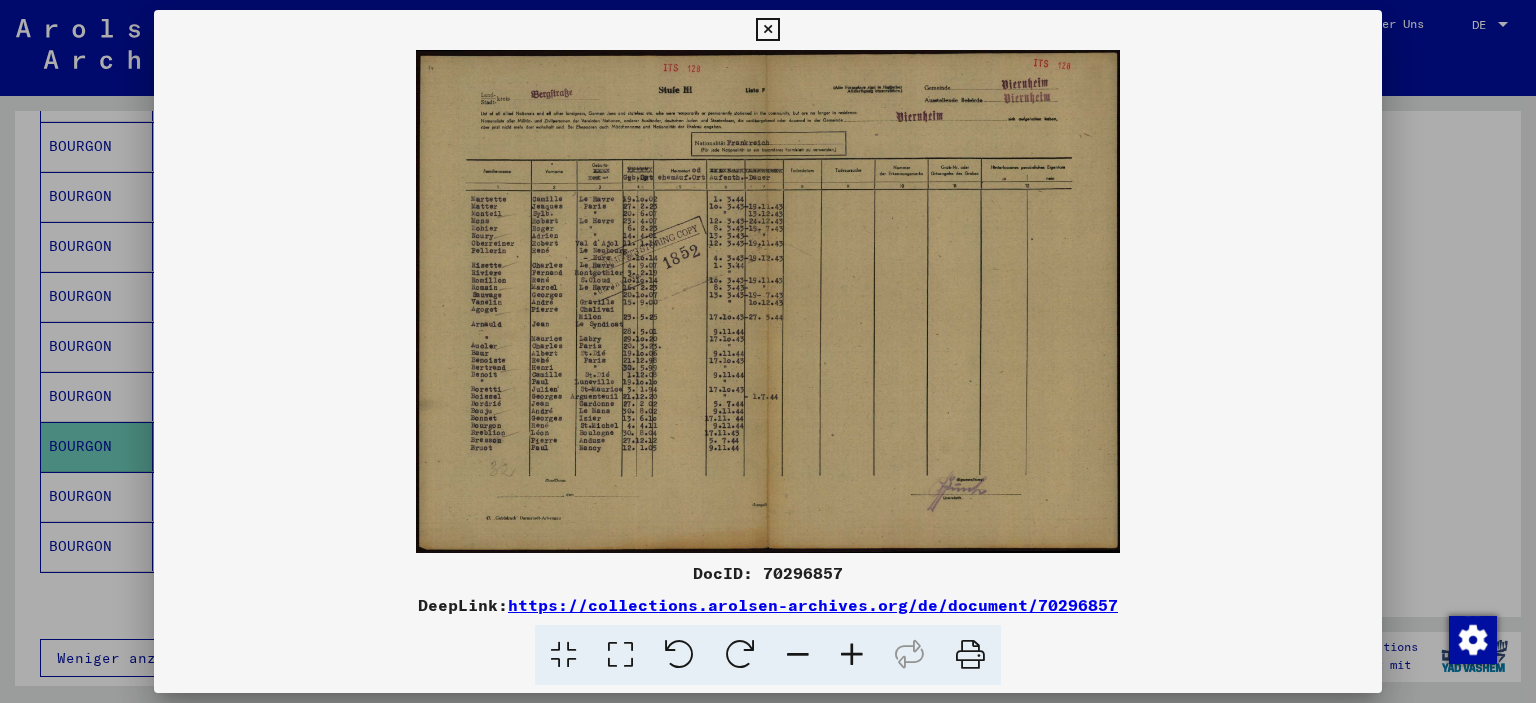 click at bounding box center (852, 655) 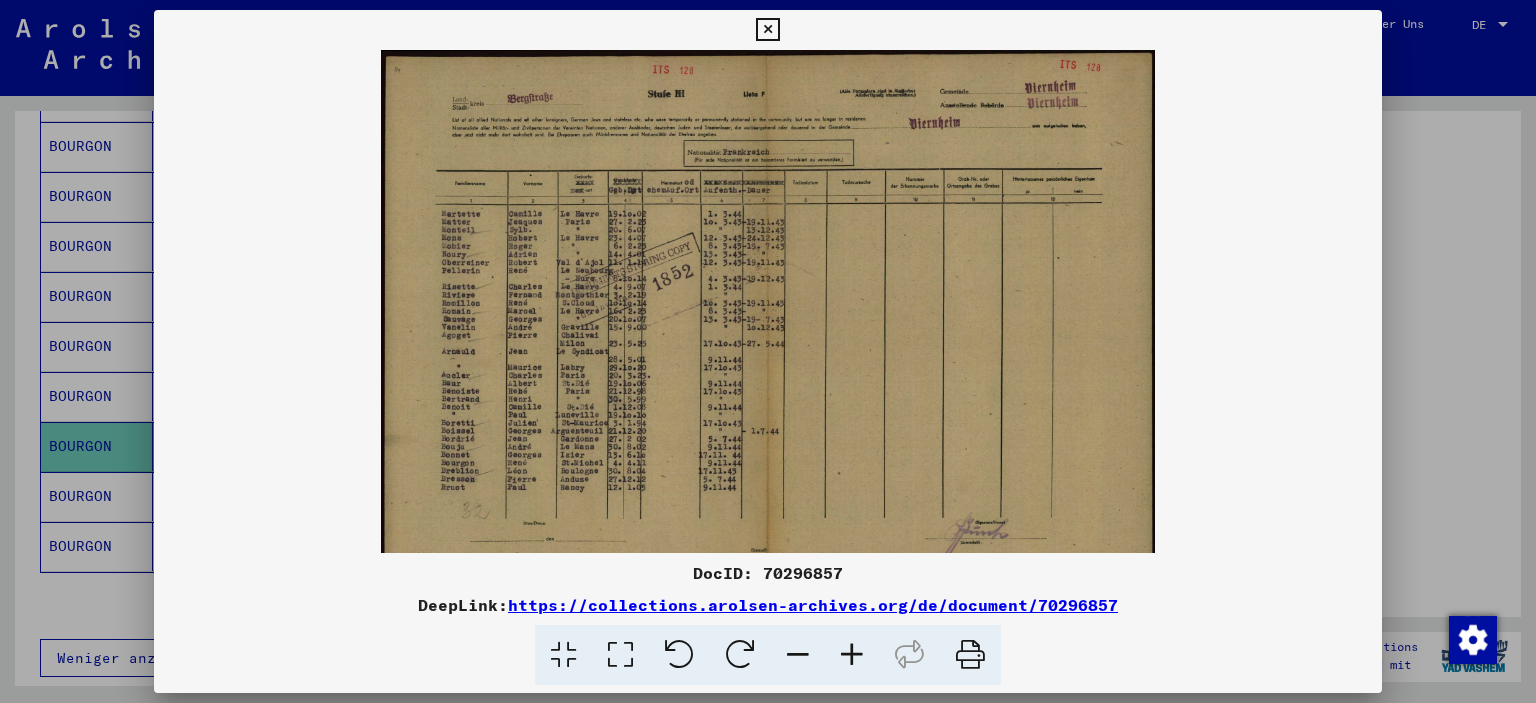 click at bounding box center (852, 655) 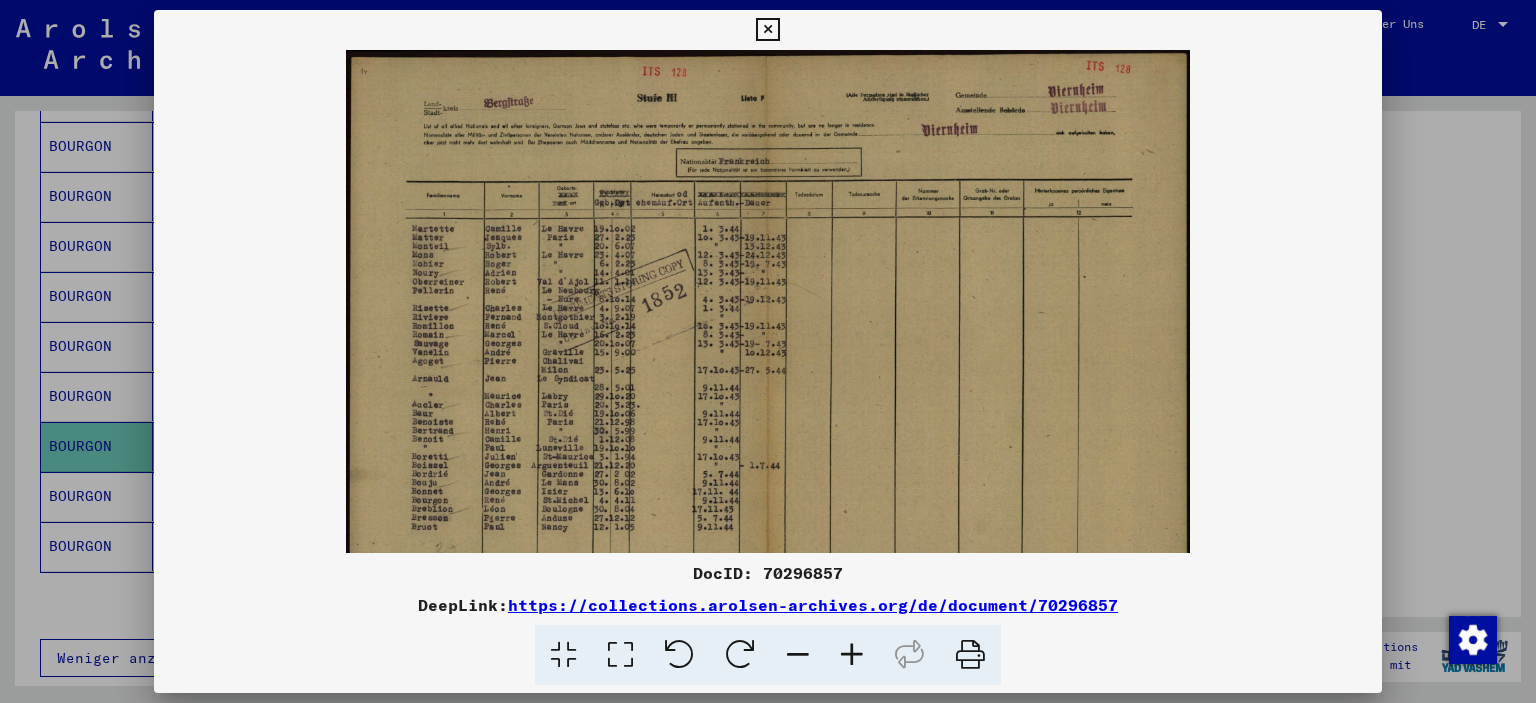 click at bounding box center (852, 655) 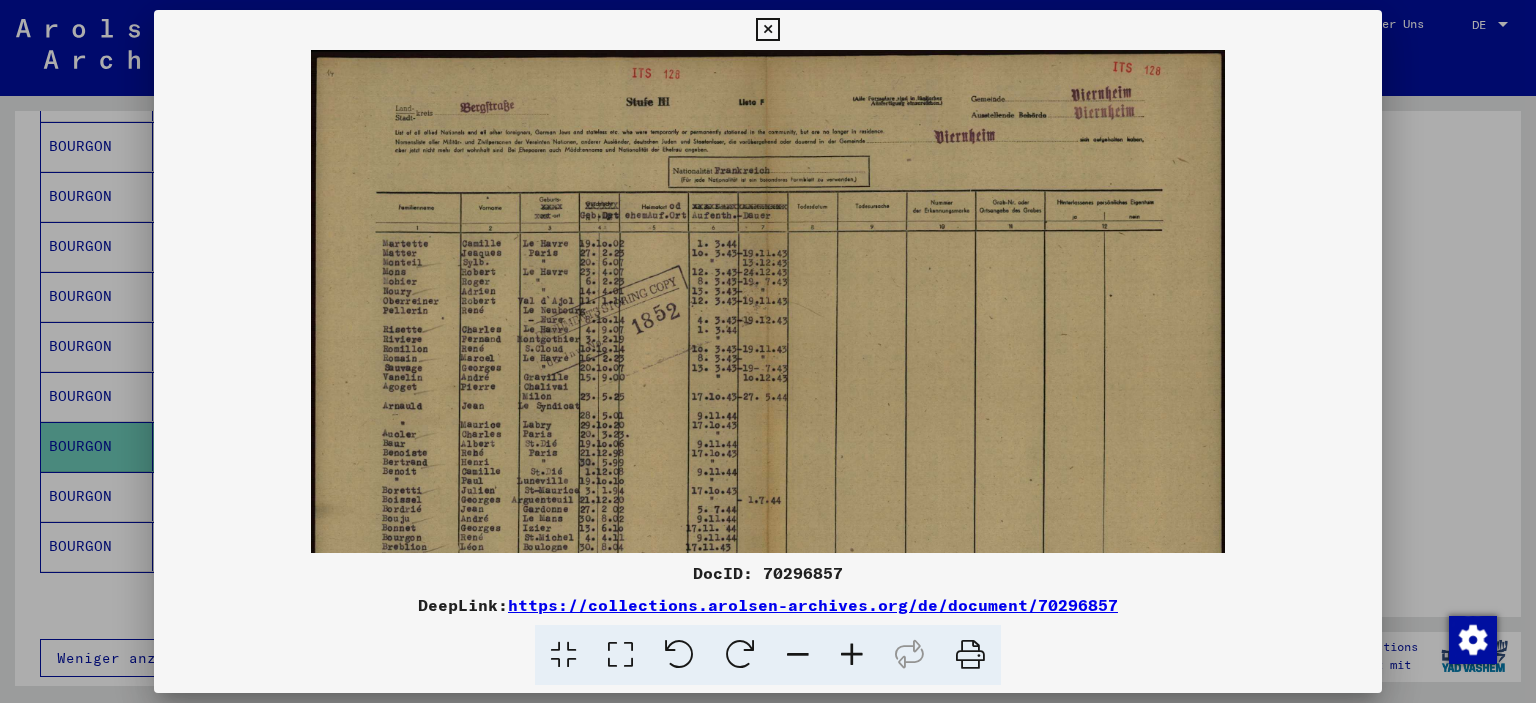 click at bounding box center [852, 655] 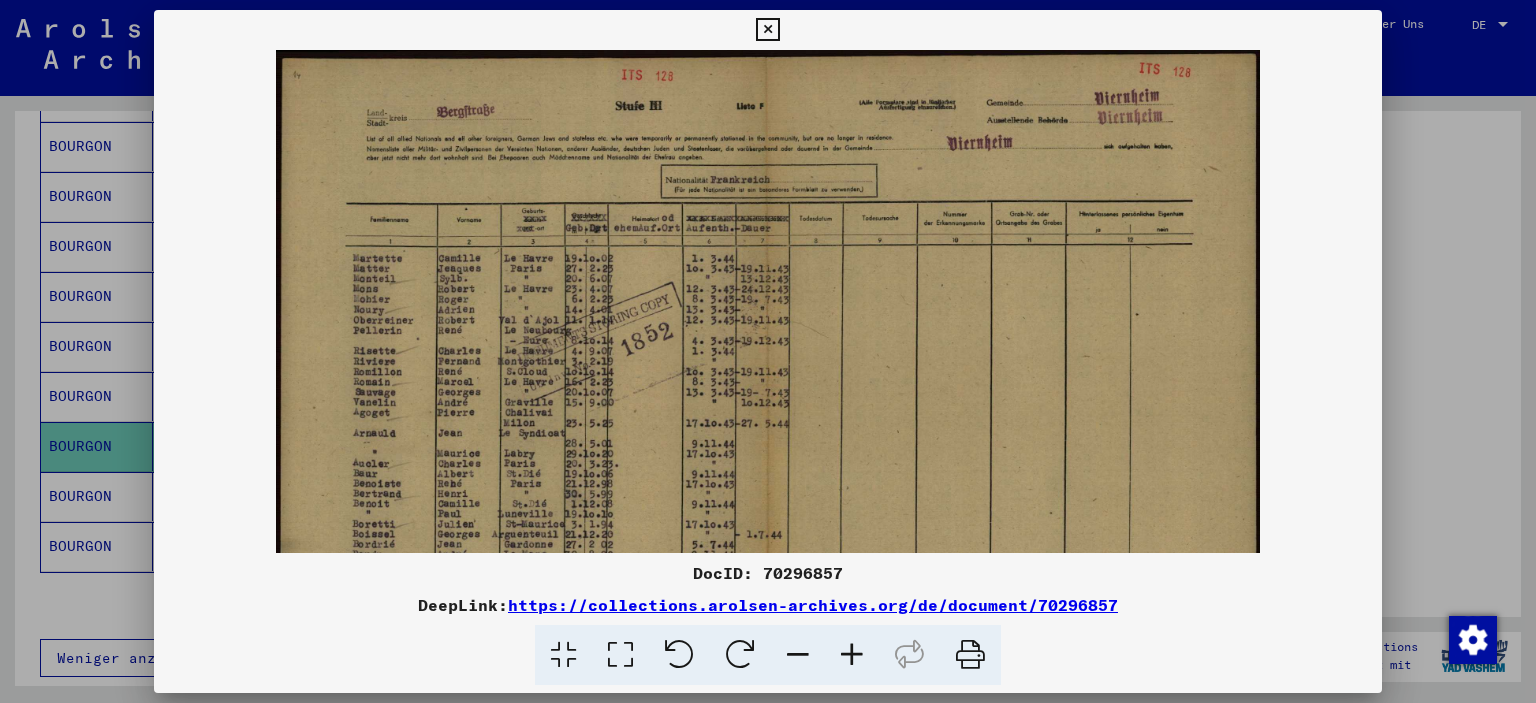 click at bounding box center [852, 655] 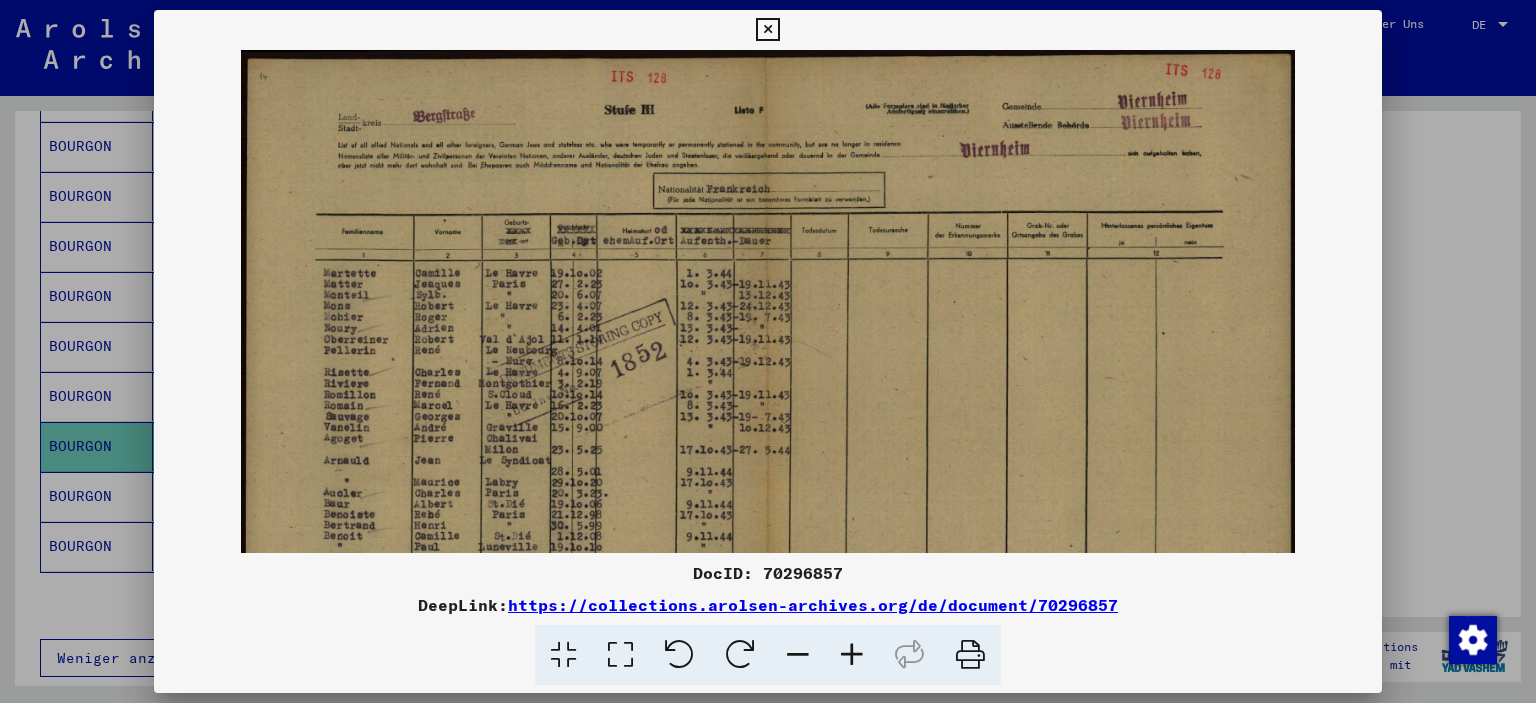 click at bounding box center (852, 655) 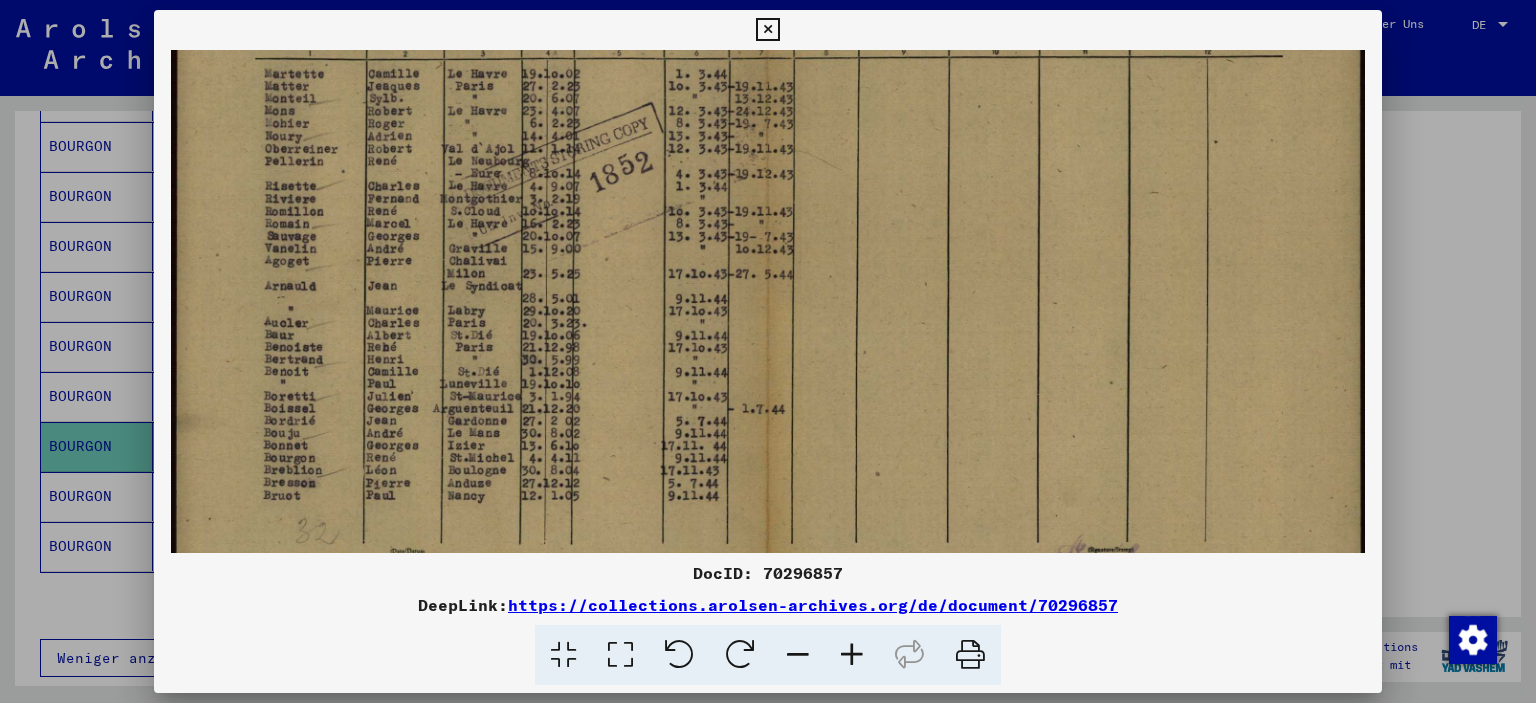 drag, startPoint x: 498, startPoint y: 418, endPoint x: 481, endPoint y: 184, distance: 234.61671 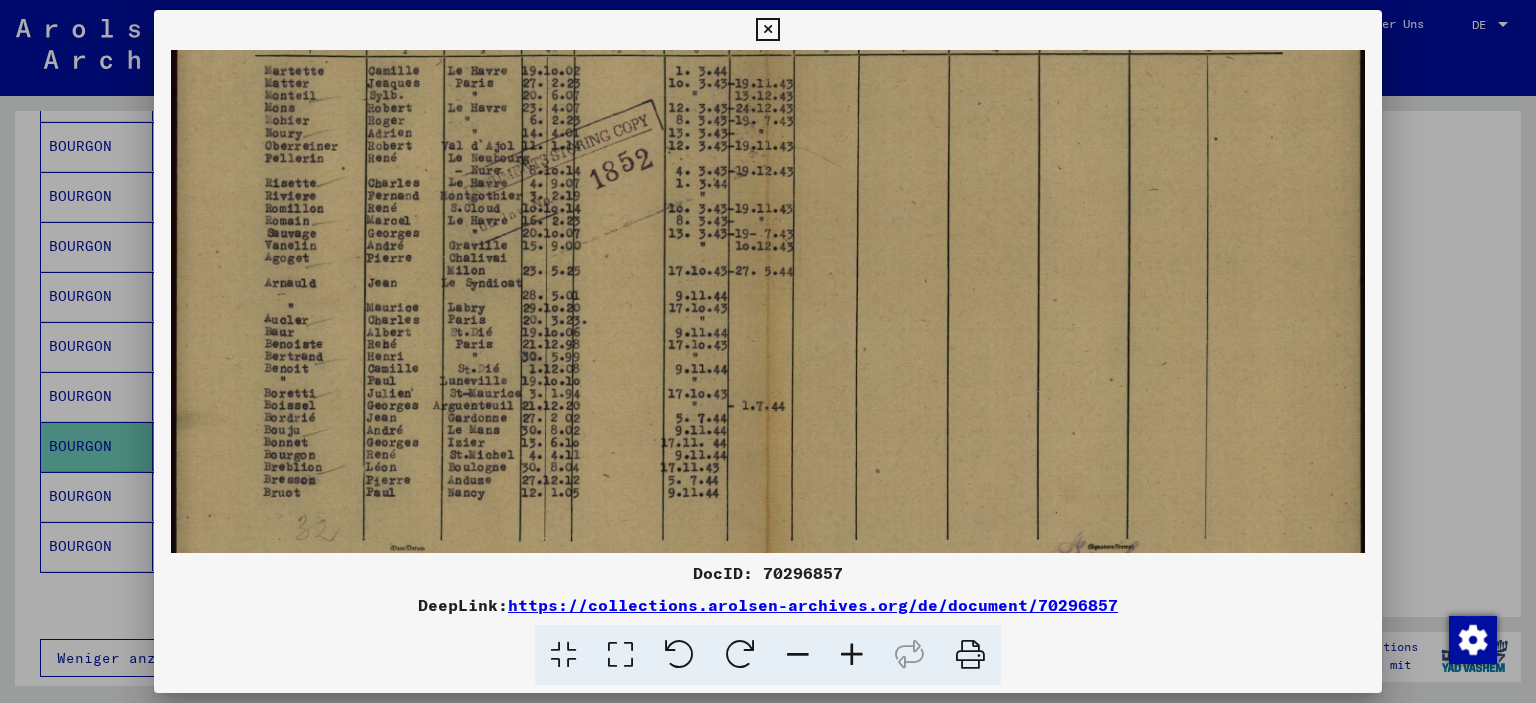 scroll, scrollTop: 328, scrollLeft: 0, axis: vertical 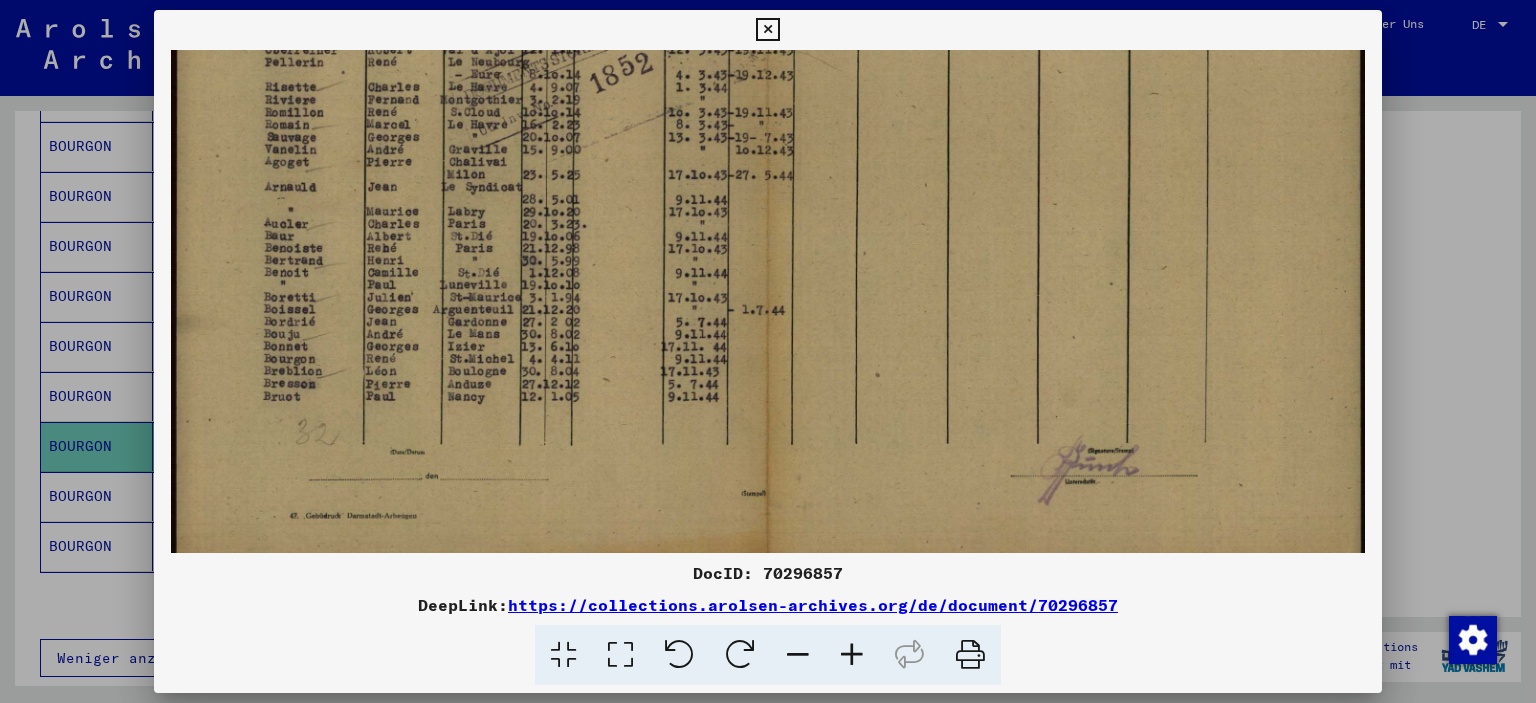 drag, startPoint x: 454, startPoint y: 317, endPoint x: 456, endPoint y: 226, distance: 91.02197 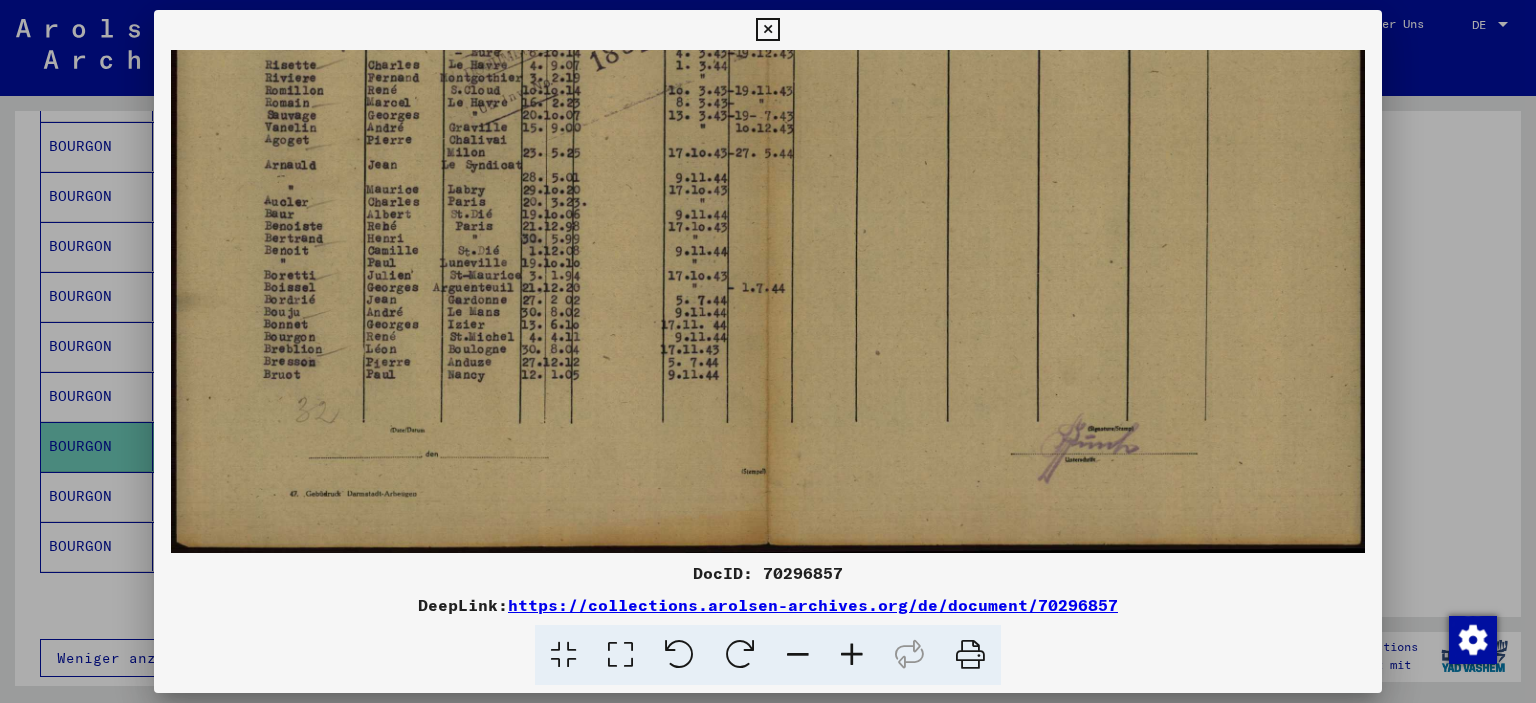 drag, startPoint x: 344, startPoint y: 333, endPoint x: 352, endPoint y: 246, distance: 87.36704 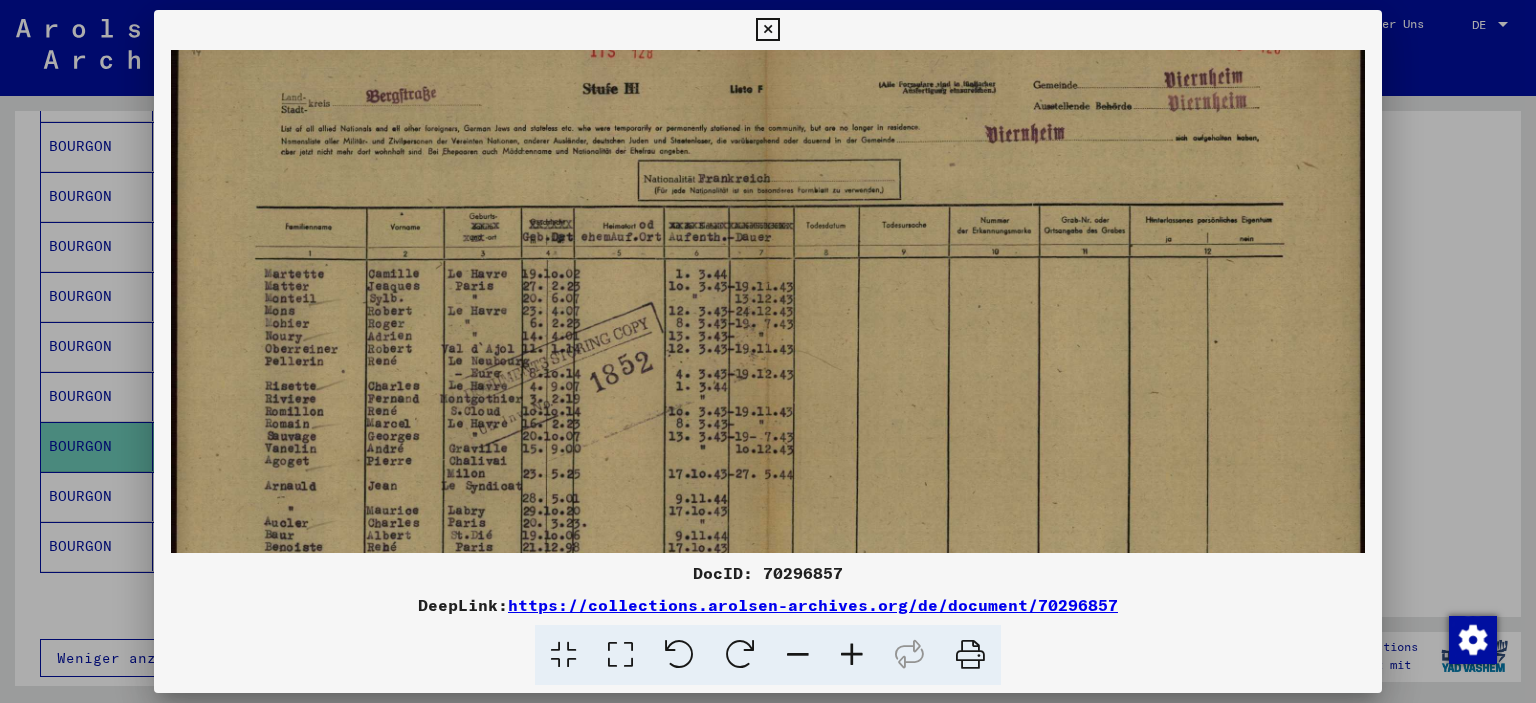 scroll, scrollTop: 15, scrollLeft: 0, axis: vertical 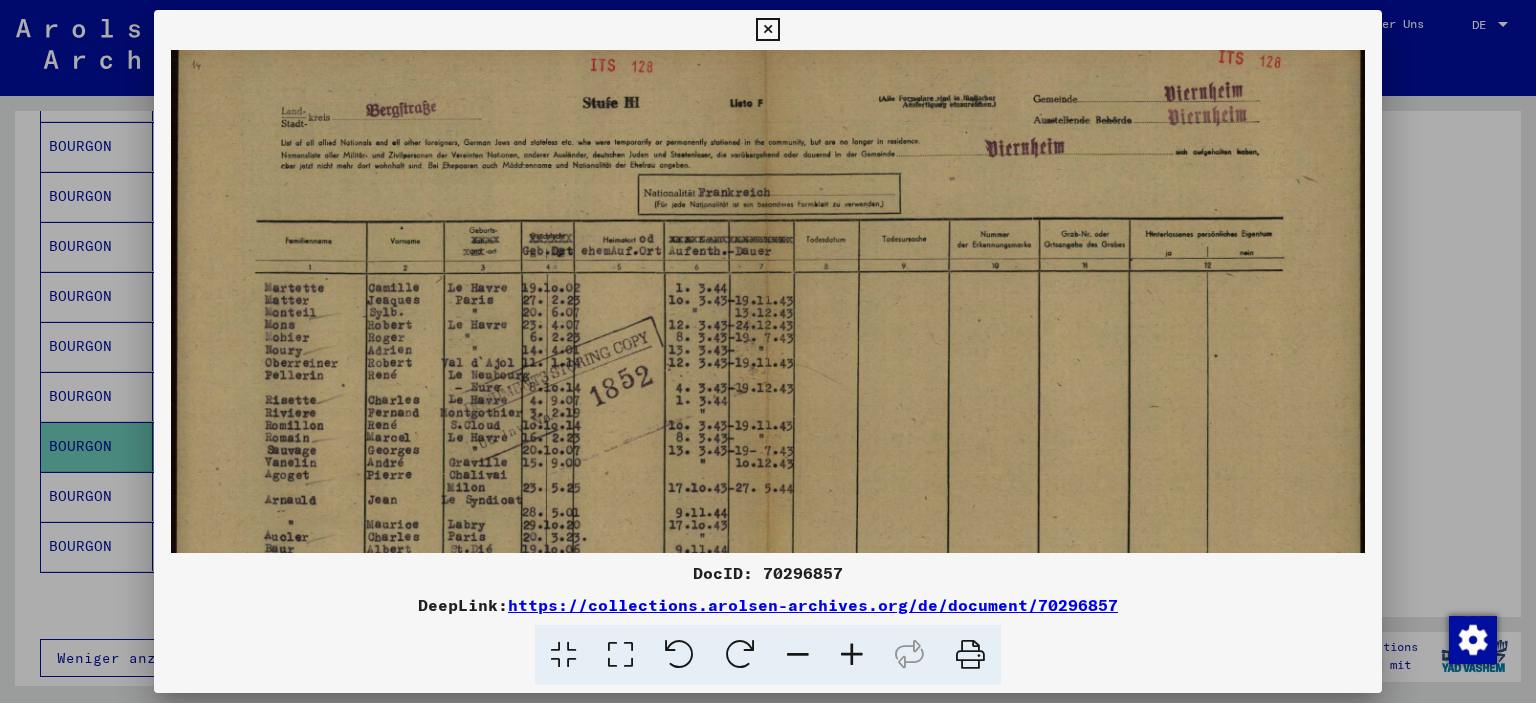 drag, startPoint x: 554, startPoint y: 251, endPoint x: 597, endPoint y: 510, distance: 262.54523 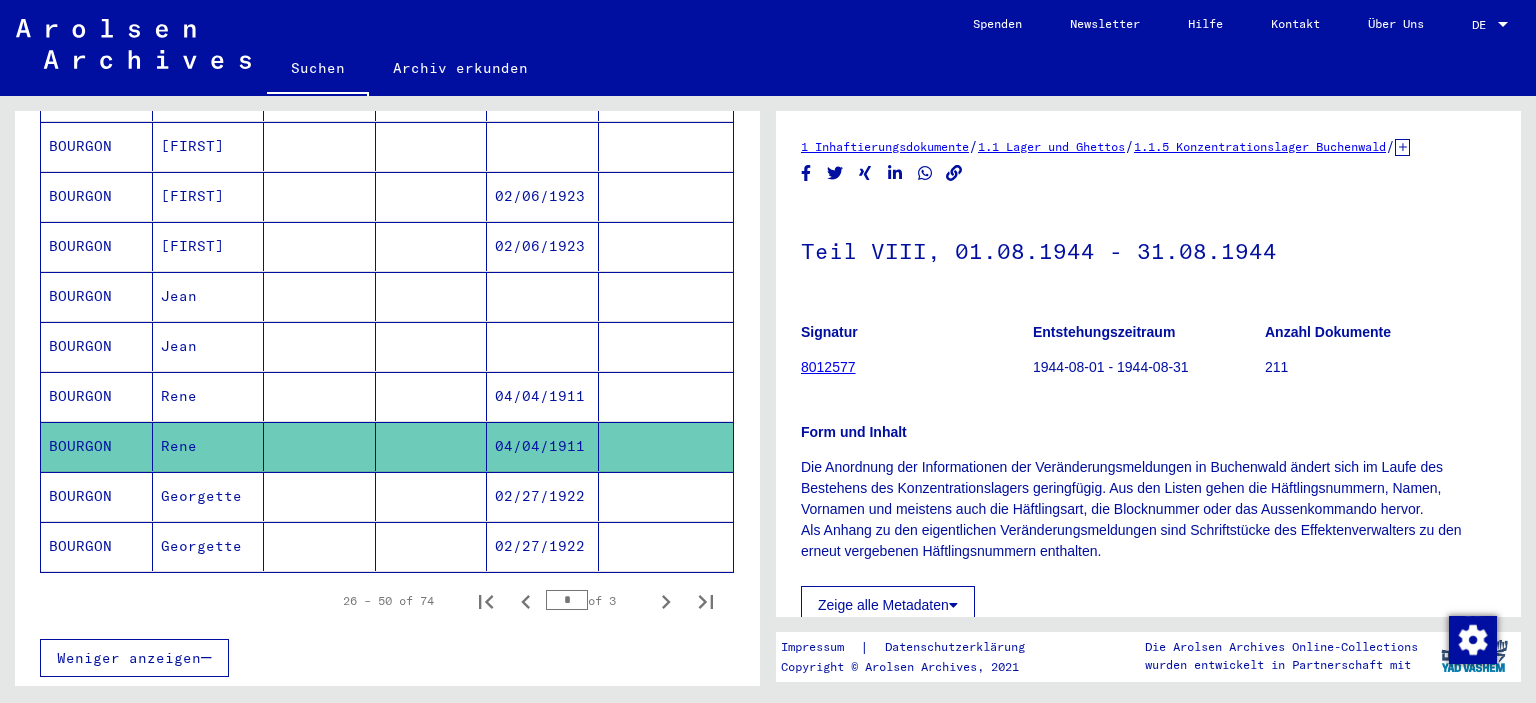 scroll, scrollTop: 1091, scrollLeft: 0, axis: vertical 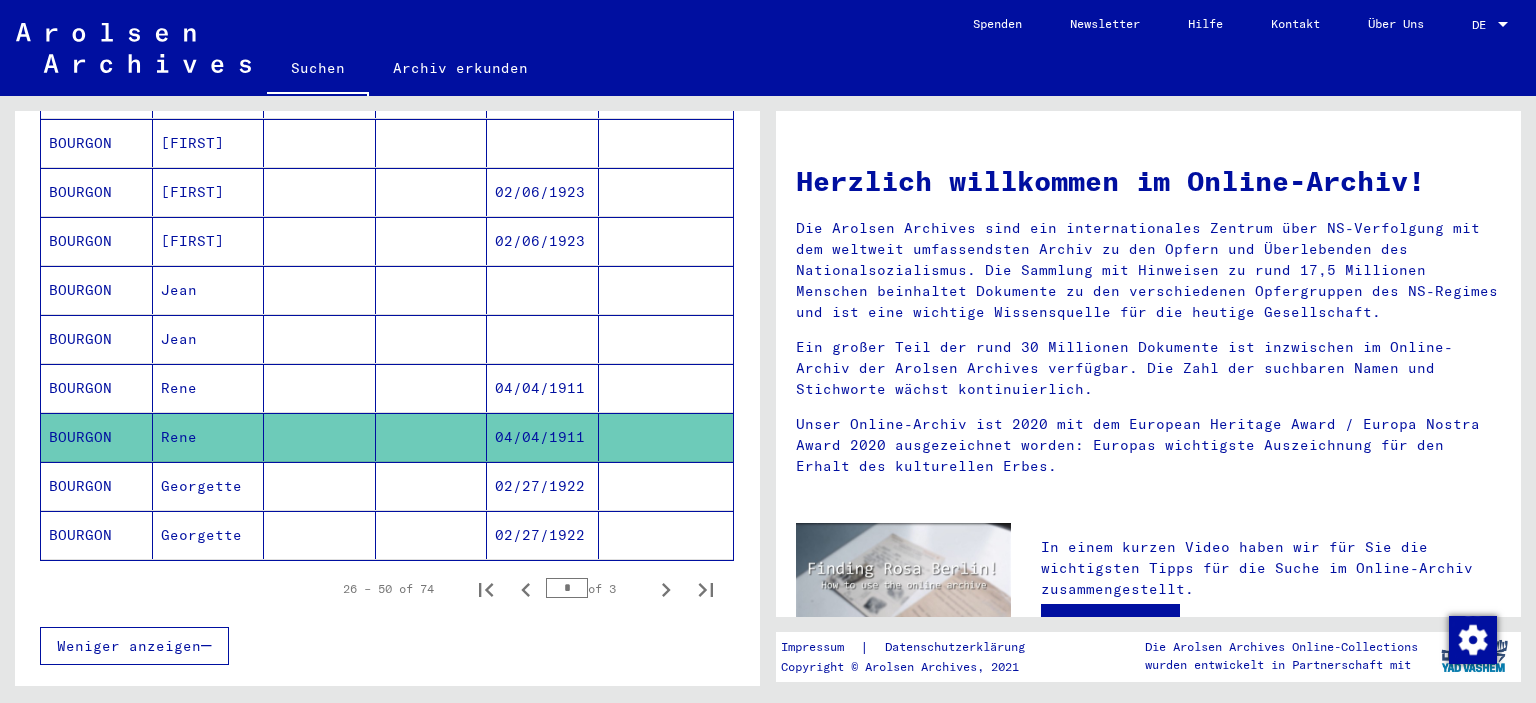 click at bounding box center (320, 437) 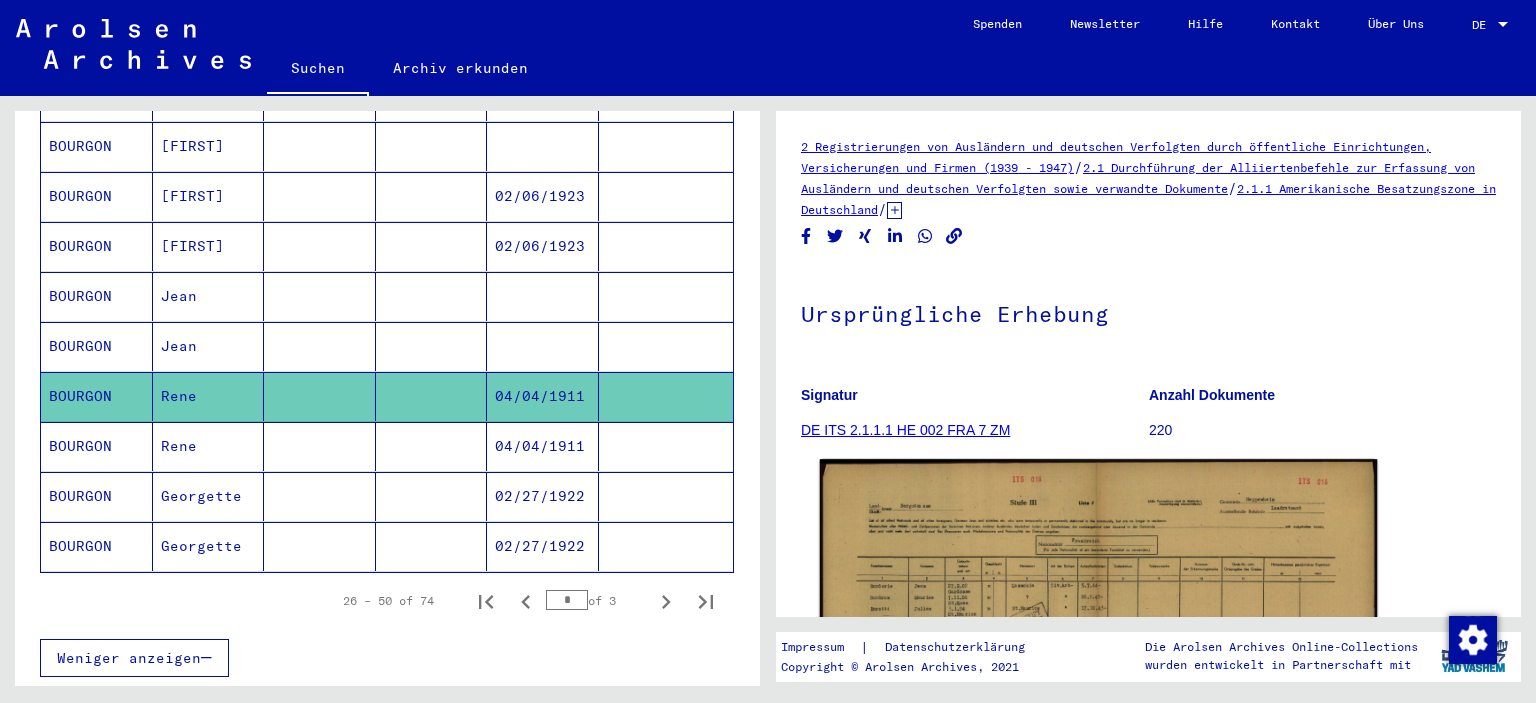 click 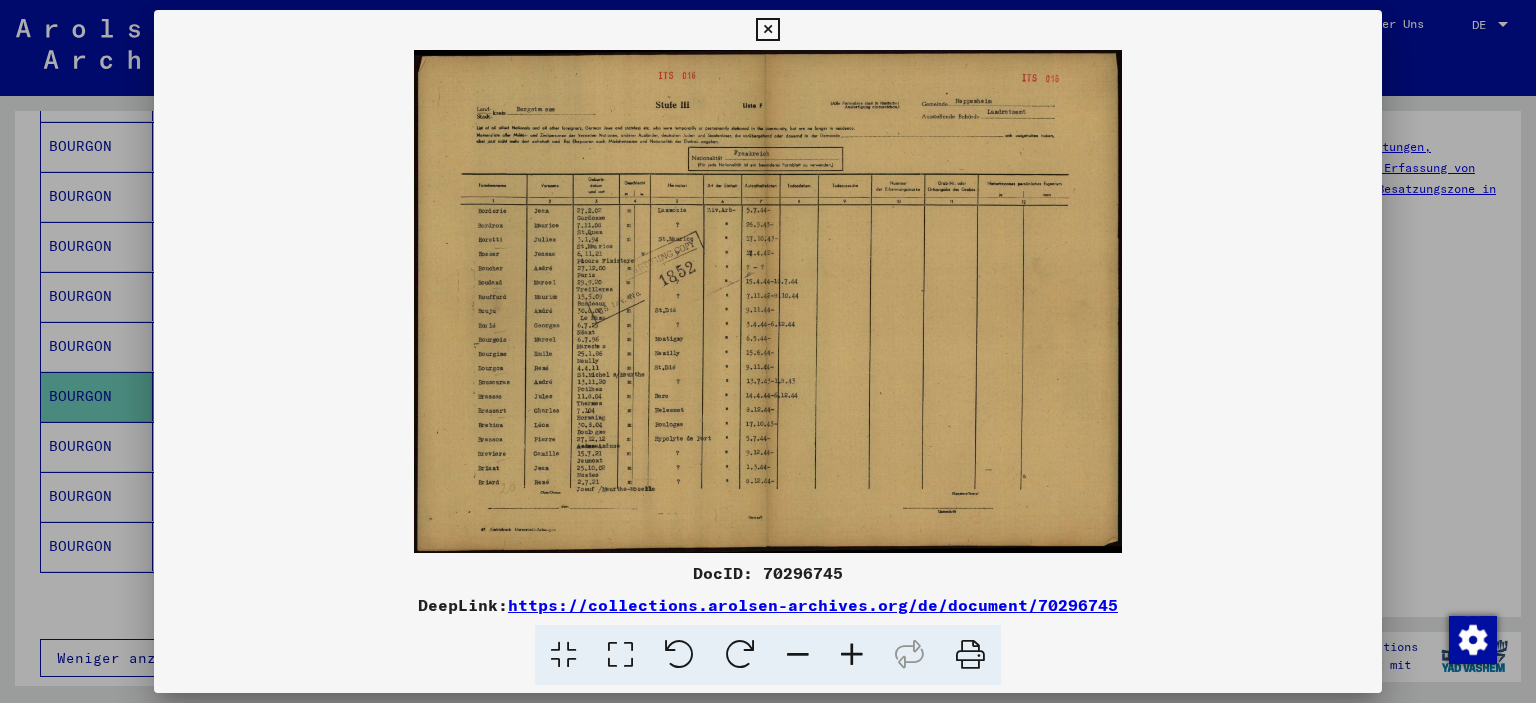click at bounding box center (852, 655) 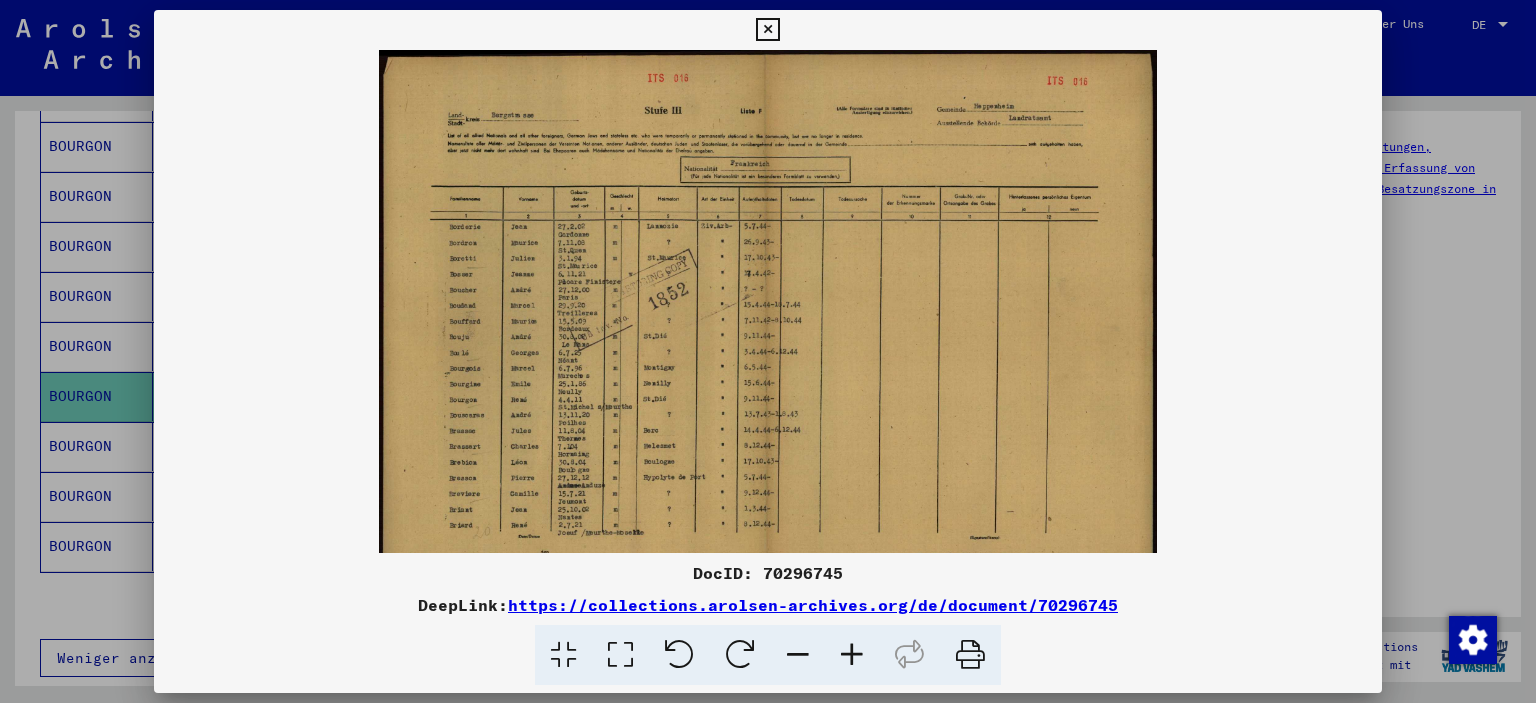 click at bounding box center (852, 655) 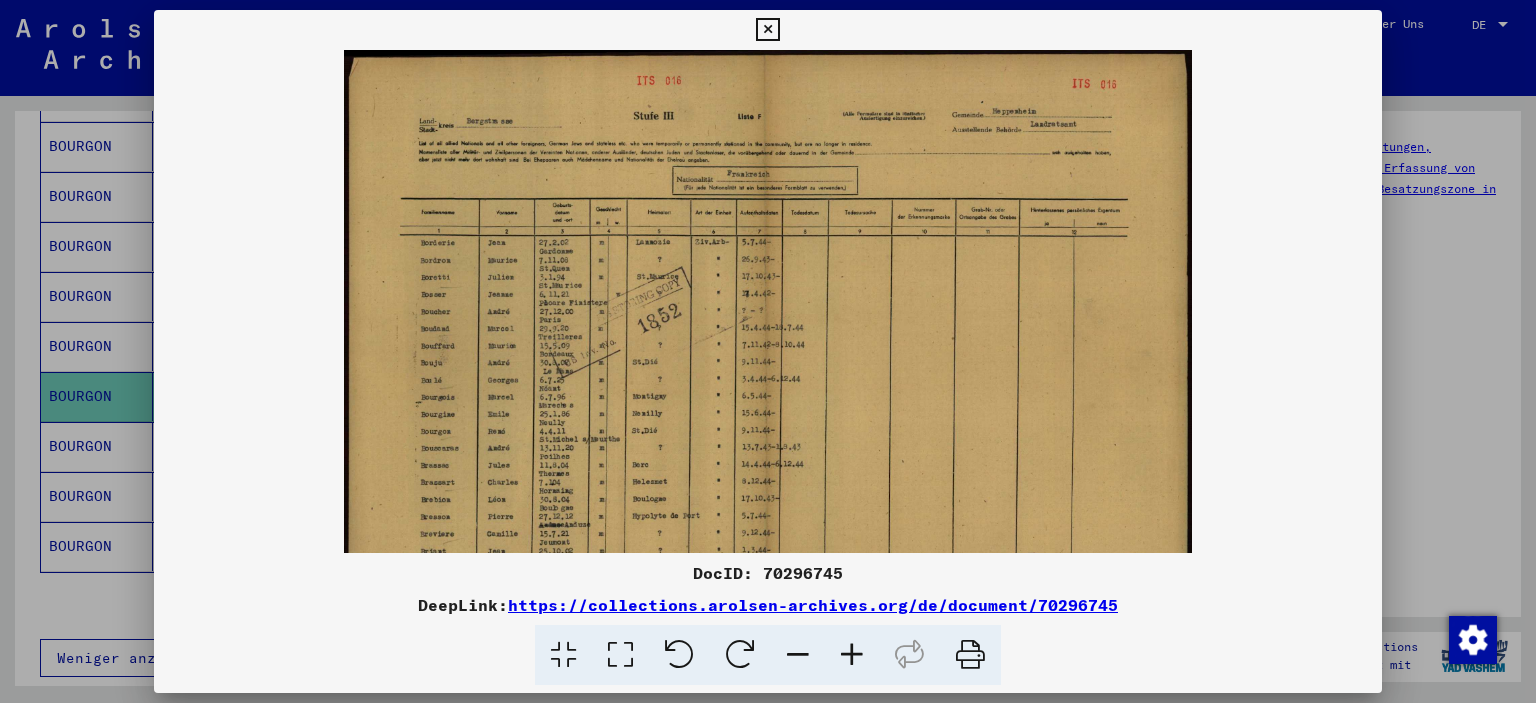 click at bounding box center [852, 655] 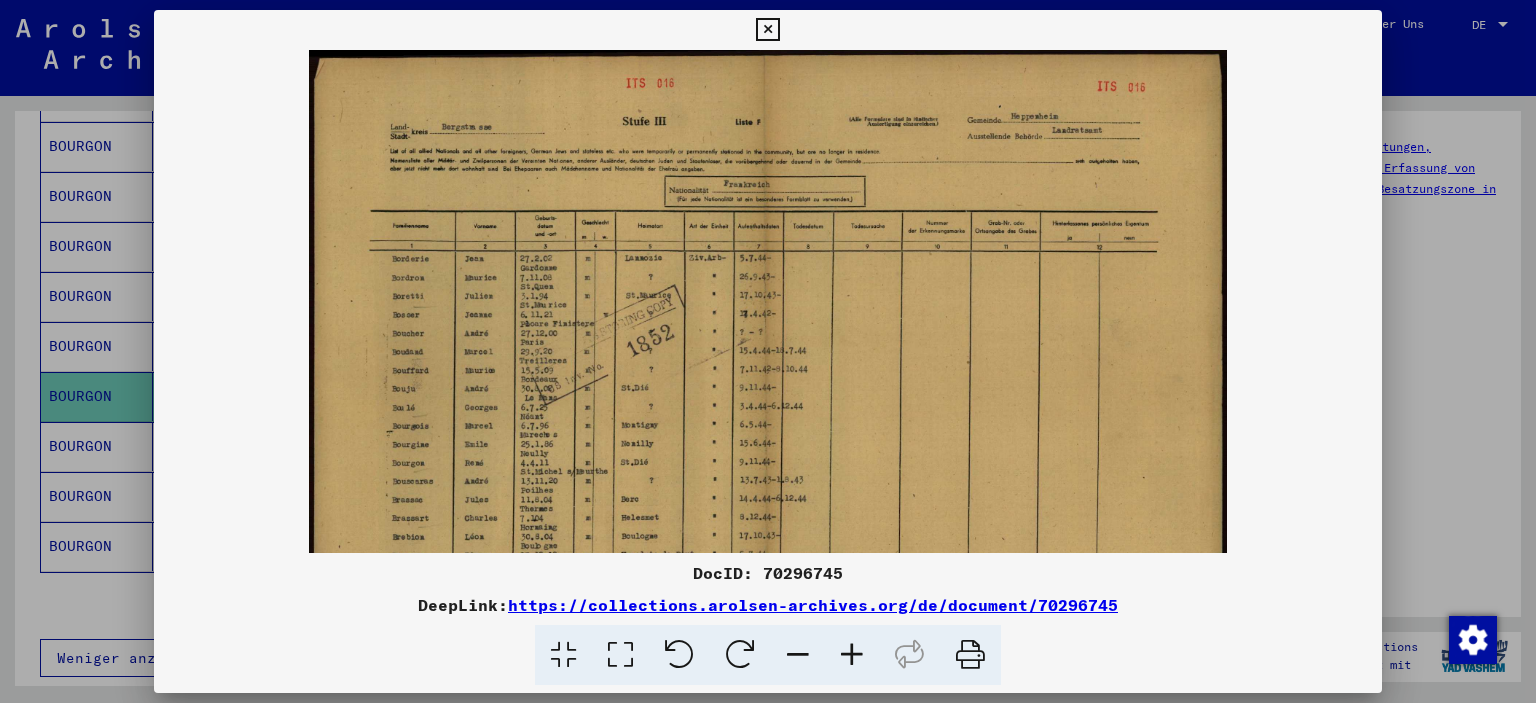 click at bounding box center [852, 655] 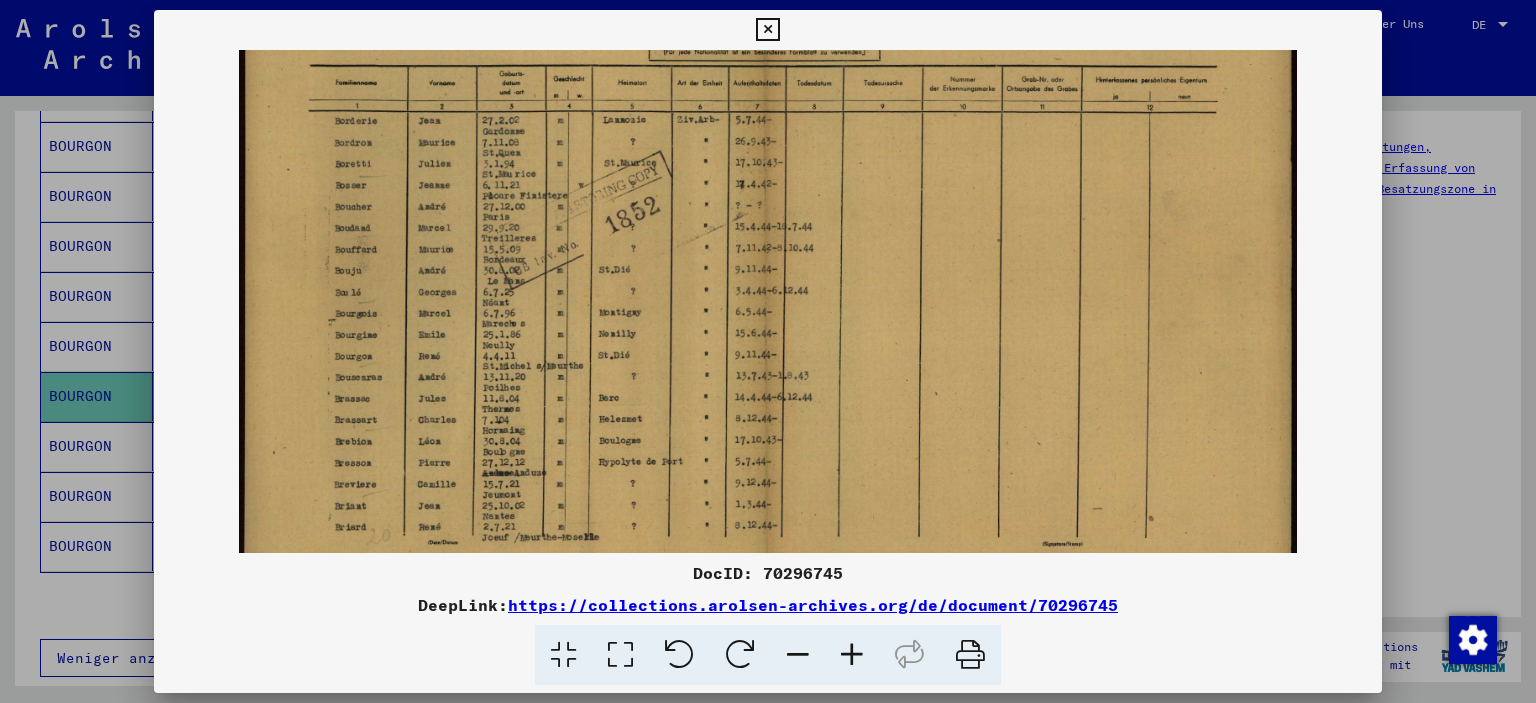 drag, startPoint x: 568, startPoint y: 388, endPoint x: 549, endPoint y: 169, distance: 219.82266 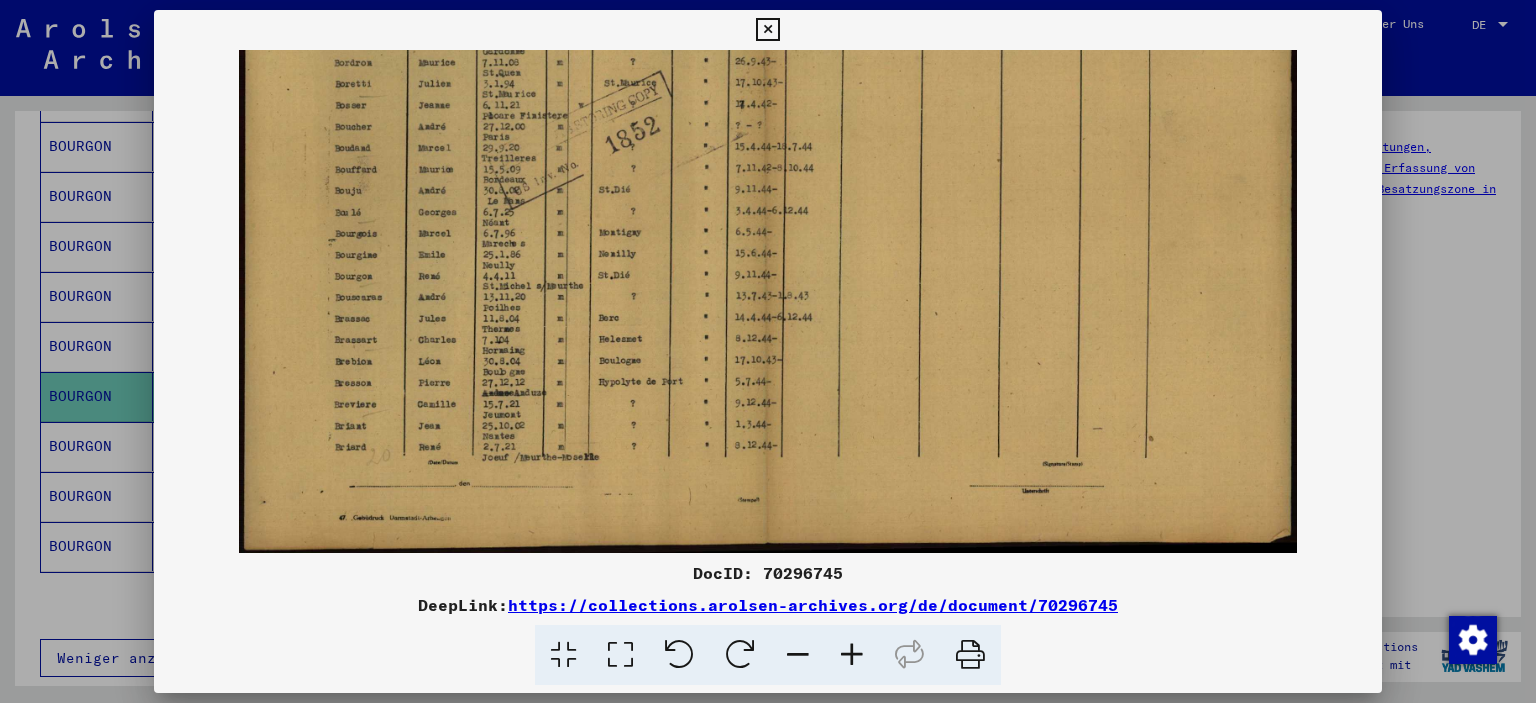 drag, startPoint x: 512, startPoint y: 294, endPoint x: 510, endPoint y: 254, distance: 40.04997 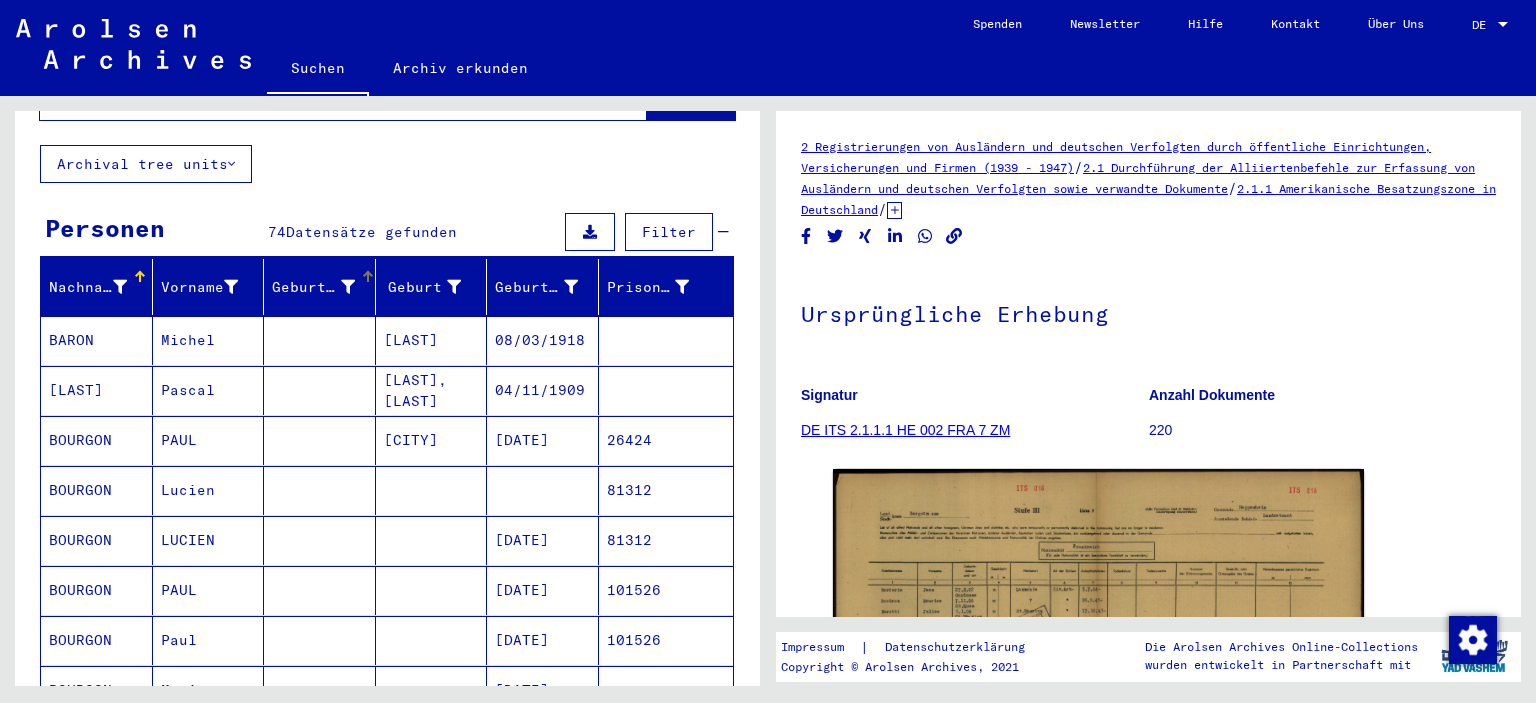 scroll, scrollTop: 0, scrollLeft: 0, axis: both 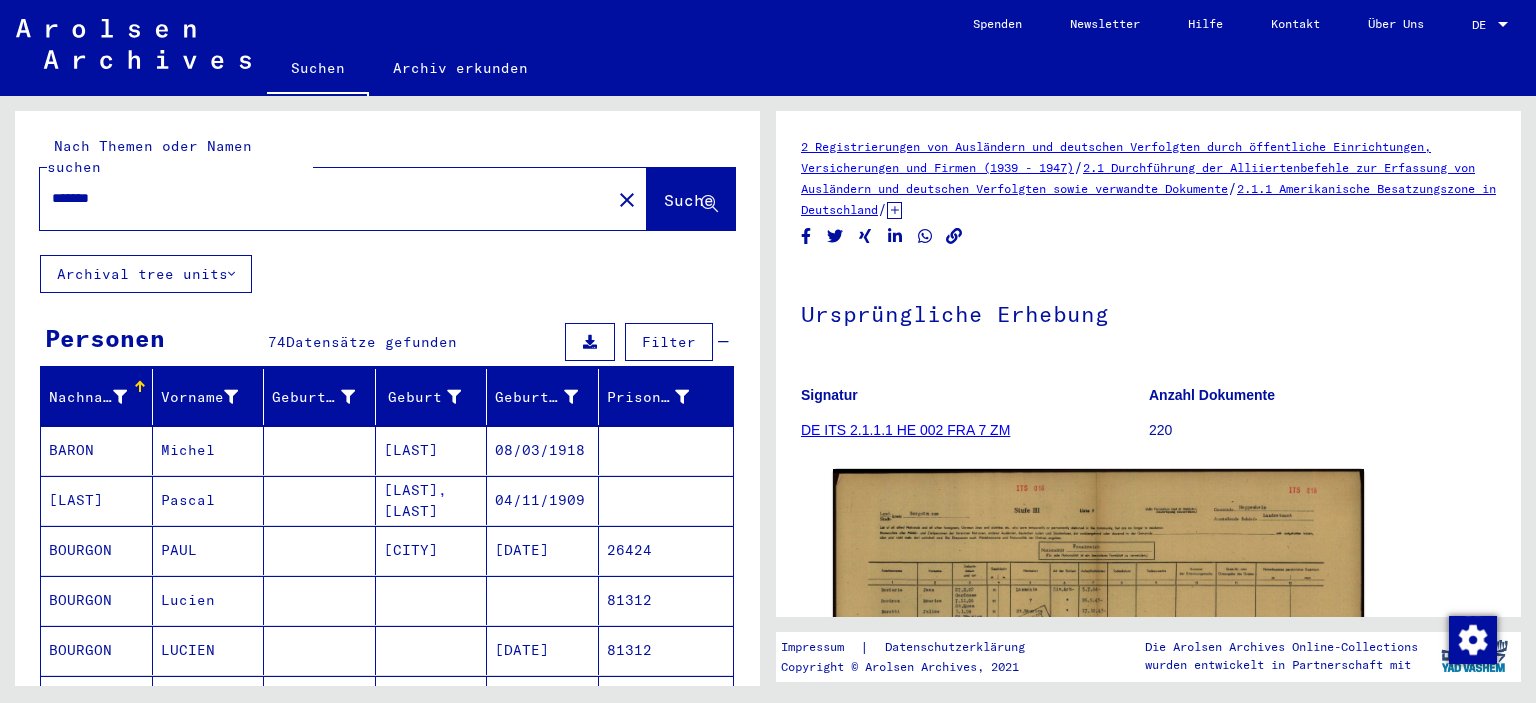 click on "*******" at bounding box center (325, 198) 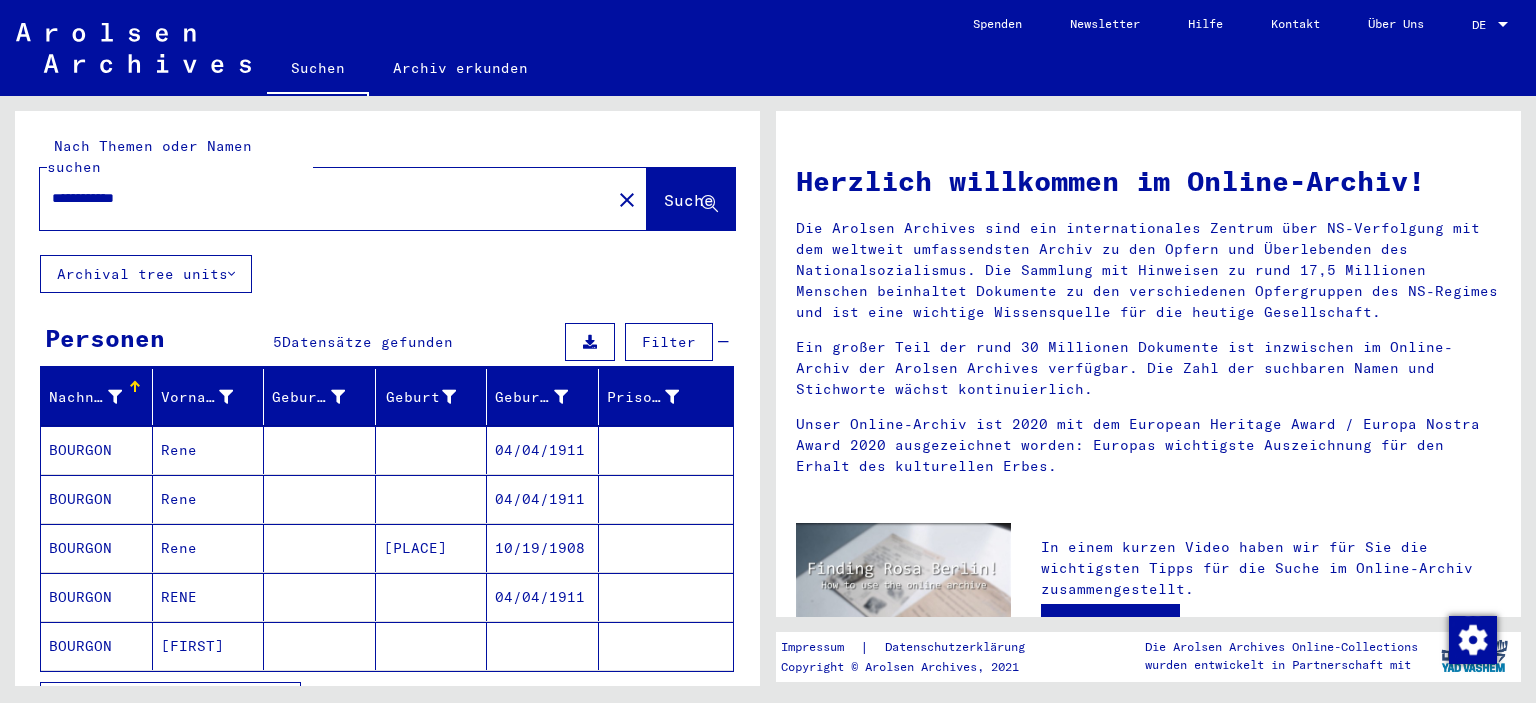 click on "04/04/1911" at bounding box center [543, 646] 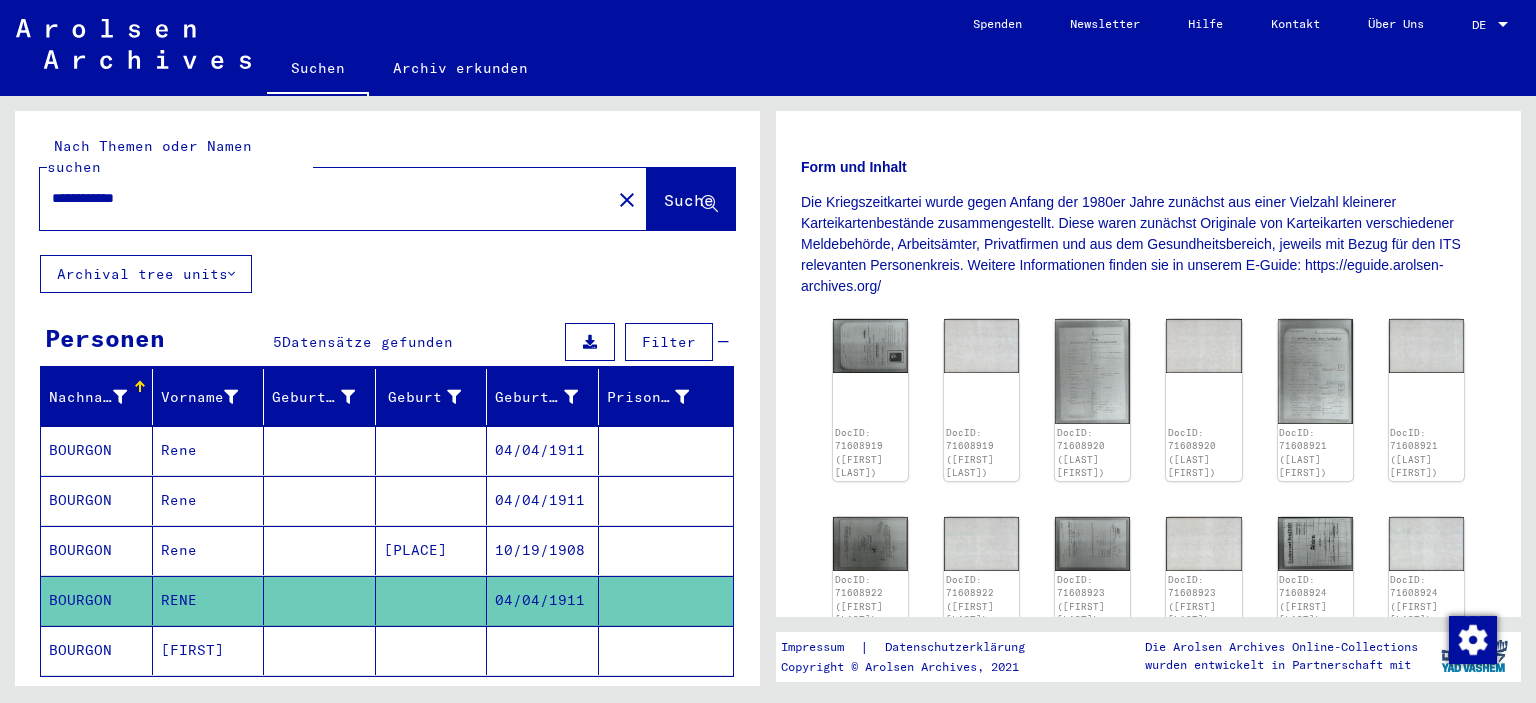 scroll, scrollTop: 331, scrollLeft: 0, axis: vertical 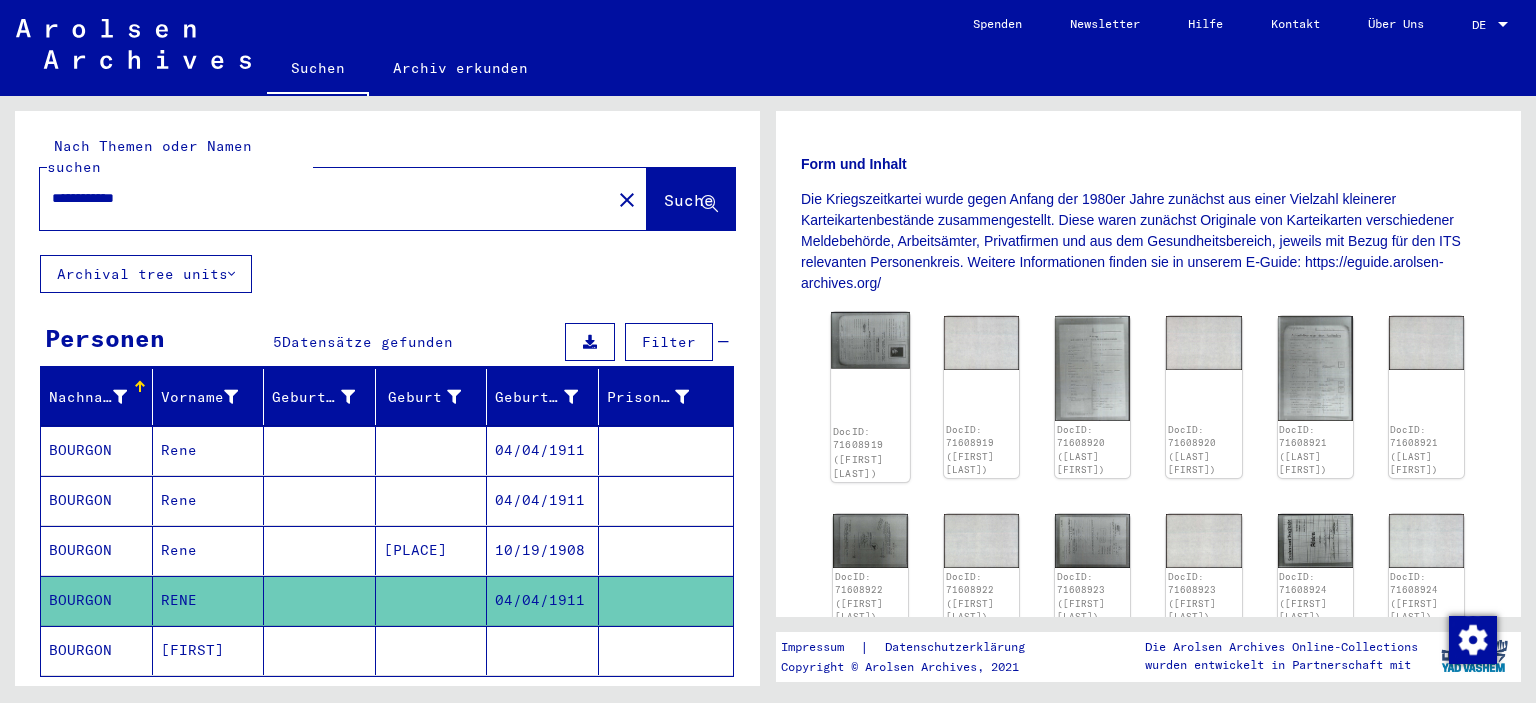 click 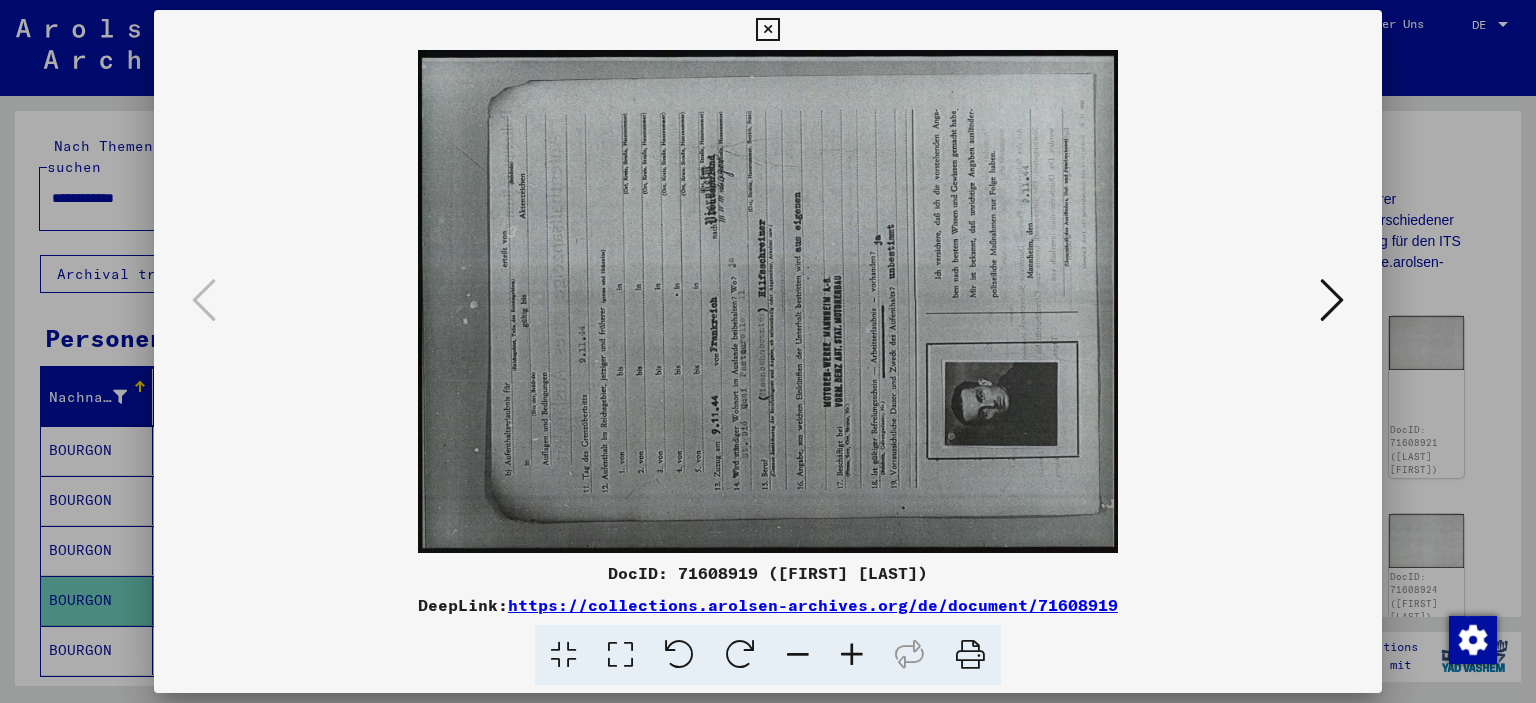 click at bounding box center (740, 655) 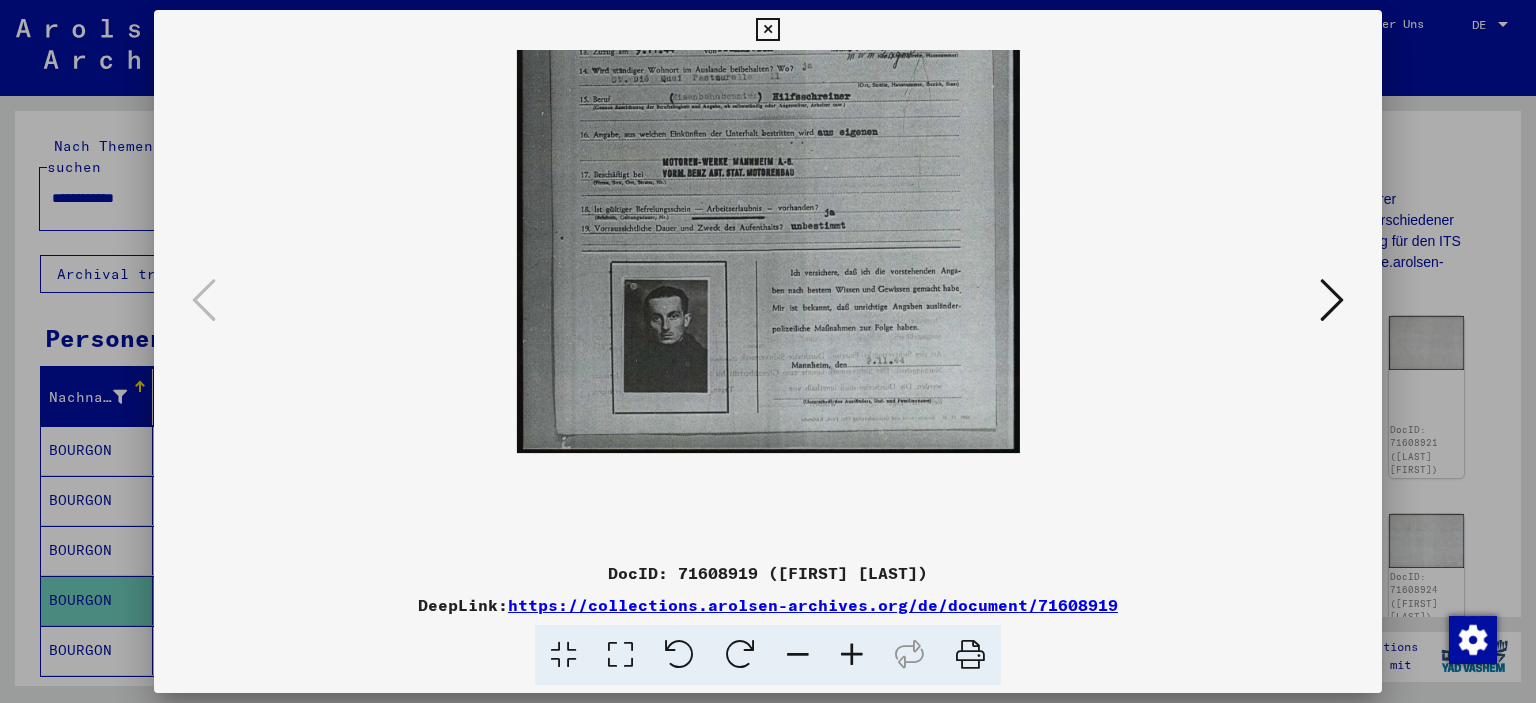 scroll, scrollTop: 299, scrollLeft: 0, axis: vertical 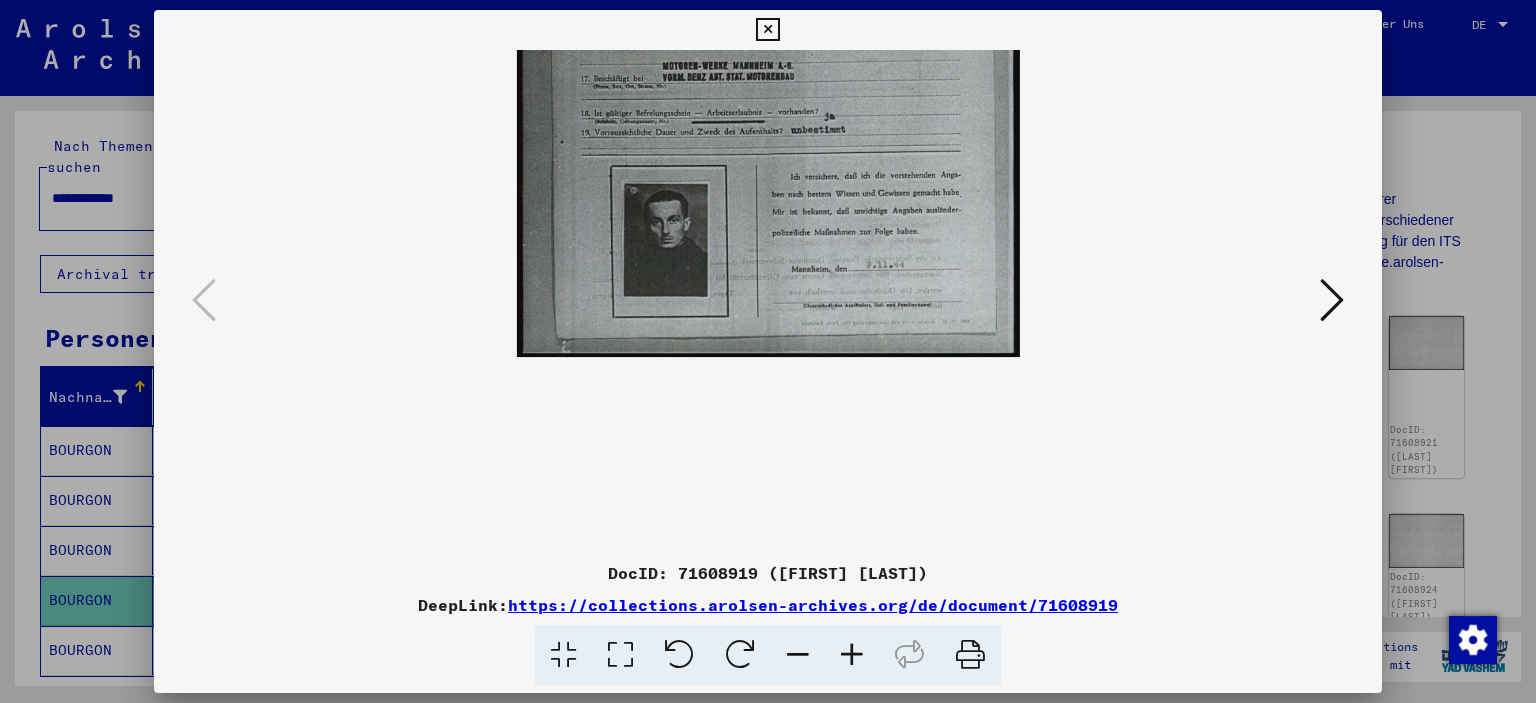 drag, startPoint x: 790, startPoint y: 443, endPoint x: 802, endPoint y: 113, distance: 330.2181 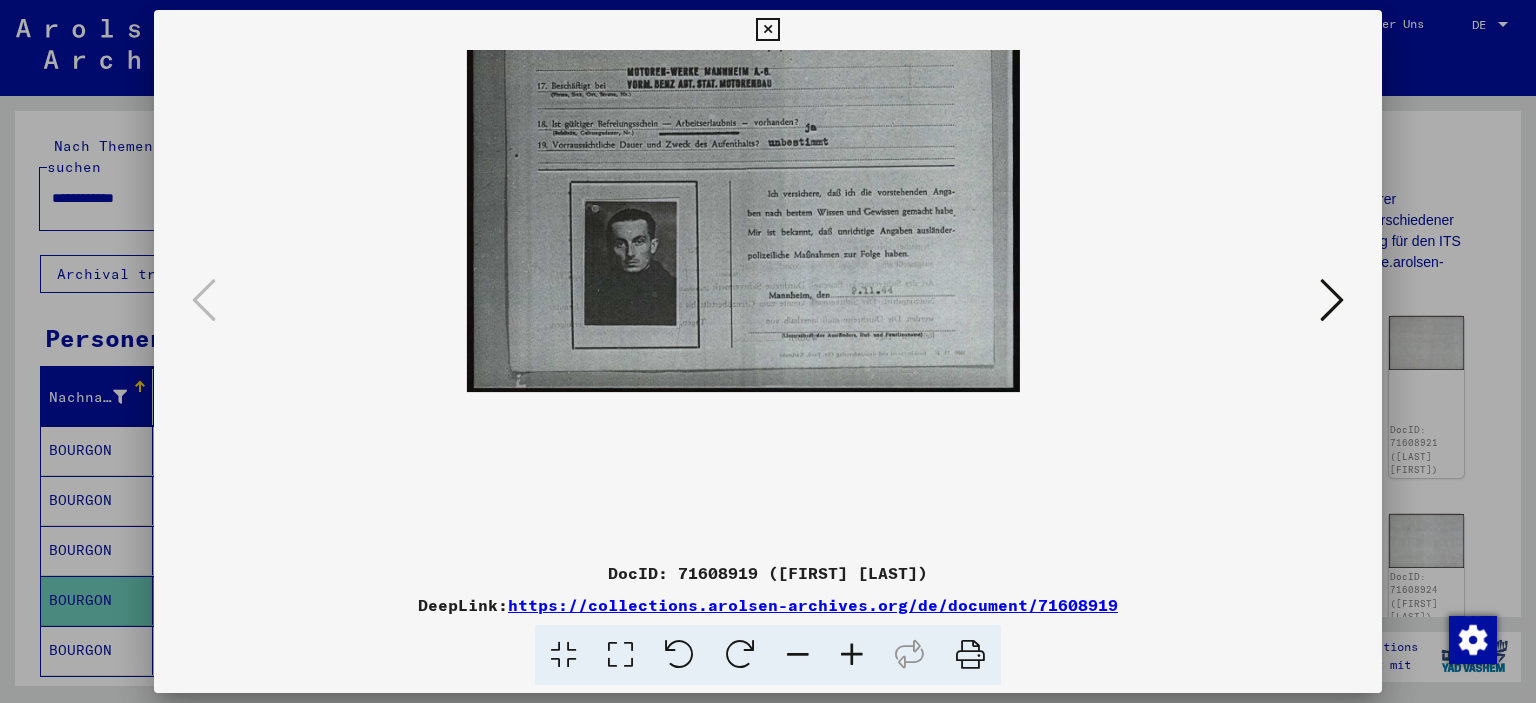 click at bounding box center (852, 655) 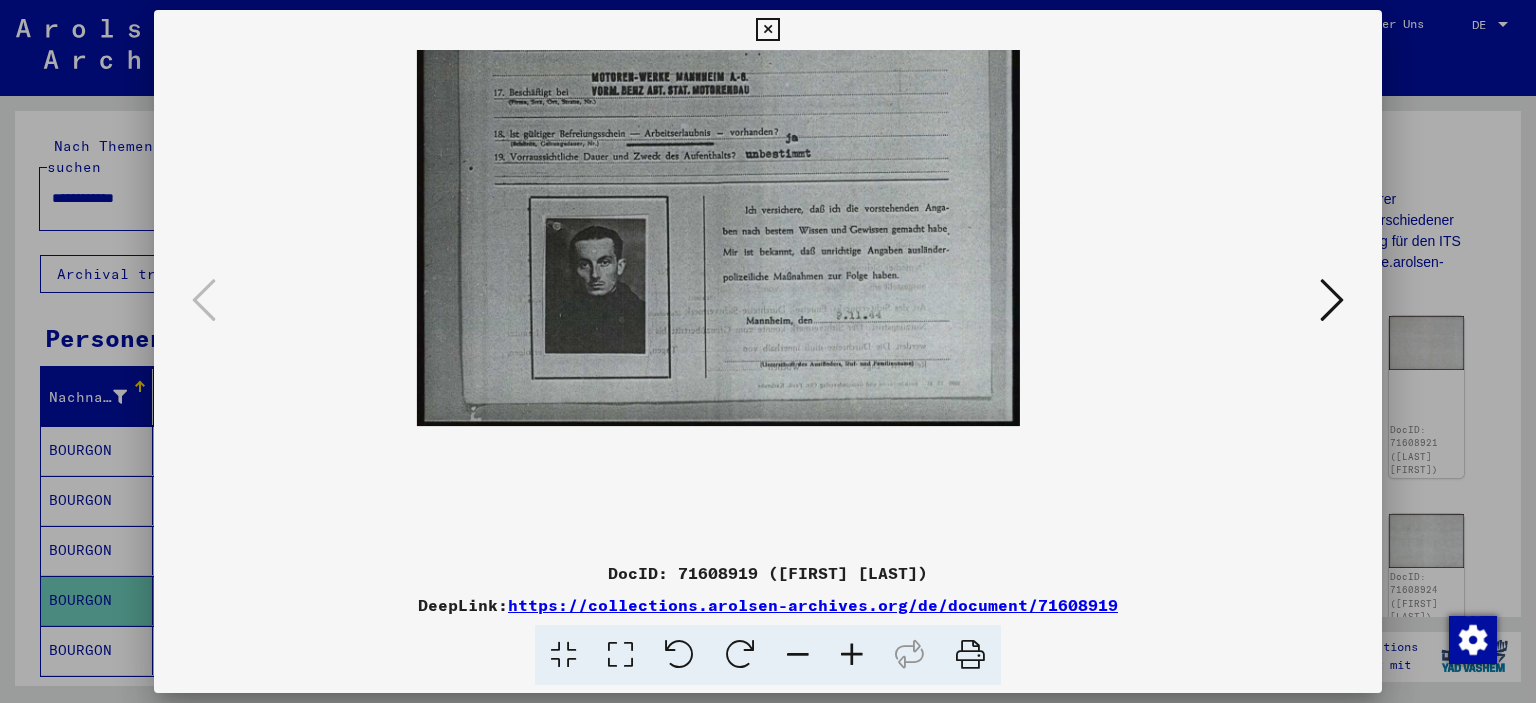 click at bounding box center [852, 655] 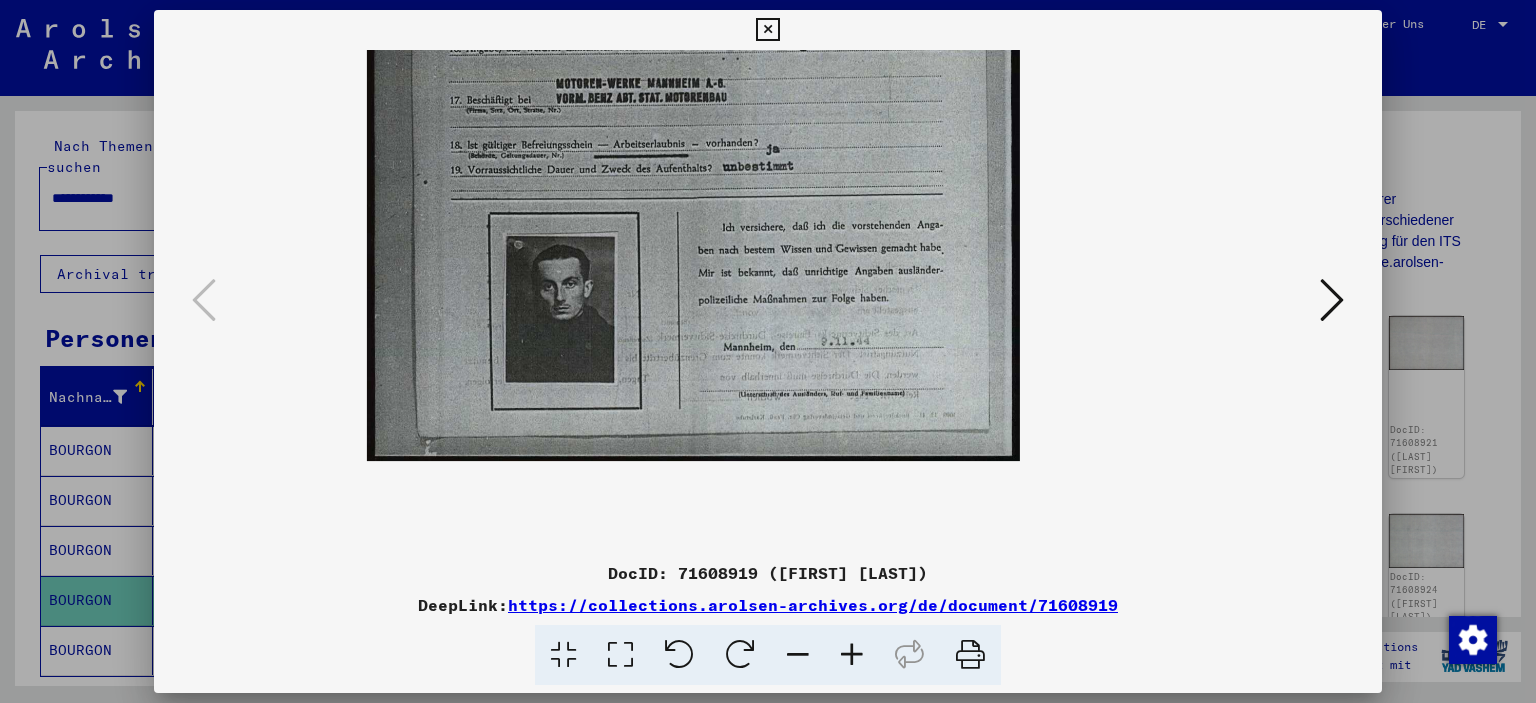 click at bounding box center (852, 655) 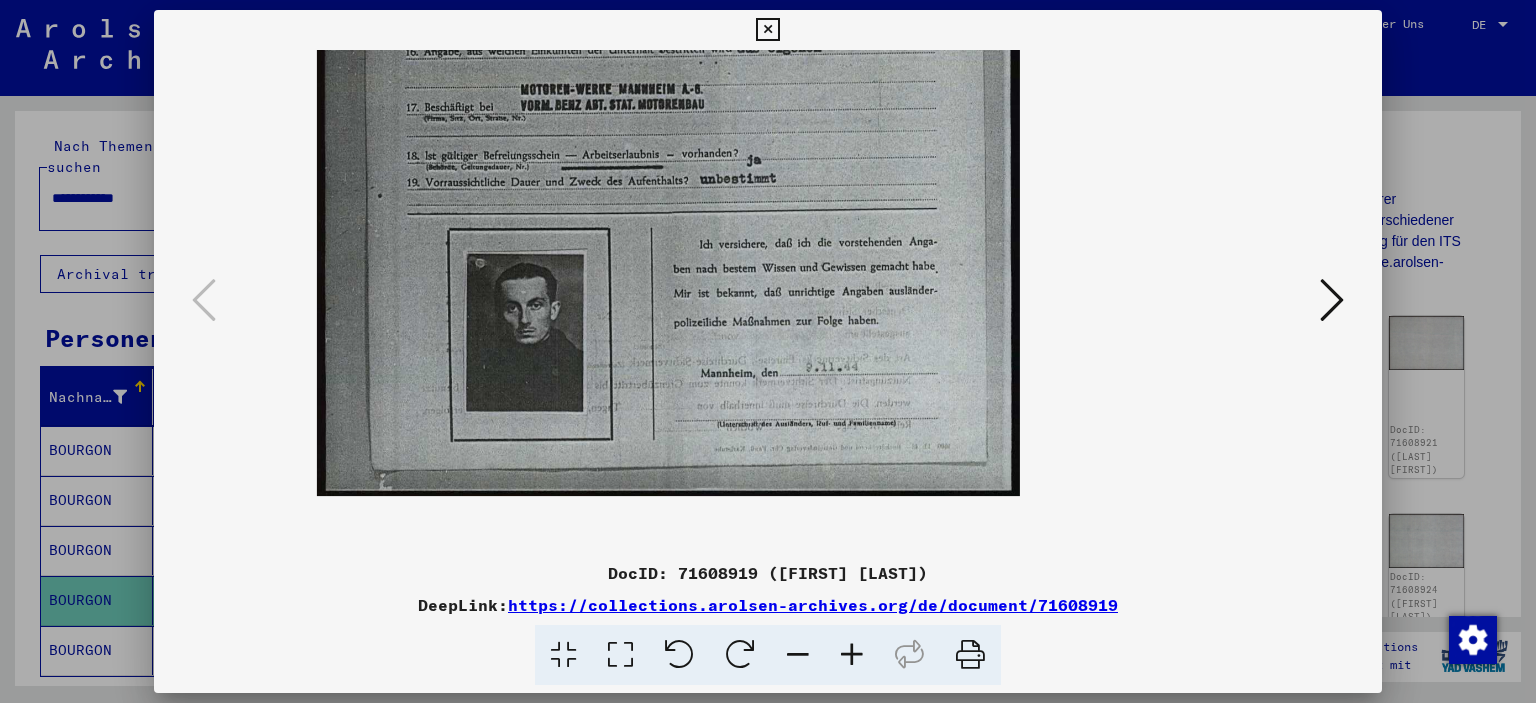 click at bounding box center [852, 655] 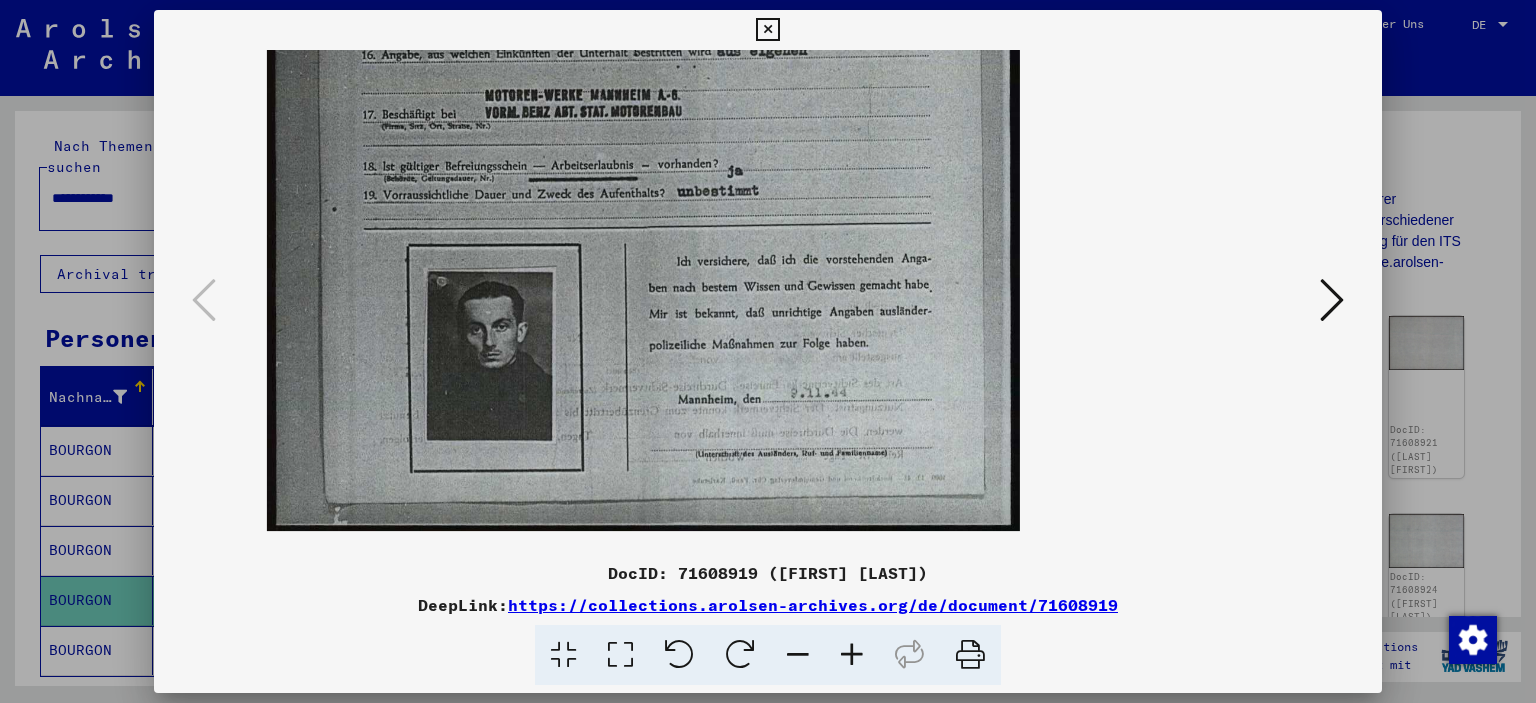 click at bounding box center (852, 655) 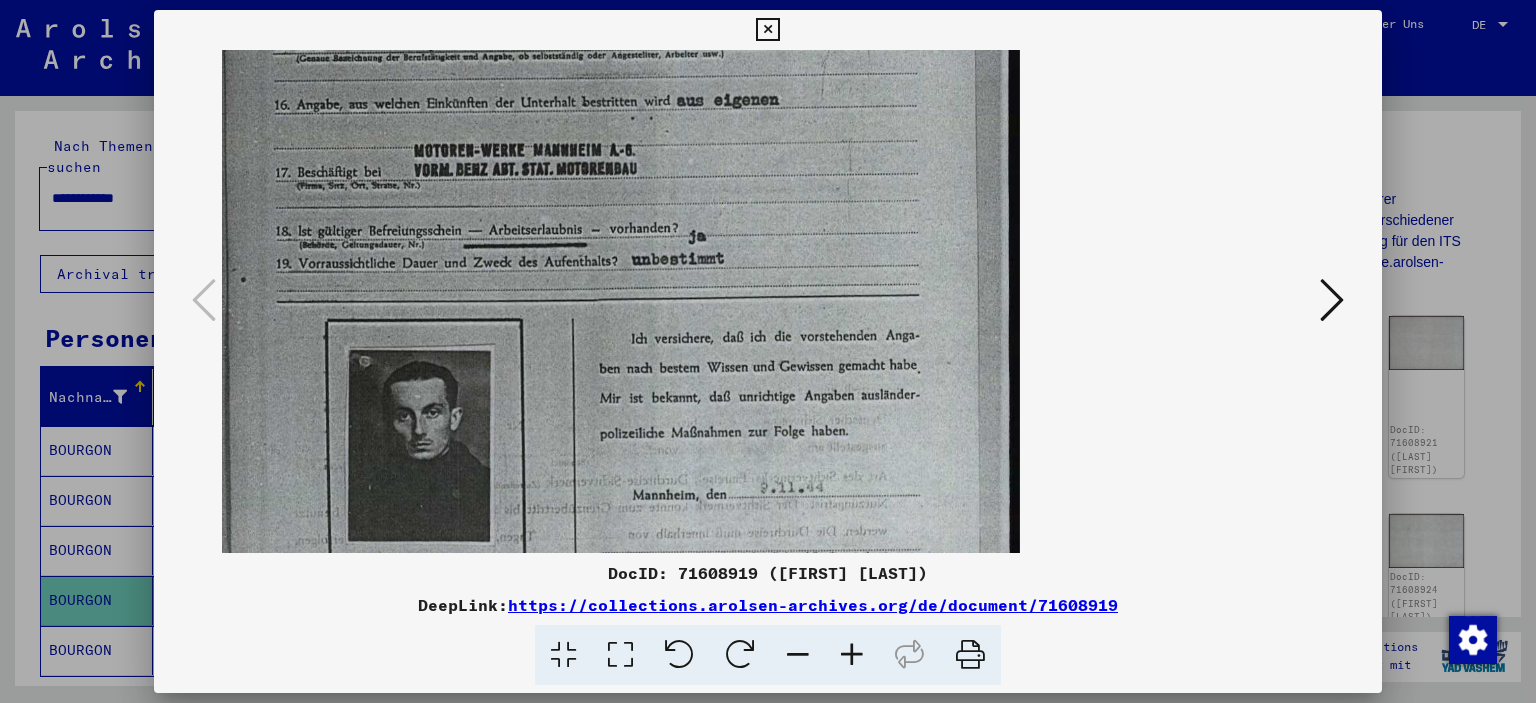 click at bounding box center [852, 655] 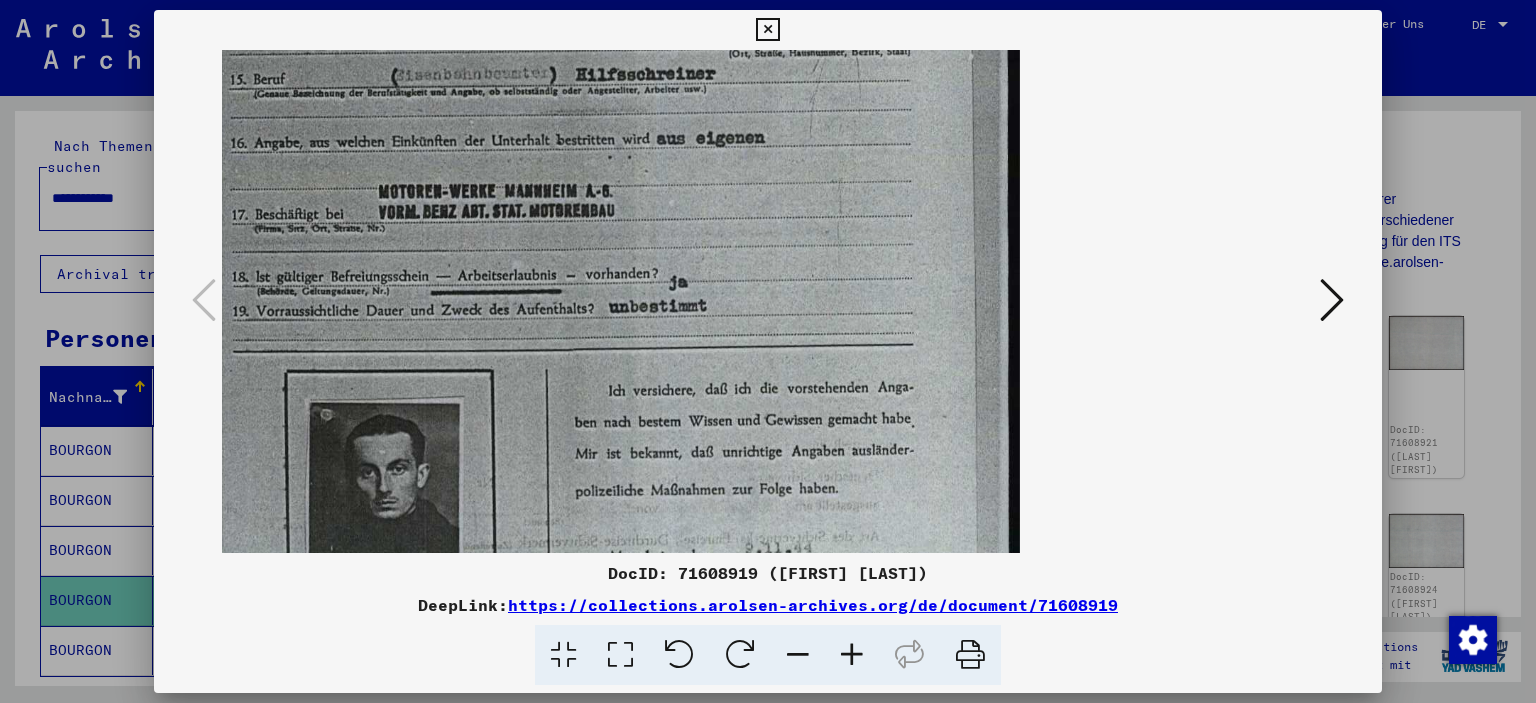 click at bounding box center [852, 655] 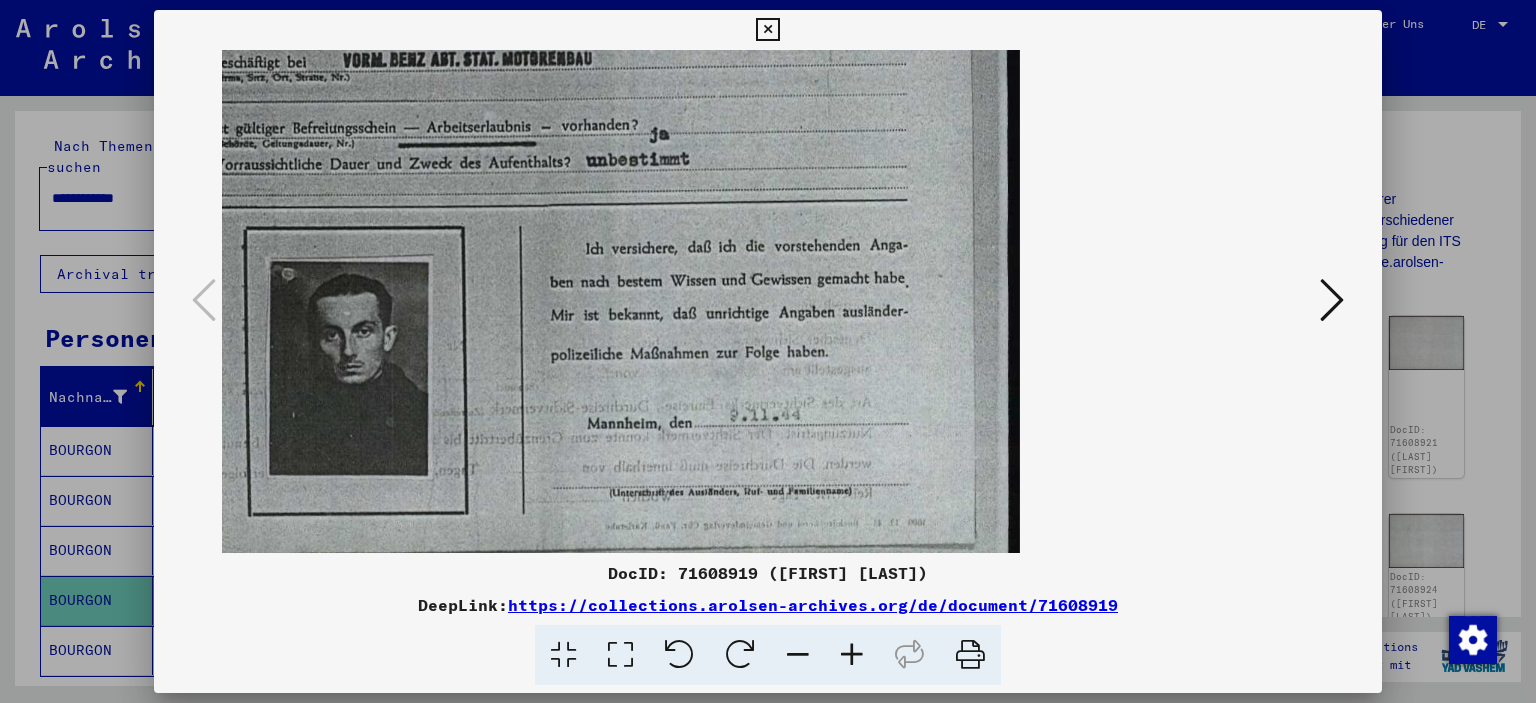 scroll, scrollTop: 504, scrollLeft: 0, axis: vertical 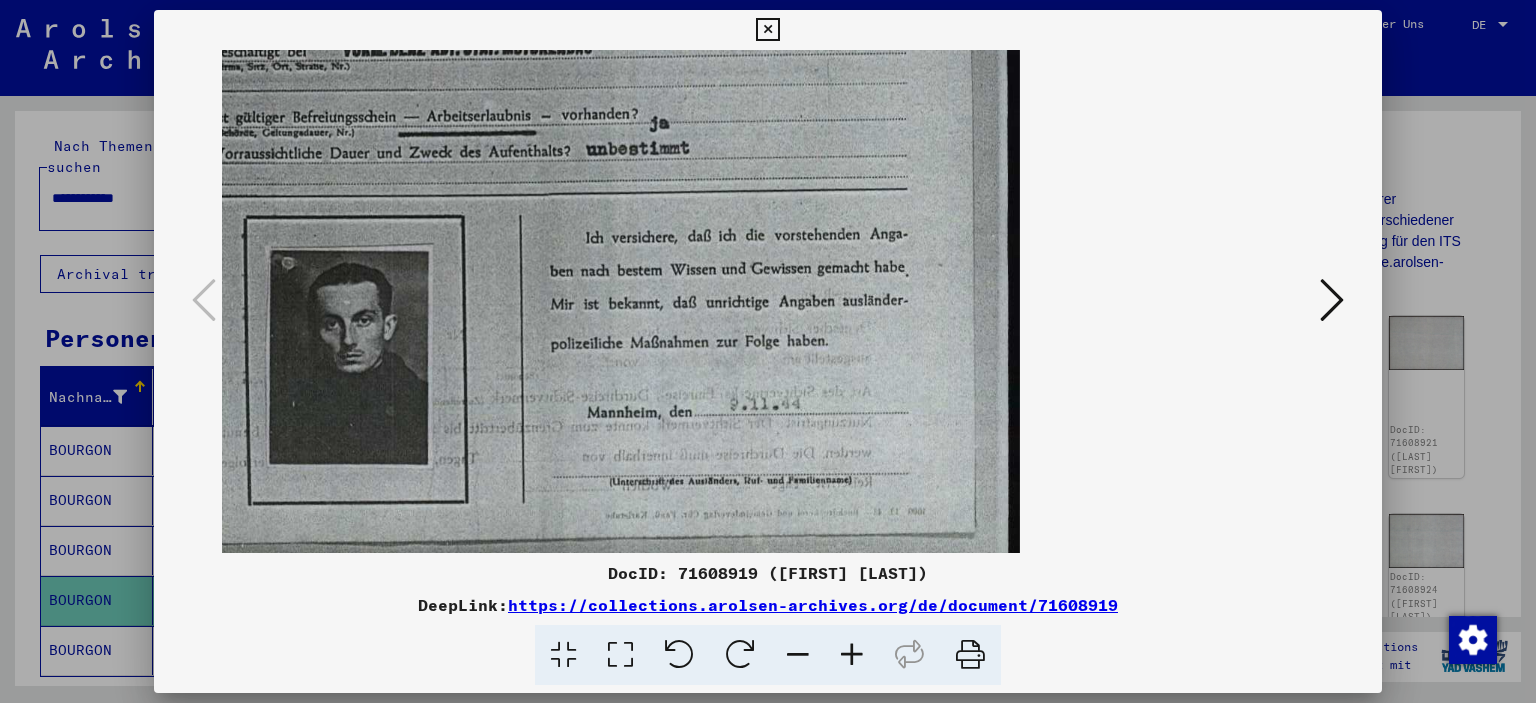drag, startPoint x: 531, startPoint y: 390, endPoint x: 555, endPoint y: 210, distance: 181.59296 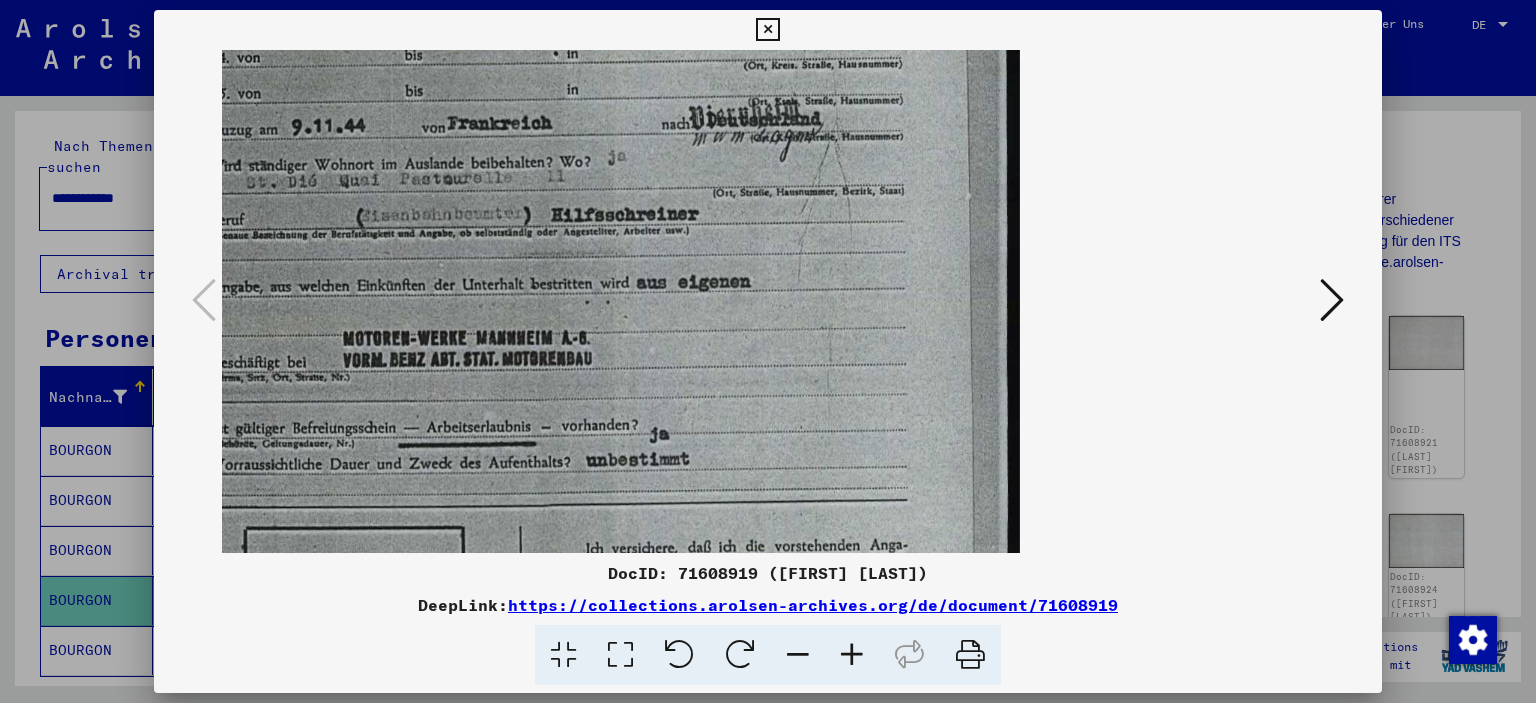 scroll, scrollTop: 100, scrollLeft: 0, axis: vertical 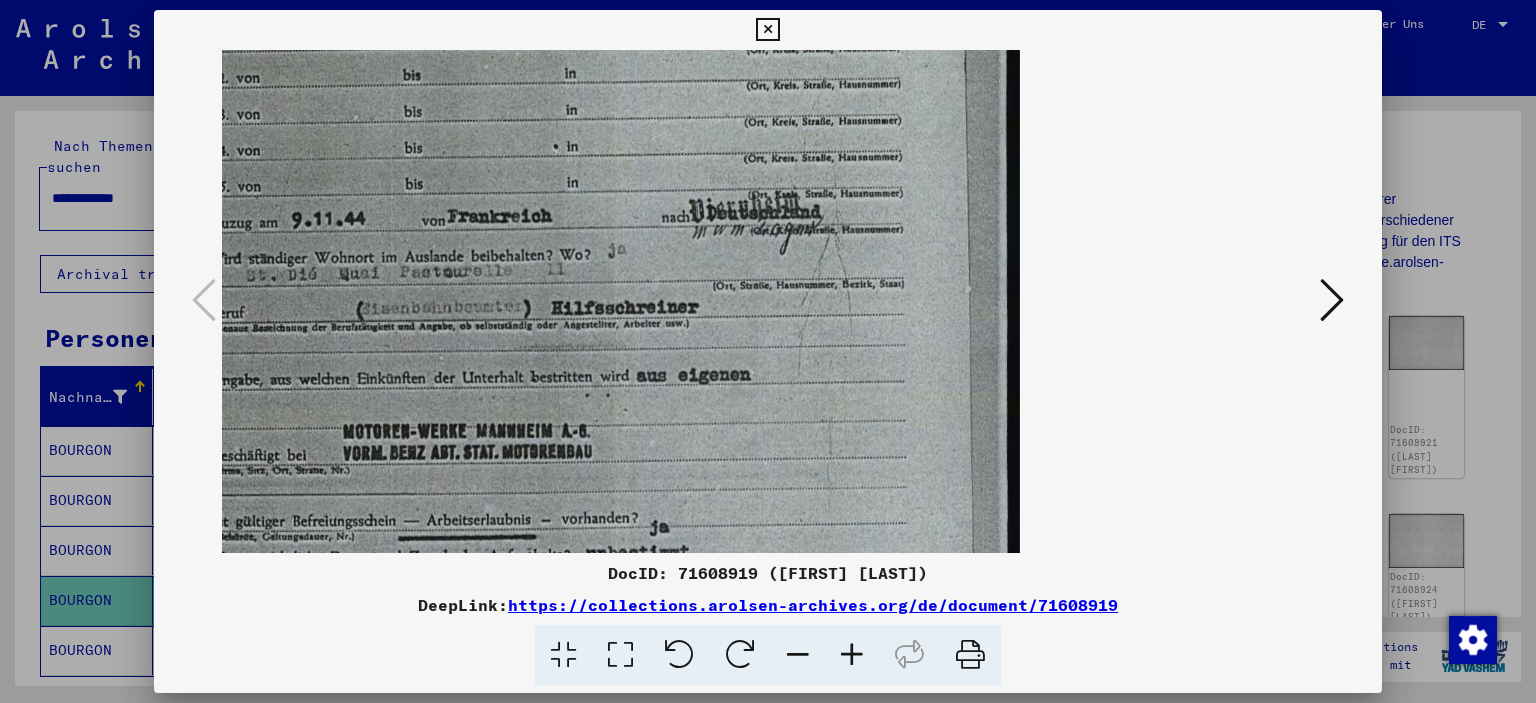 drag, startPoint x: 547, startPoint y: 232, endPoint x: 618, endPoint y: 634, distance: 408.22174 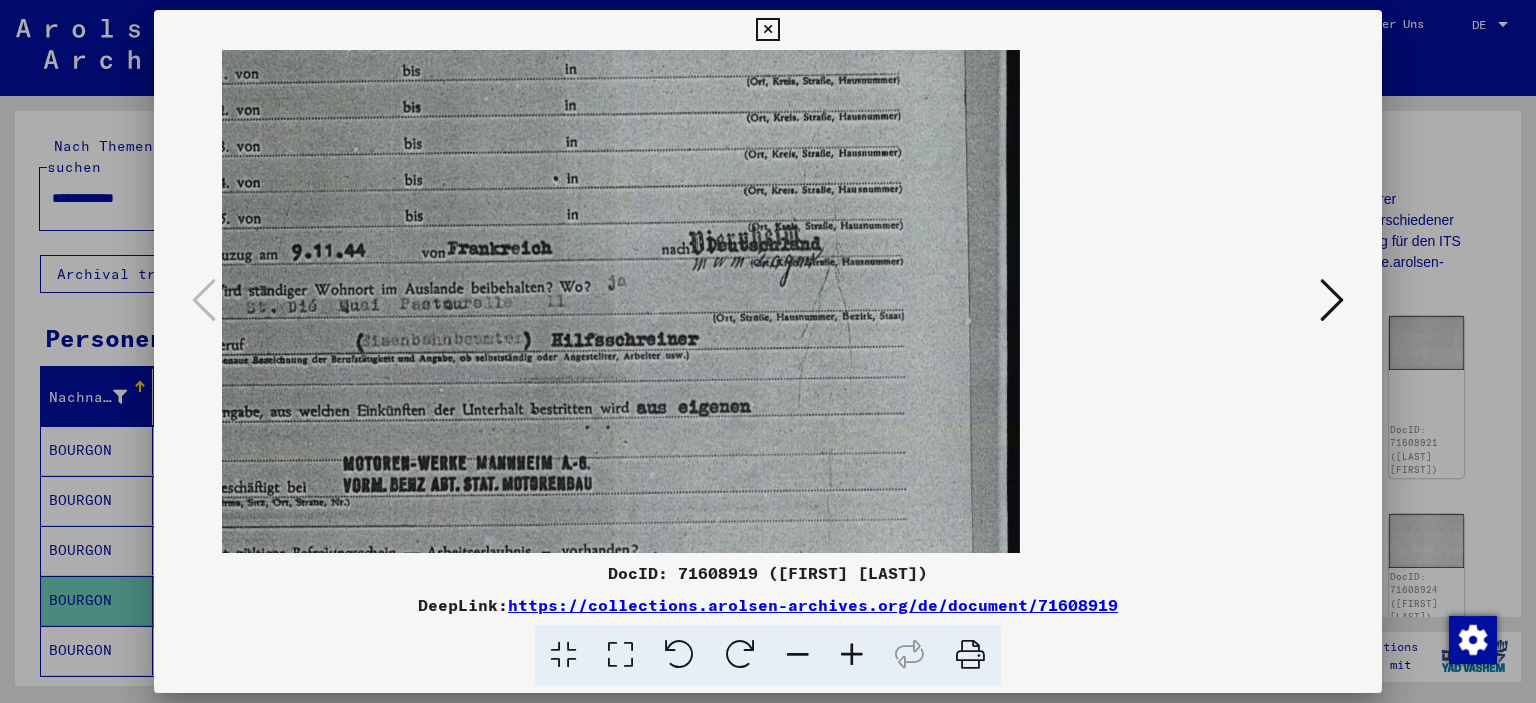 scroll, scrollTop: 0, scrollLeft: 0, axis: both 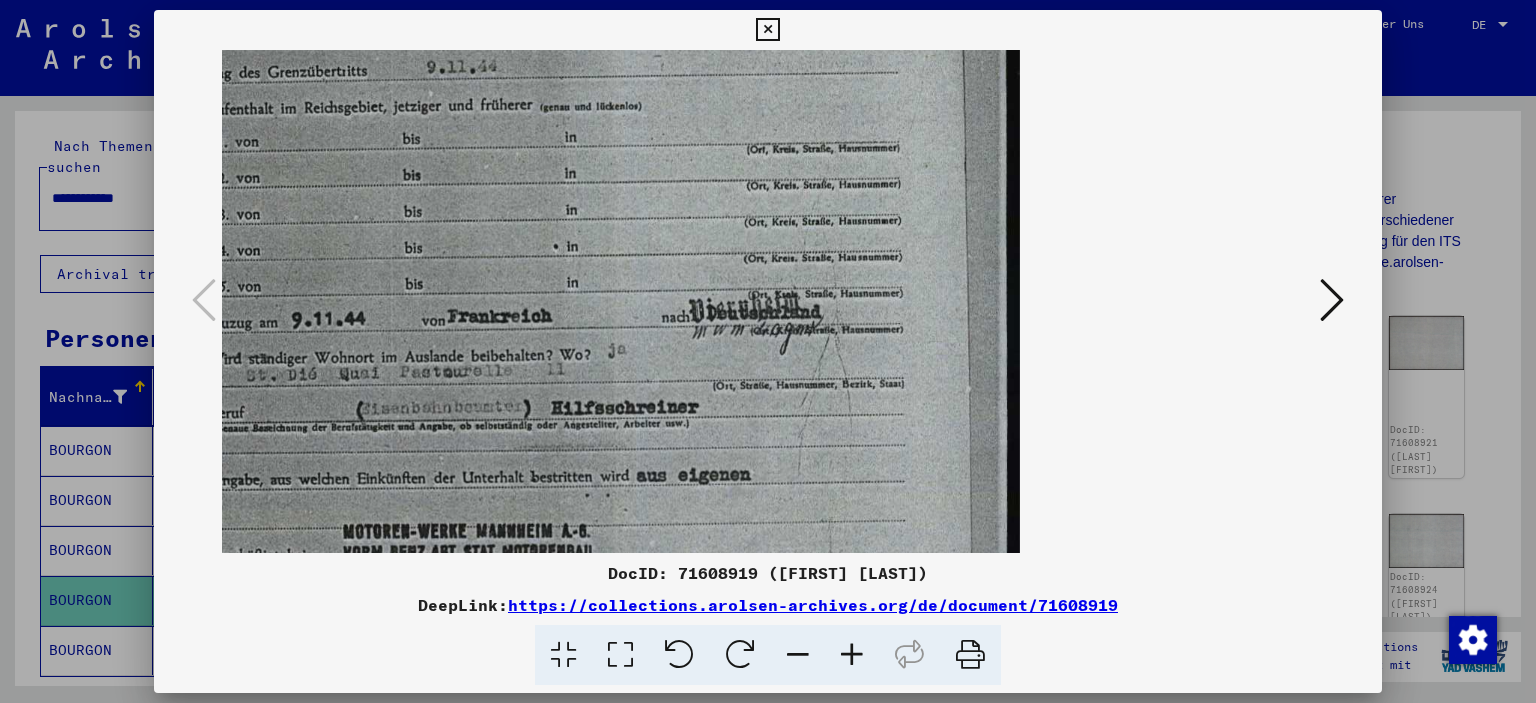drag, startPoint x: 574, startPoint y: 294, endPoint x: 590, endPoint y: 495, distance: 201.6358 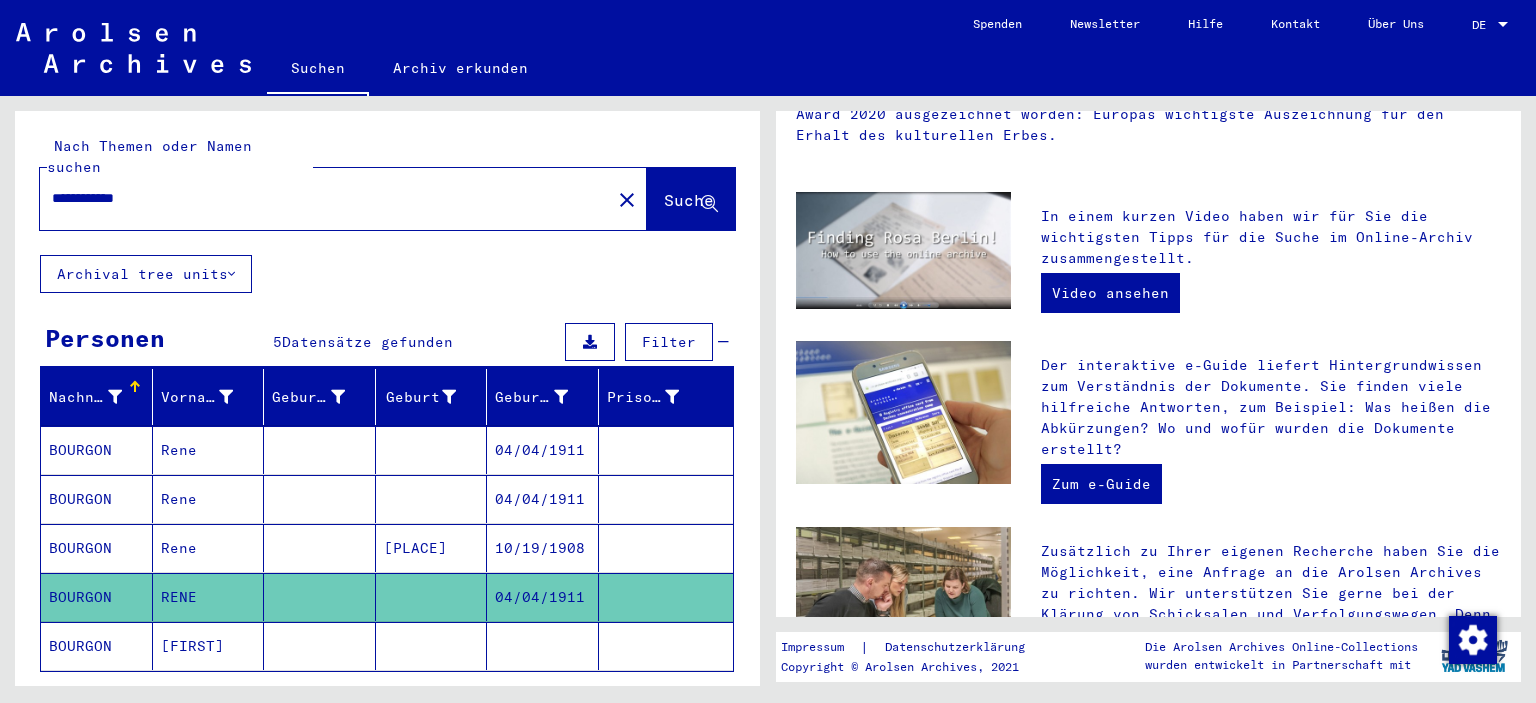 scroll, scrollTop: 0, scrollLeft: 0, axis: both 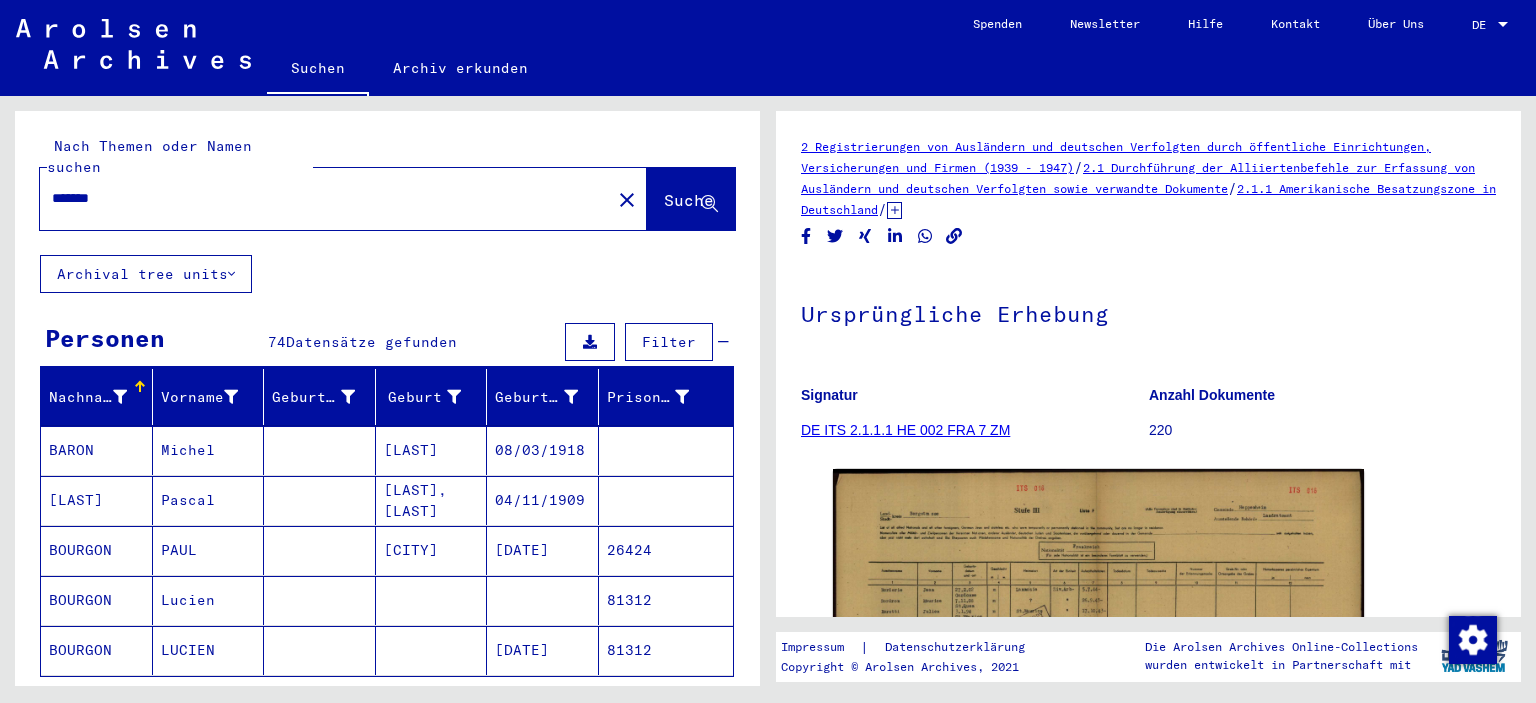 click on "*******" at bounding box center [325, 198] 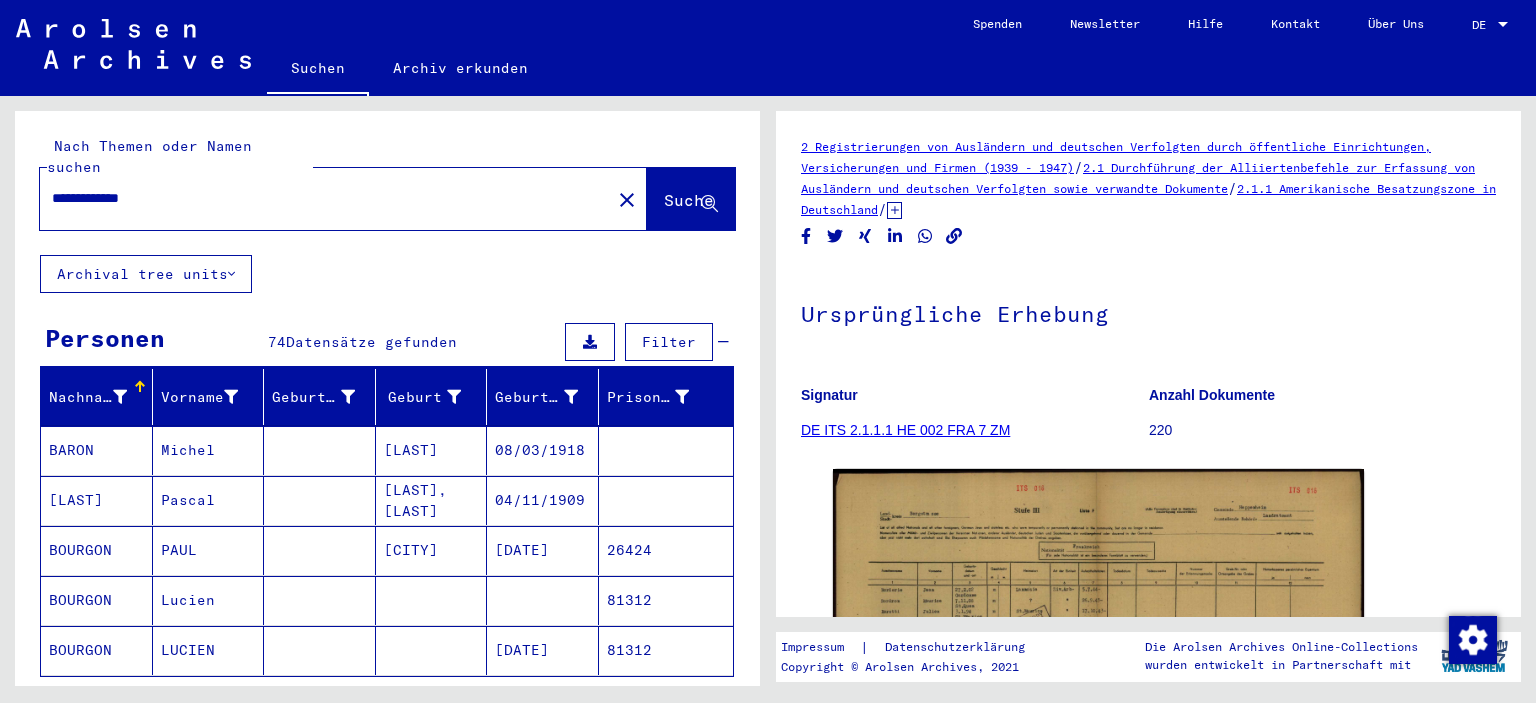 type on "**********" 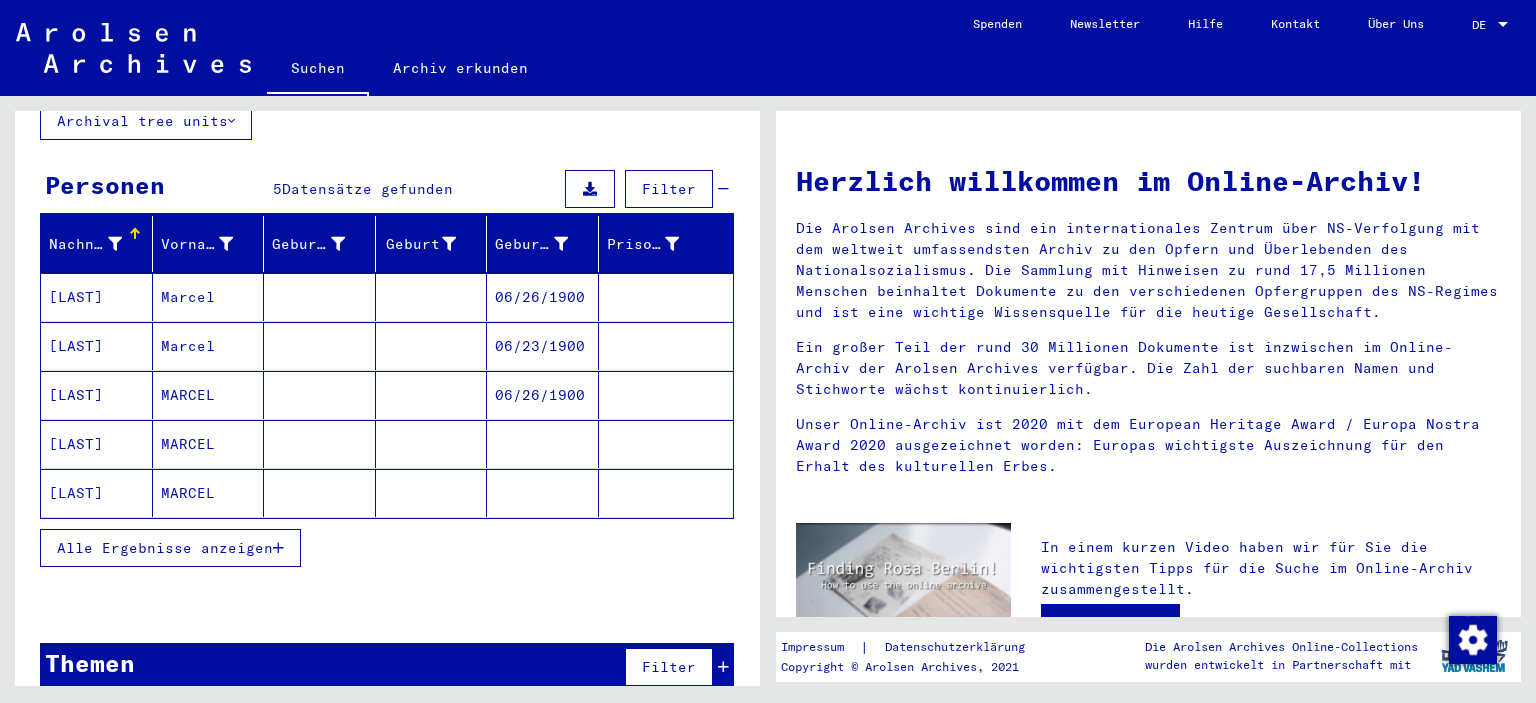 scroll, scrollTop: 156, scrollLeft: 0, axis: vertical 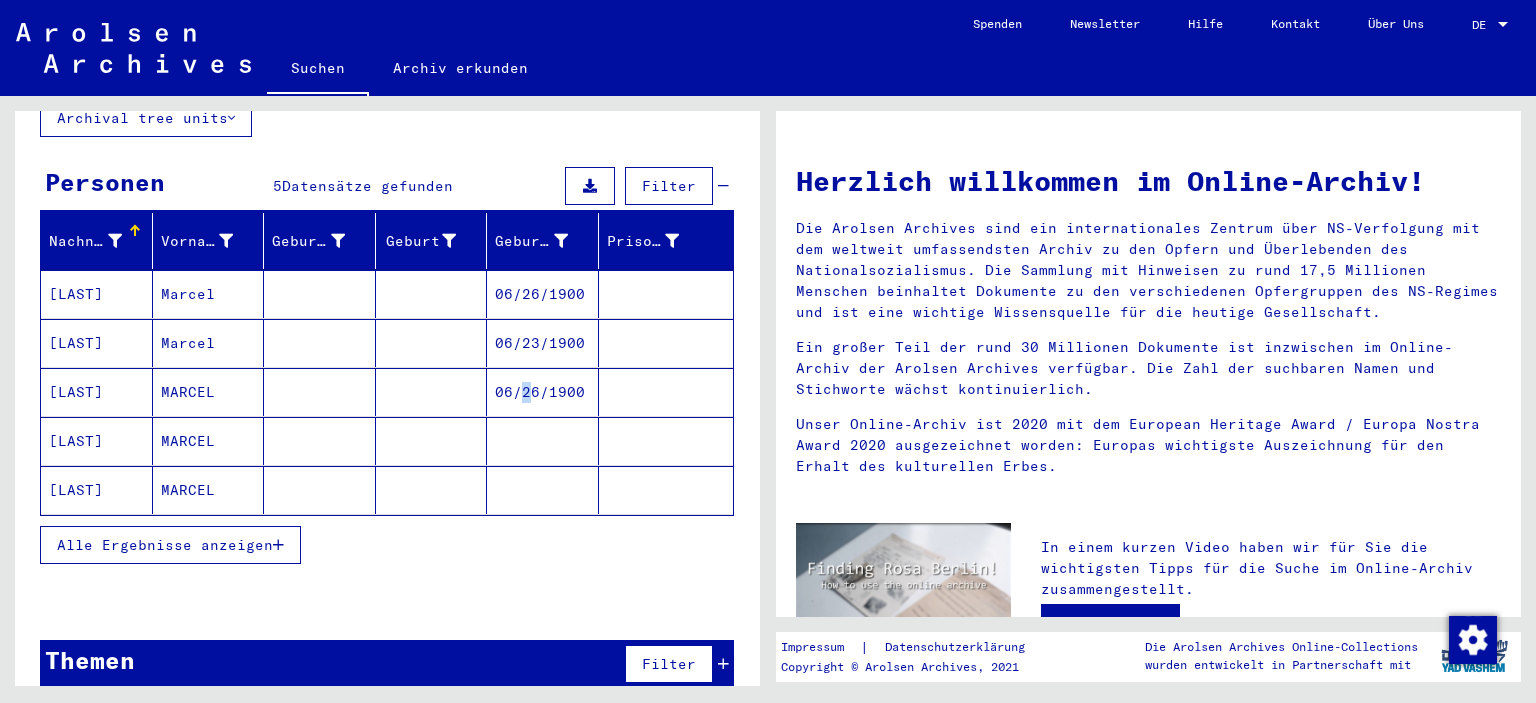 click on "06/26/1900" at bounding box center (543, 441) 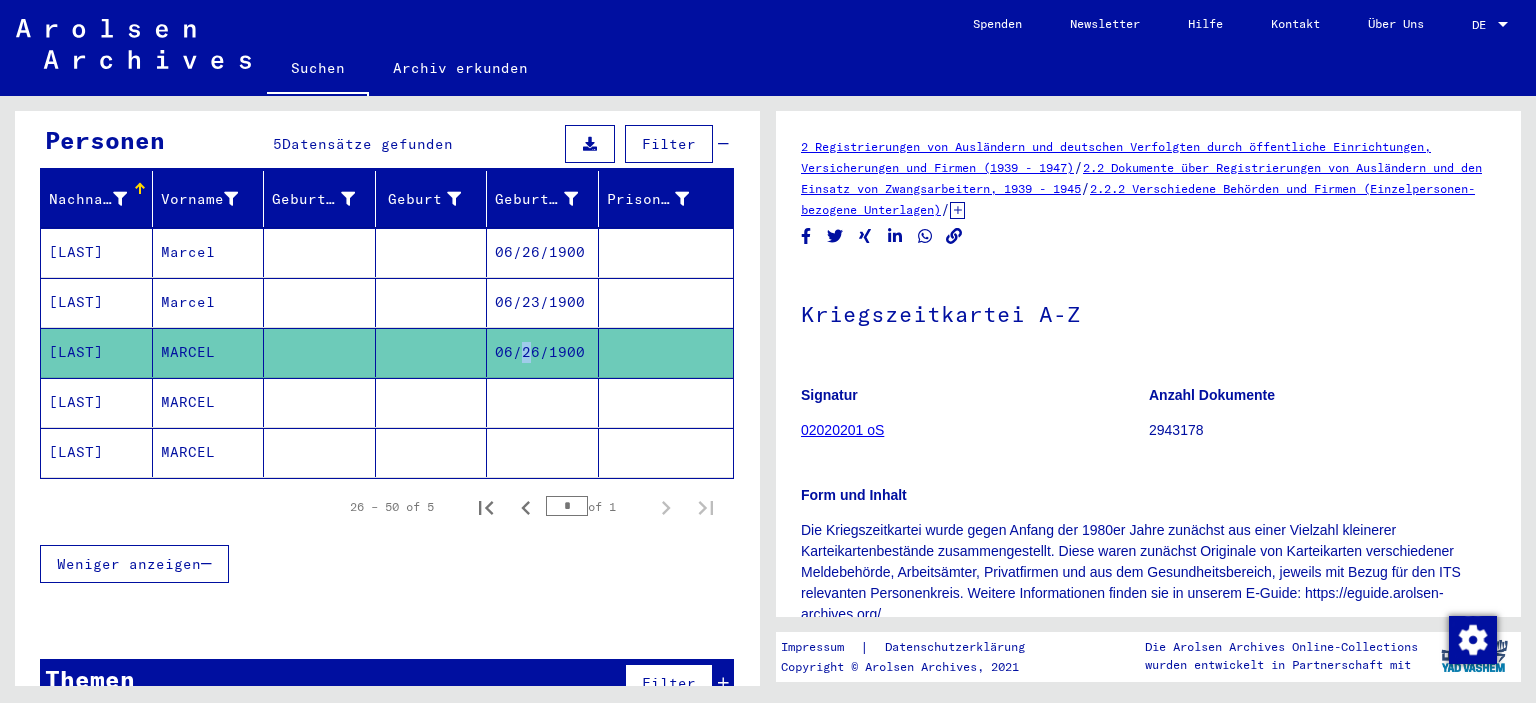 scroll, scrollTop: 216, scrollLeft: 0, axis: vertical 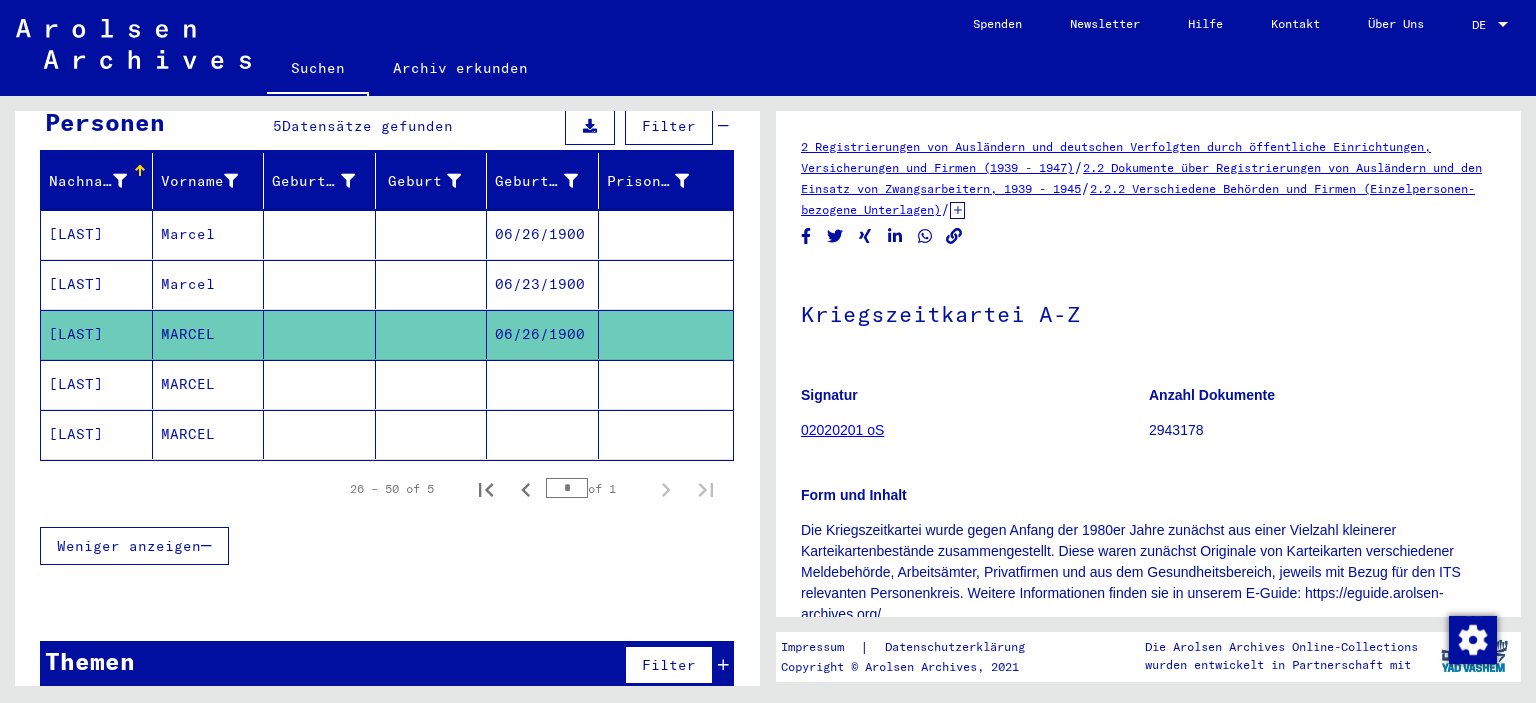 click at bounding box center [432, 434] 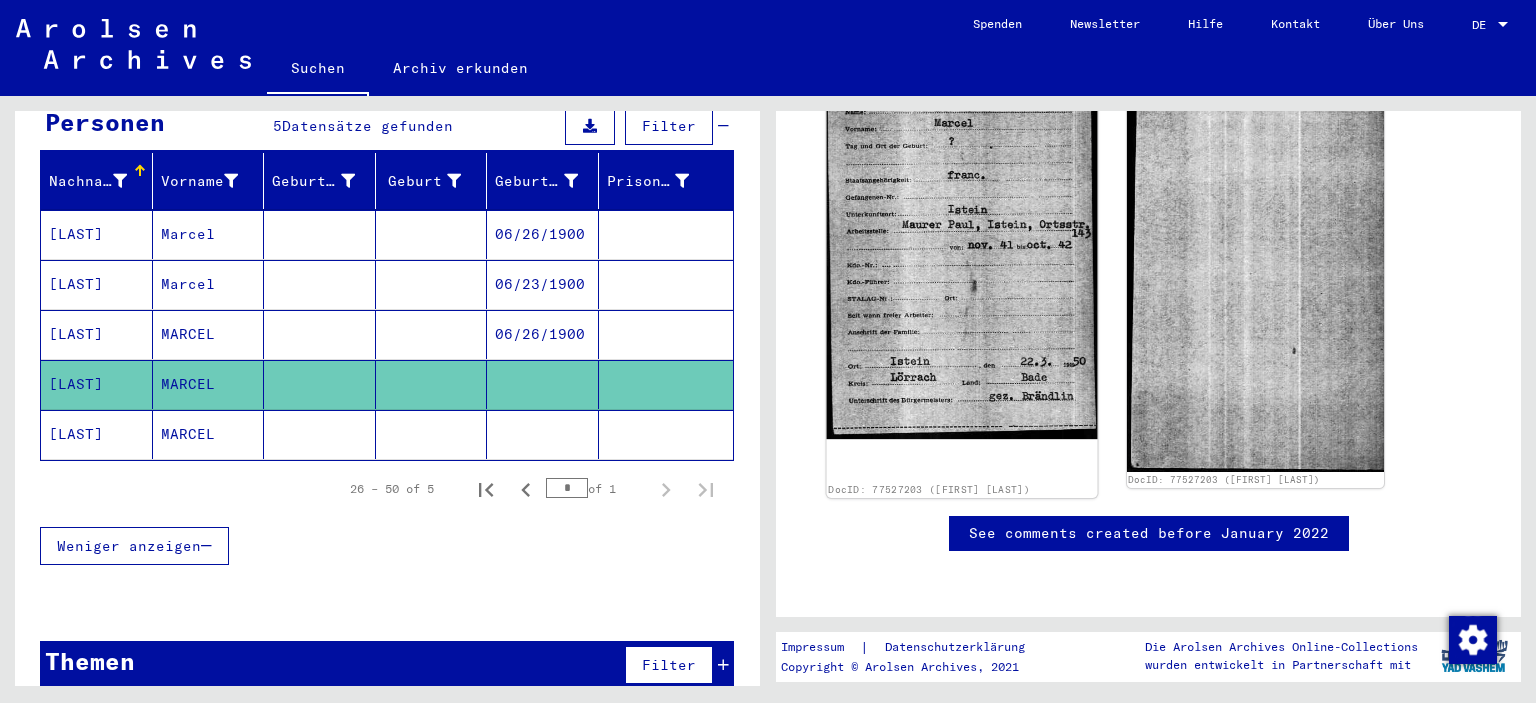 scroll, scrollTop: 221, scrollLeft: 0, axis: vertical 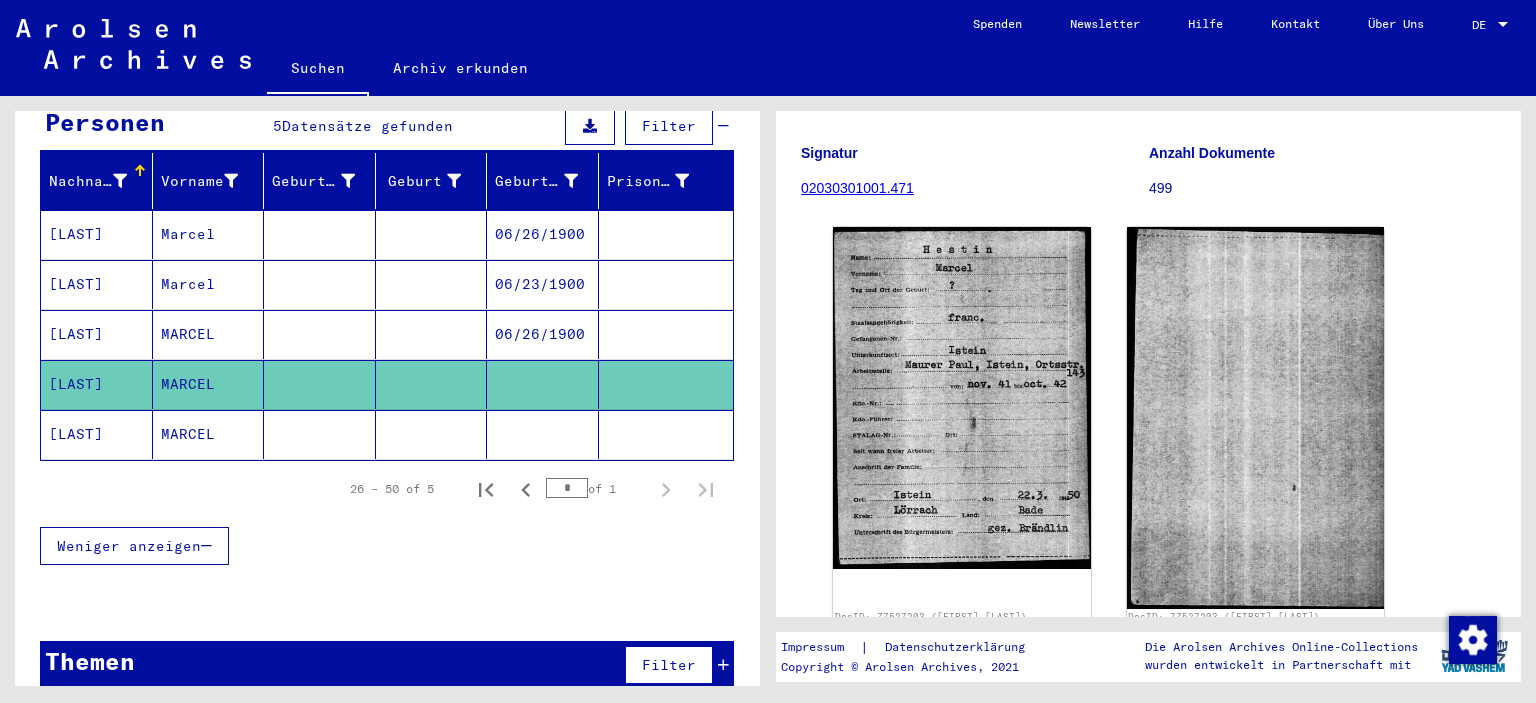 click on "MARCEL" 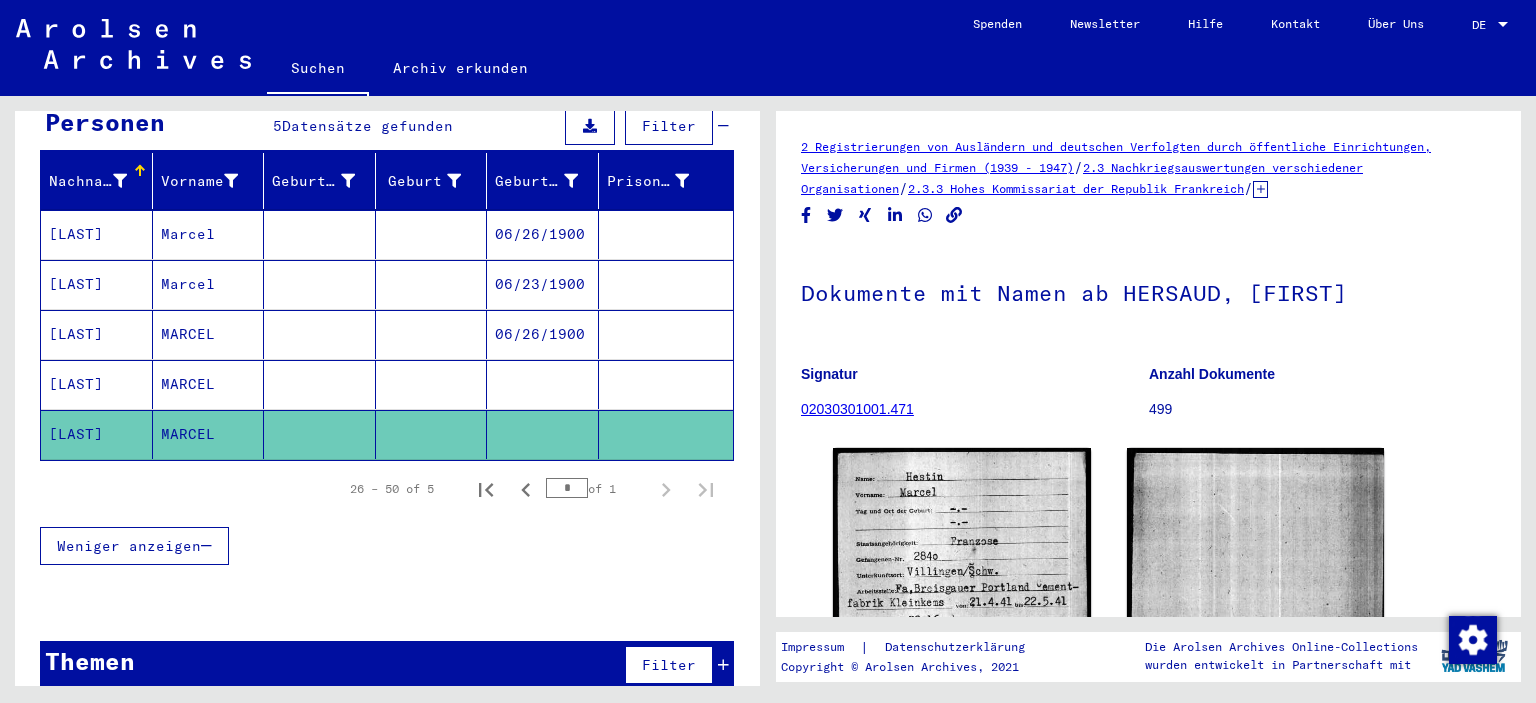 click on "Marcel" at bounding box center (209, 334) 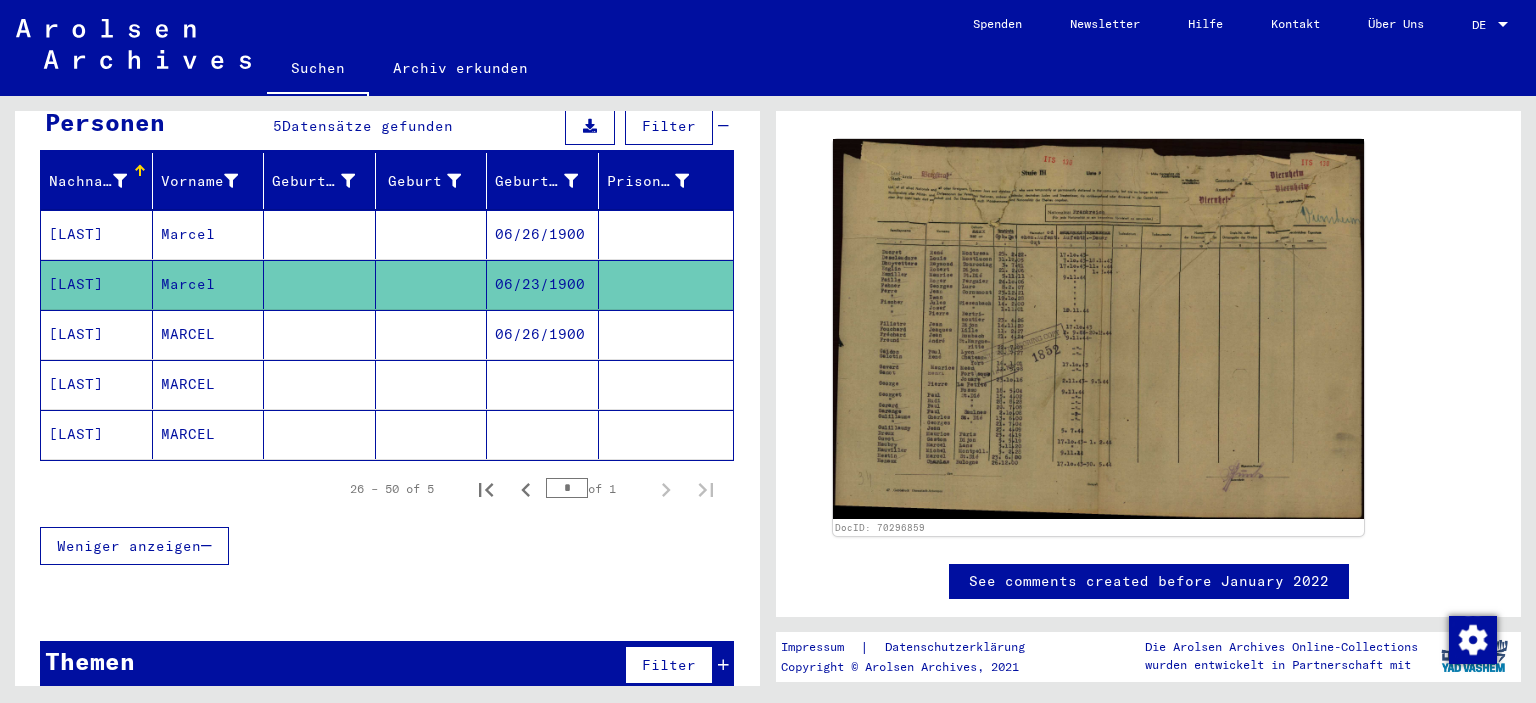 scroll, scrollTop: 331, scrollLeft: 0, axis: vertical 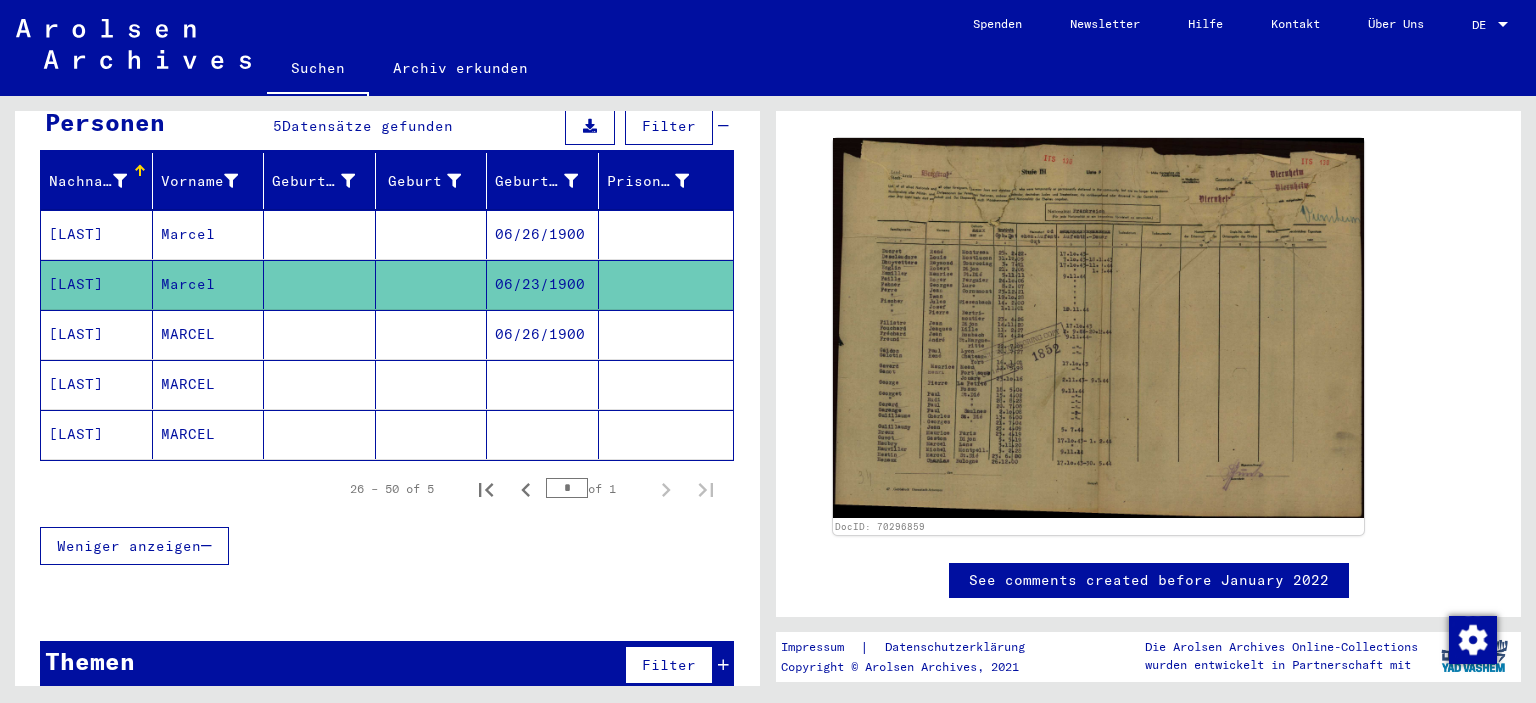click at bounding box center [320, 284] 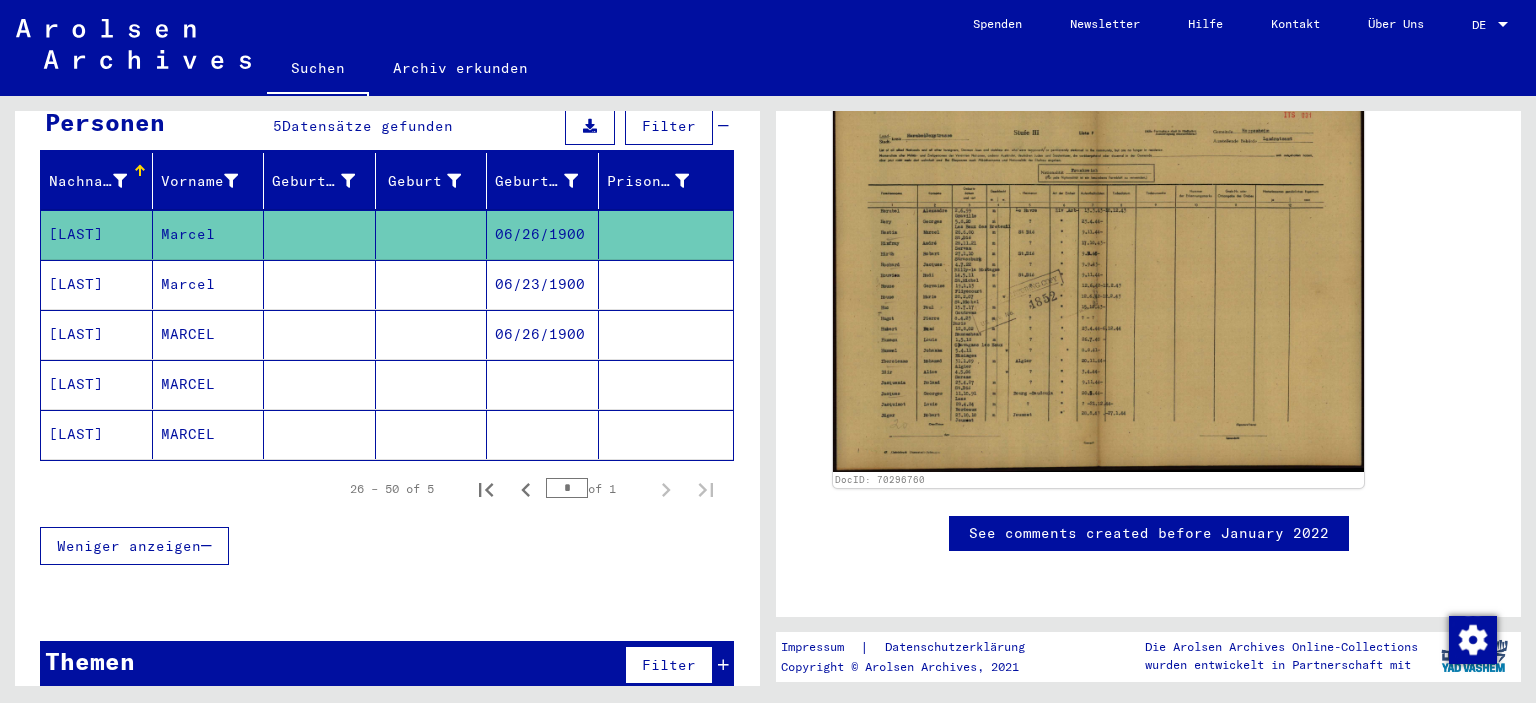 scroll, scrollTop: 442, scrollLeft: 0, axis: vertical 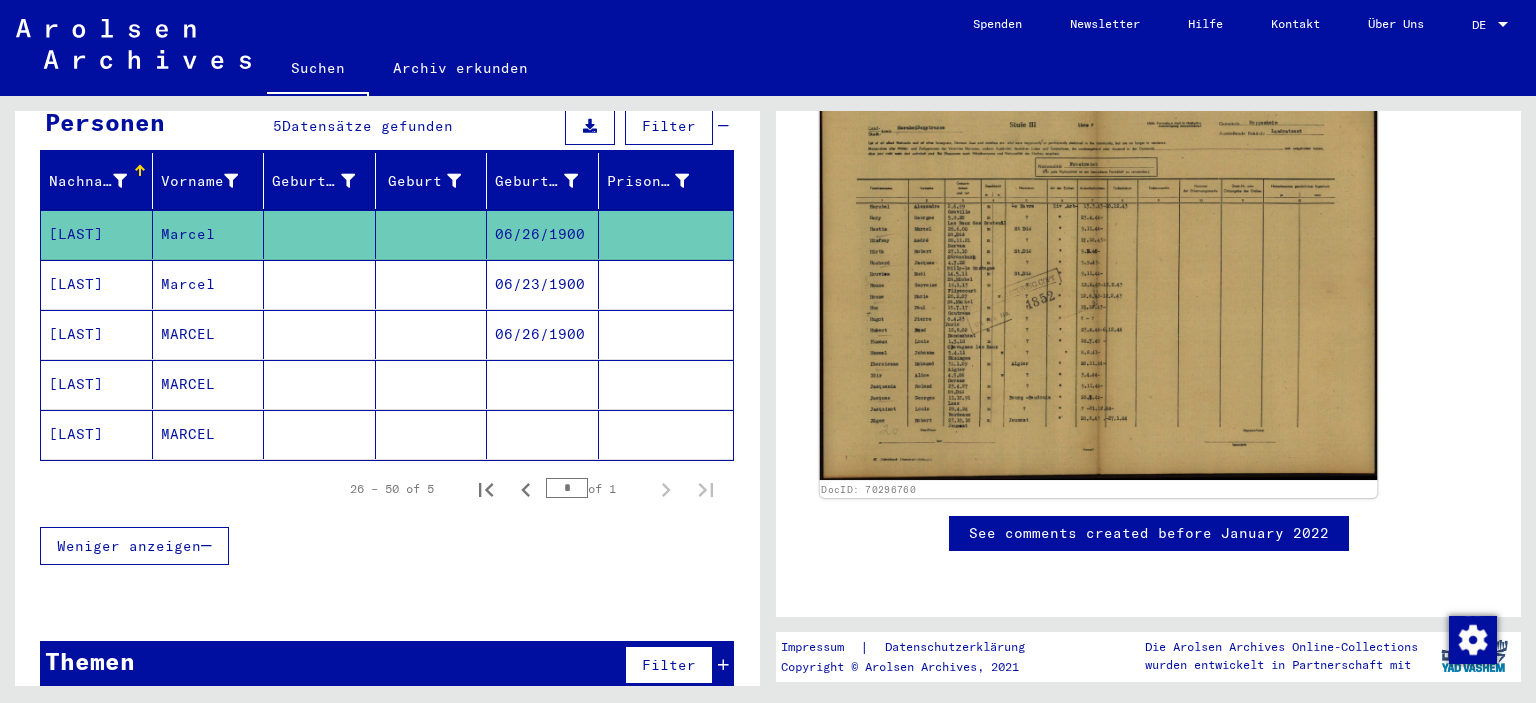 click 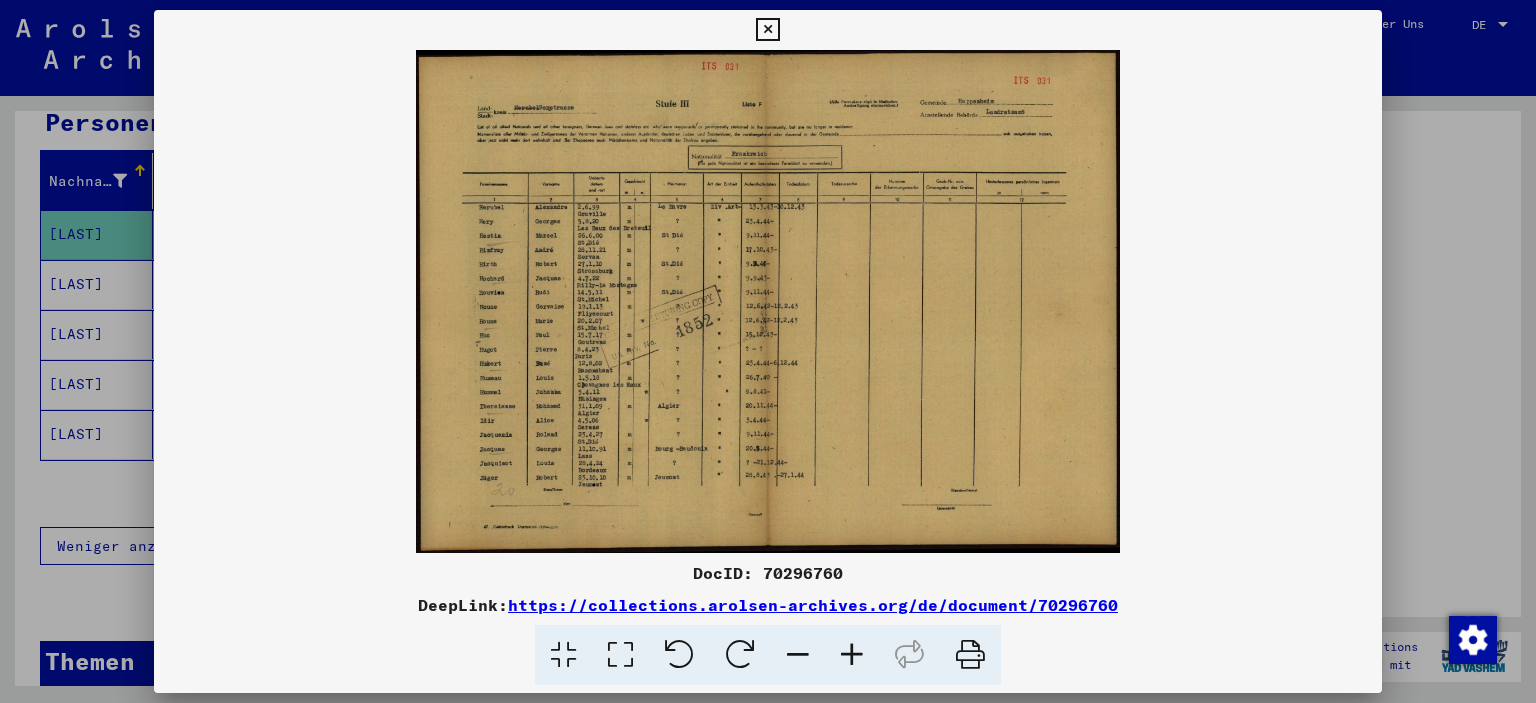 click at bounding box center [852, 655] 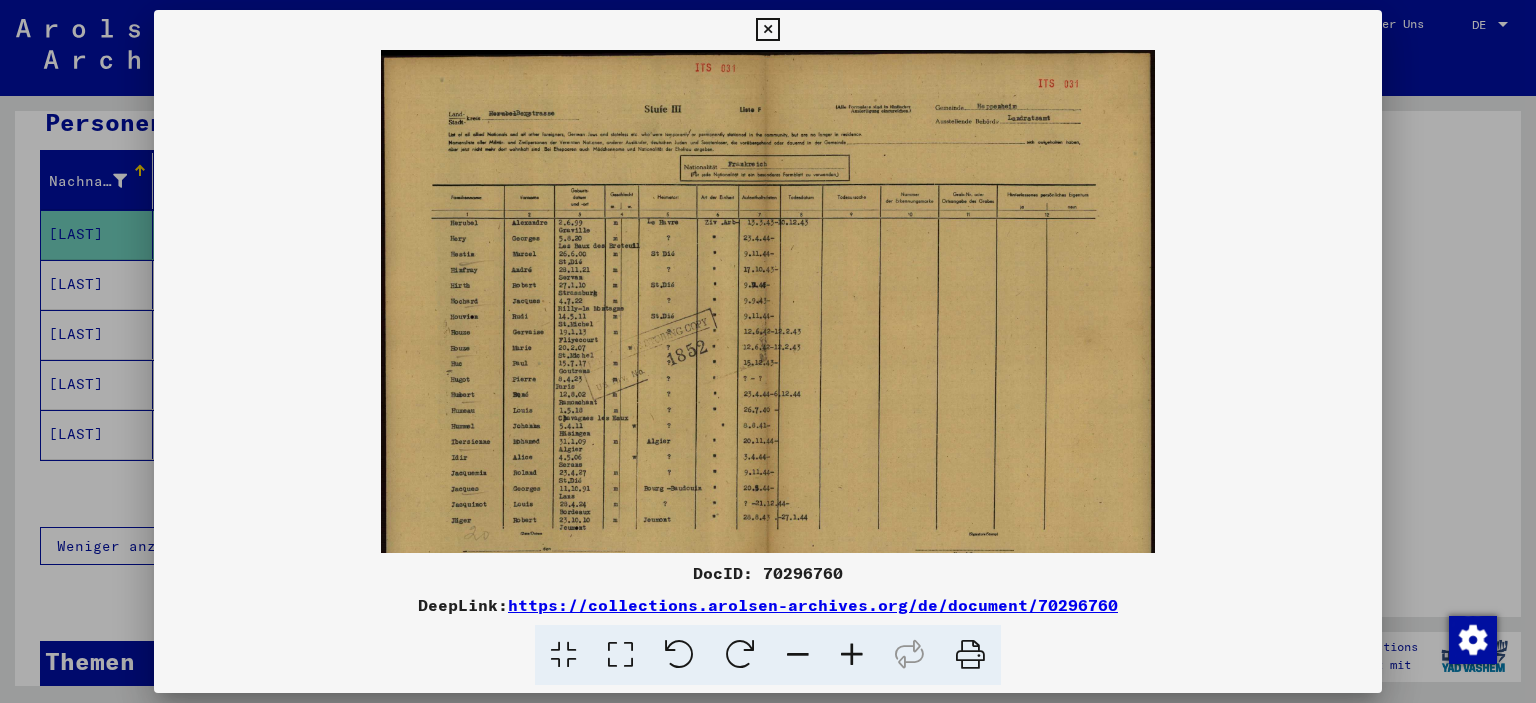 click at bounding box center [852, 655] 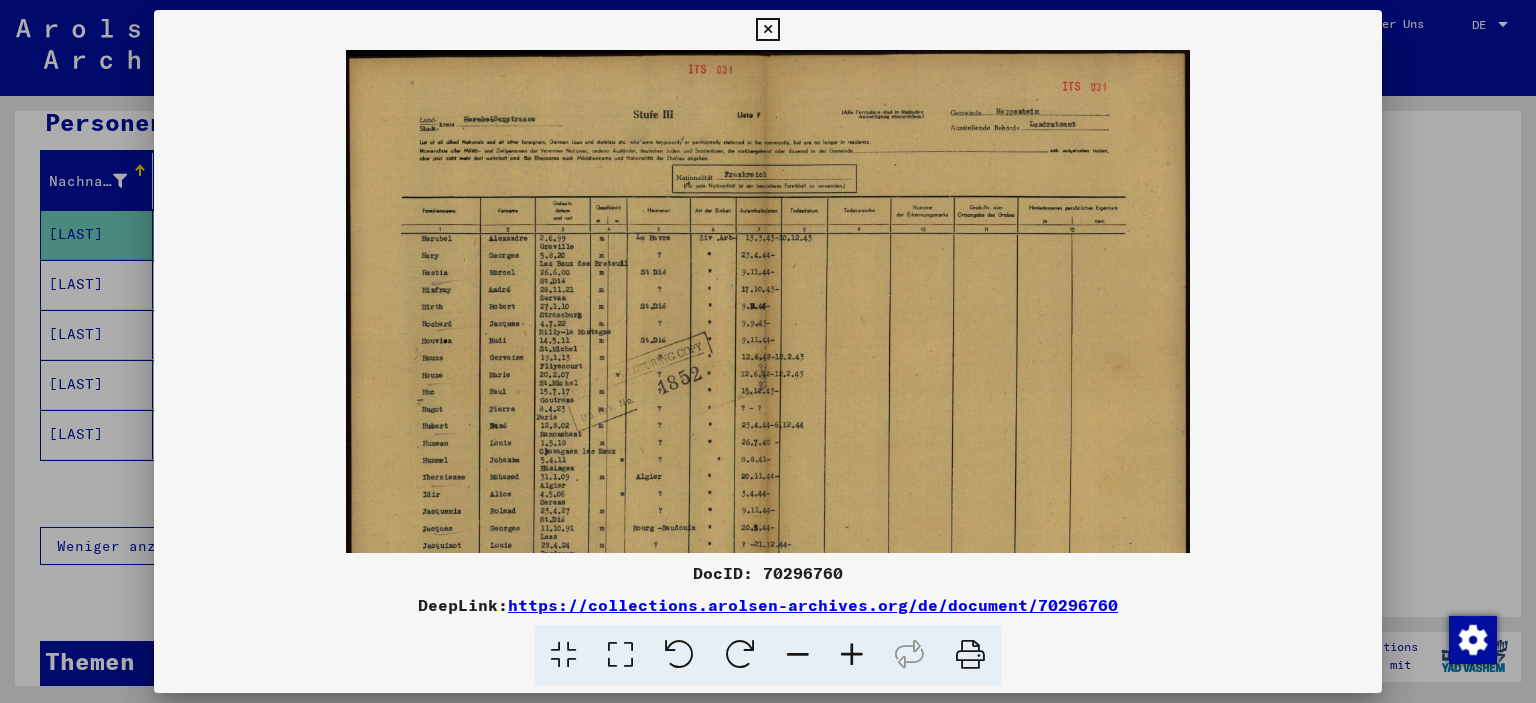 click at bounding box center [852, 655] 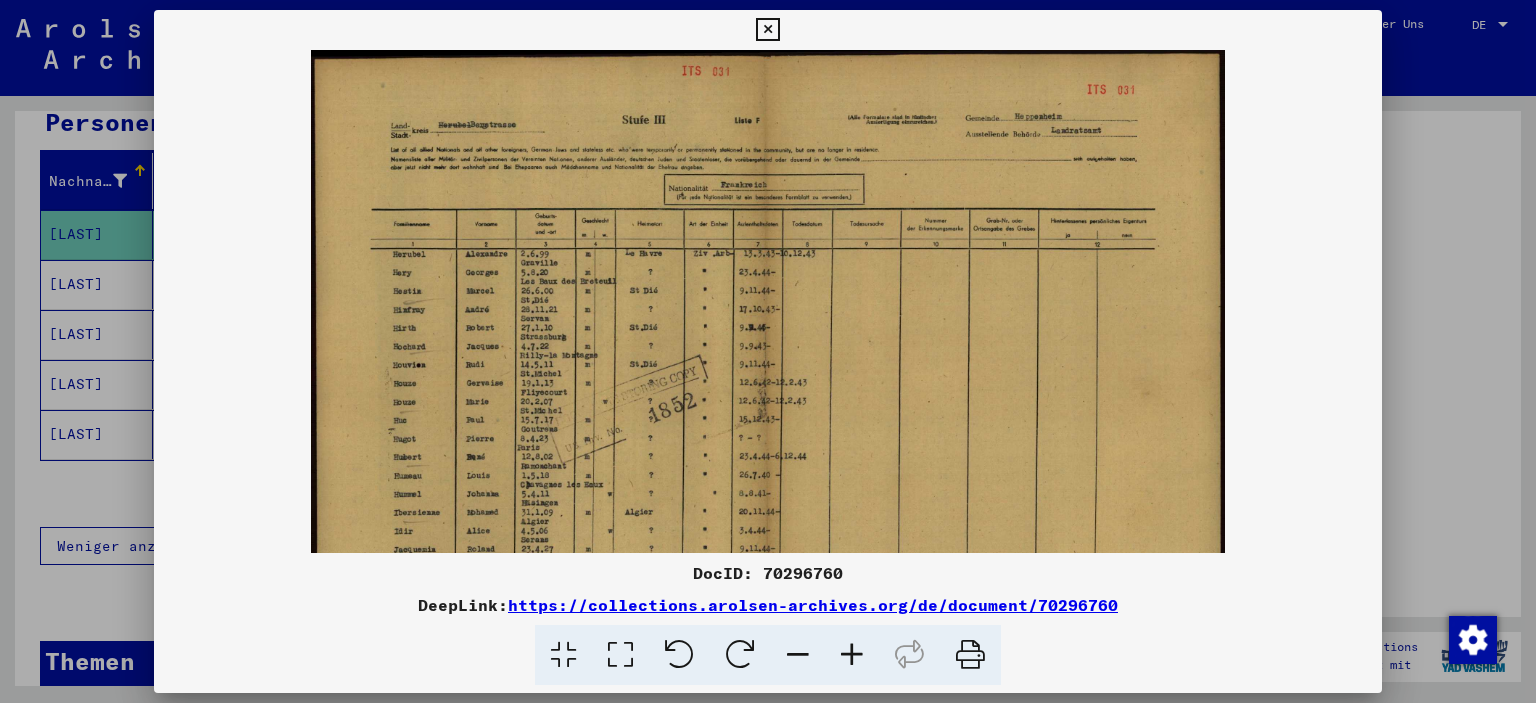 click at bounding box center [852, 655] 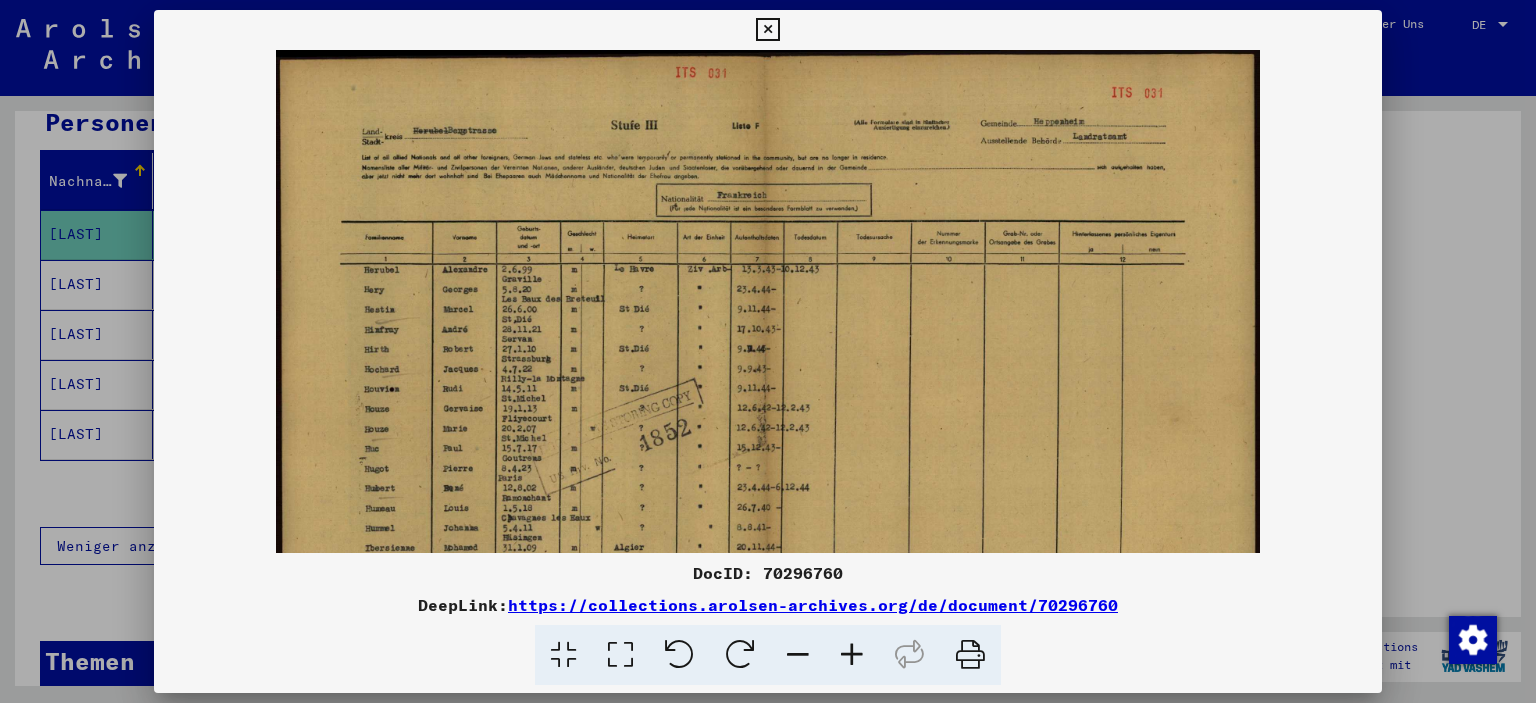 drag, startPoint x: 842, startPoint y: 647, endPoint x: 666, endPoint y: 493, distance: 233.8632 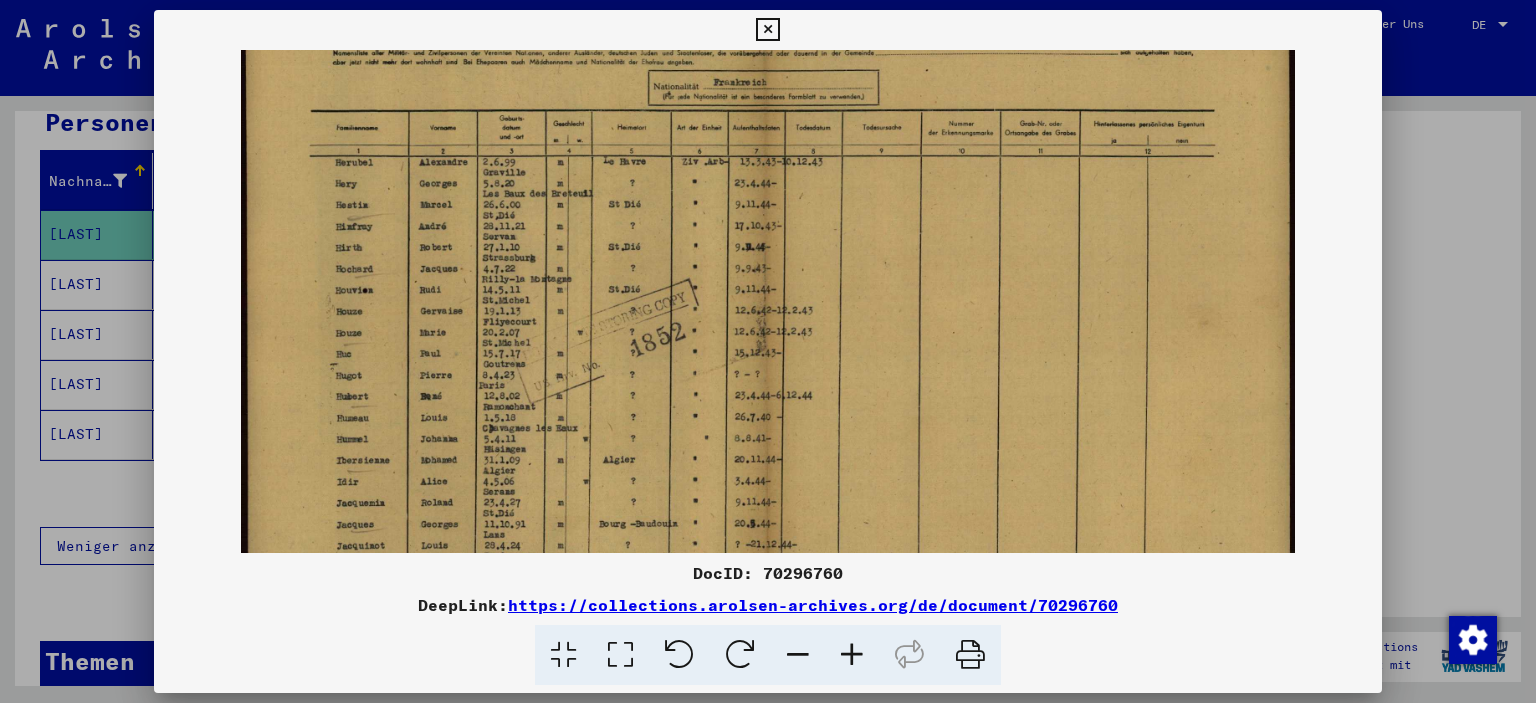 drag, startPoint x: 614, startPoint y: 258, endPoint x: 655, endPoint y: 126, distance: 138.22084 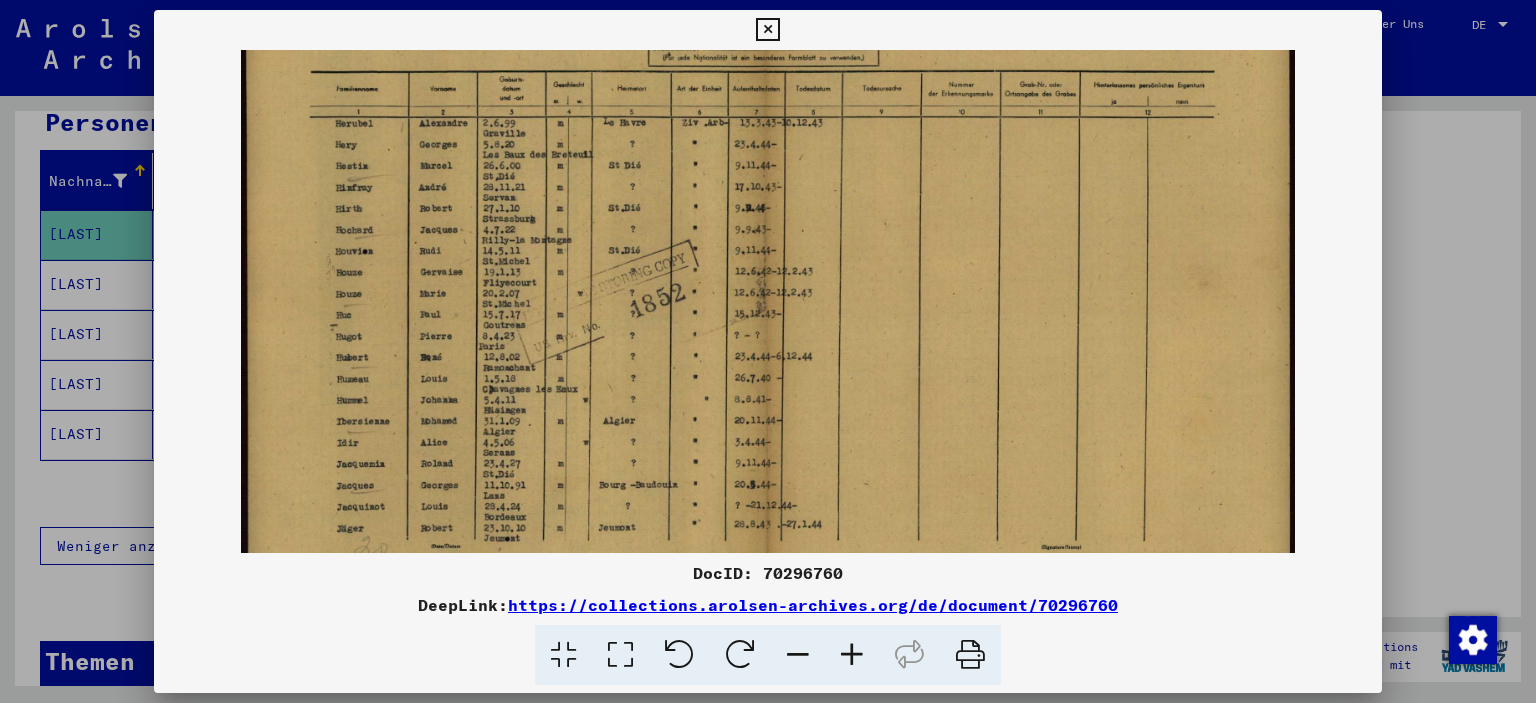 click at bounding box center (852, 655) 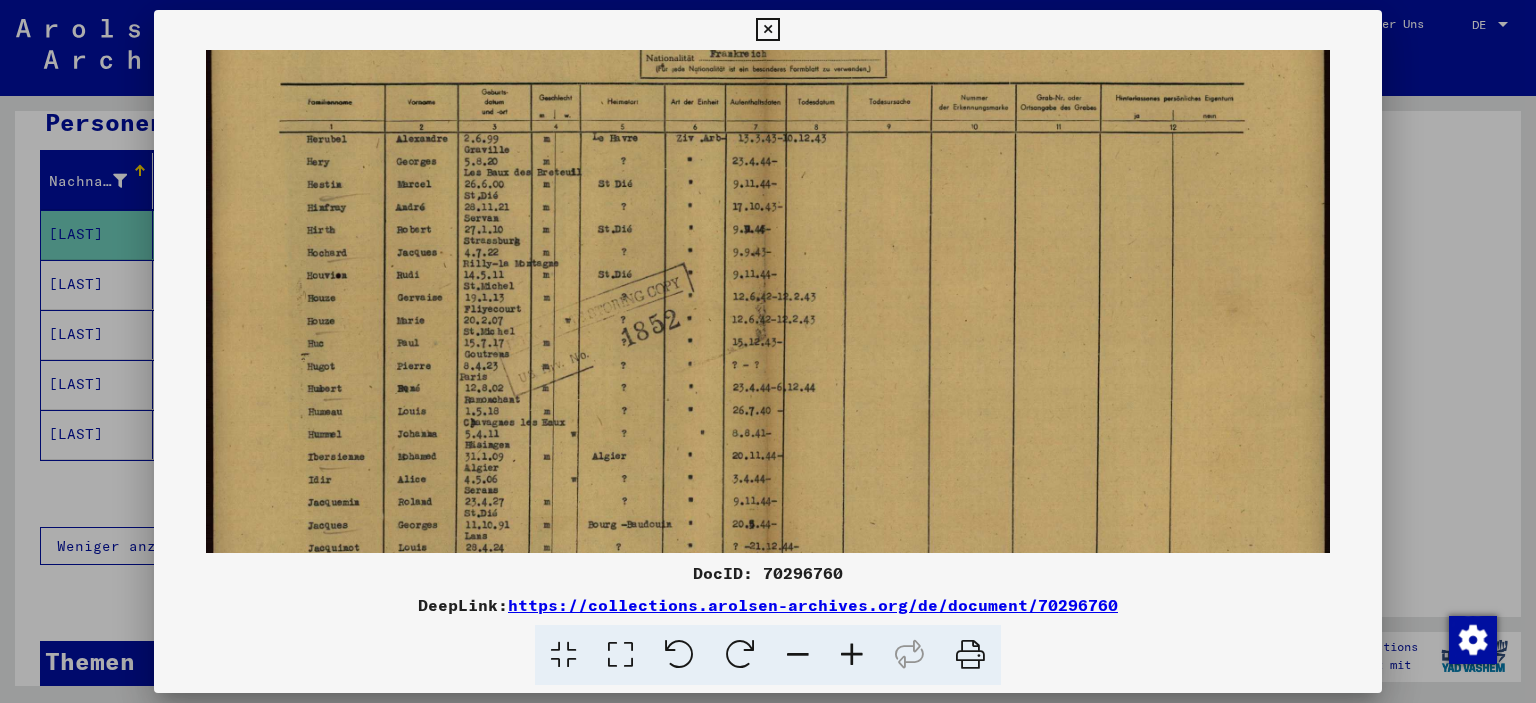 click at bounding box center [852, 655] 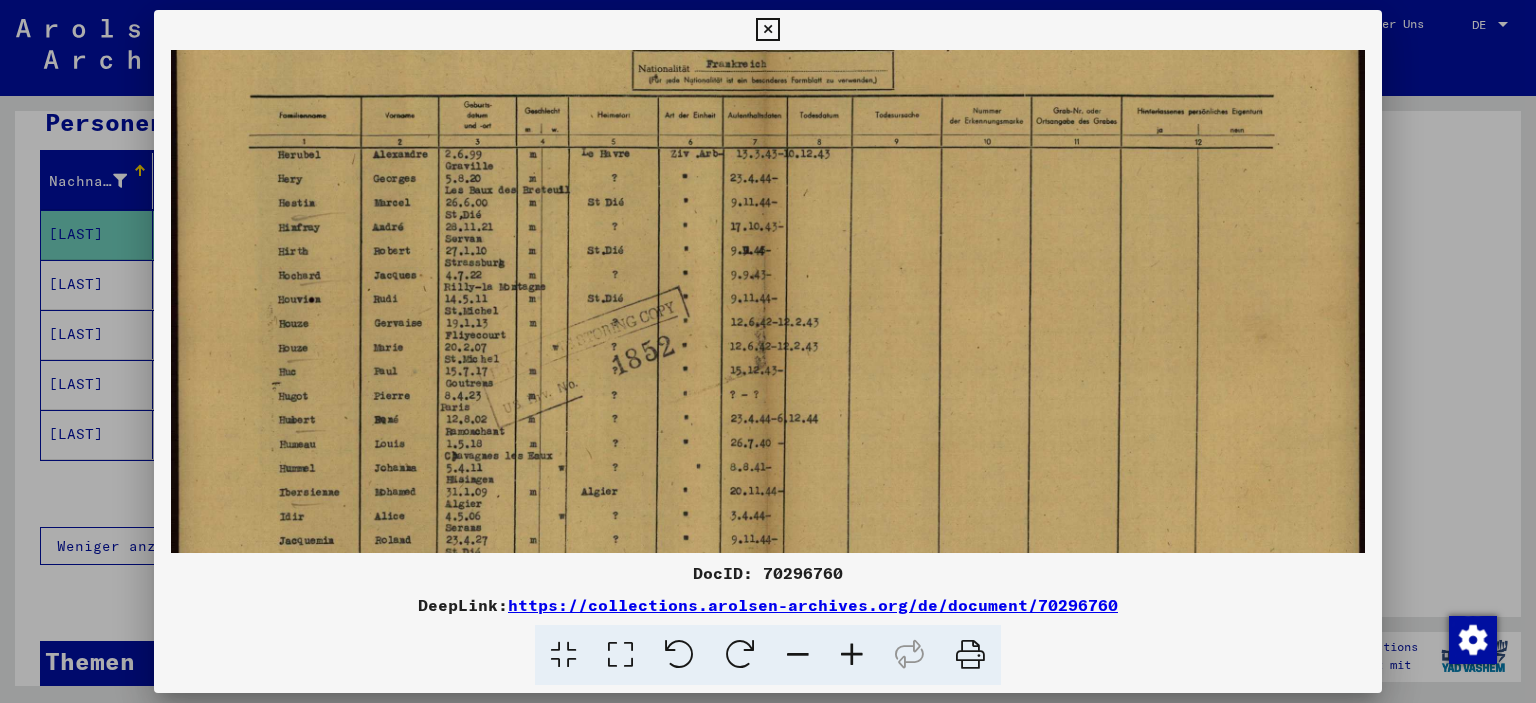click at bounding box center (852, 655) 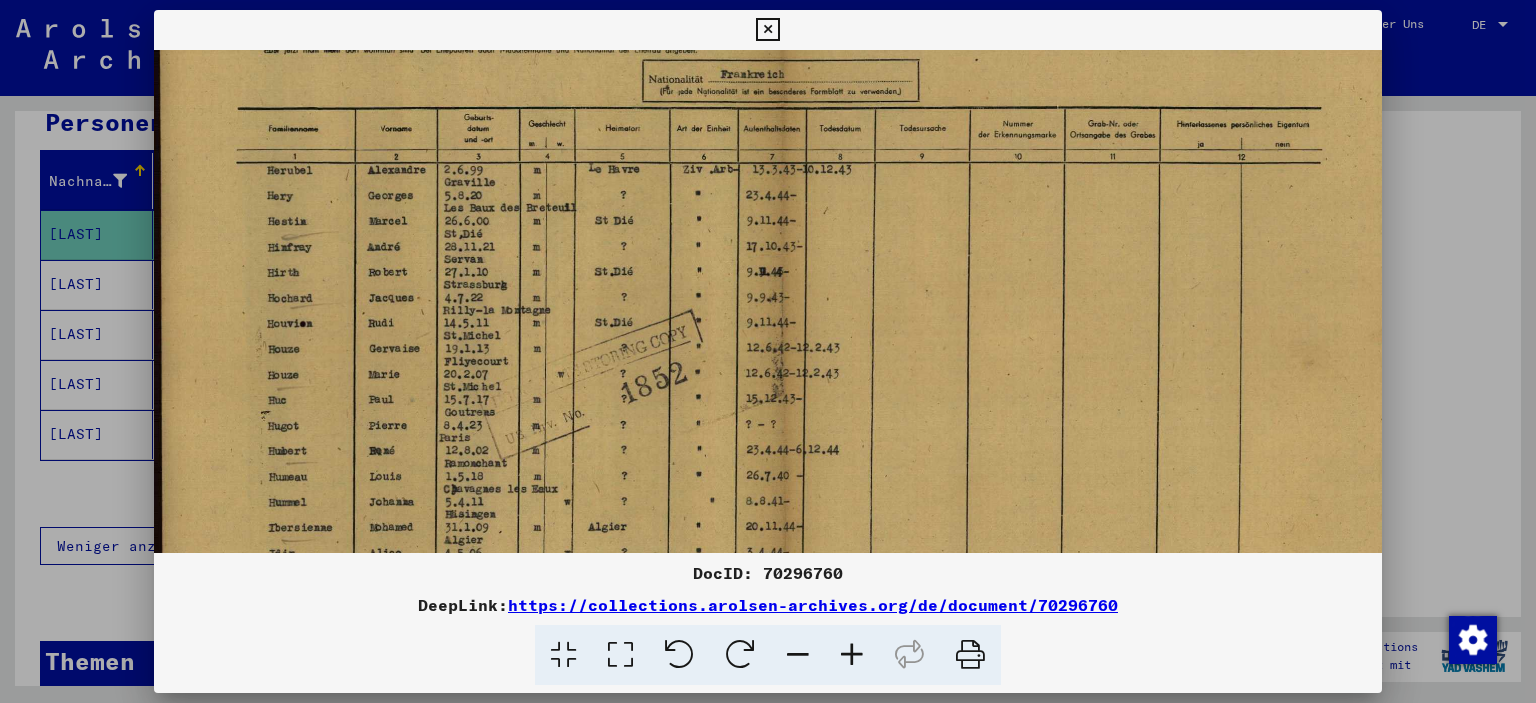 click at bounding box center (852, 655) 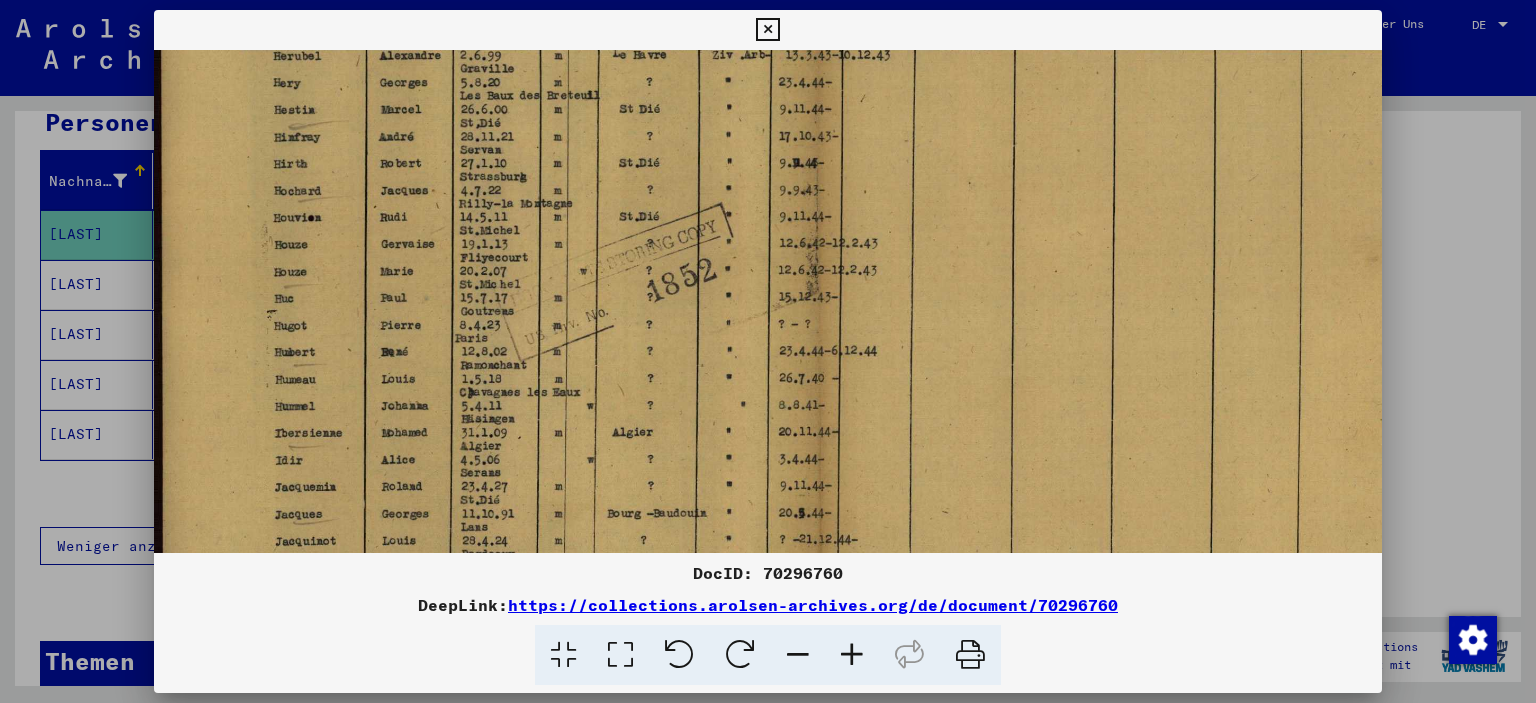 scroll, scrollTop: 329, scrollLeft: 0, axis: vertical 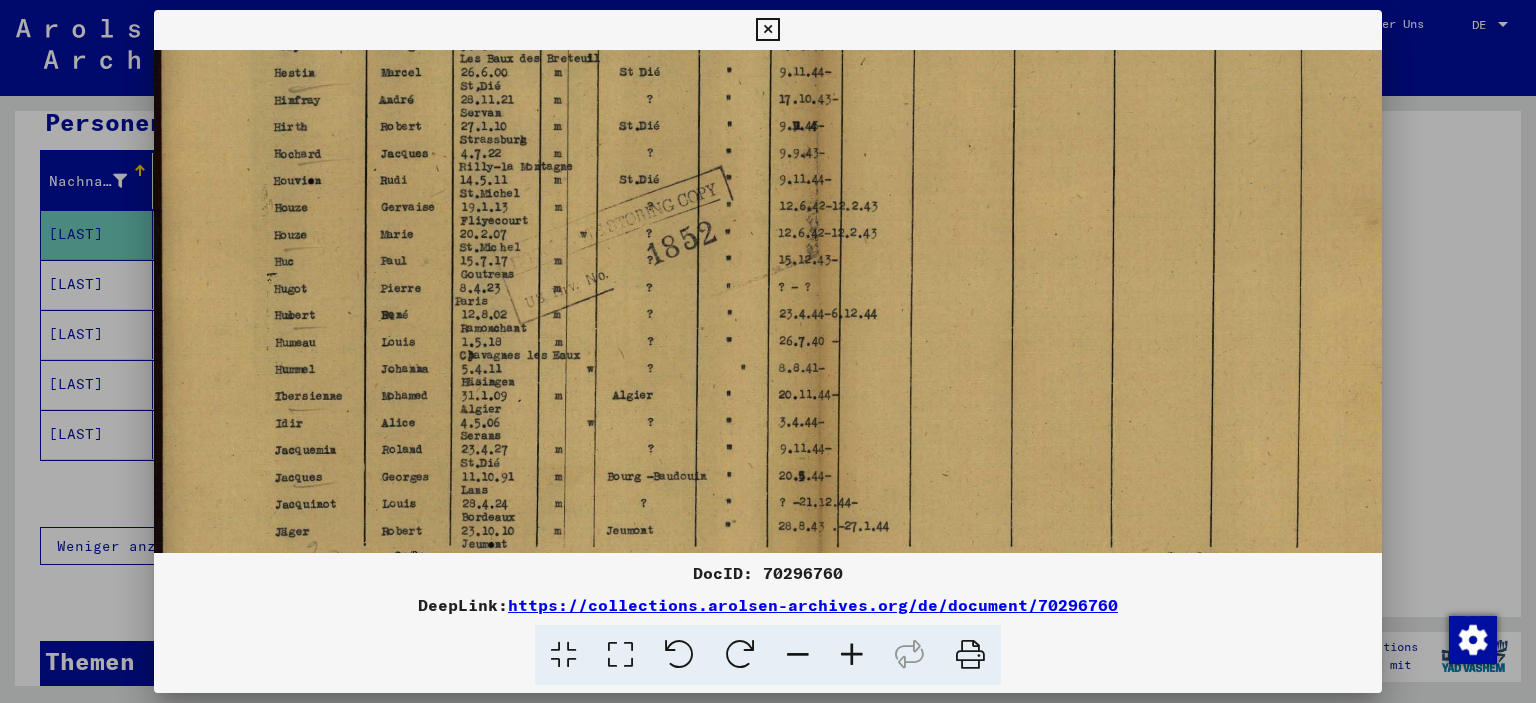 drag, startPoint x: 476, startPoint y: 168, endPoint x: 742, endPoint y: 7, distance: 310.92926 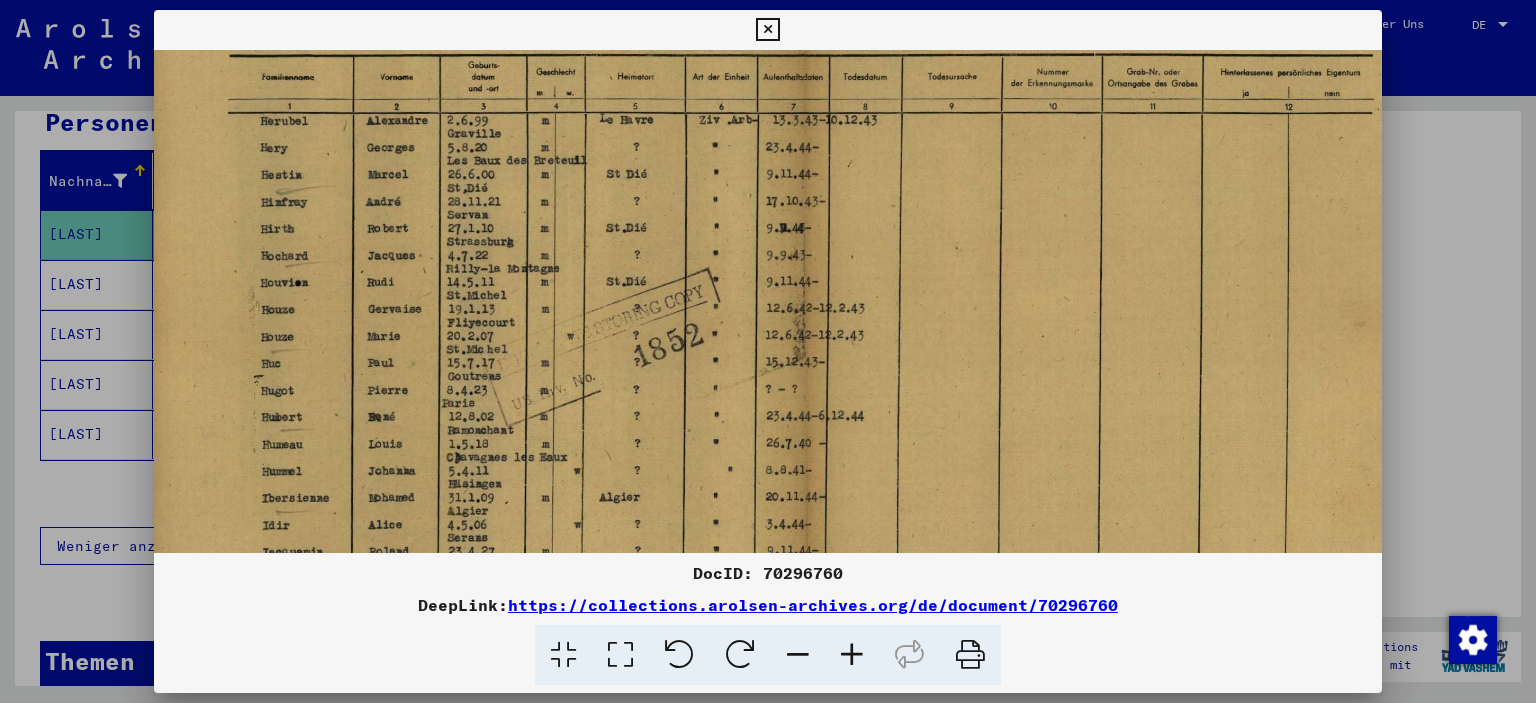 drag, startPoint x: 398, startPoint y: 294, endPoint x: 382, endPoint y: 249, distance: 47.759815 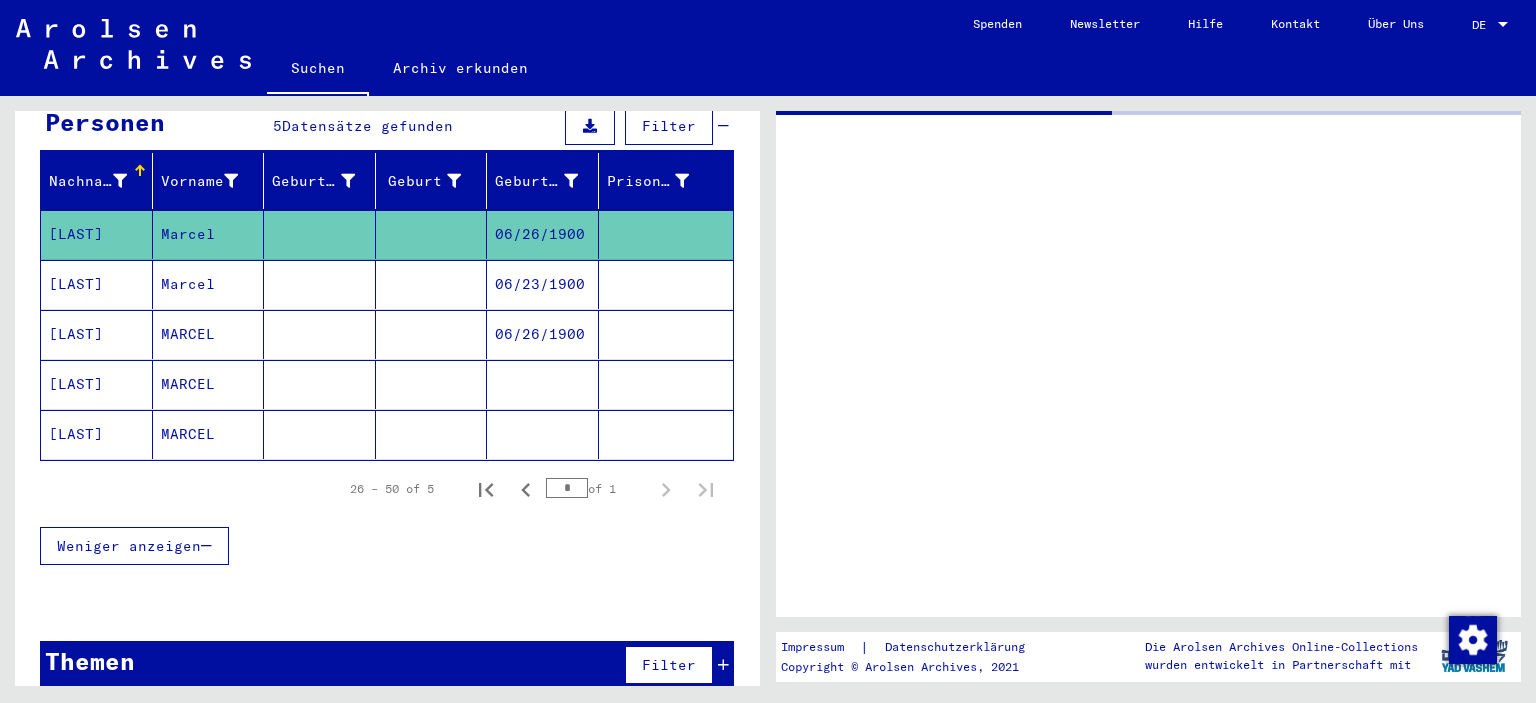 scroll, scrollTop: 0, scrollLeft: 0, axis: both 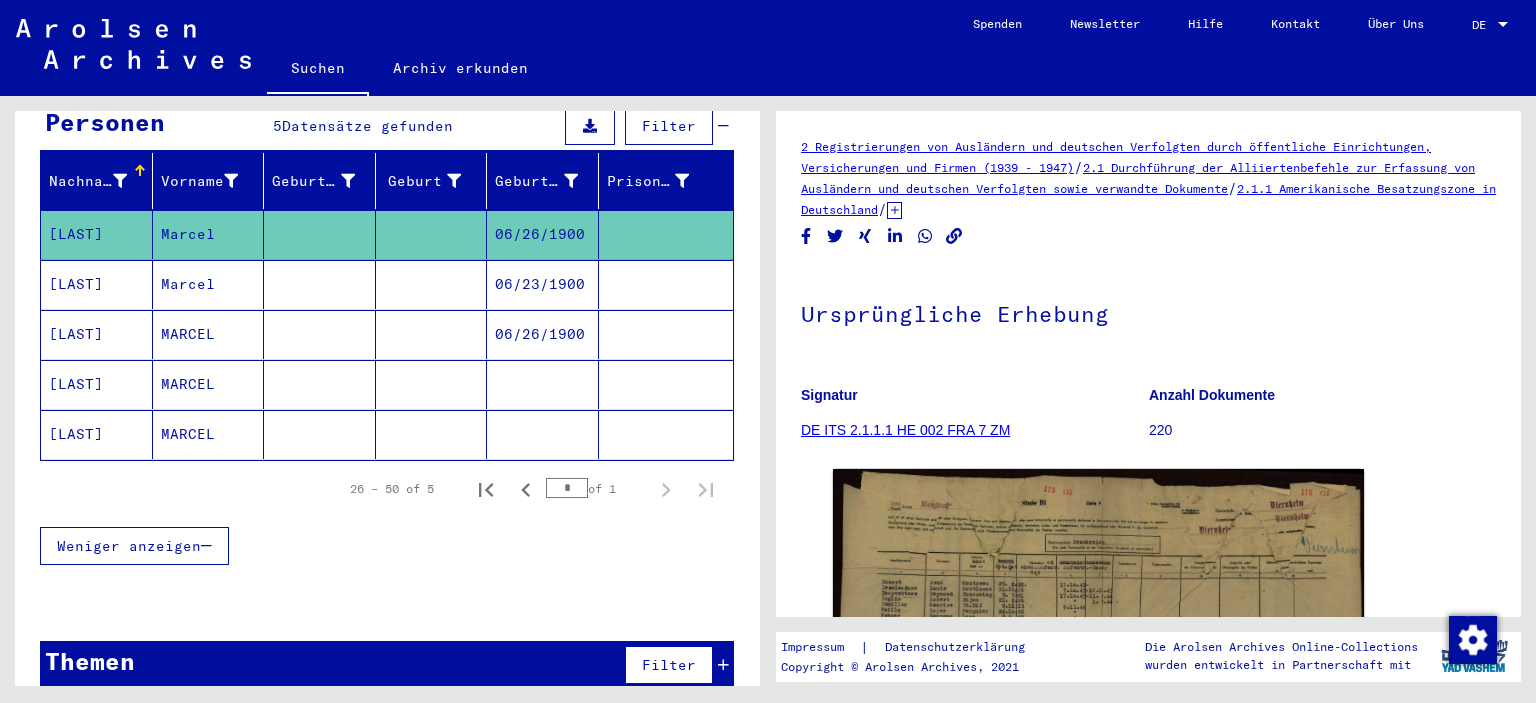 click at bounding box center (320, 334) 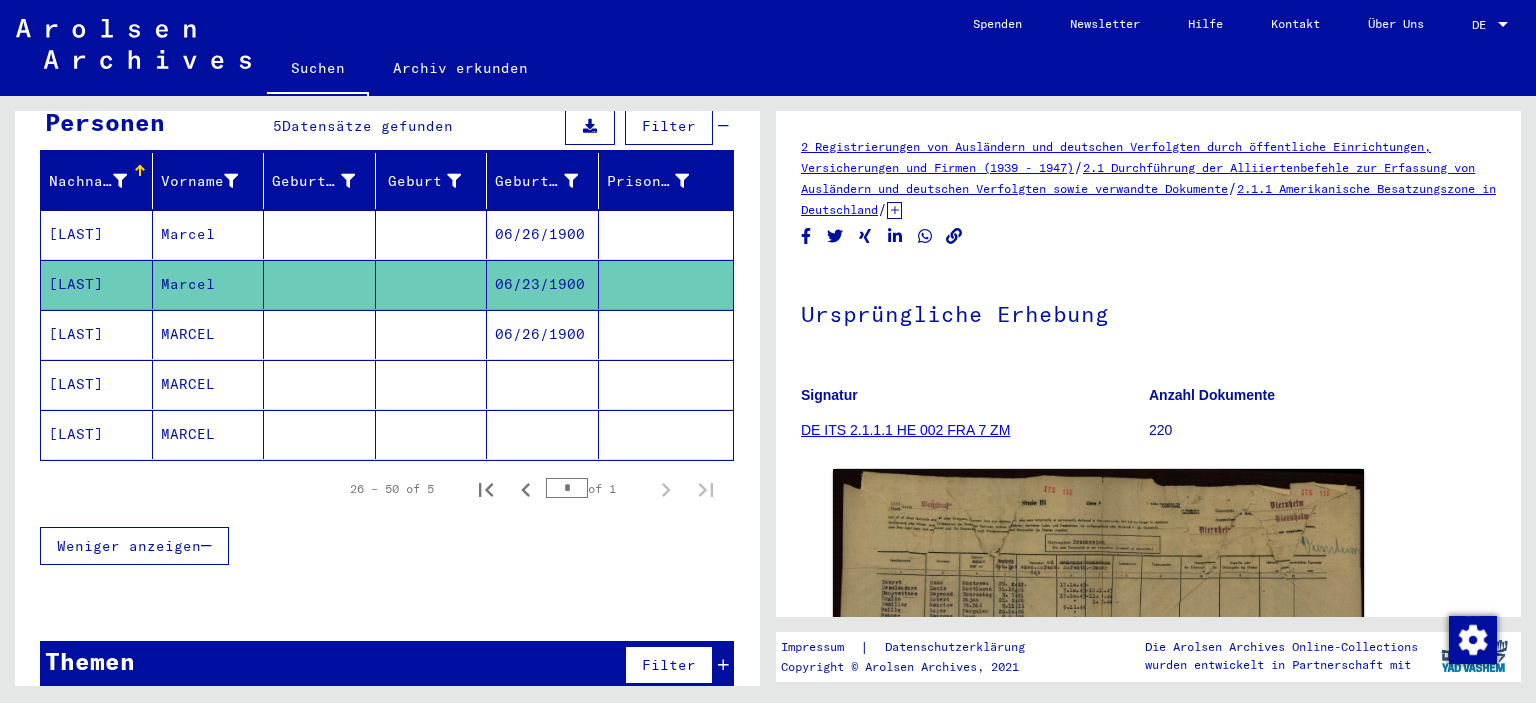 click at bounding box center (320, 284) 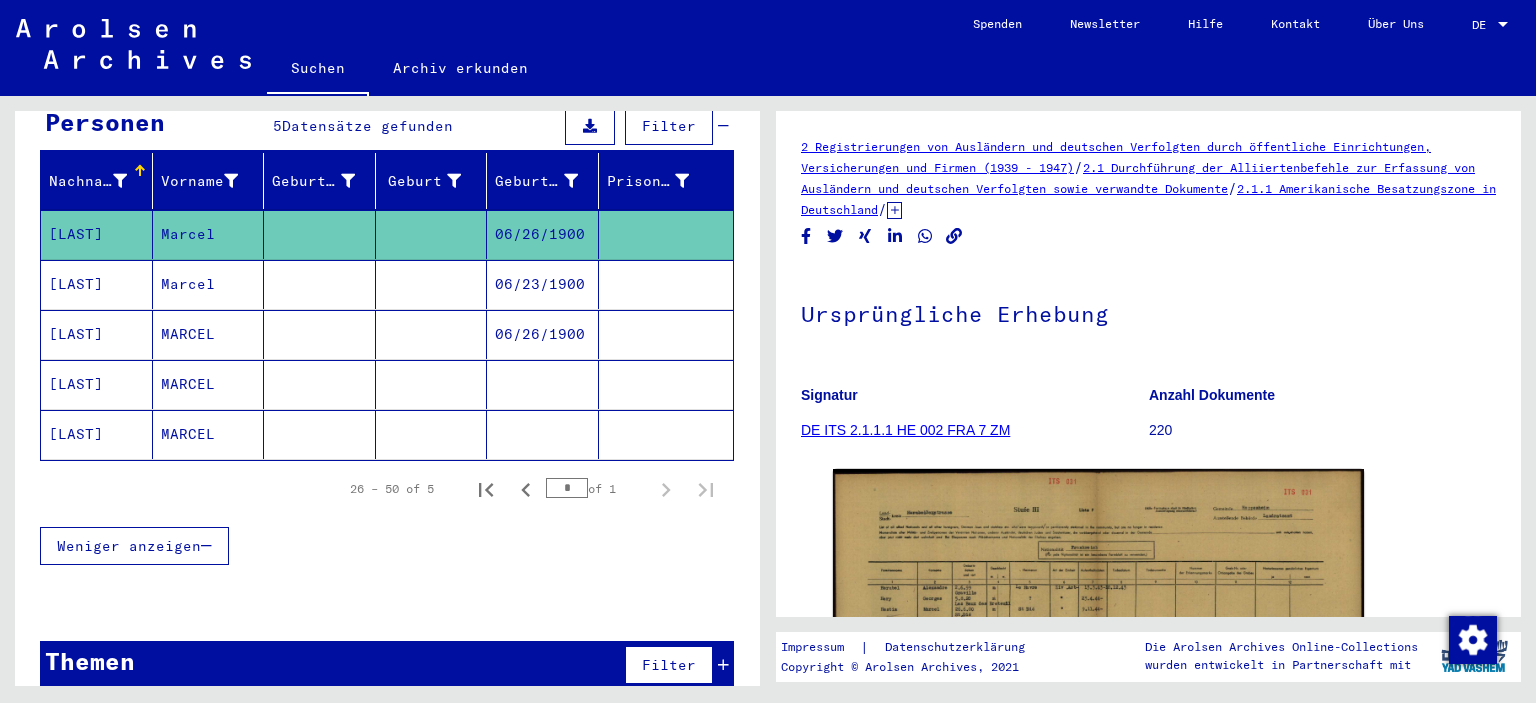 click at bounding box center [320, 334] 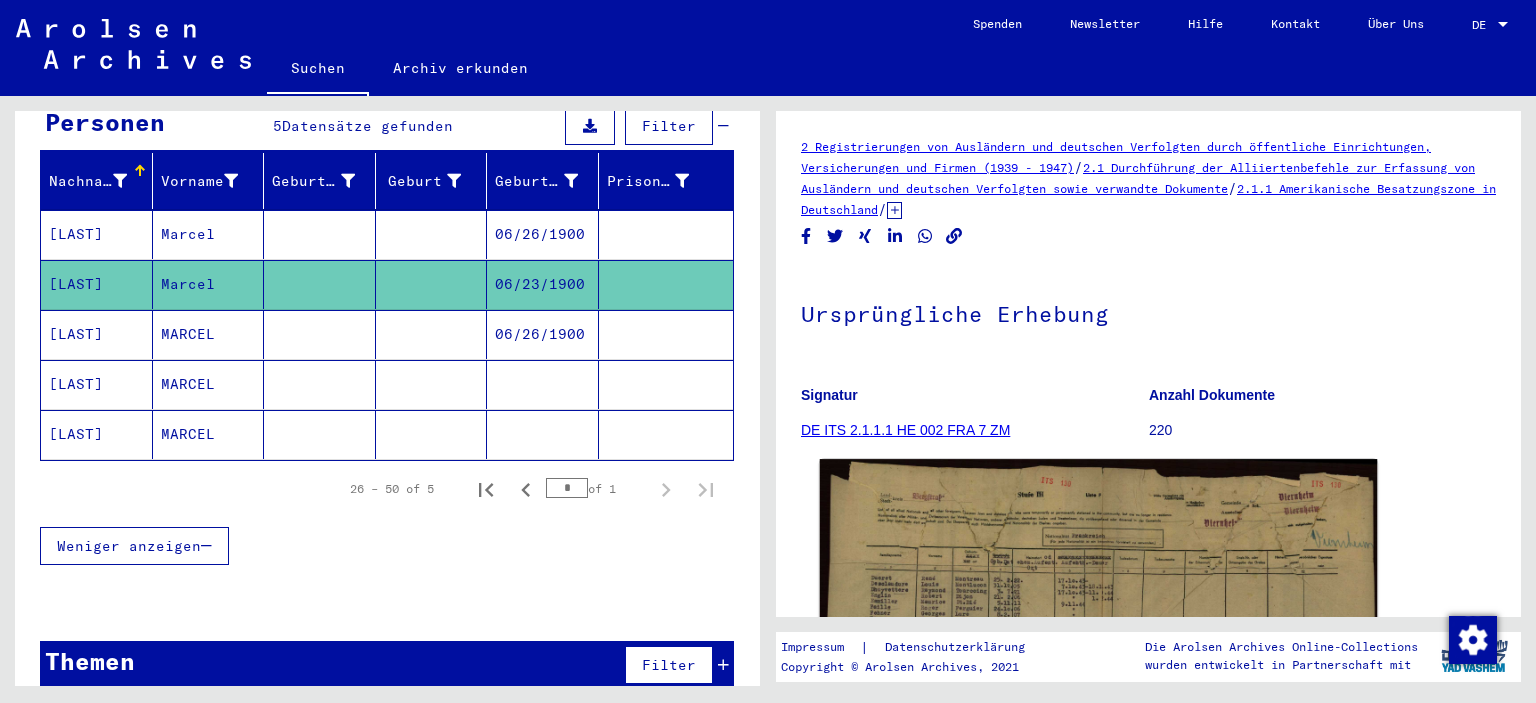 click 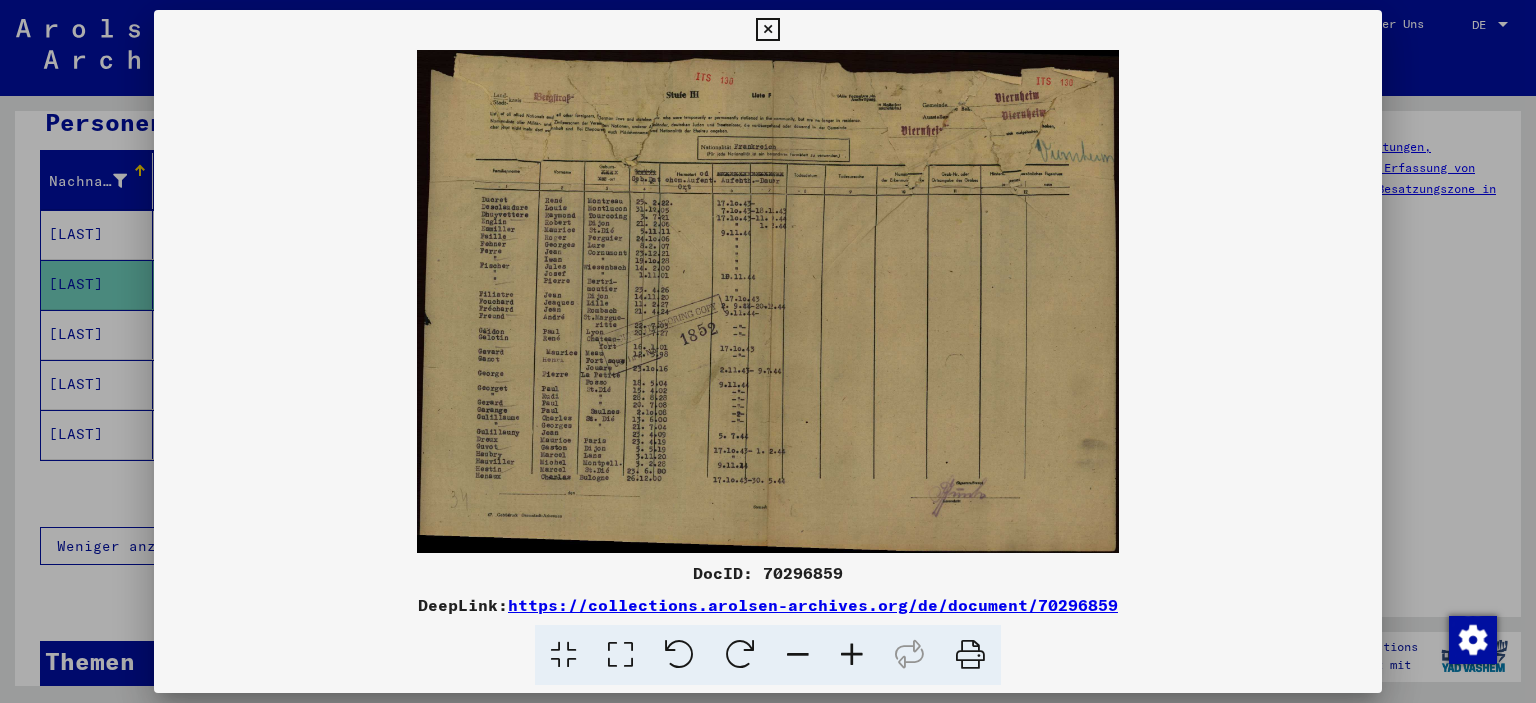 click at bounding box center [852, 655] 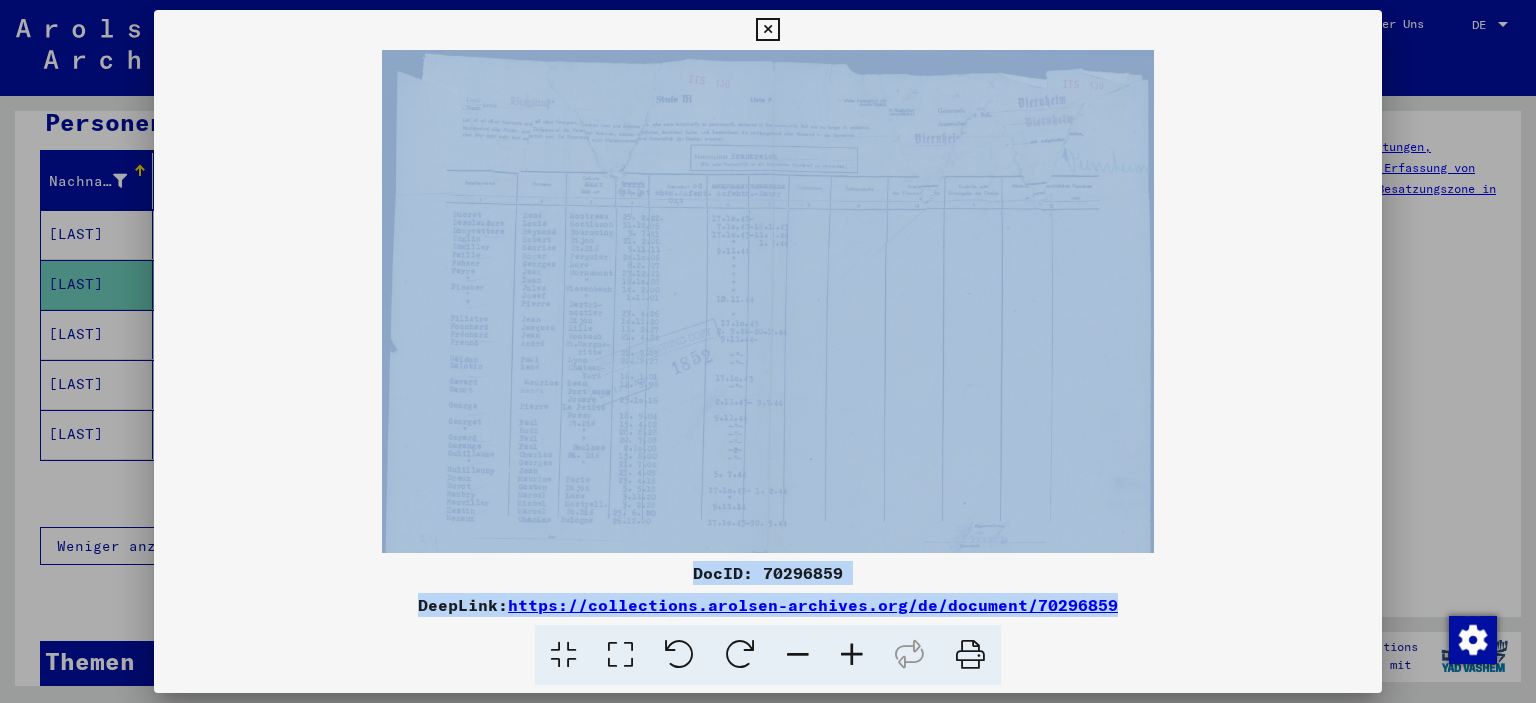 click at bounding box center (852, 655) 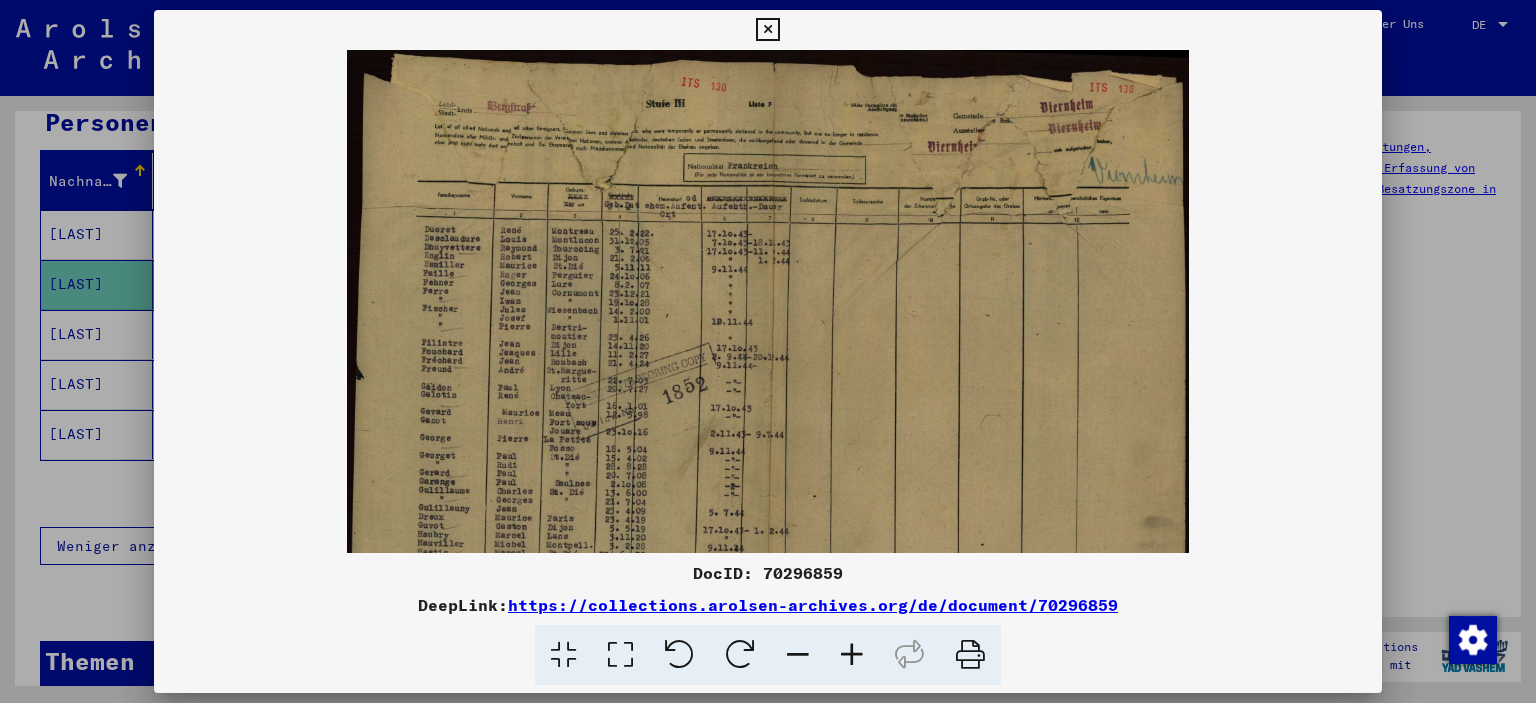 click at bounding box center (852, 655) 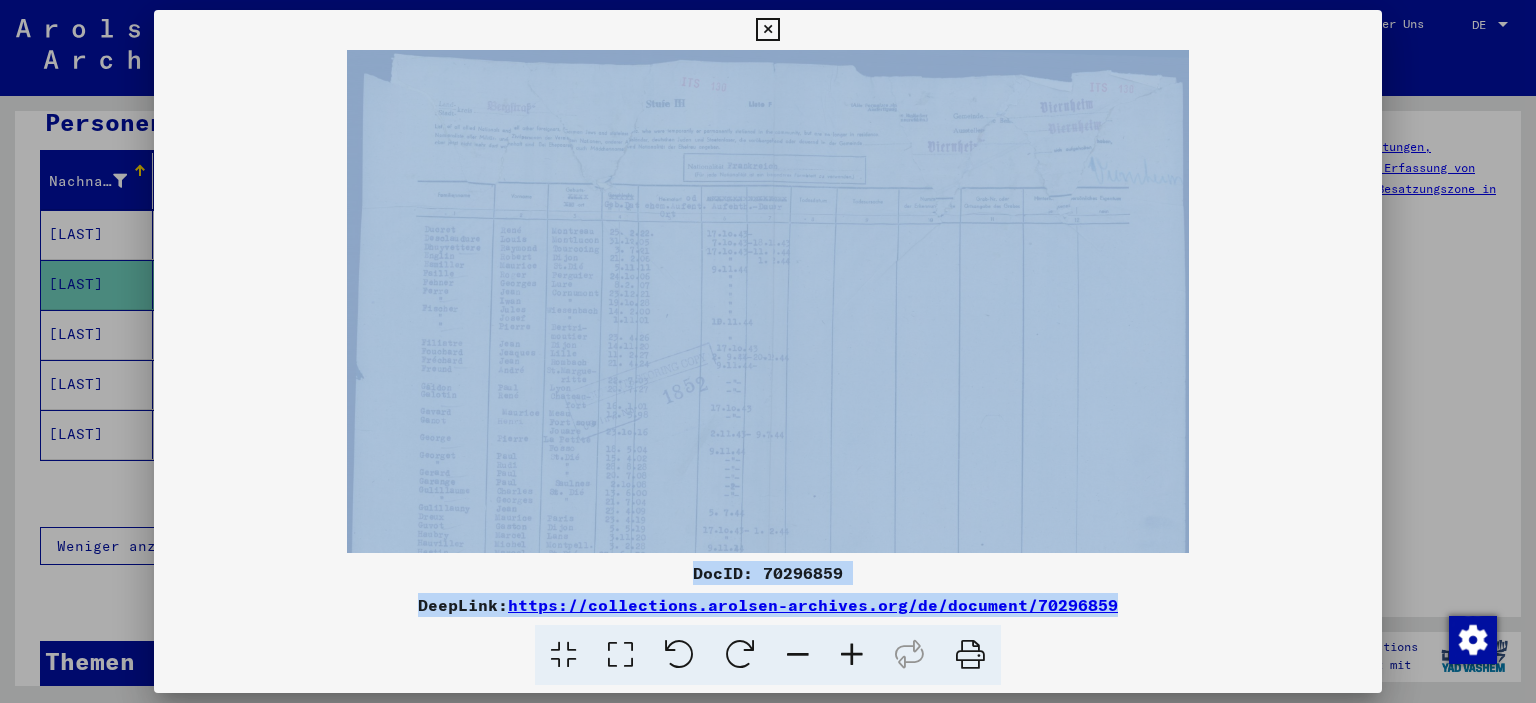 click at bounding box center (852, 655) 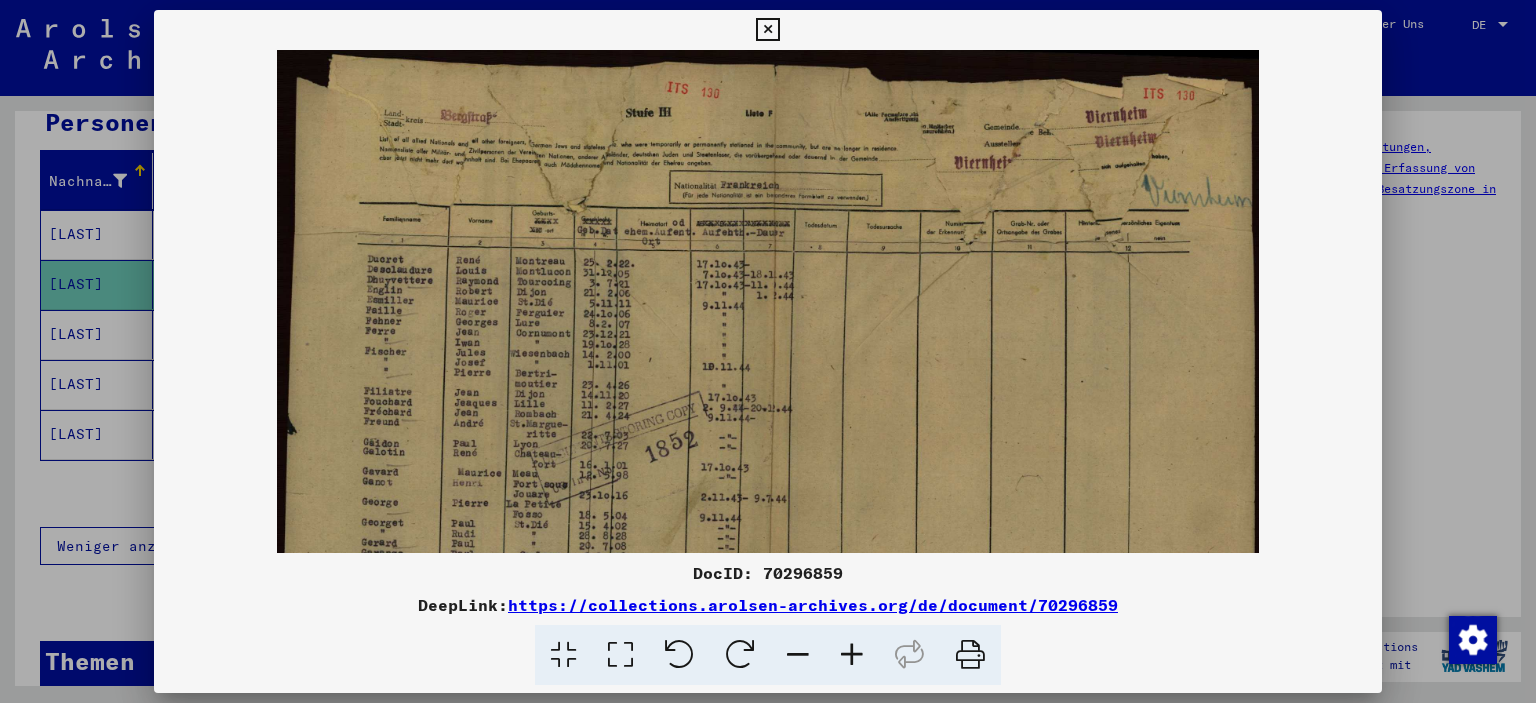 click at bounding box center (852, 655) 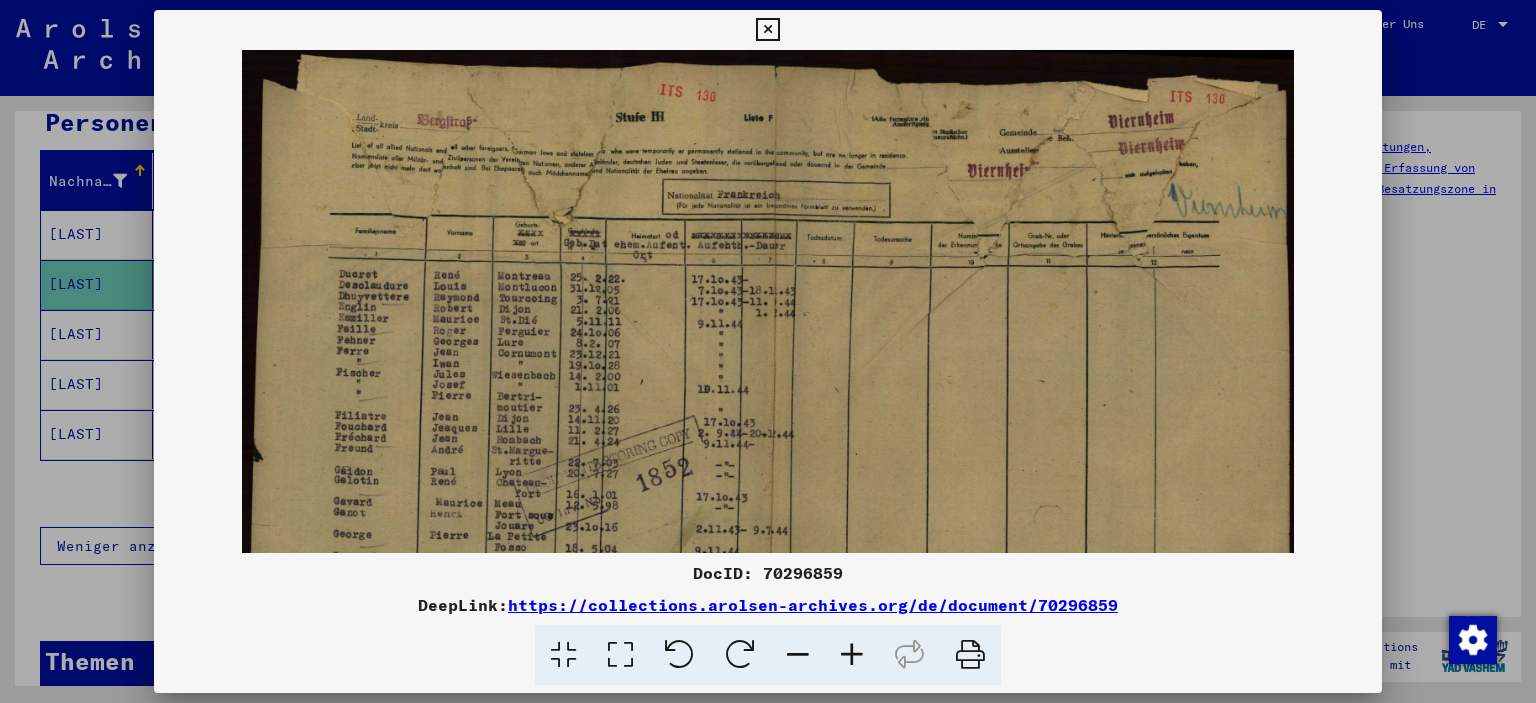 click at bounding box center (852, 655) 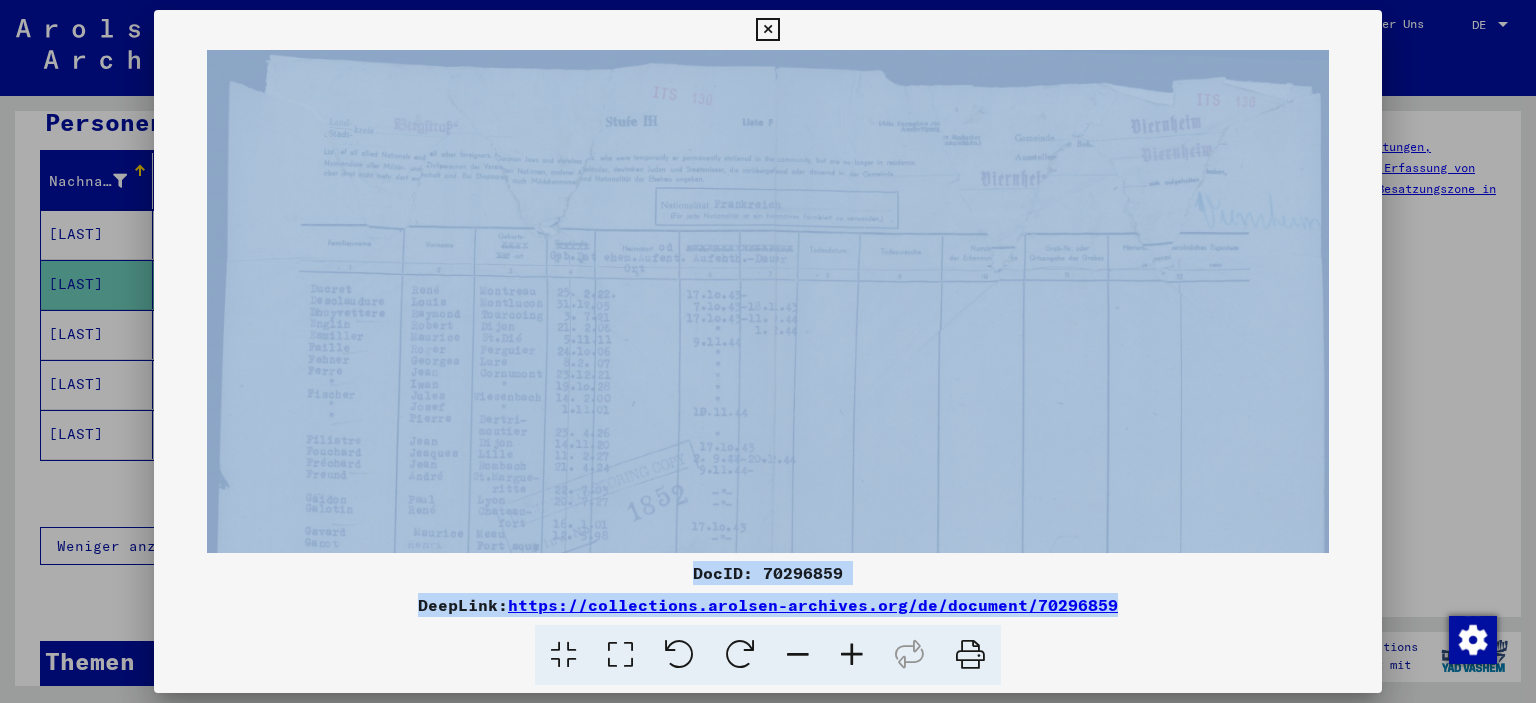 click at bounding box center [852, 655] 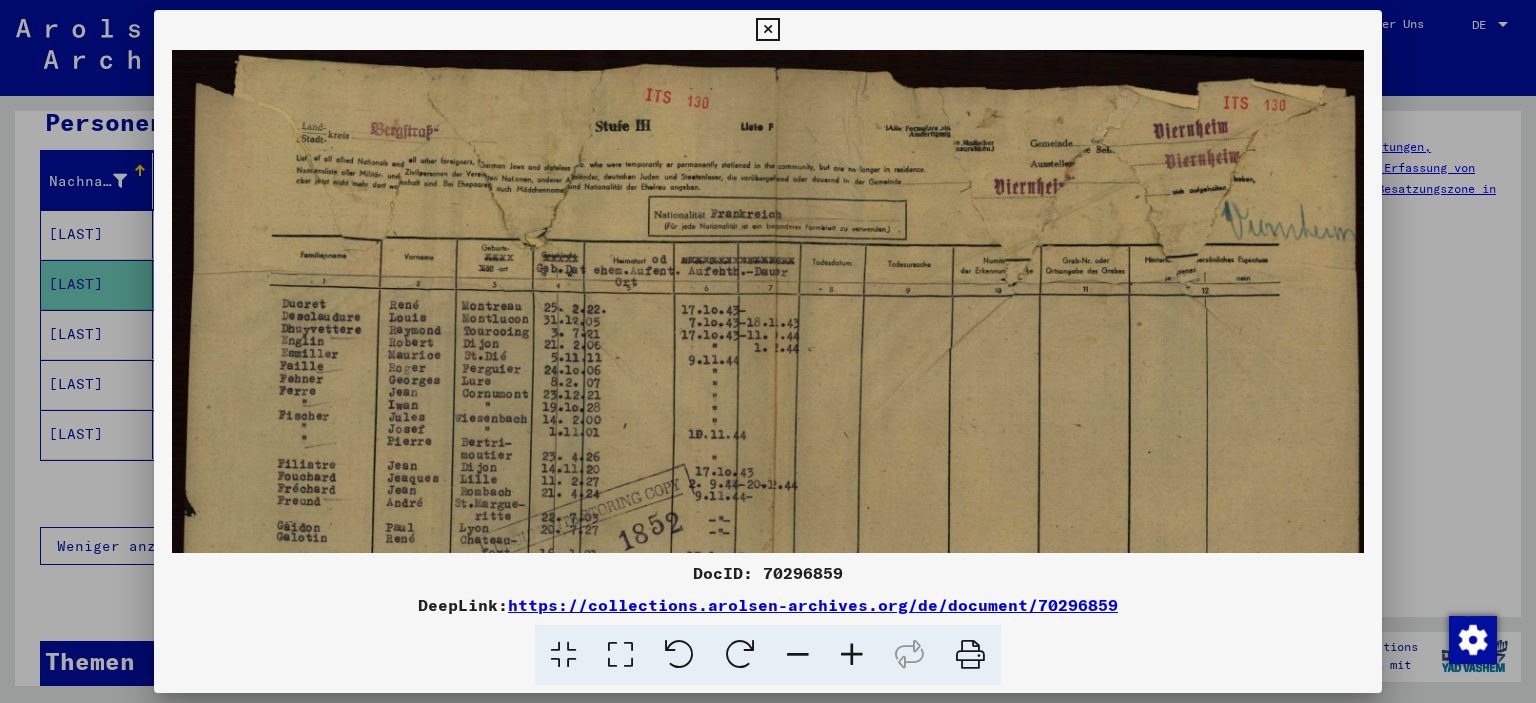 click at bounding box center (852, 655) 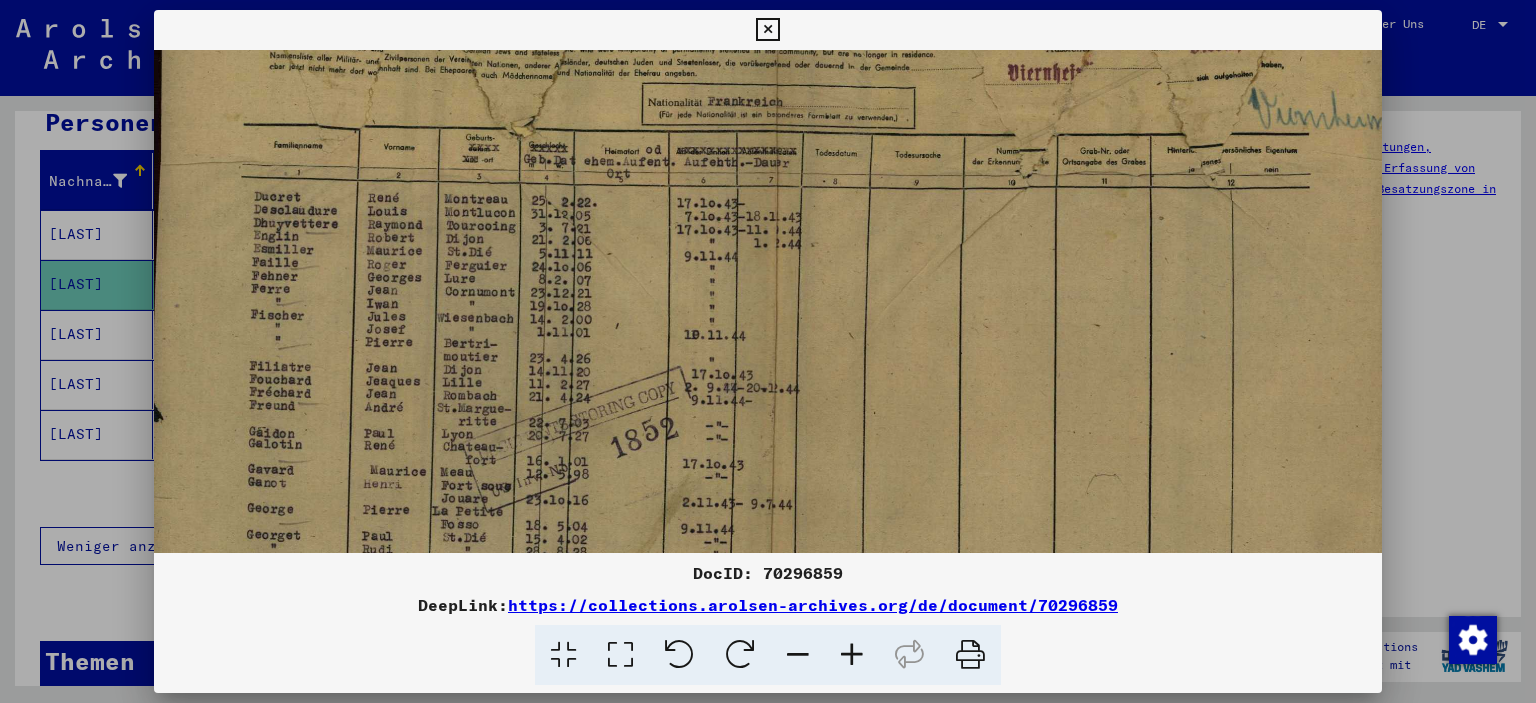 drag, startPoint x: 742, startPoint y: 426, endPoint x: 726, endPoint y: 304, distance: 123.04471 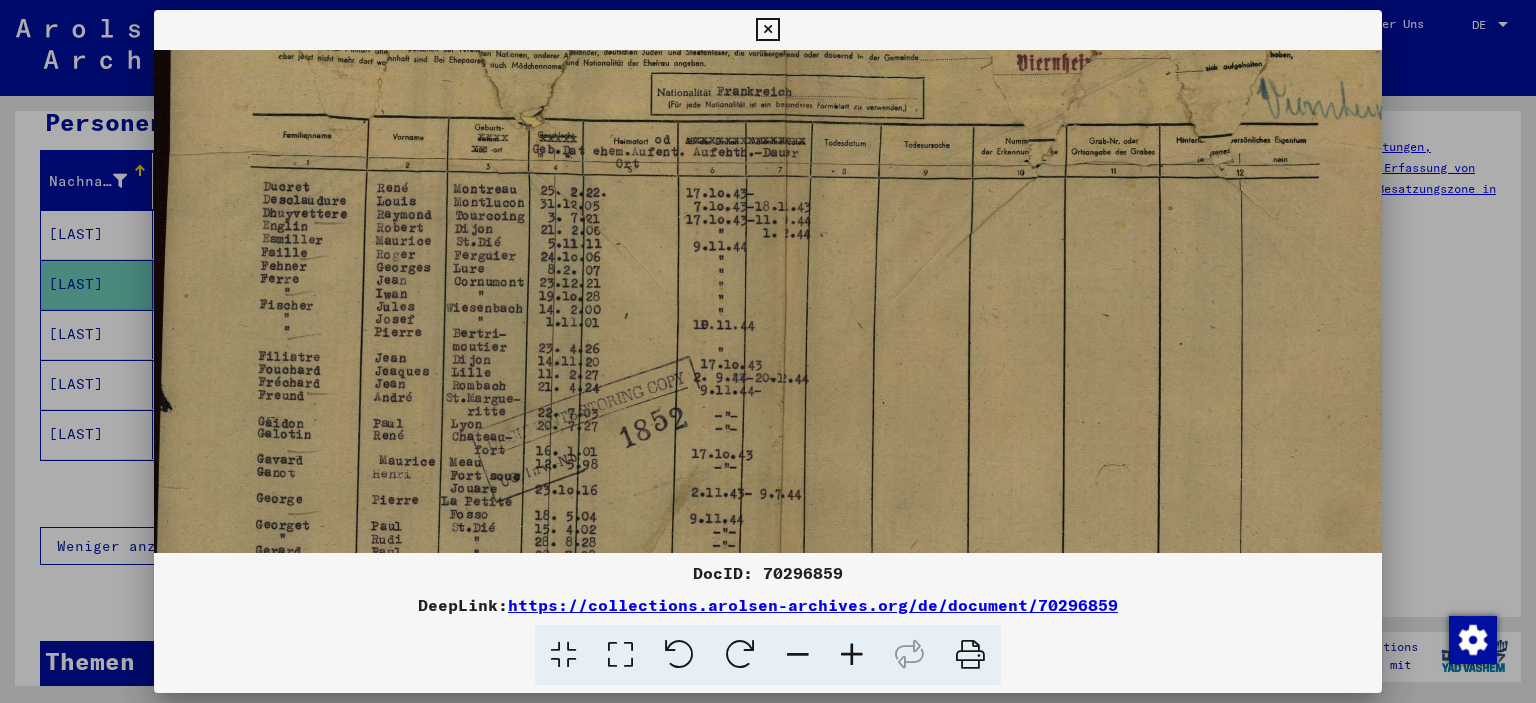scroll, scrollTop: 134, scrollLeft: 5, axis: both 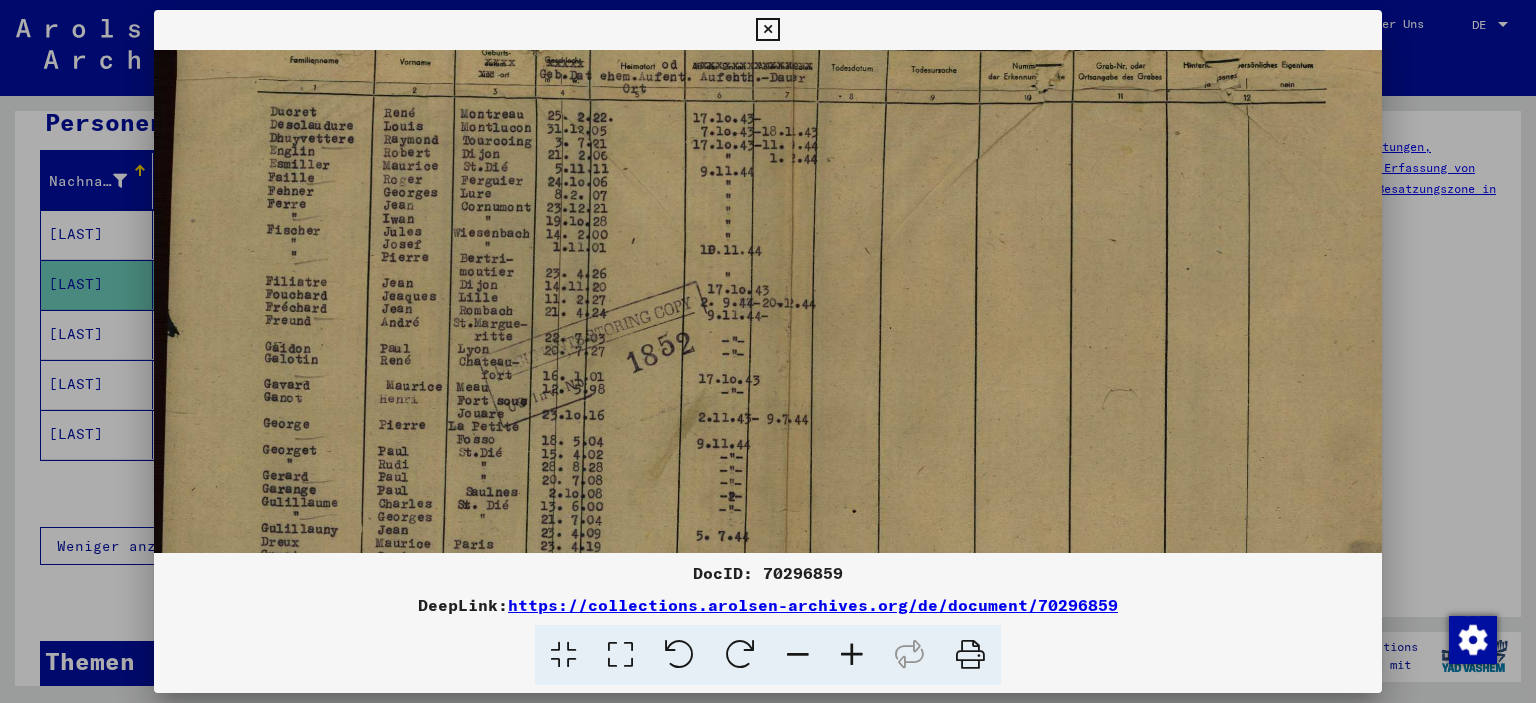 drag, startPoint x: 479, startPoint y: 370, endPoint x: 534, endPoint y: 267, distance: 116.76472 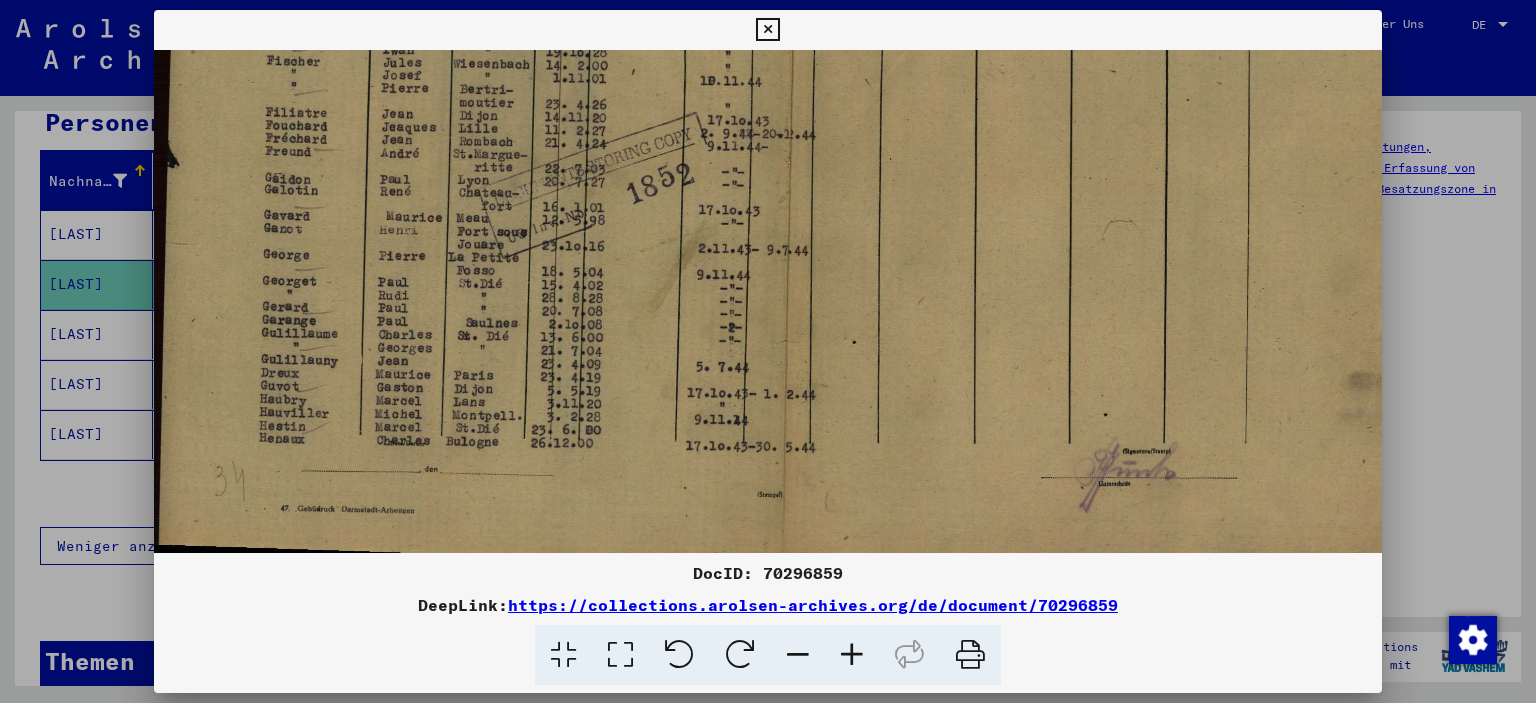 drag, startPoint x: 507, startPoint y: 397, endPoint x: 523, endPoint y: 246, distance: 151.84532 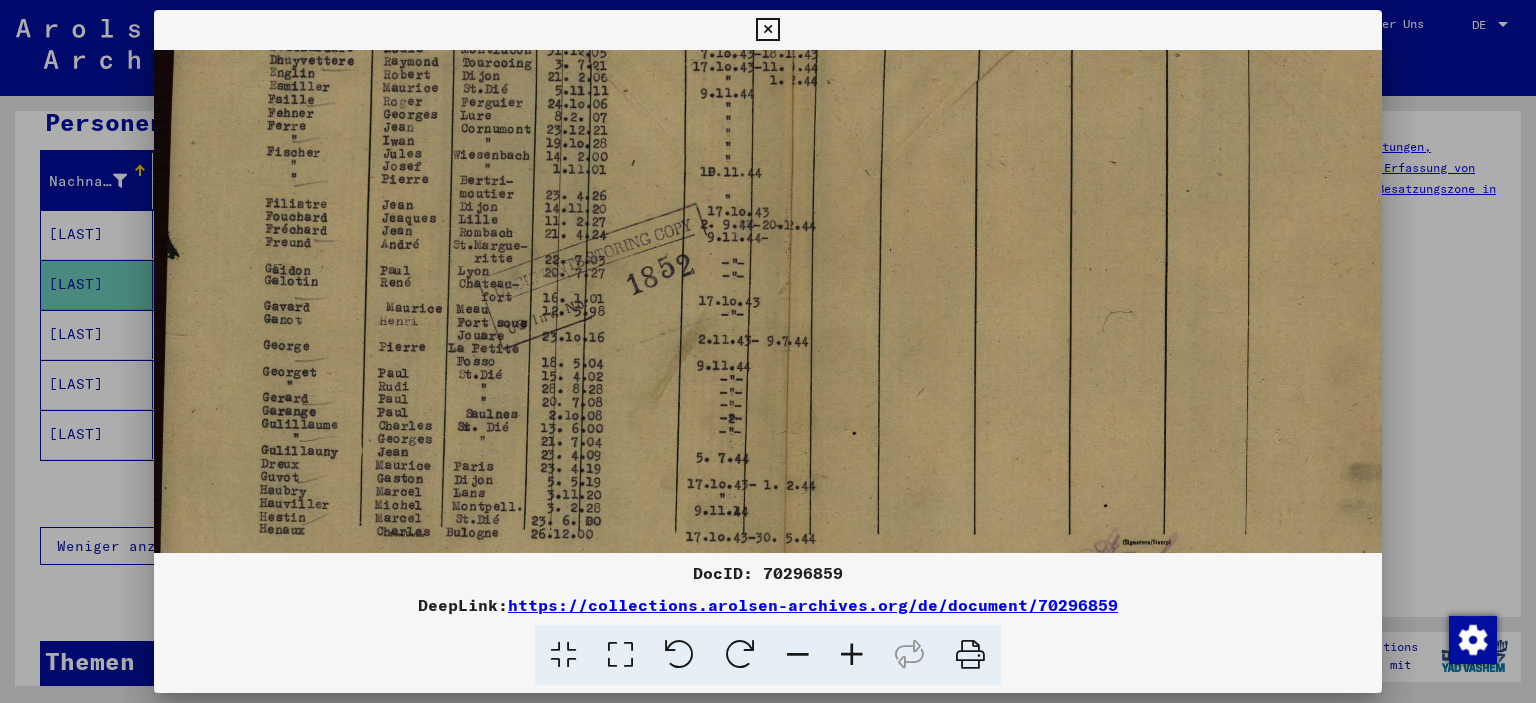 drag, startPoint x: 416, startPoint y: 366, endPoint x: 416, endPoint y: 380, distance: 14 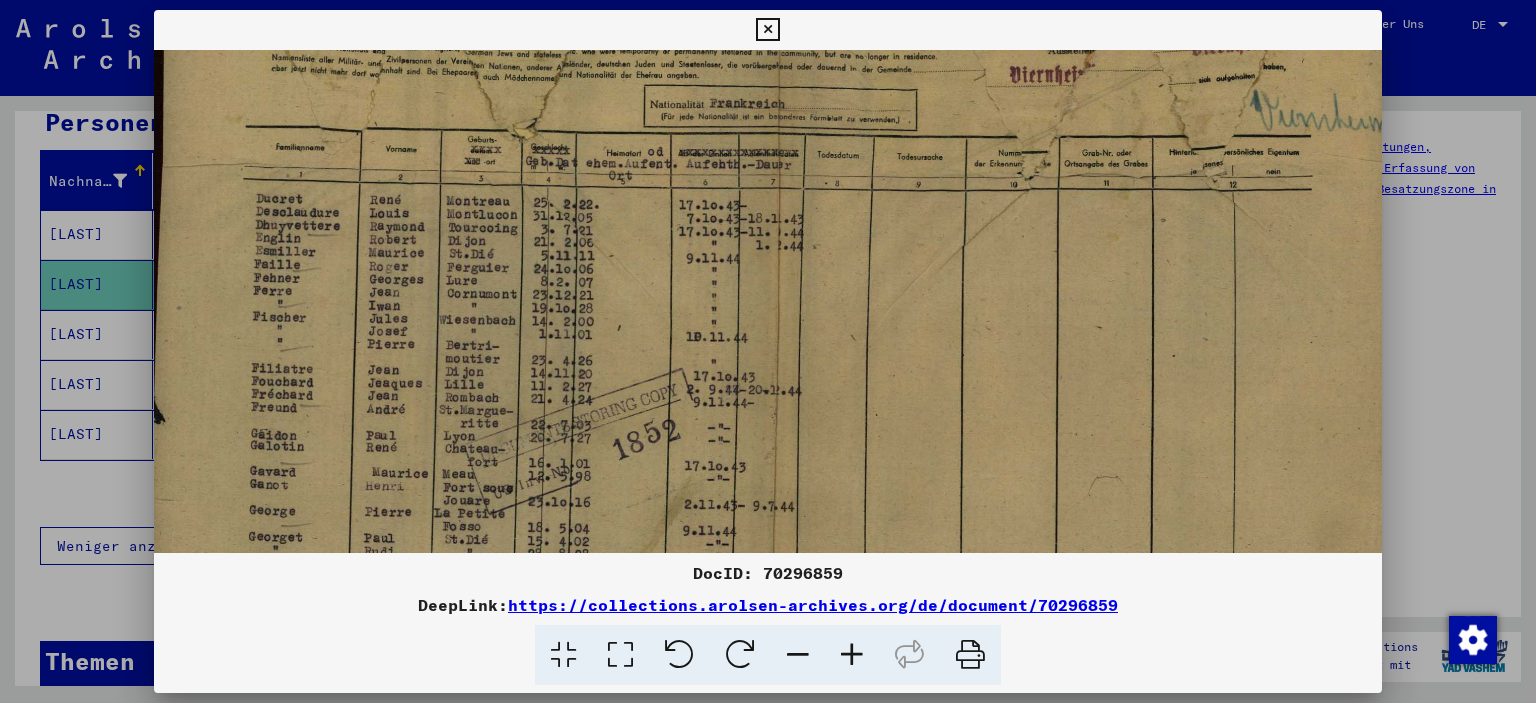 drag, startPoint x: 410, startPoint y: 298, endPoint x: 396, endPoint y: 390, distance: 93.05912 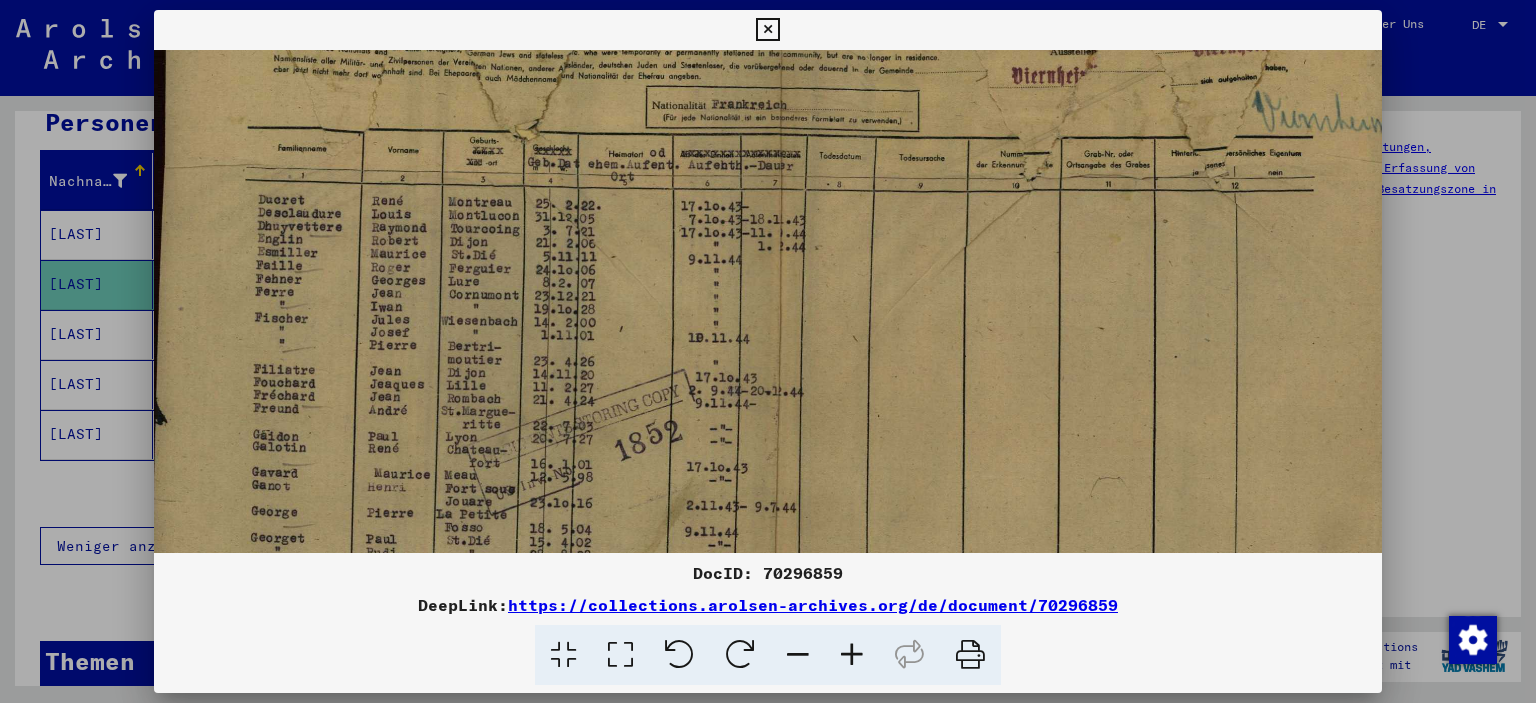 scroll, scrollTop: 120, scrollLeft: 11, axis: both 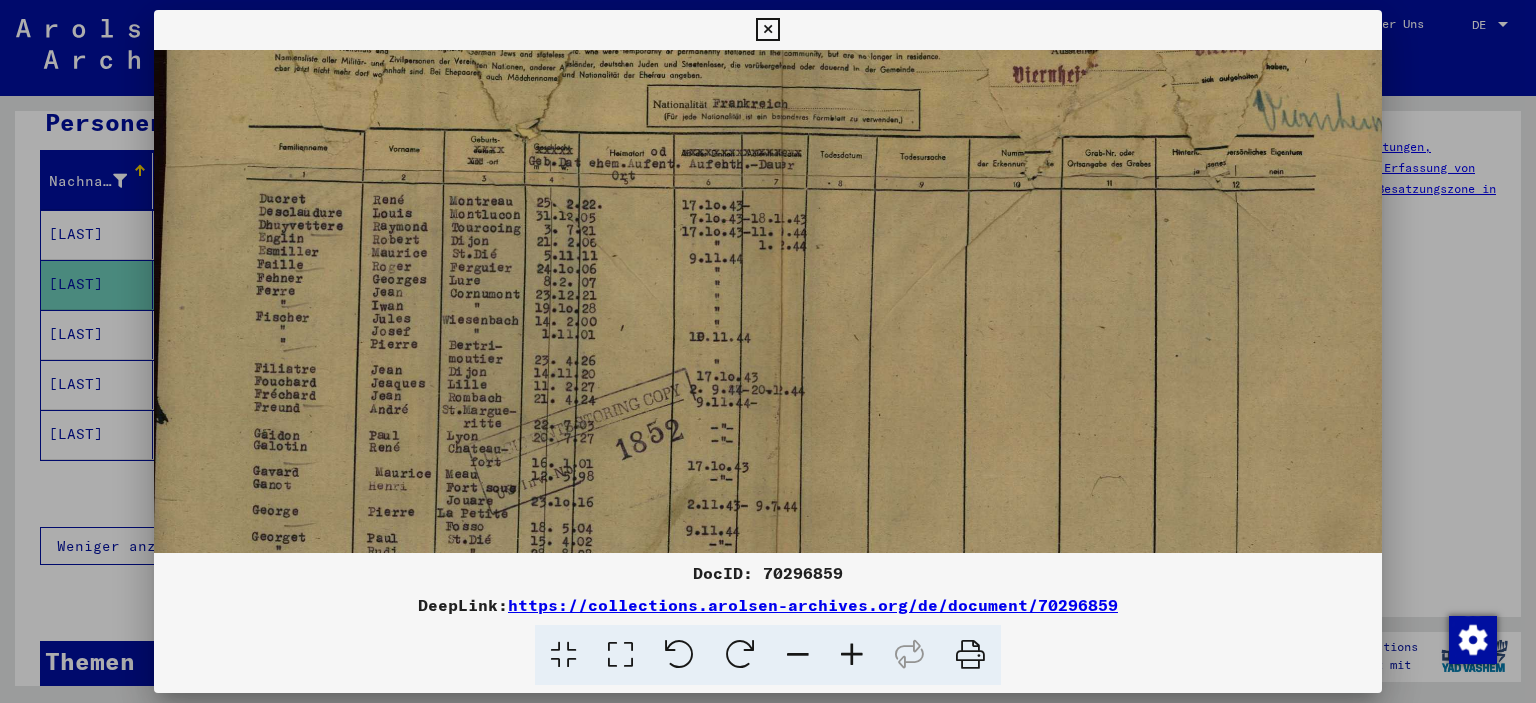 click at bounding box center (774, 381) 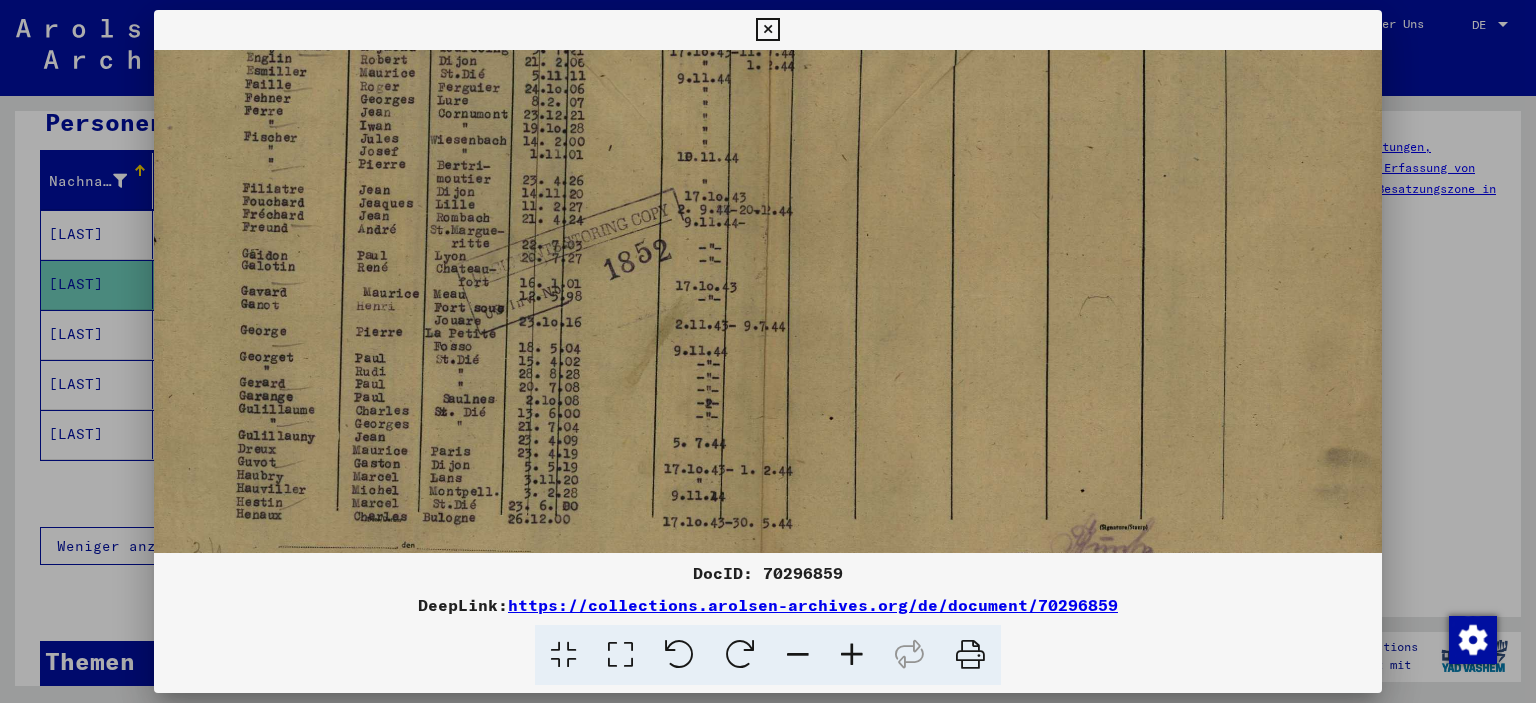 scroll, scrollTop: 307, scrollLeft: 23, axis: both 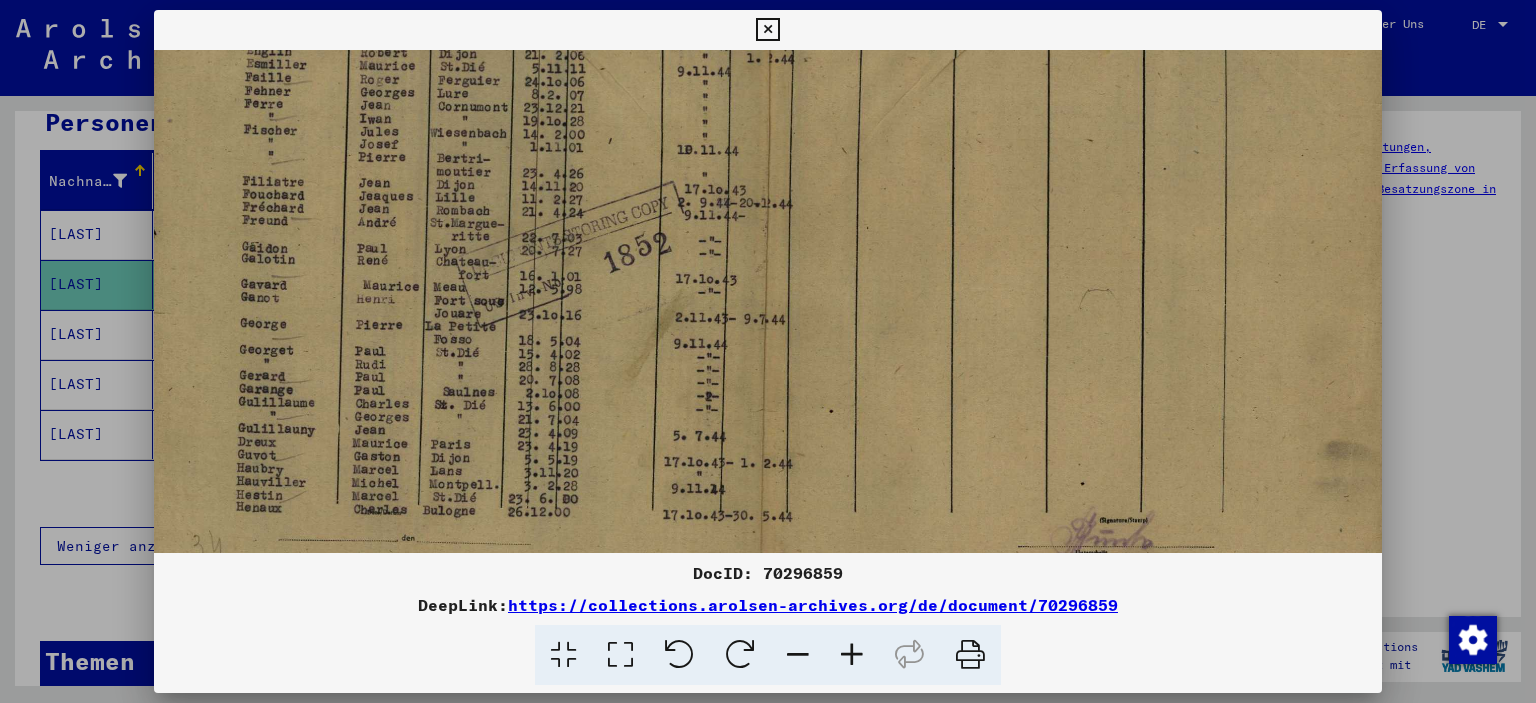 drag, startPoint x: 418, startPoint y: 446, endPoint x: 406, endPoint y: 263, distance: 183.39302 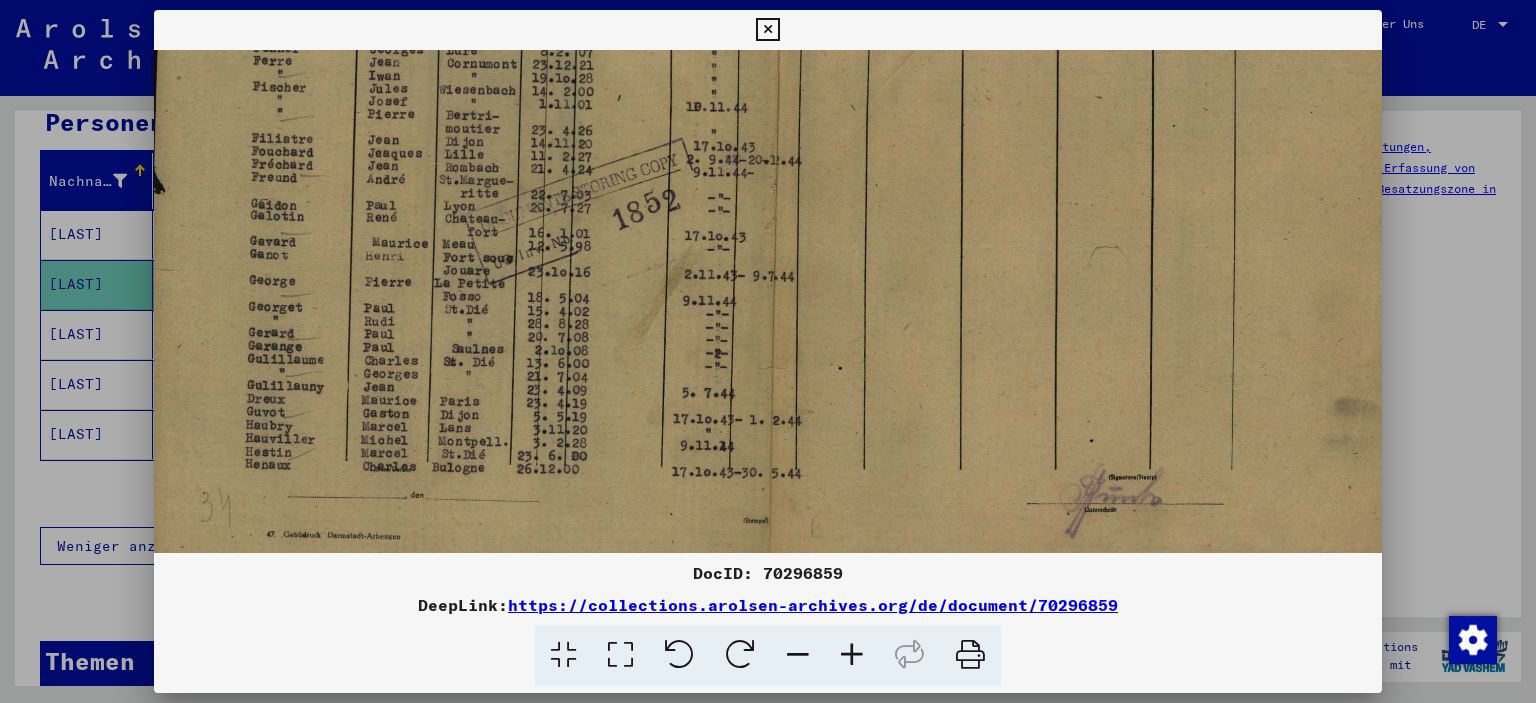 scroll, scrollTop: 357, scrollLeft: 12, axis: both 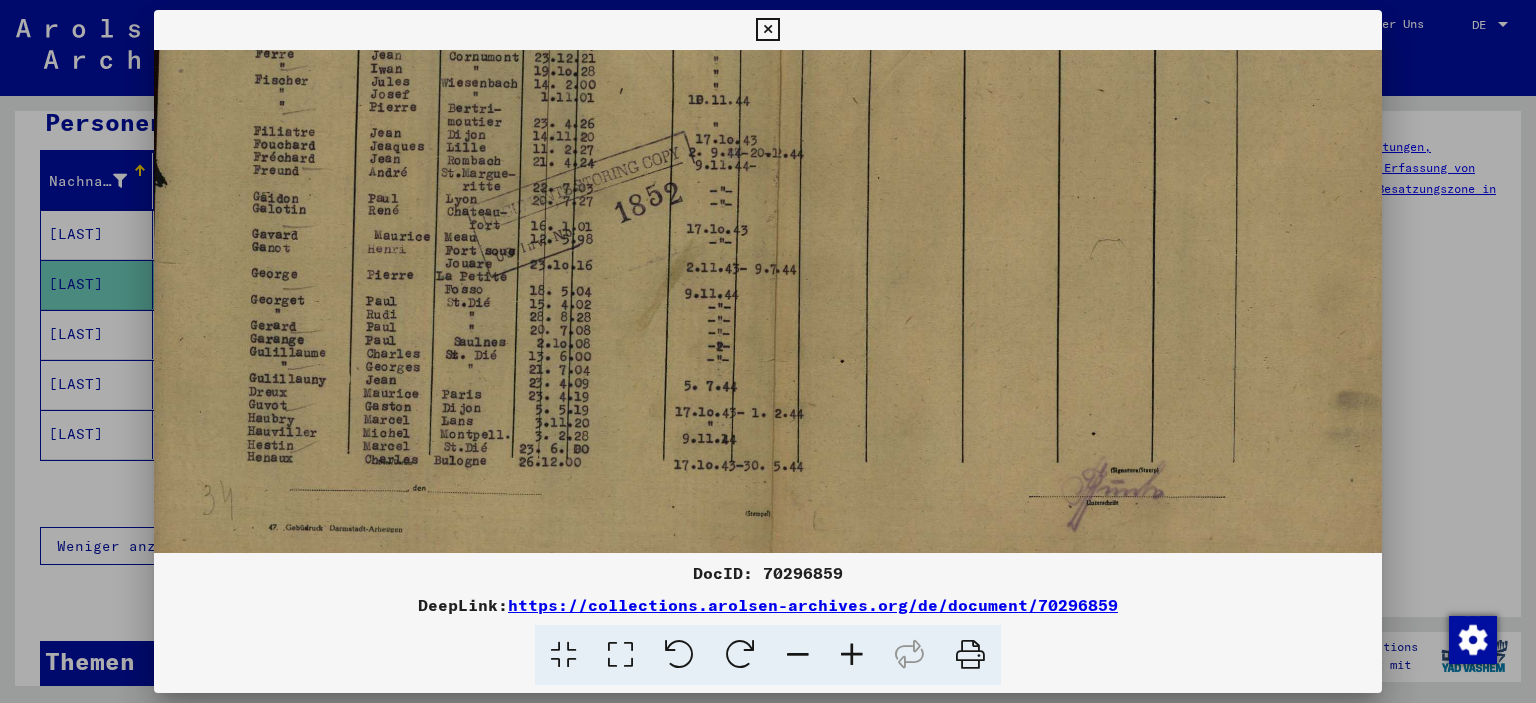 drag, startPoint x: 354, startPoint y: 461, endPoint x: 365, endPoint y: 411, distance: 51.1957 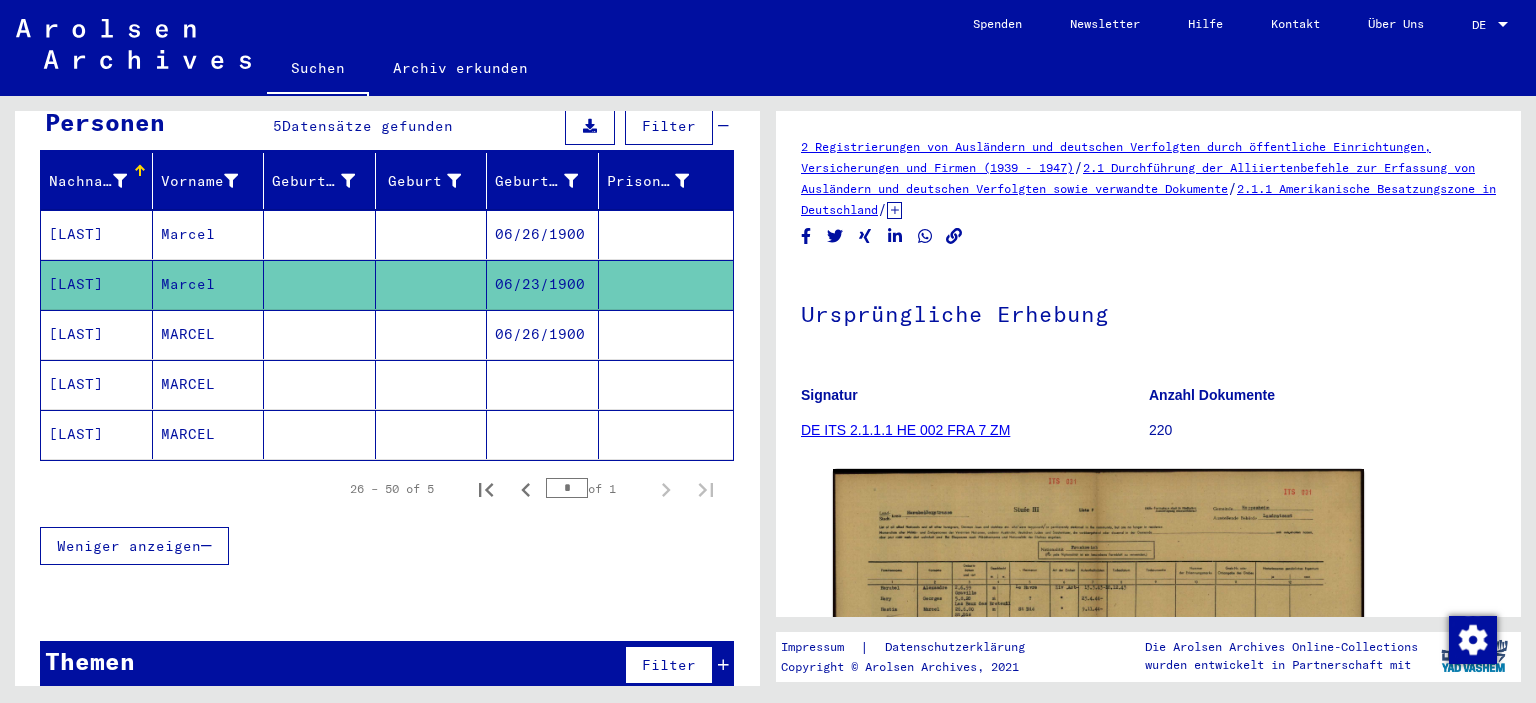 click at bounding box center [320, 434] 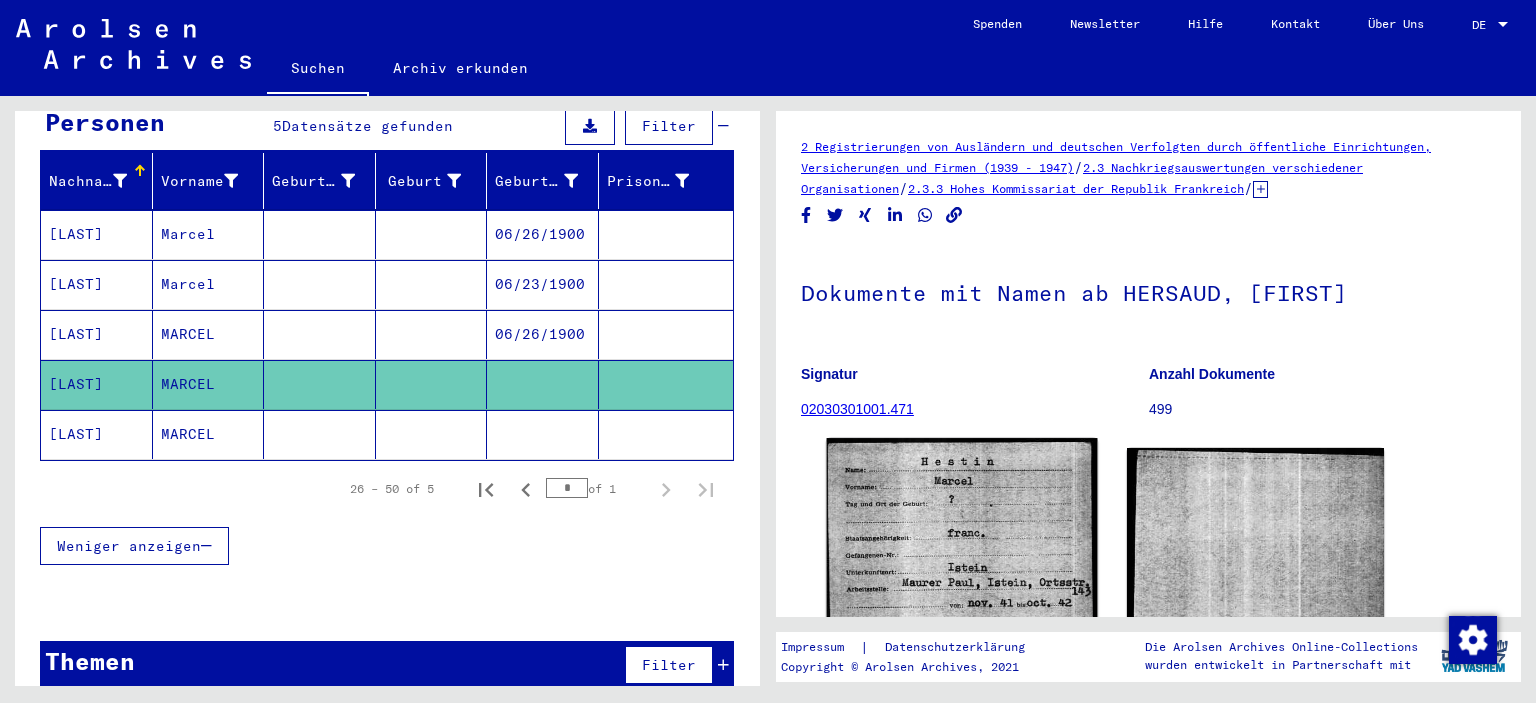 click 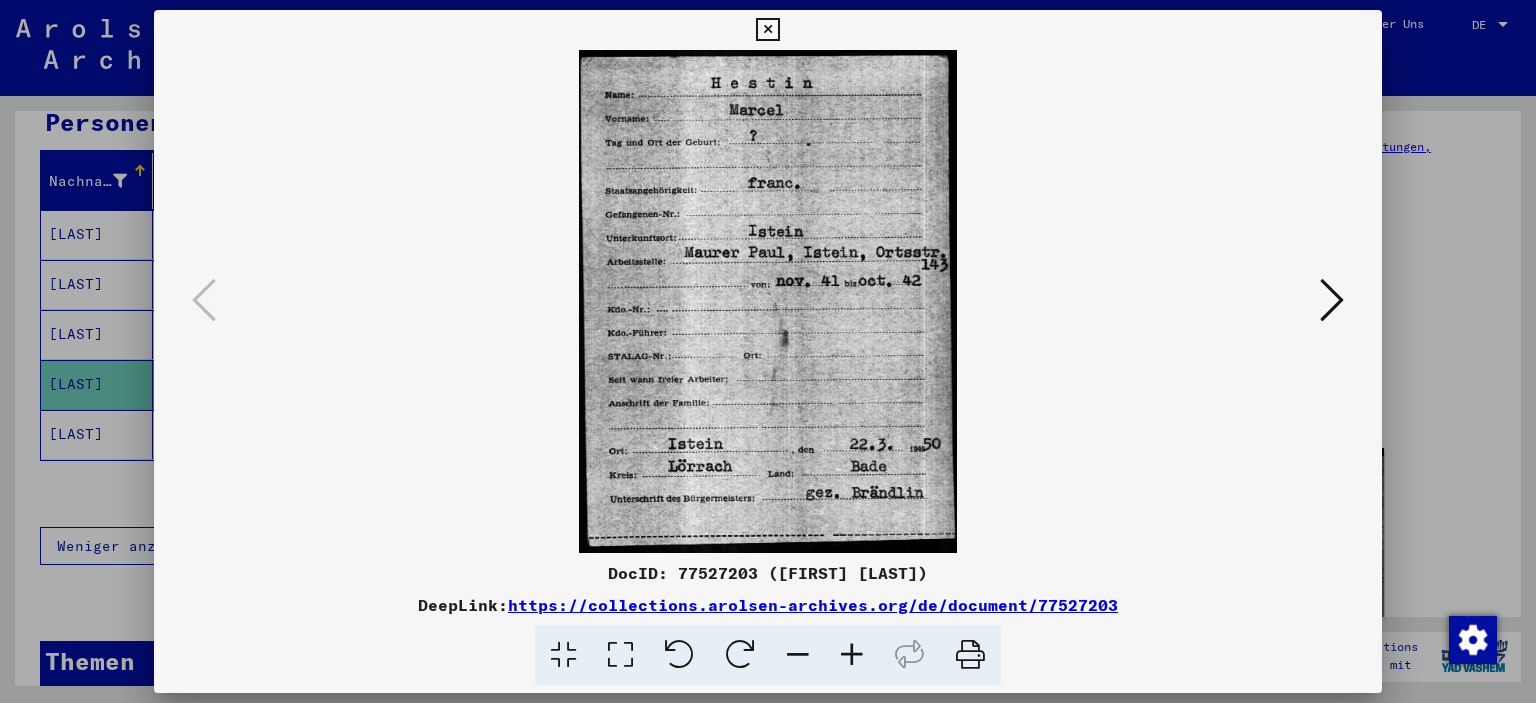 click at bounding box center (768, 351) 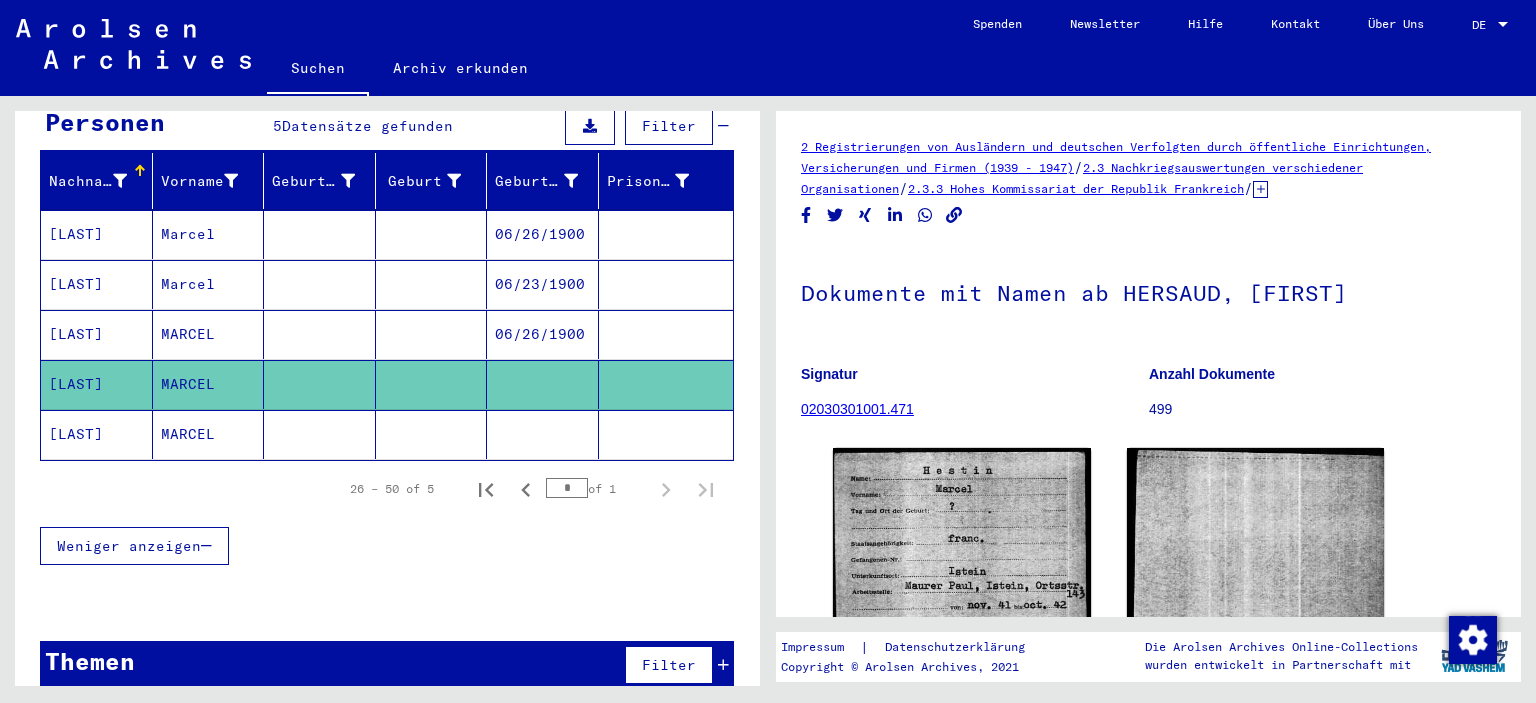 click on "MARCEL" at bounding box center [209, 384] 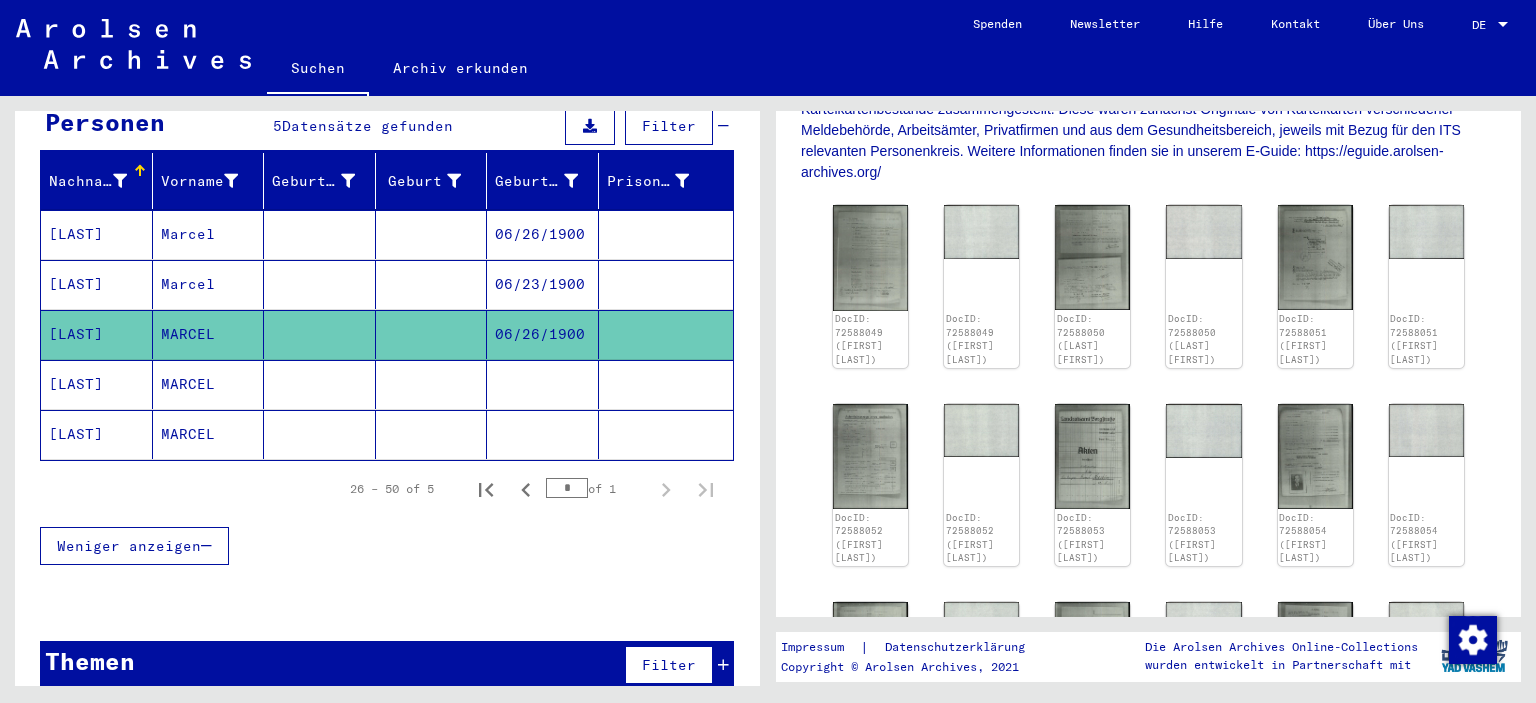 scroll, scrollTop: 773, scrollLeft: 0, axis: vertical 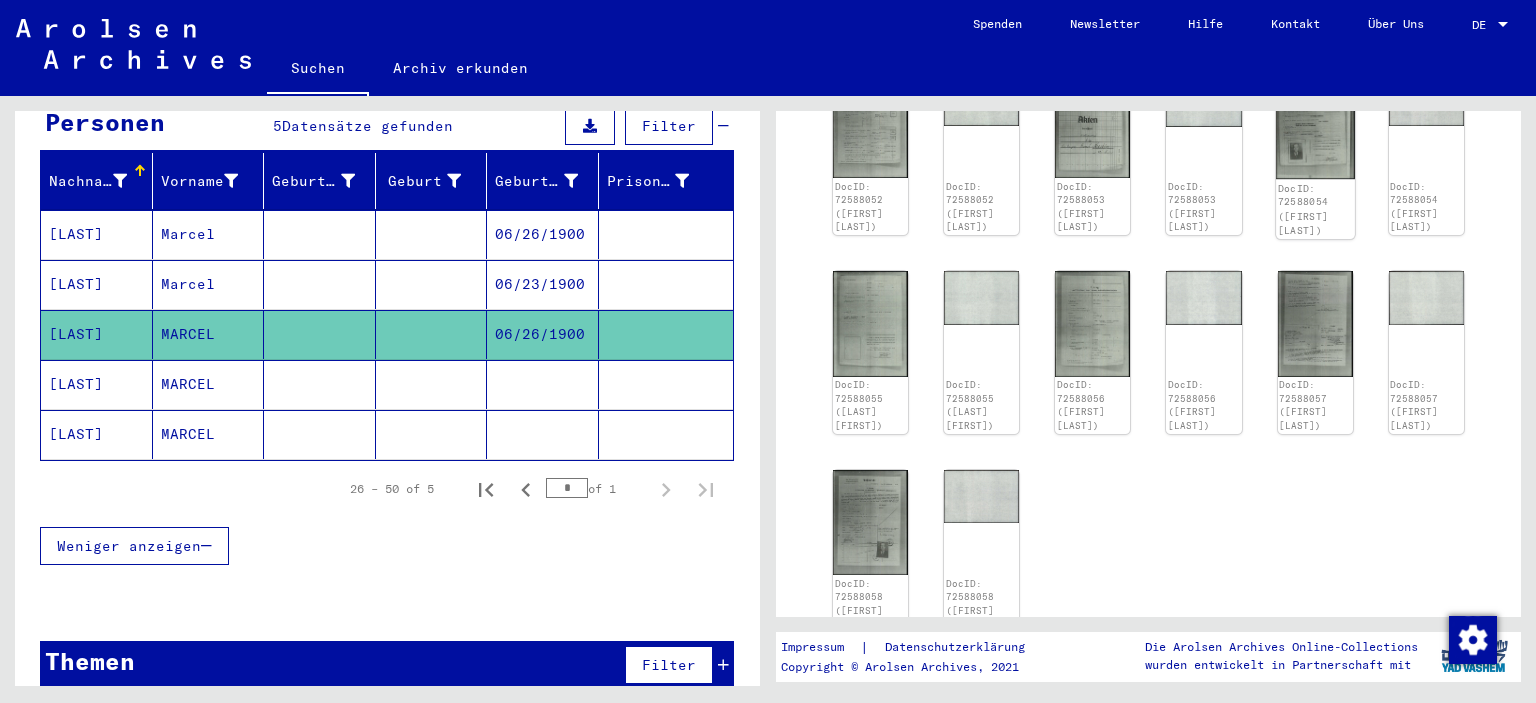 click 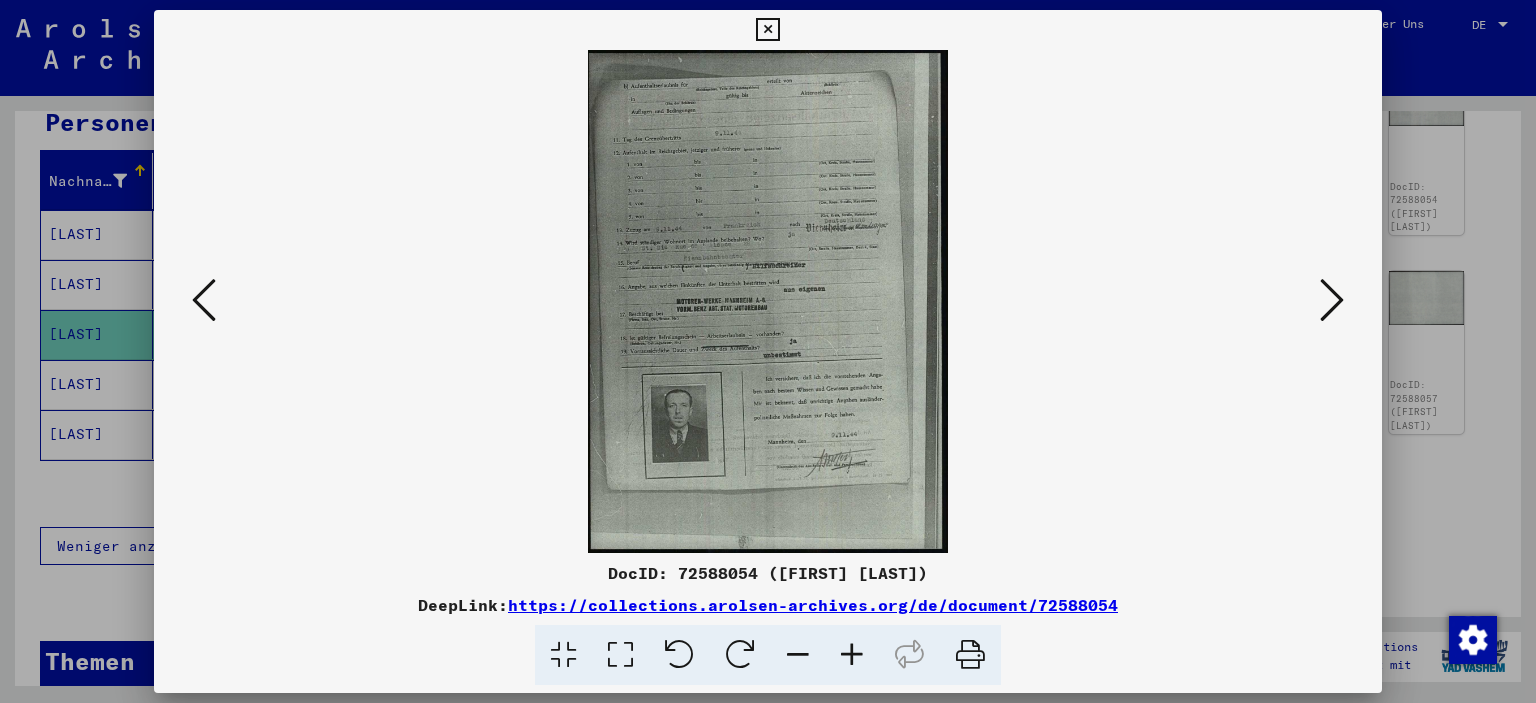 click at bounding box center [852, 655] 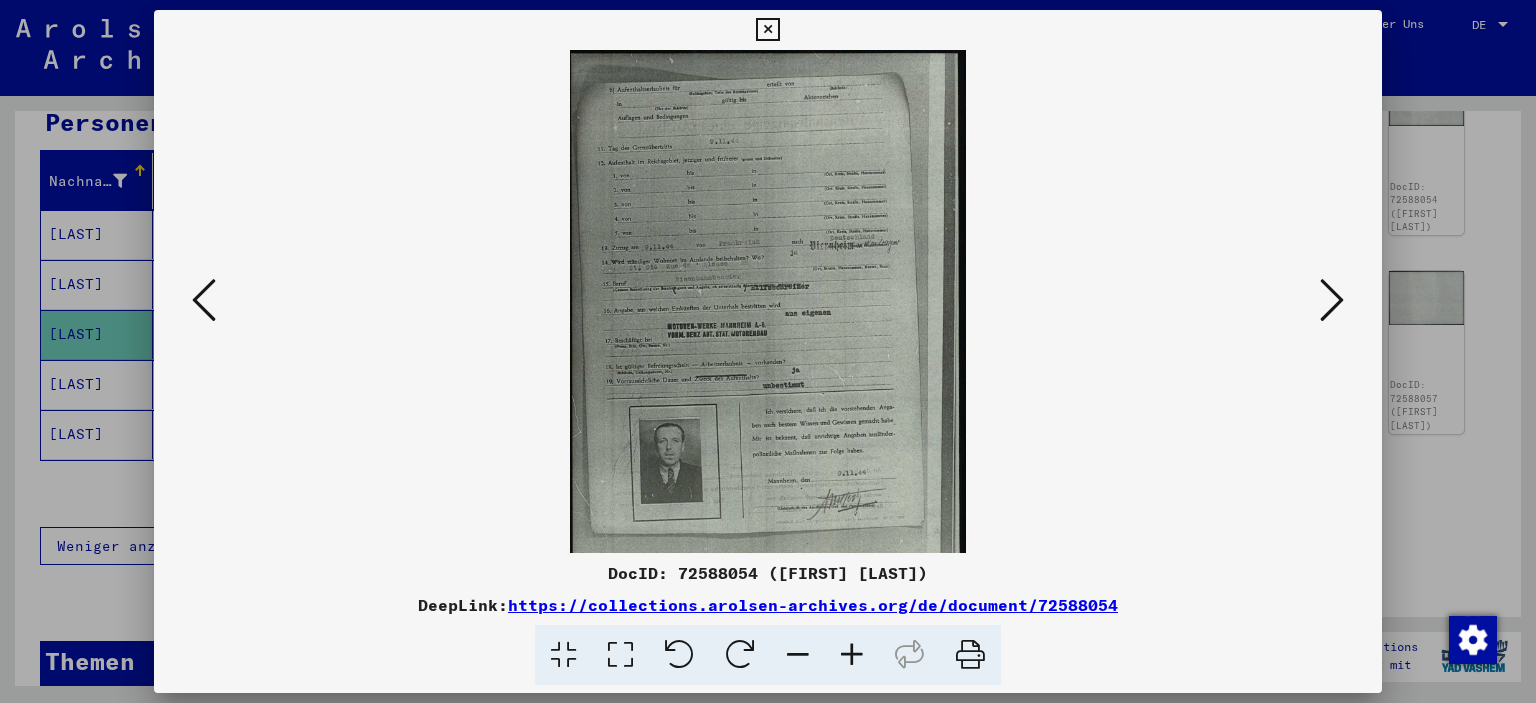 click at bounding box center [852, 655] 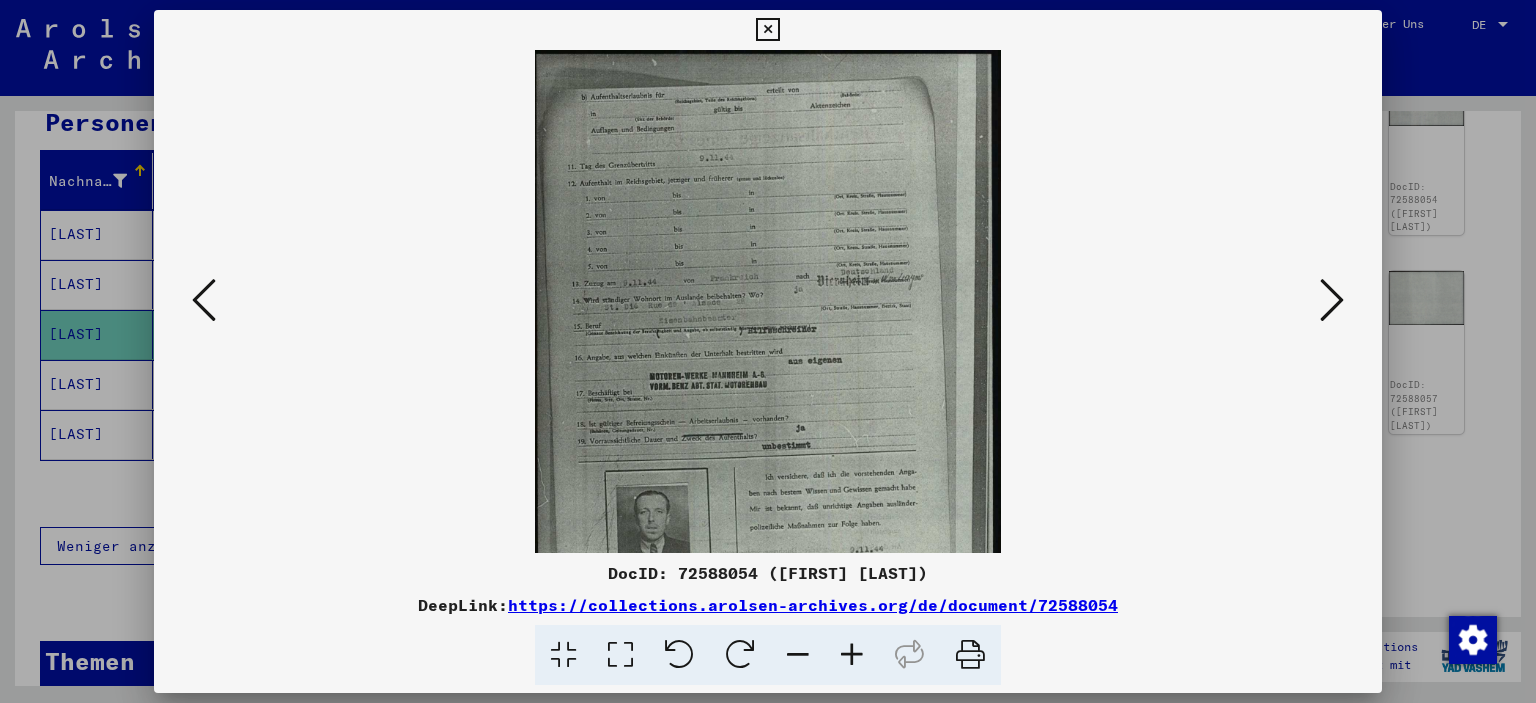click at bounding box center (852, 655) 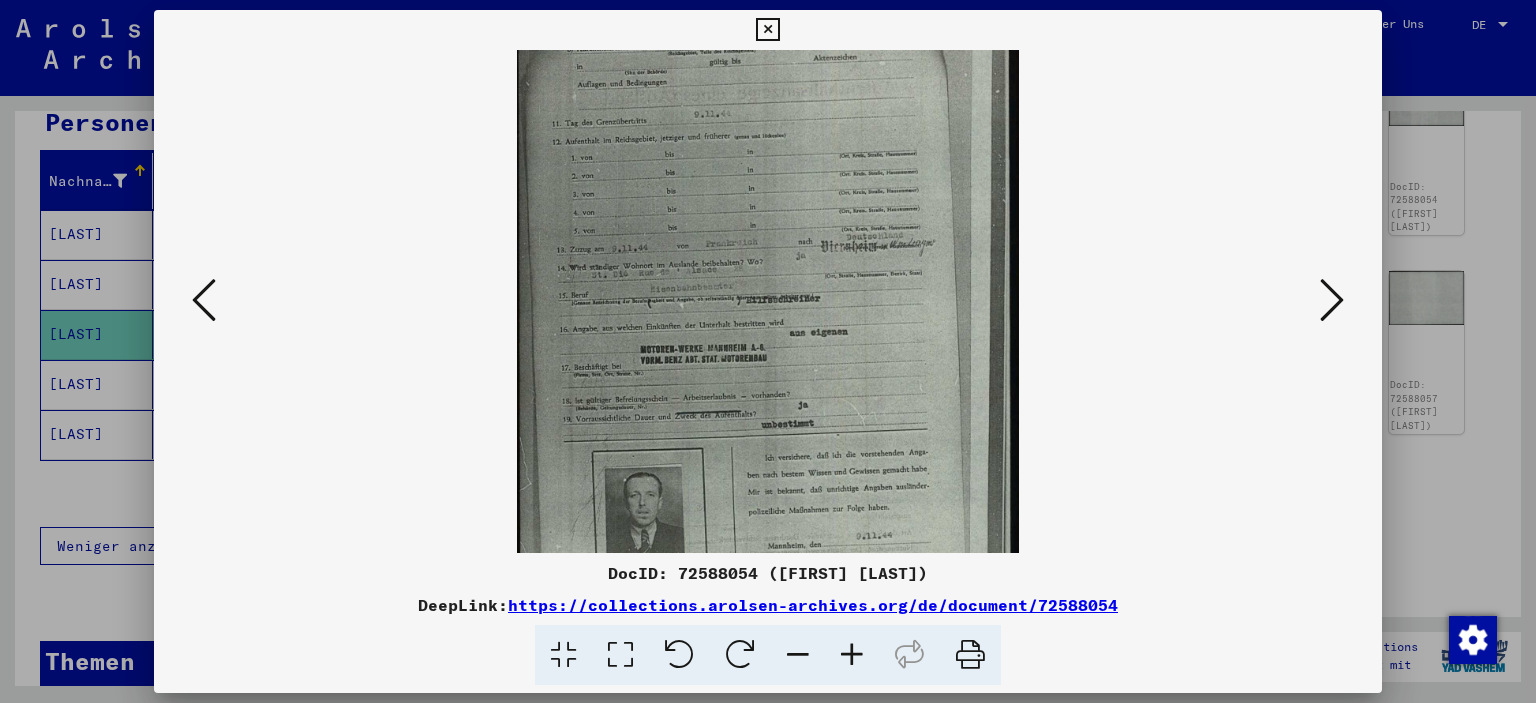 drag, startPoint x: 767, startPoint y: 443, endPoint x: 775, endPoint y: 317, distance: 126.253716 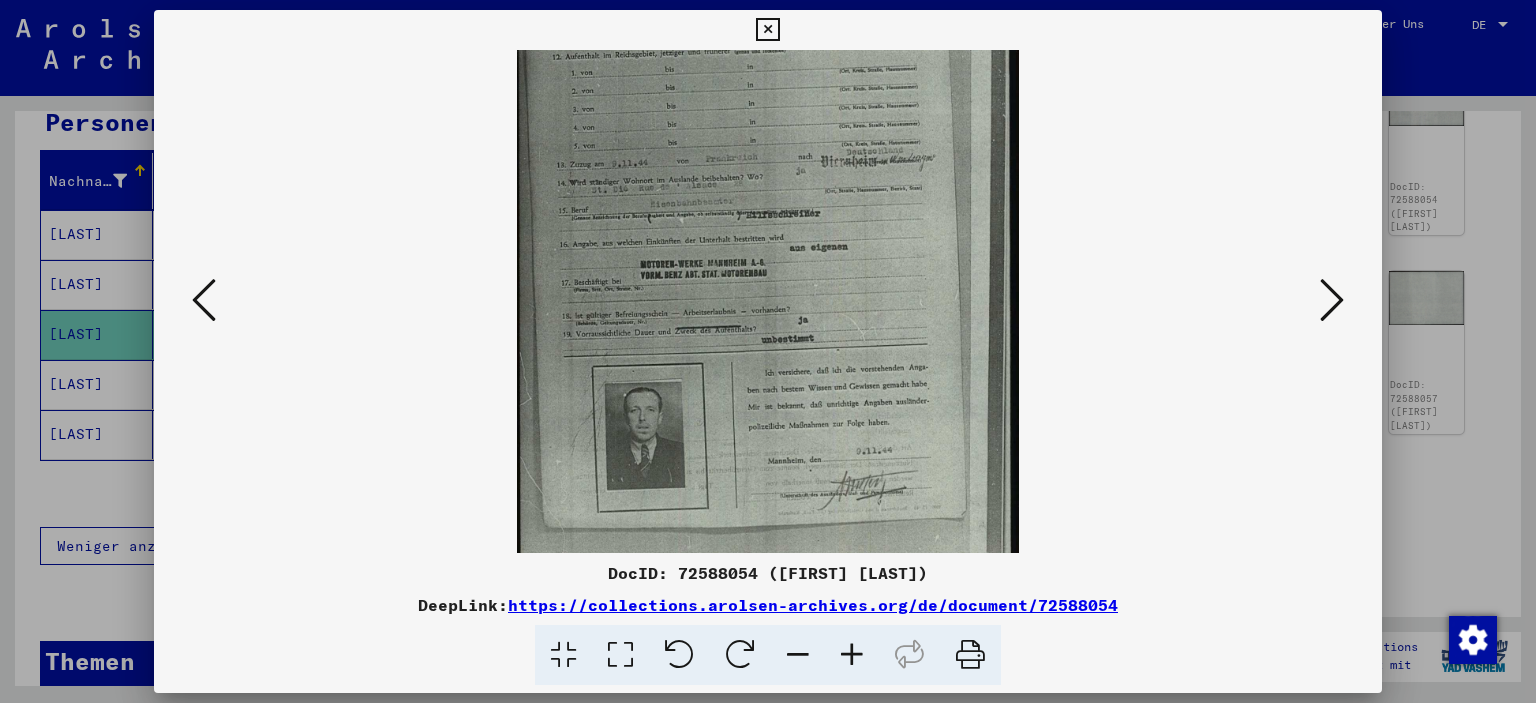 click at bounding box center [852, 655] 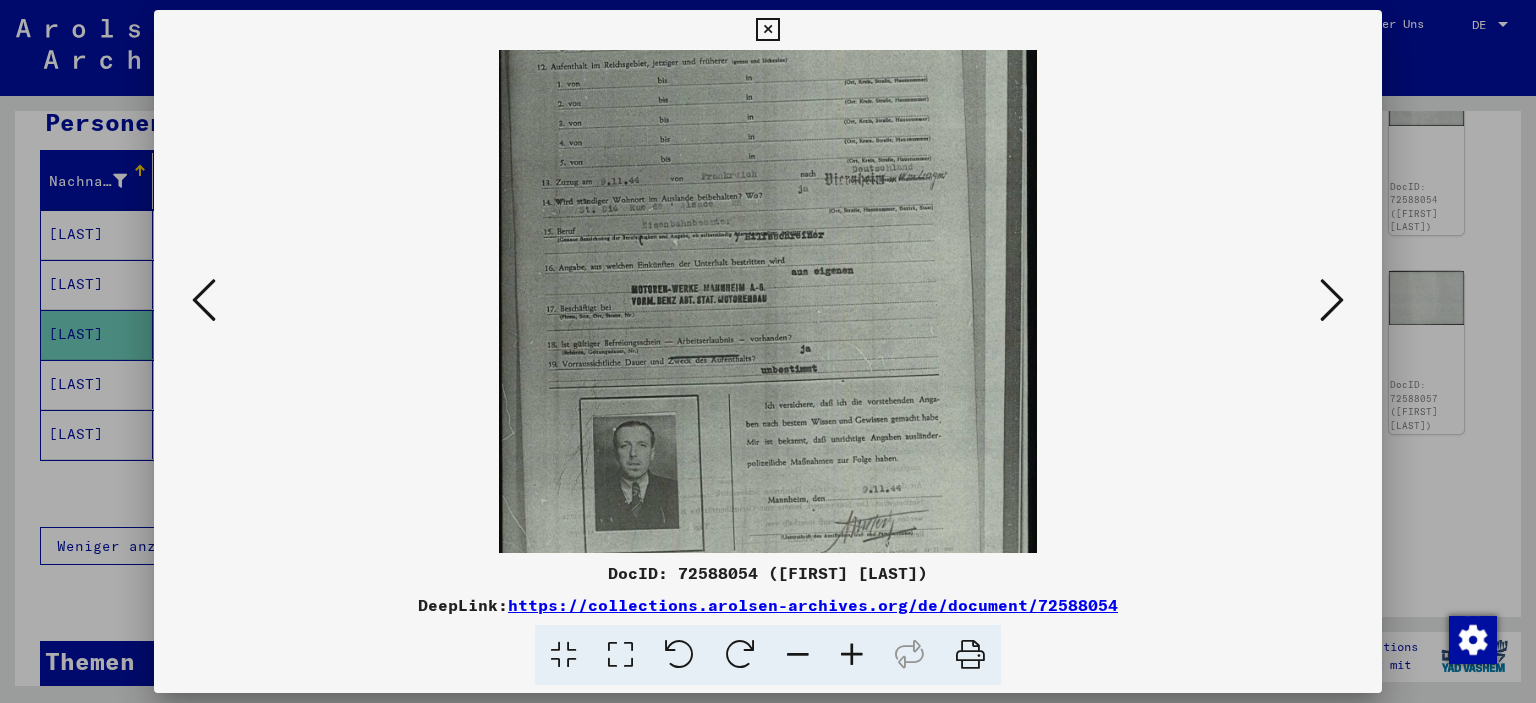click at bounding box center (852, 655) 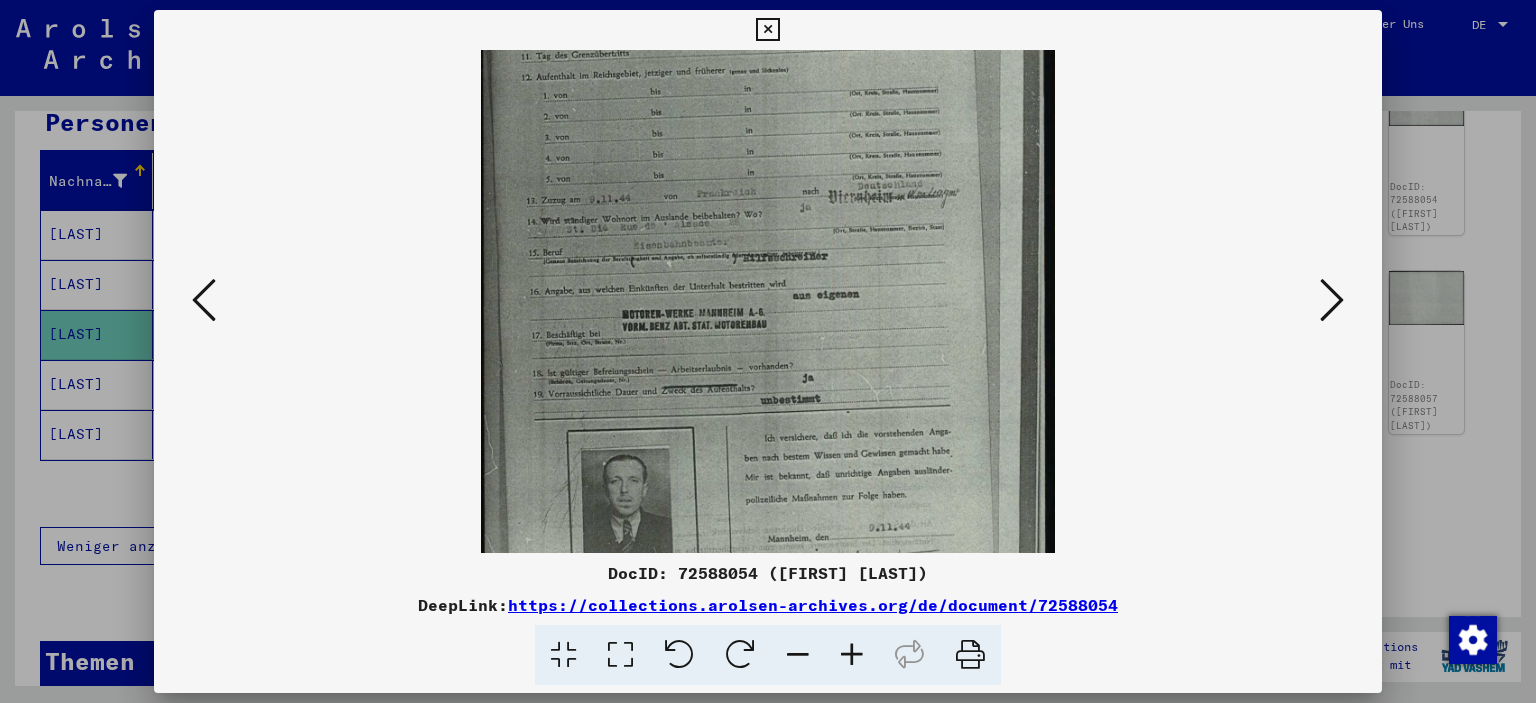 click at bounding box center (852, 655) 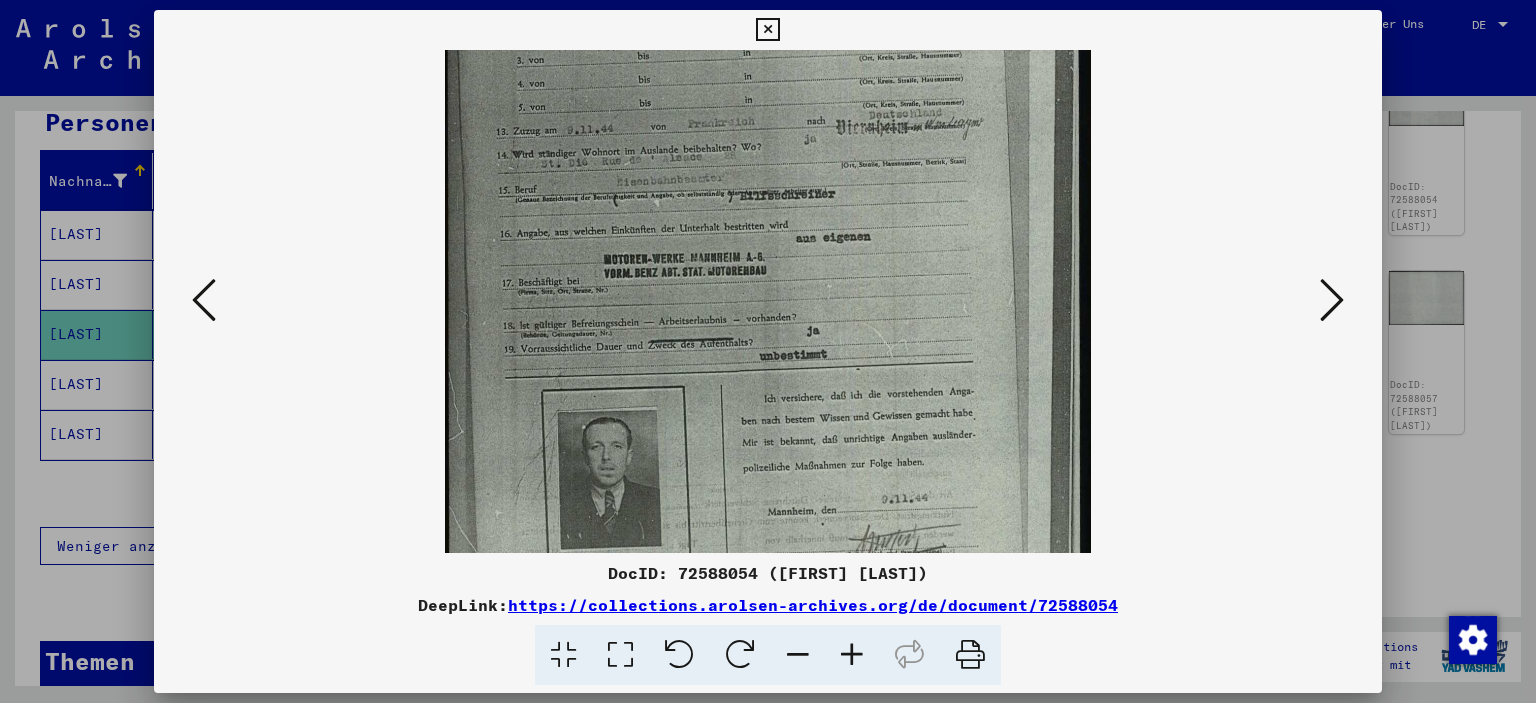 drag, startPoint x: 741, startPoint y: 447, endPoint x: 782, endPoint y: 133, distance: 316.66544 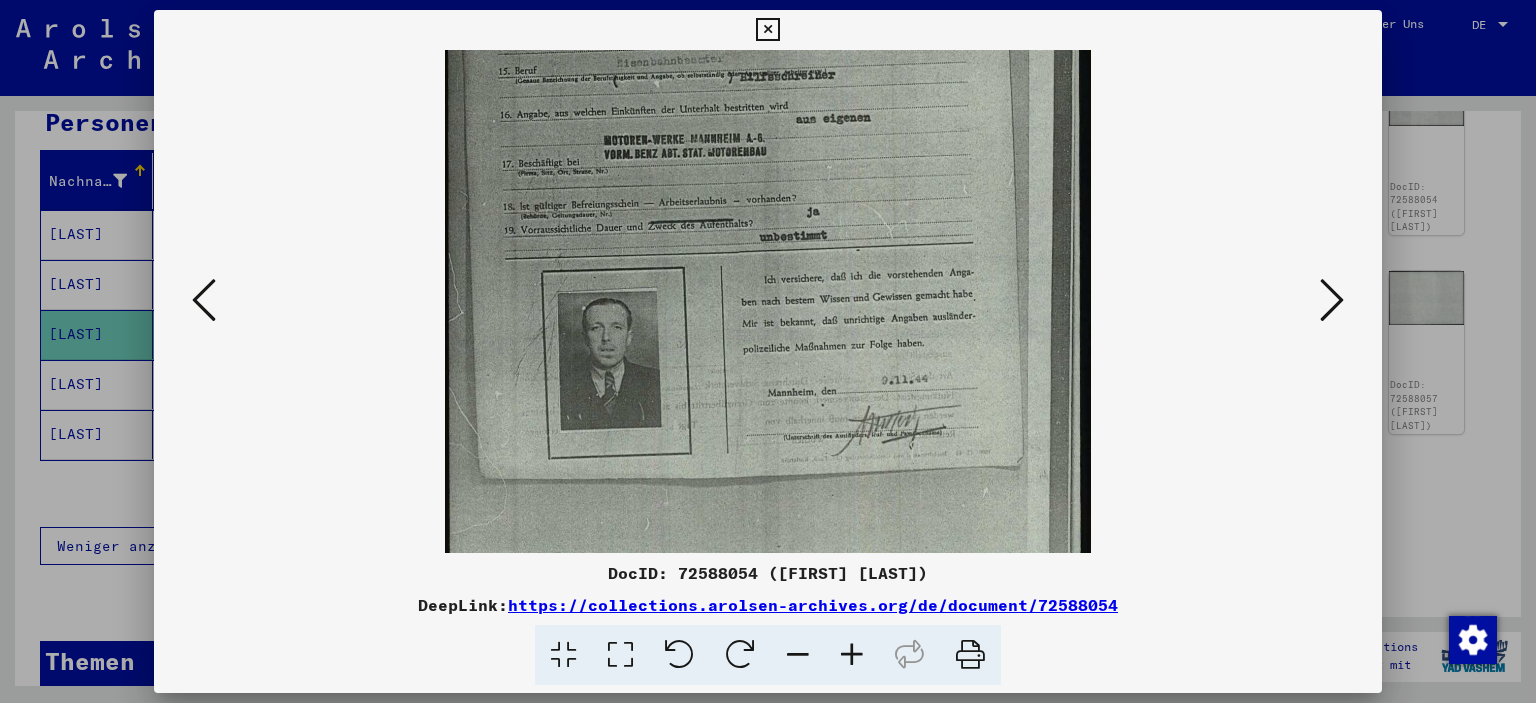 click at bounding box center (852, 655) 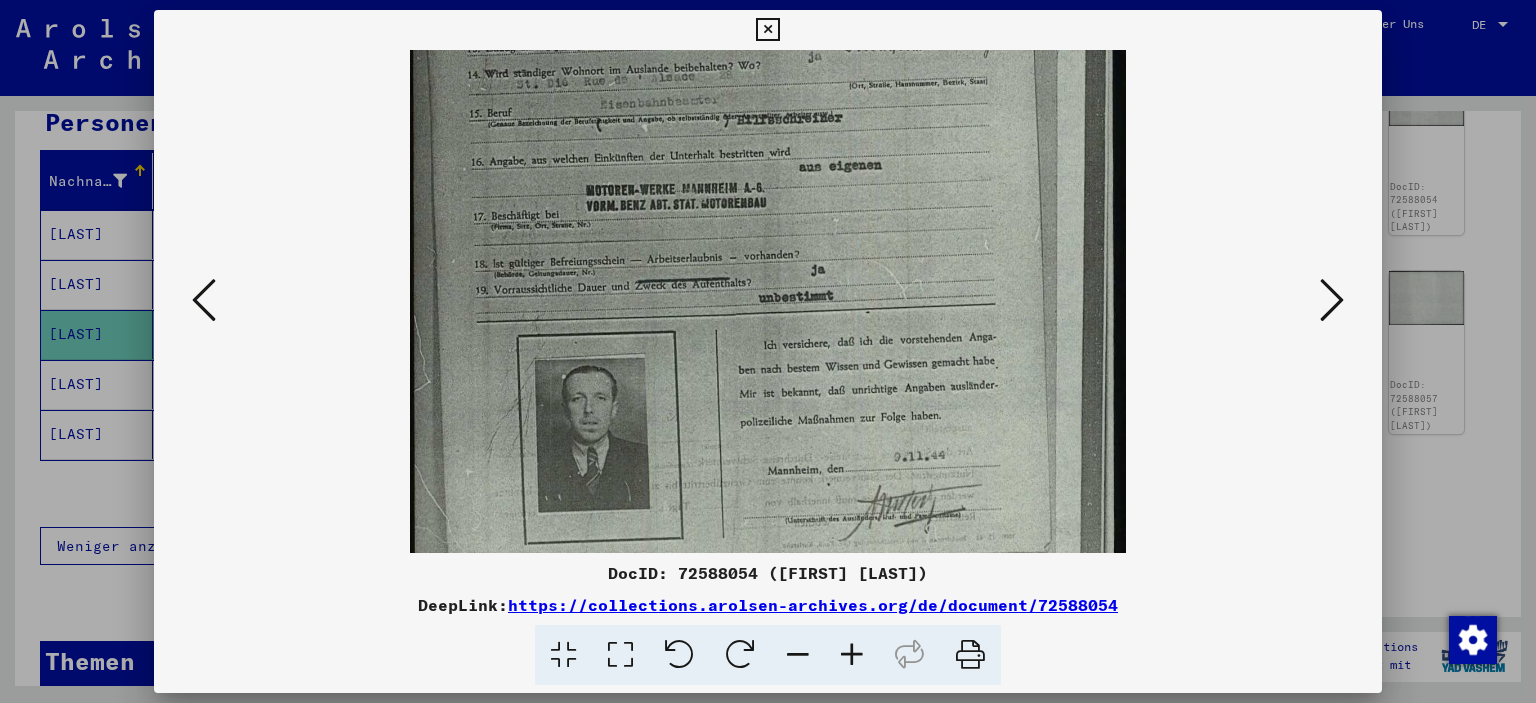 click at bounding box center [852, 655] 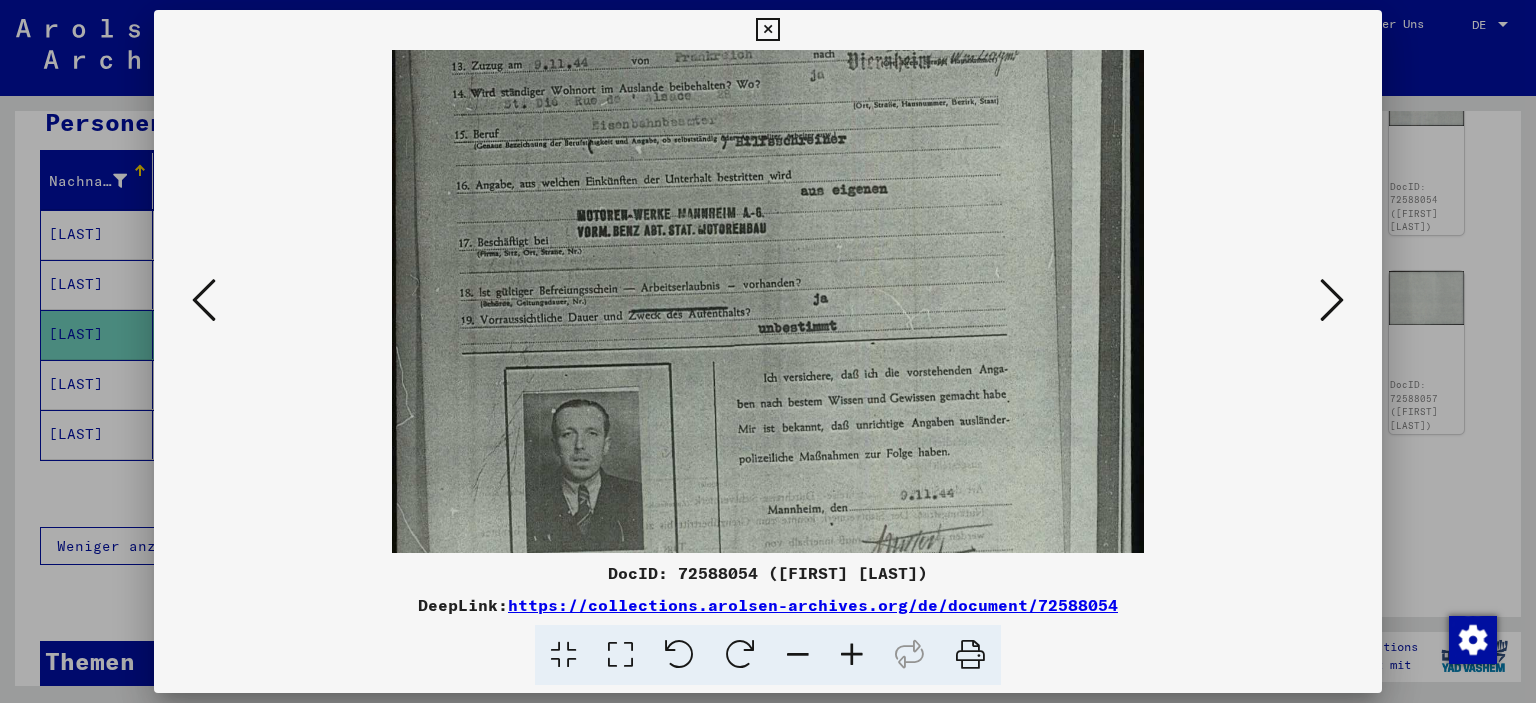drag, startPoint x: 856, startPoint y: 654, endPoint x: 696, endPoint y: 493, distance: 226.98238 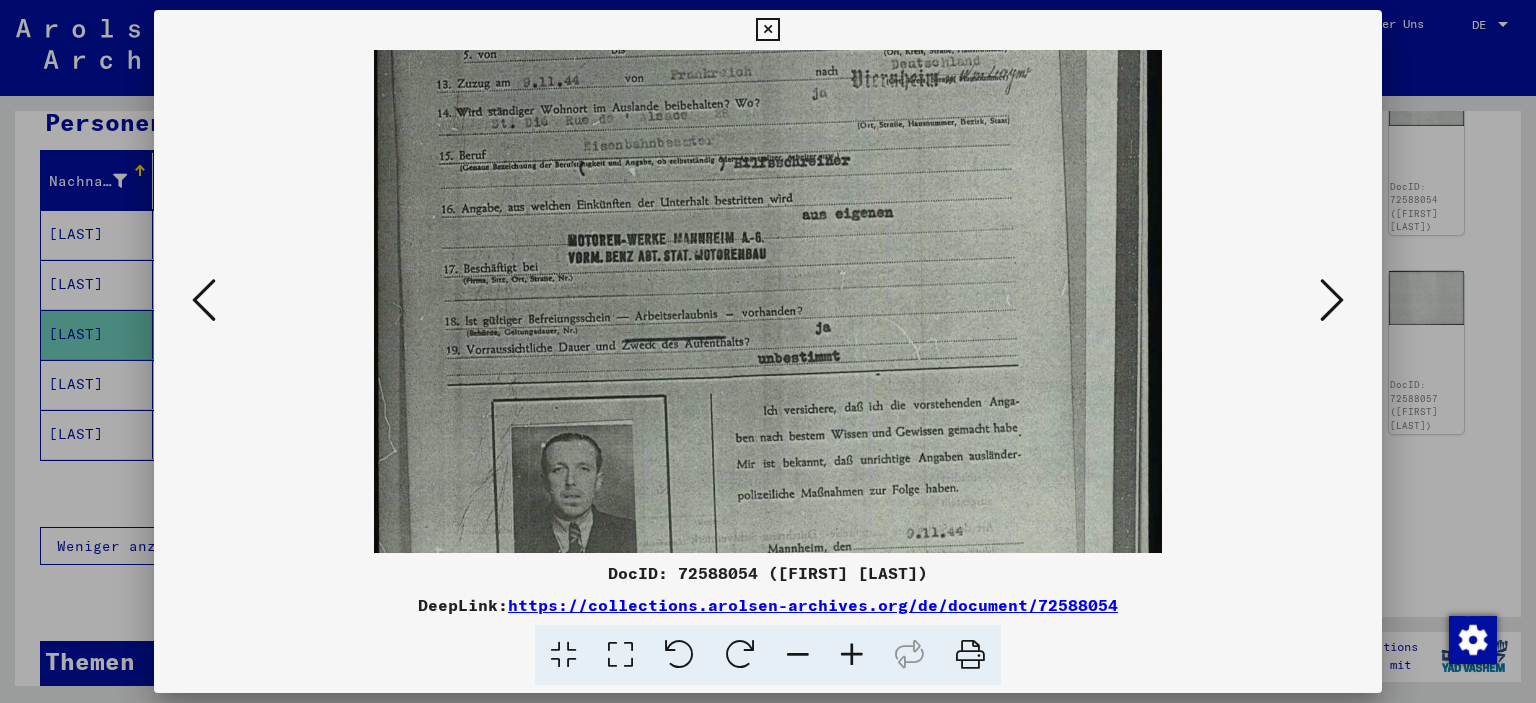 scroll, scrollTop: 592, scrollLeft: 0, axis: vertical 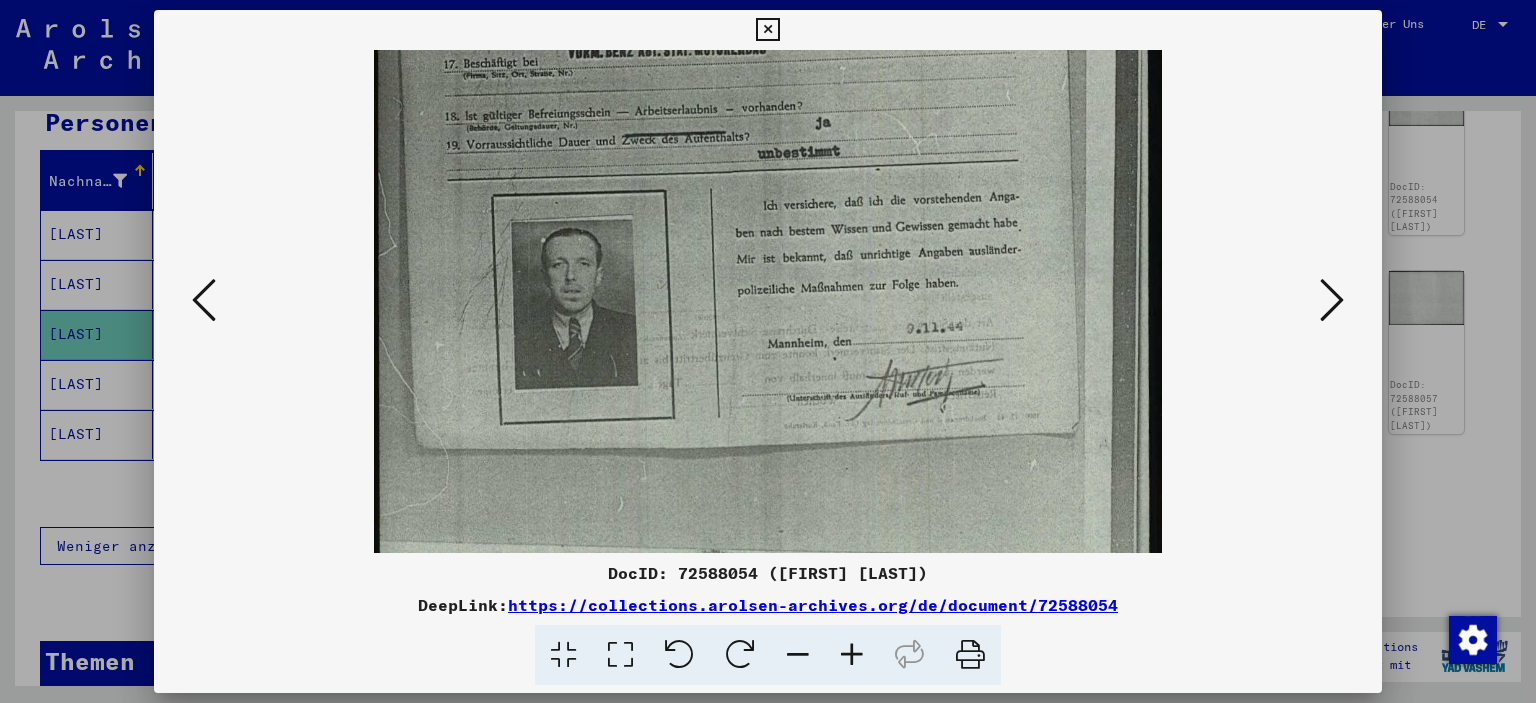 drag, startPoint x: 638, startPoint y: 381, endPoint x: 650, endPoint y: 140, distance: 241.29857 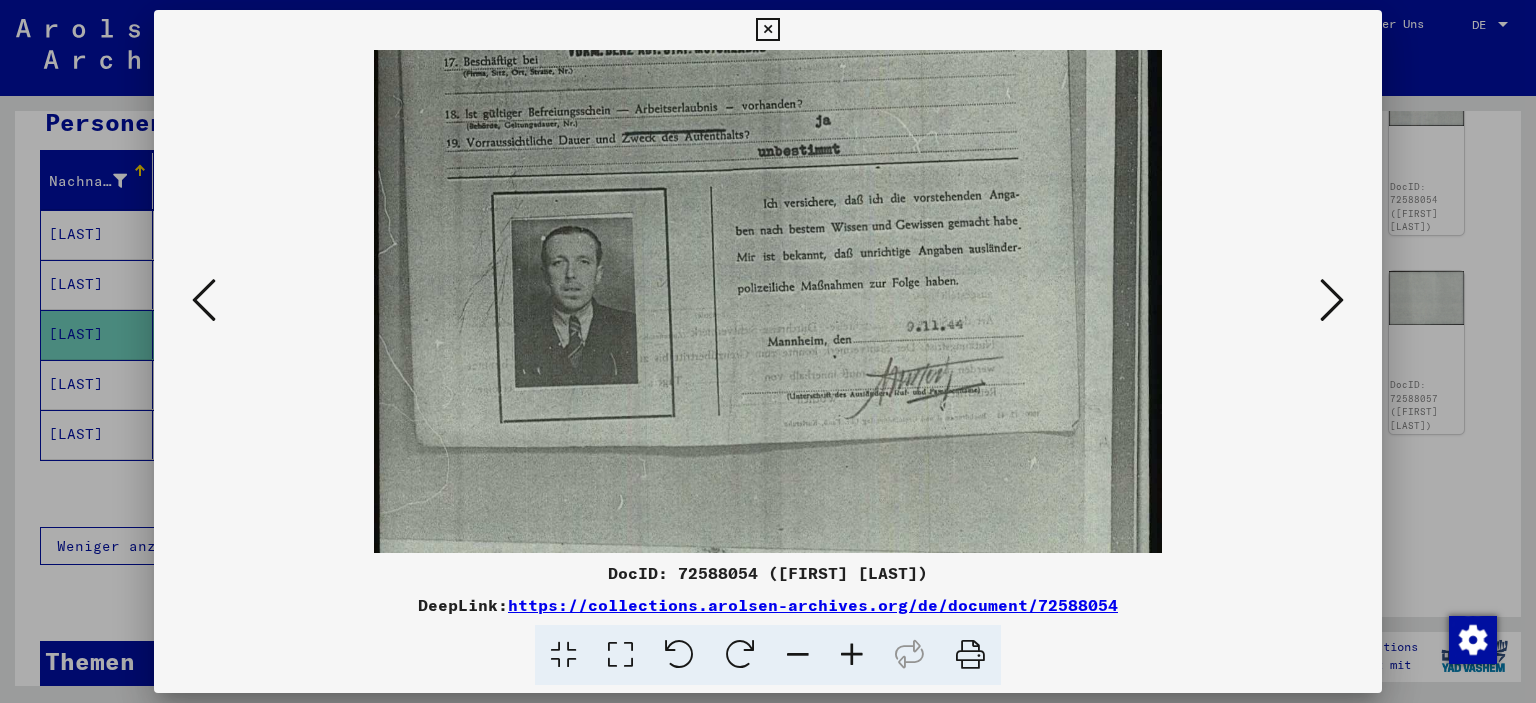 click at bounding box center [768, 33] 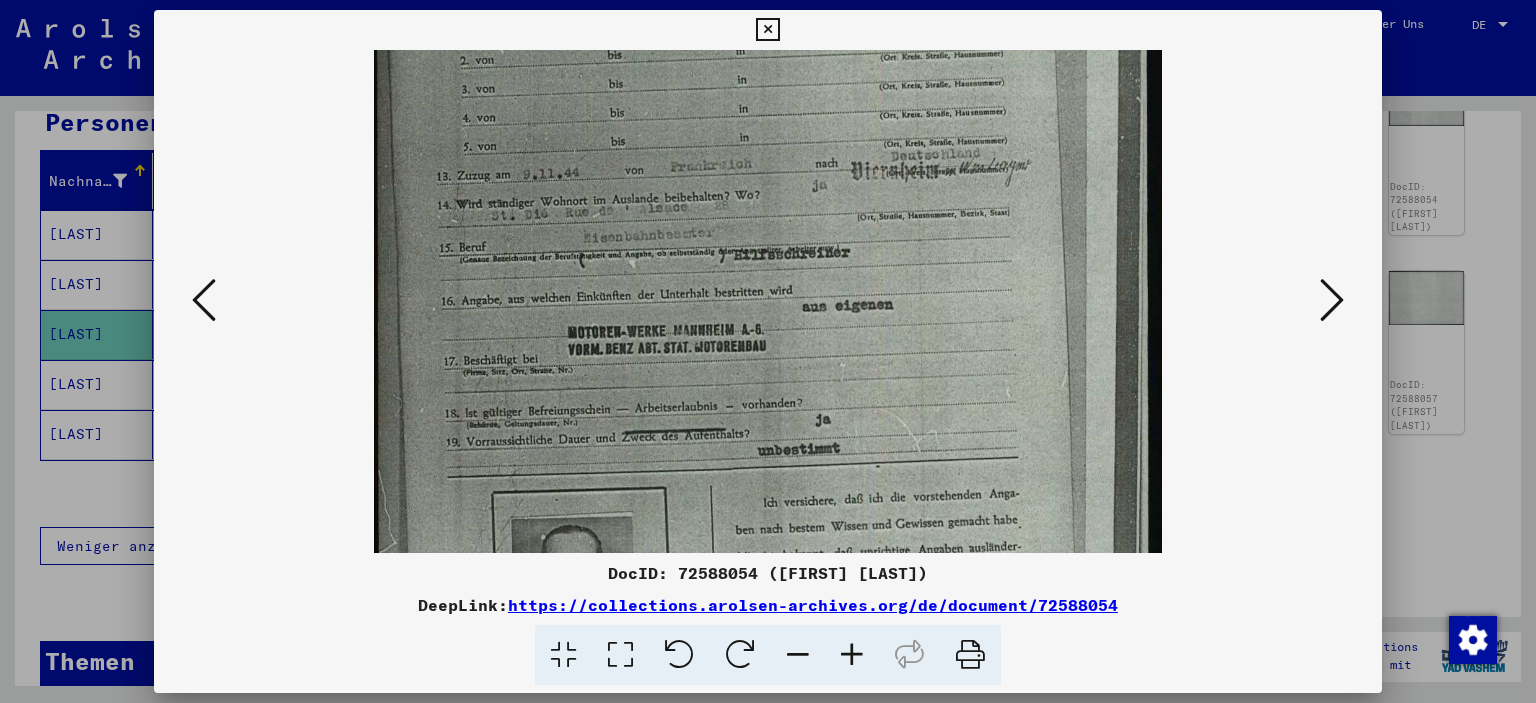 drag, startPoint x: 639, startPoint y: 257, endPoint x: 638, endPoint y: 519, distance: 262.00192 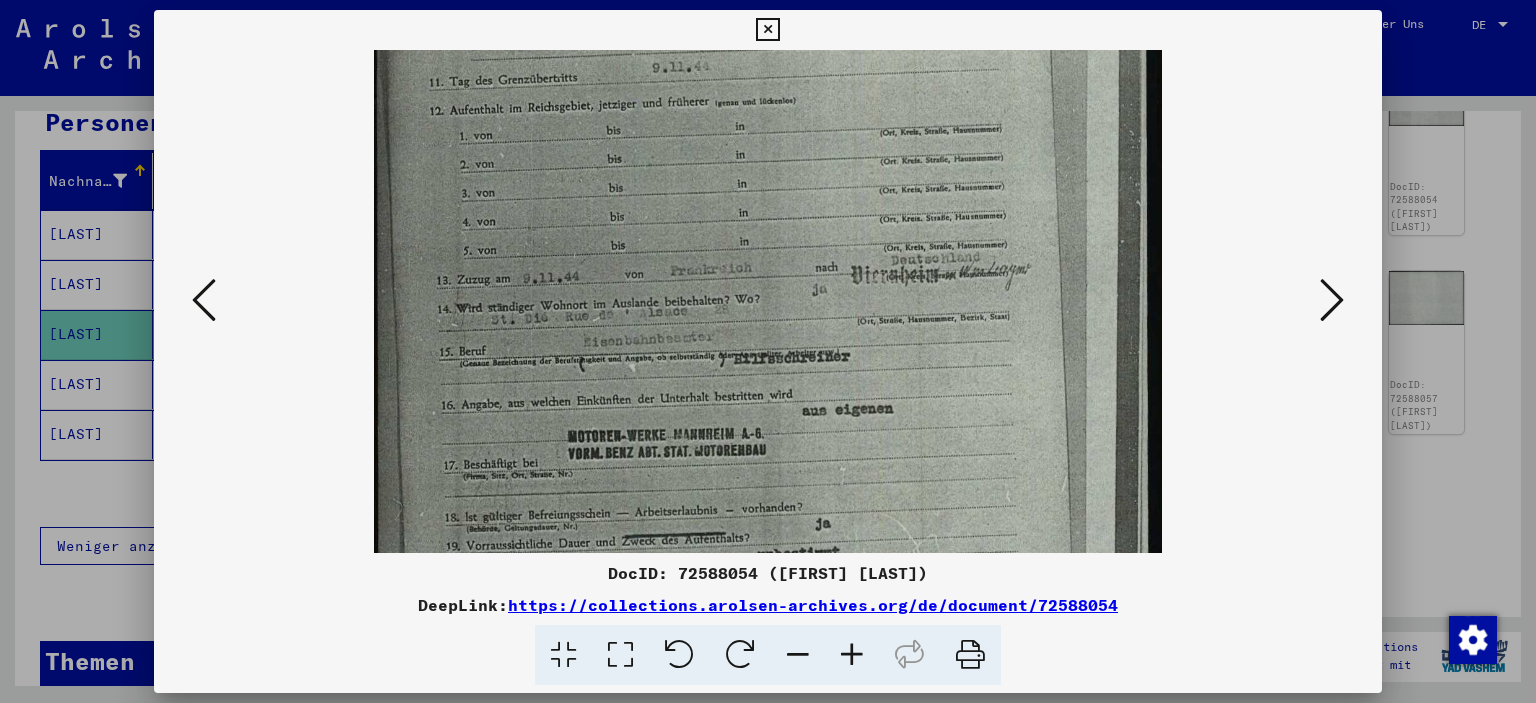drag, startPoint x: 619, startPoint y: 342, endPoint x: 619, endPoint y: 446, distance: 104 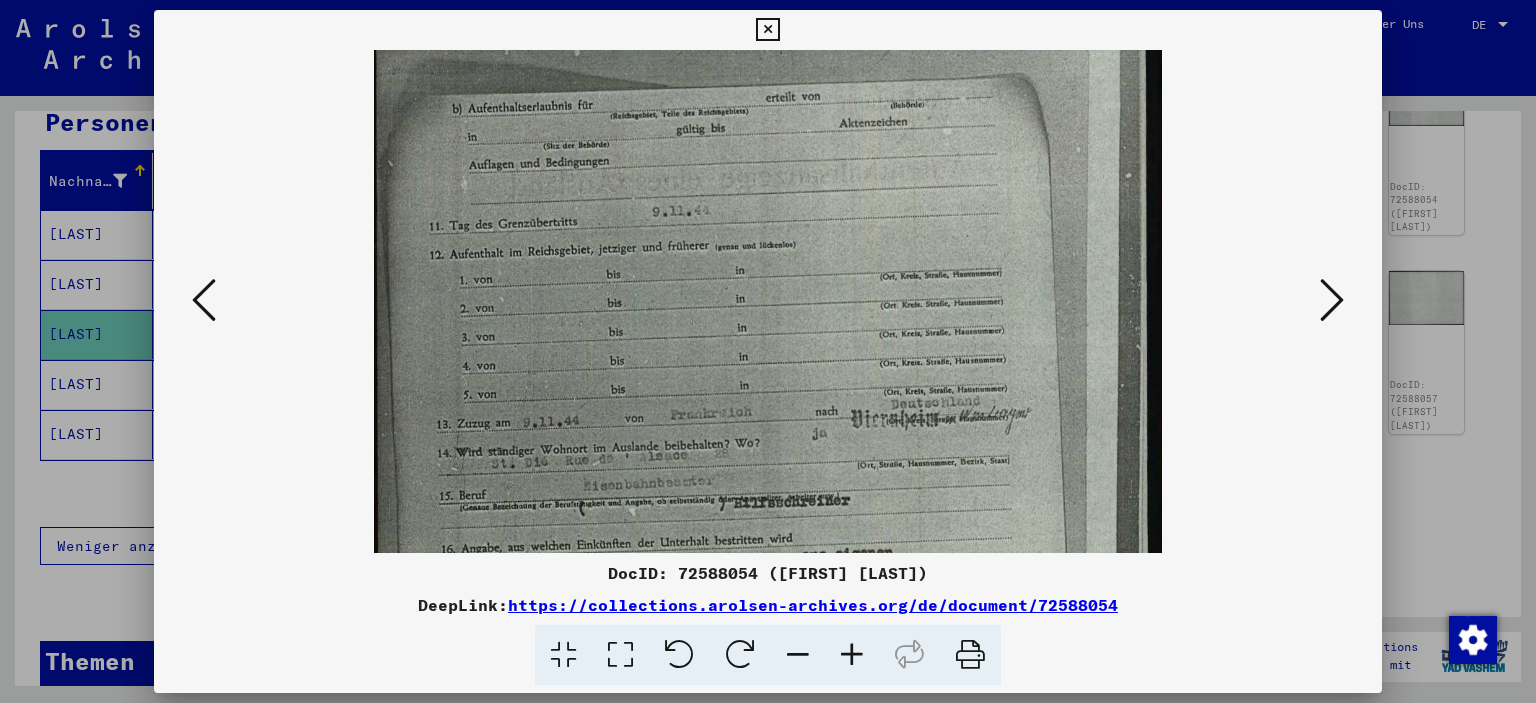 drag, startPoint x: 641, startPoint y: 336, endPoint x: 658, endPoint y: 419, distance: 84.723076 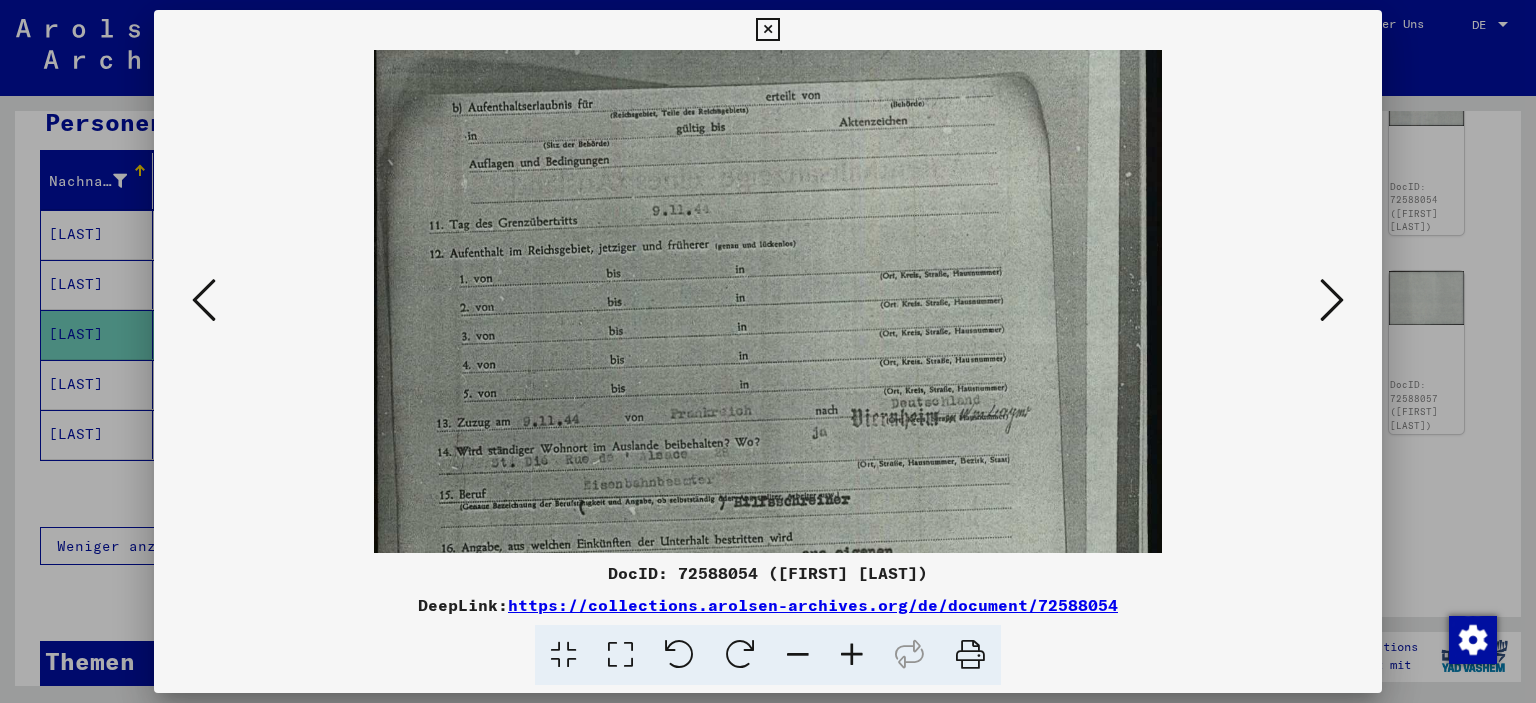 click at bounding box center (204, 300) 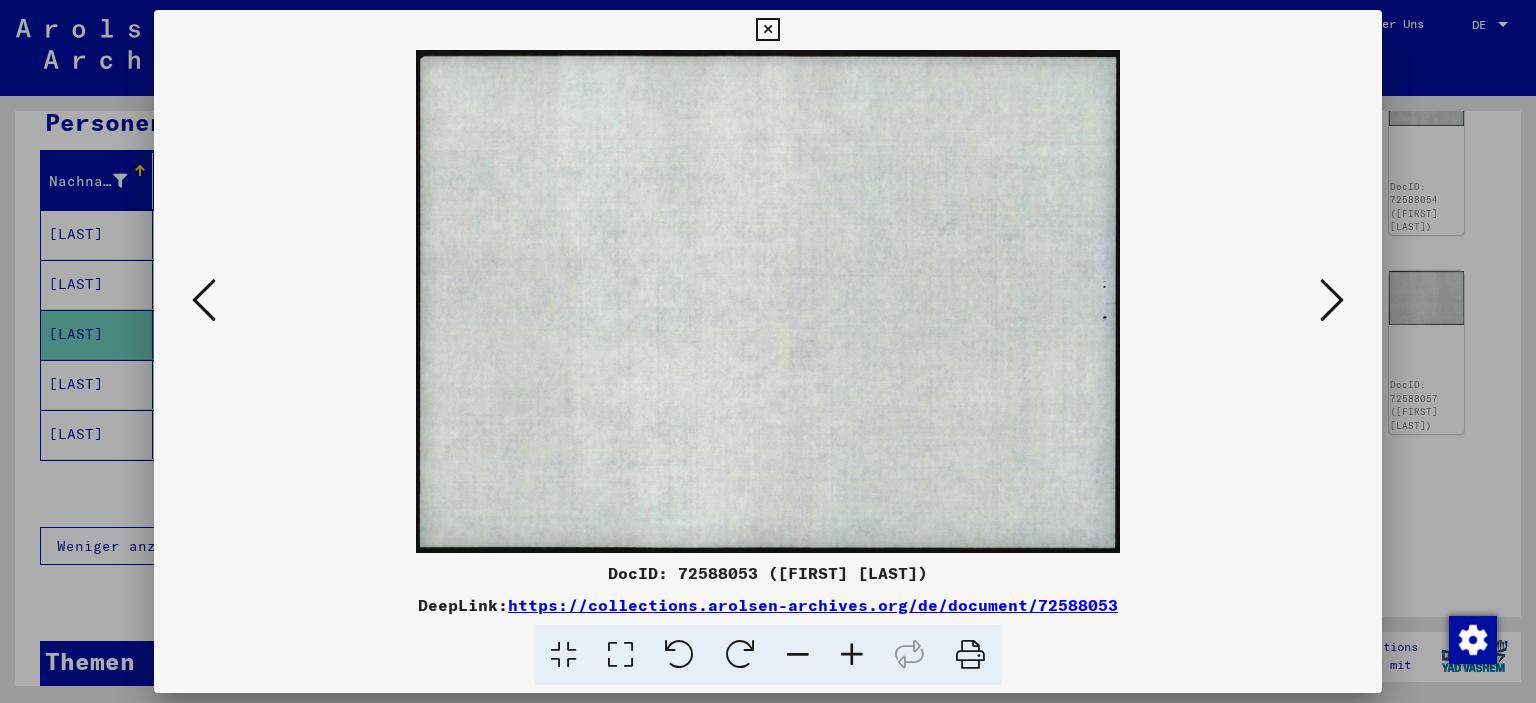 scroll, scrollTop: 0, scrollLeft: 0, axis: both 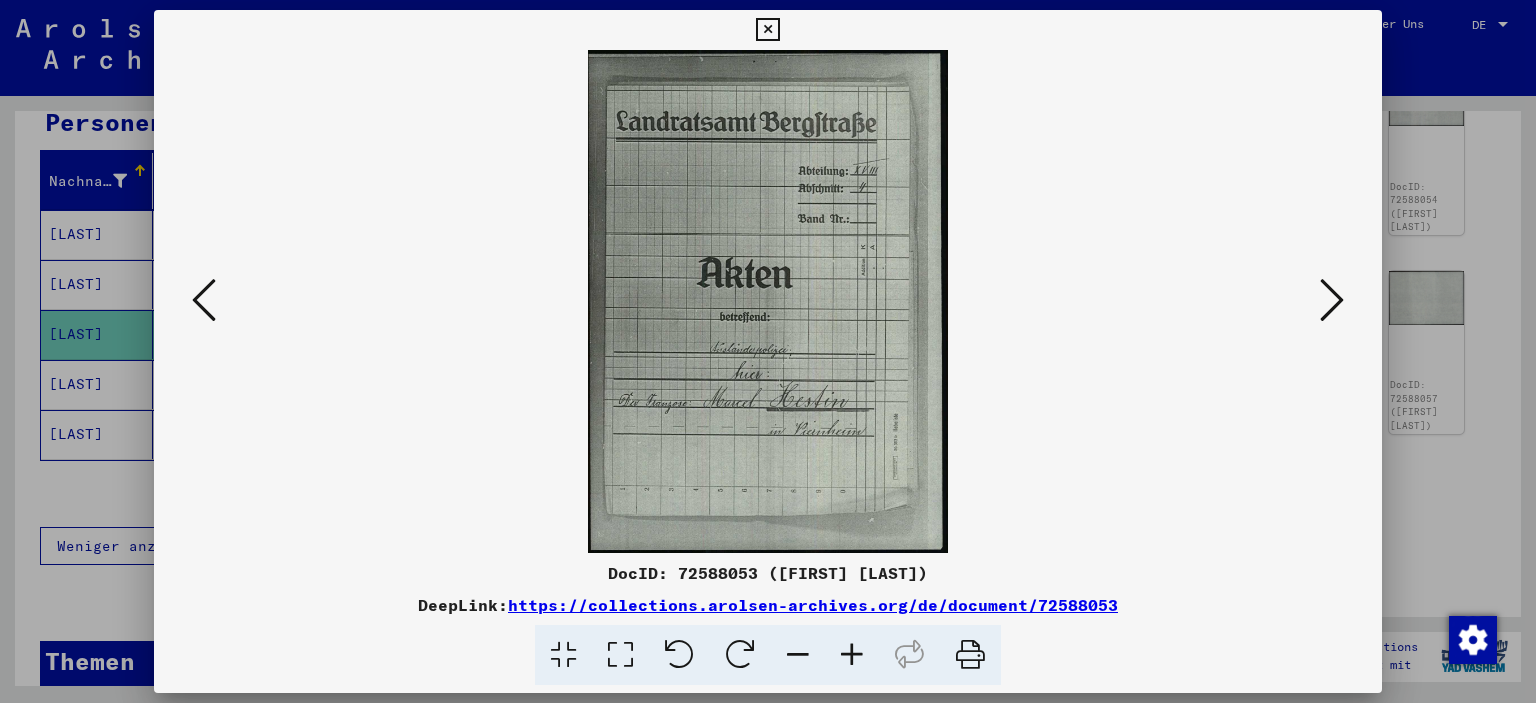 click at bounding box center (768, 301) 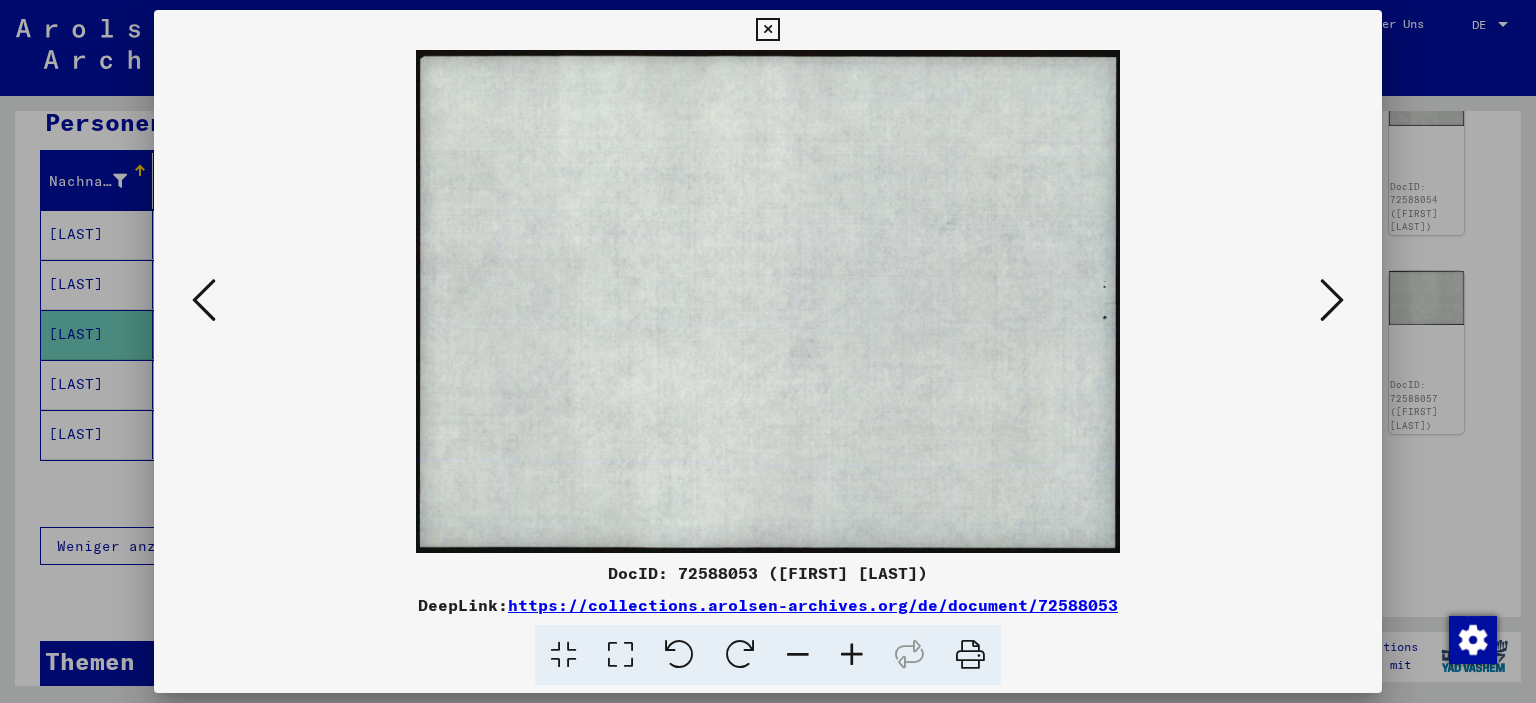 click at bounding box center [1332, 300] 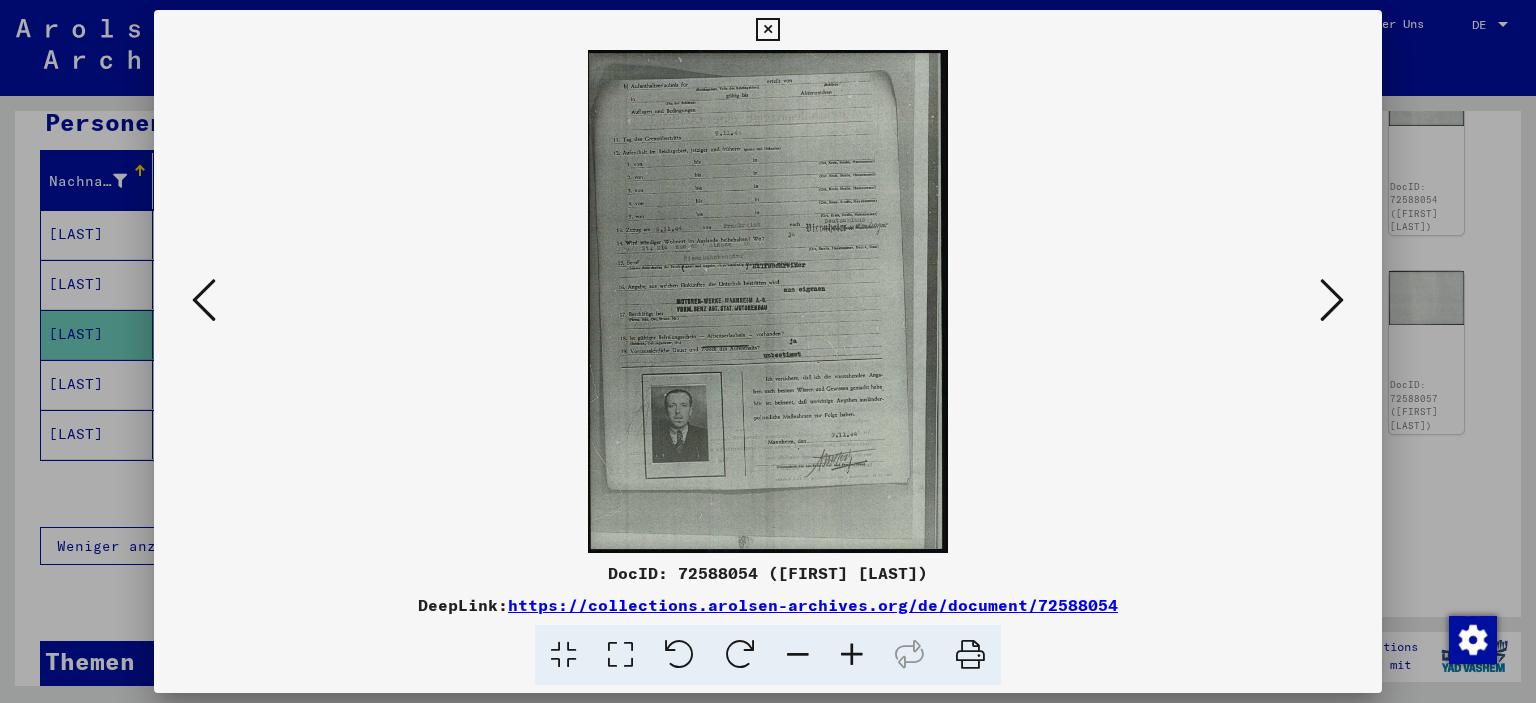click at bounding box center (1332, 300) 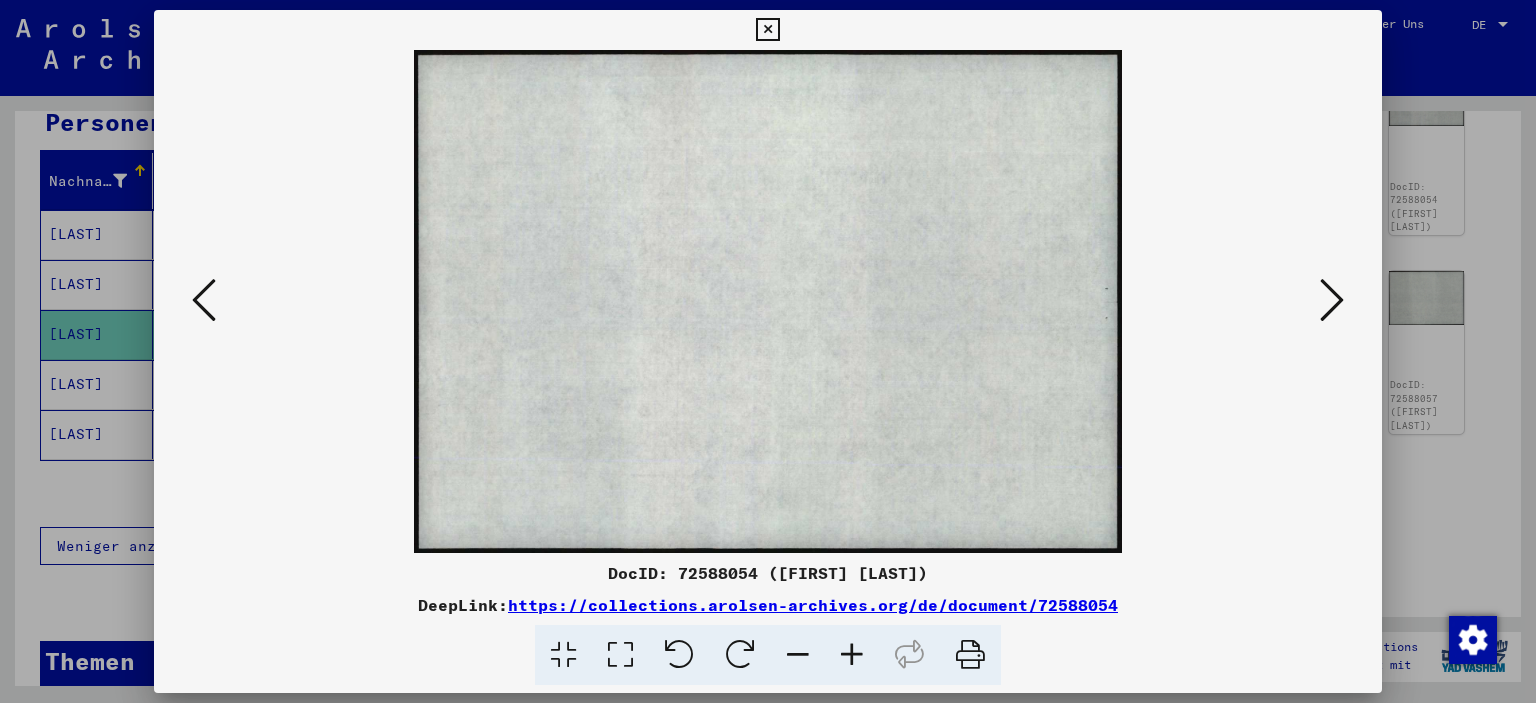 click at bounding box center (1332, 300) 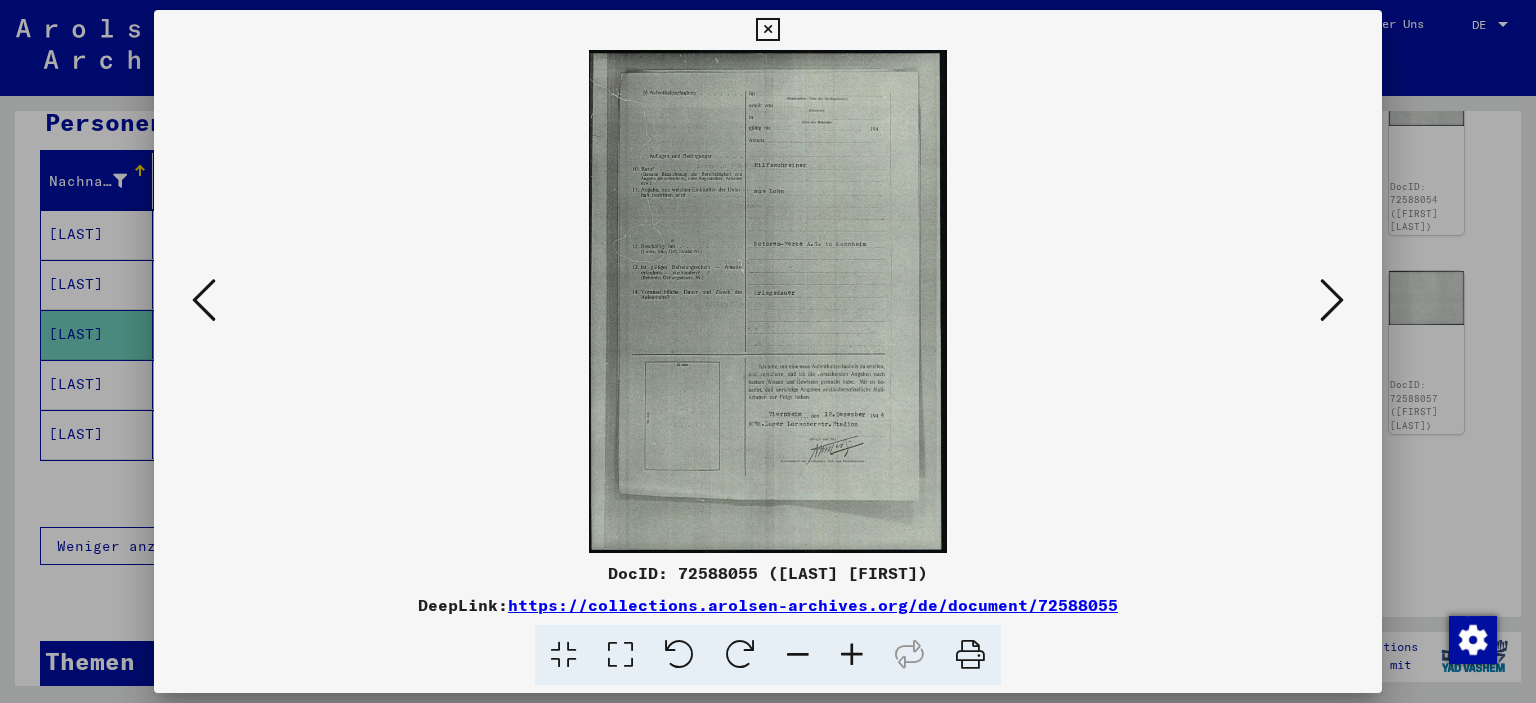 click at bounding box center (1332, 300) 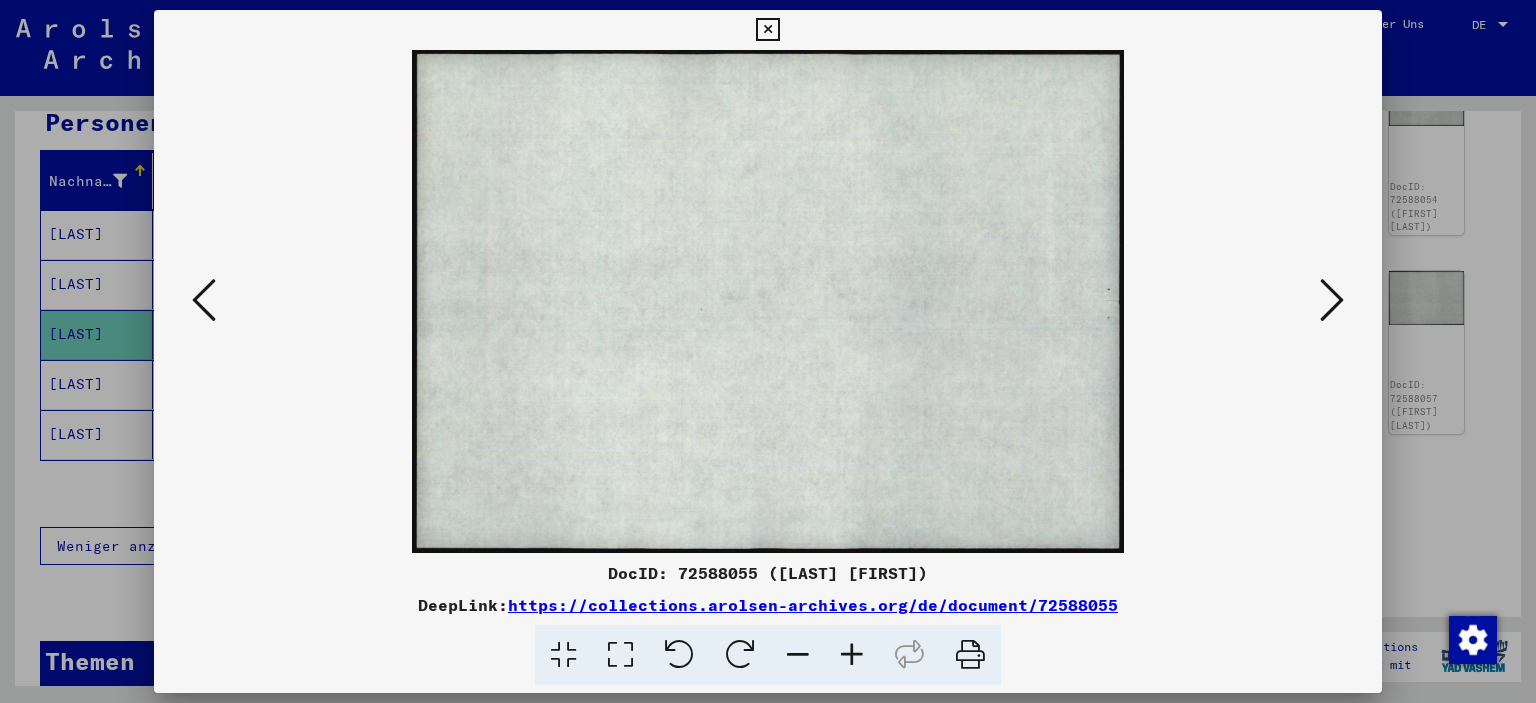 click at bounding box center [1332, 300] 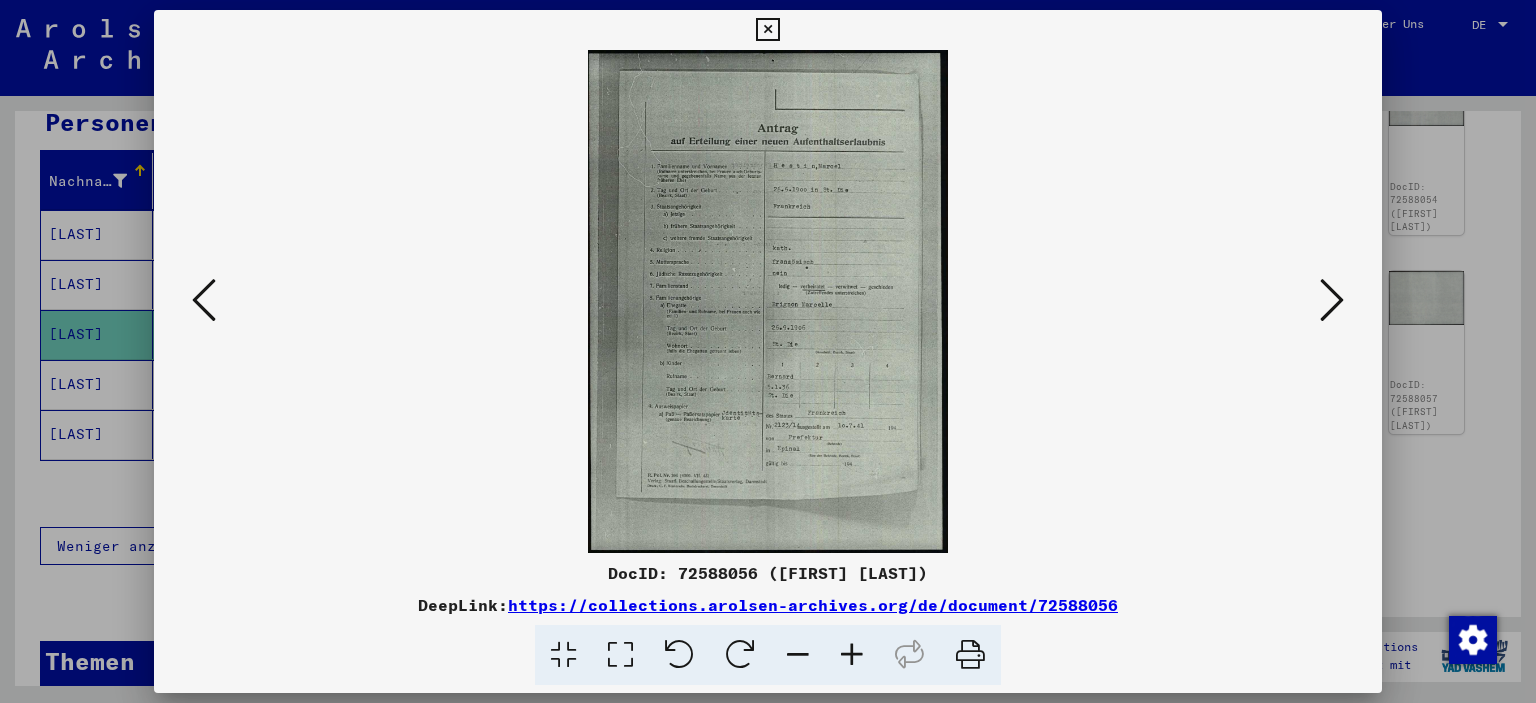 click at bounding box center (767, 301) 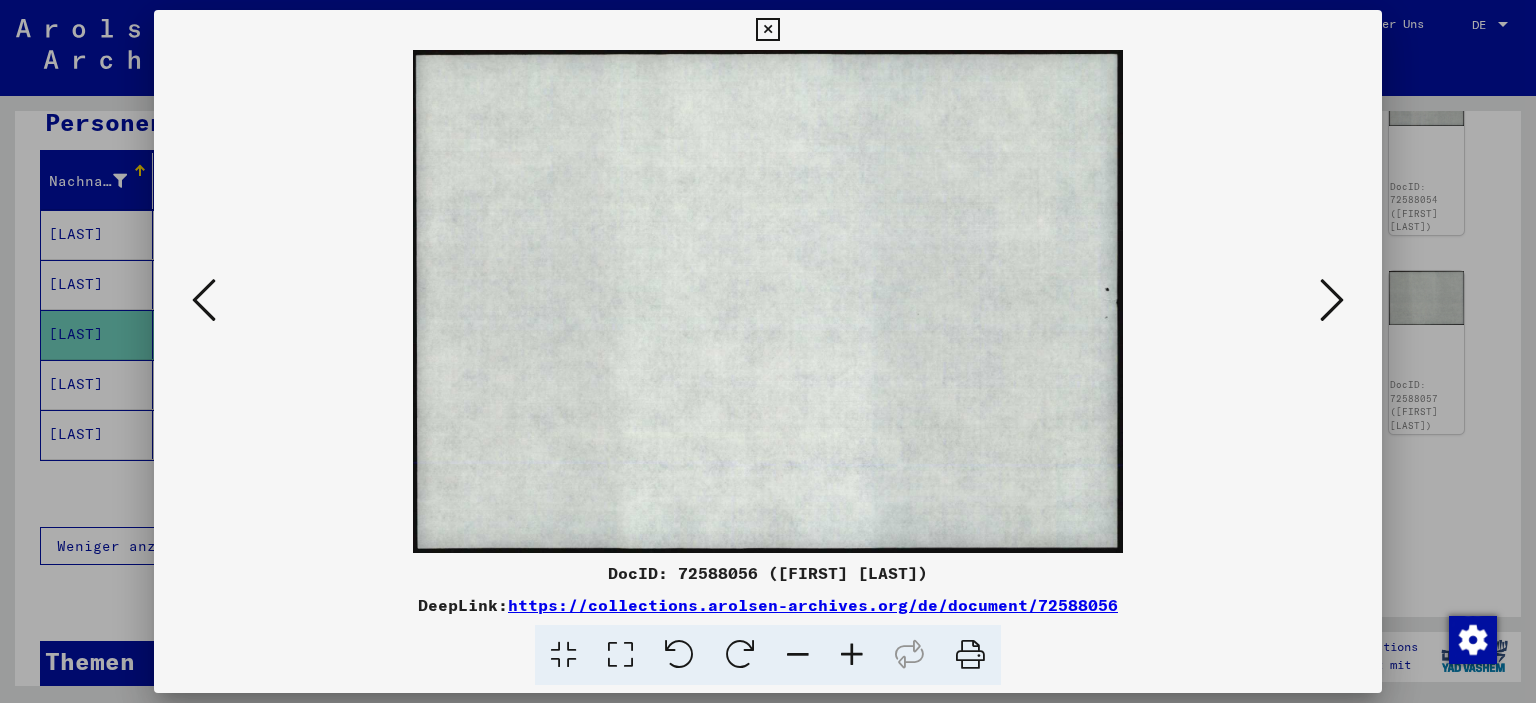 click at bounding box center [1332, 300] 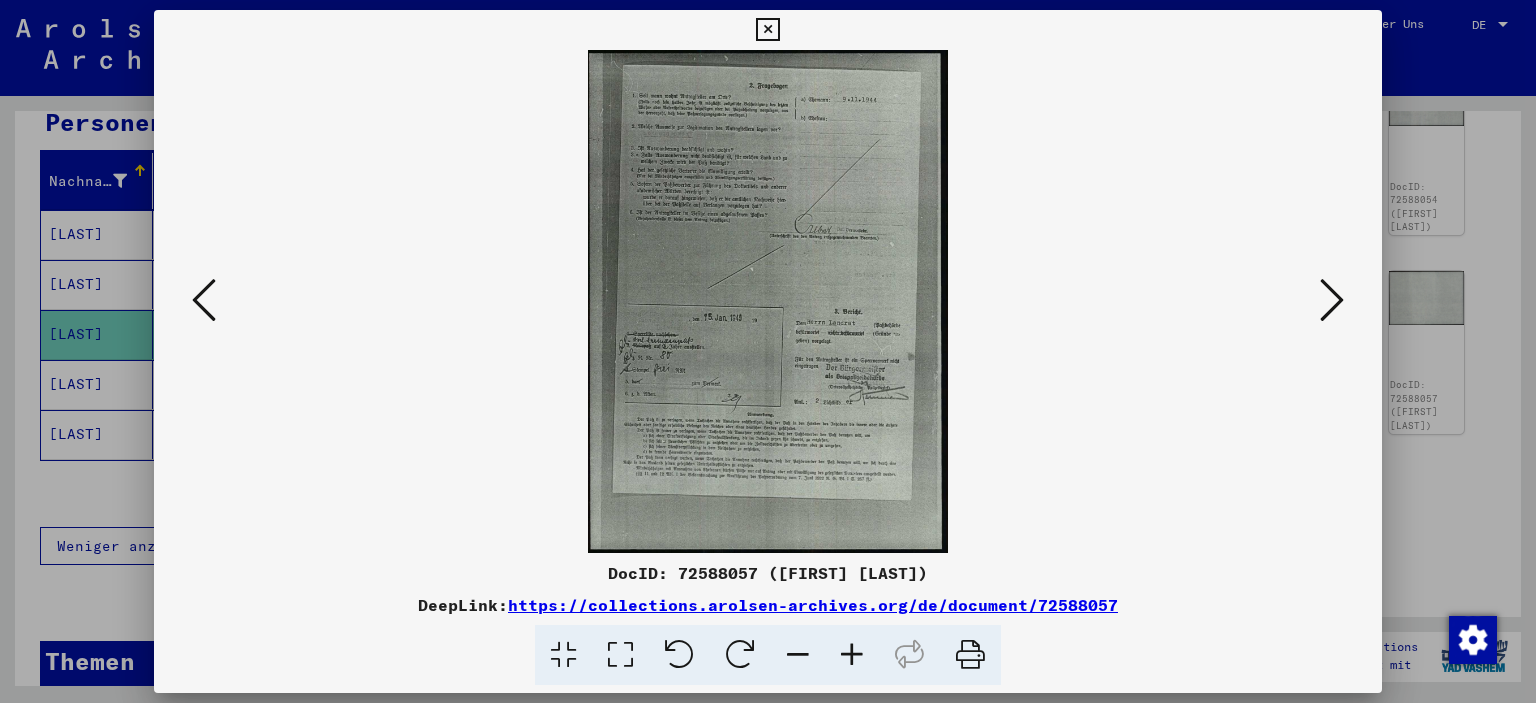 click at bounding box center (1332, 300) 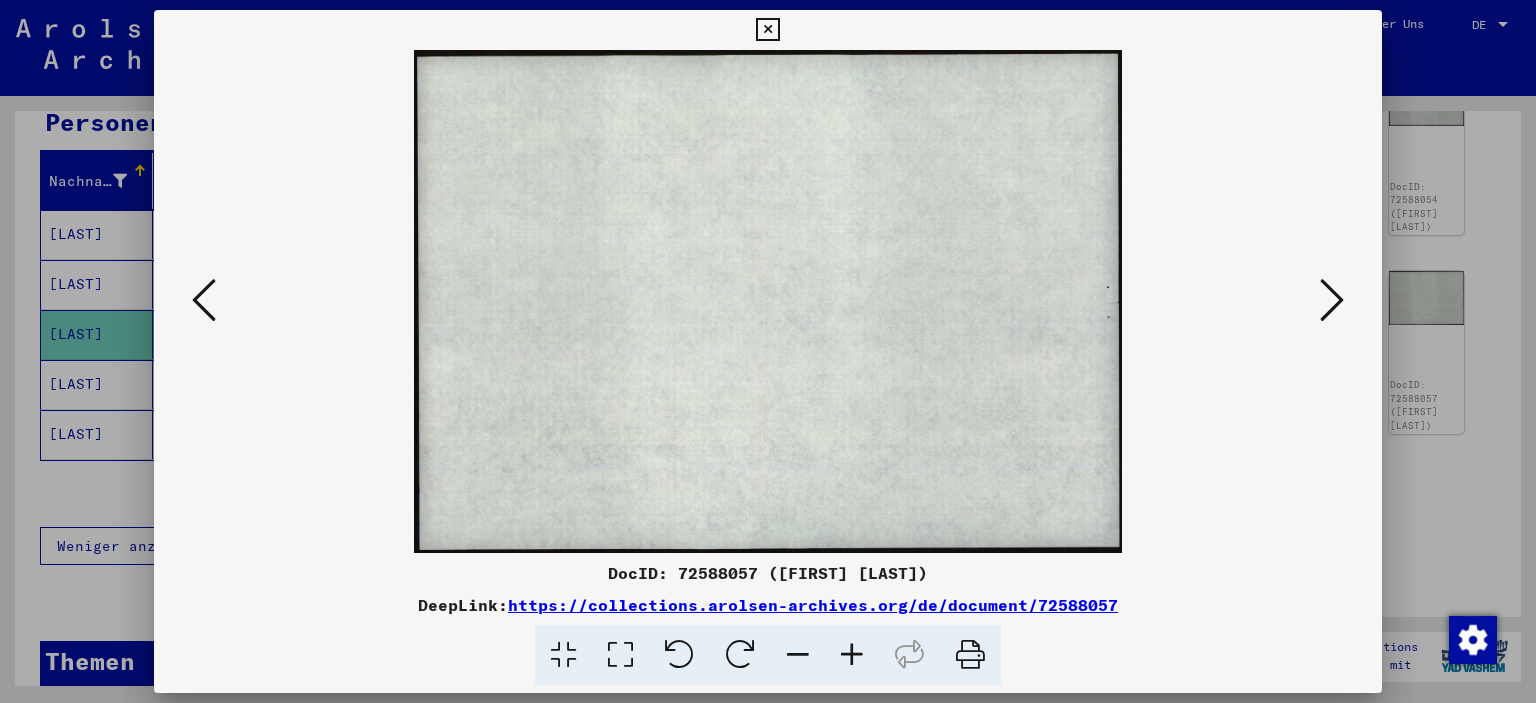 click at bounding box center (1332, 300) 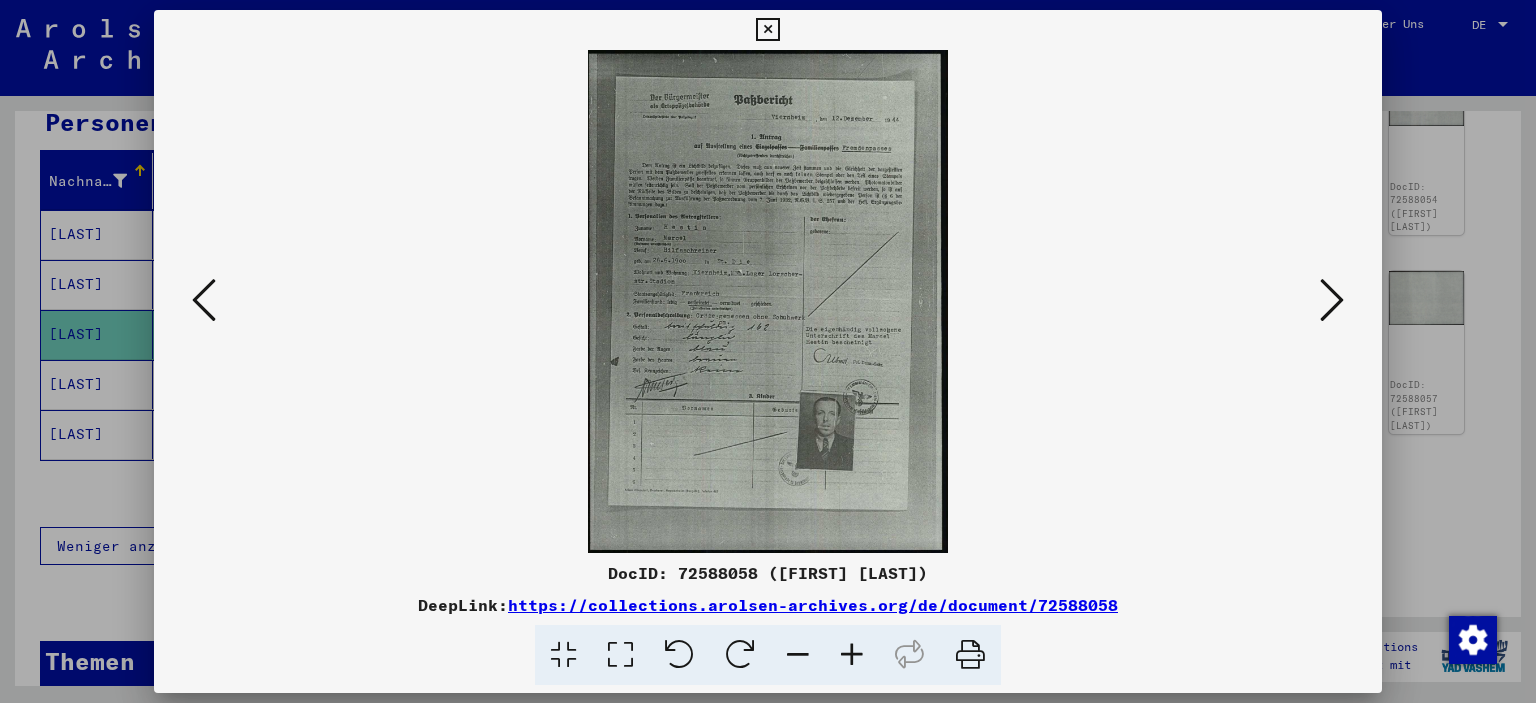 click at bounding box center [1332, 300] 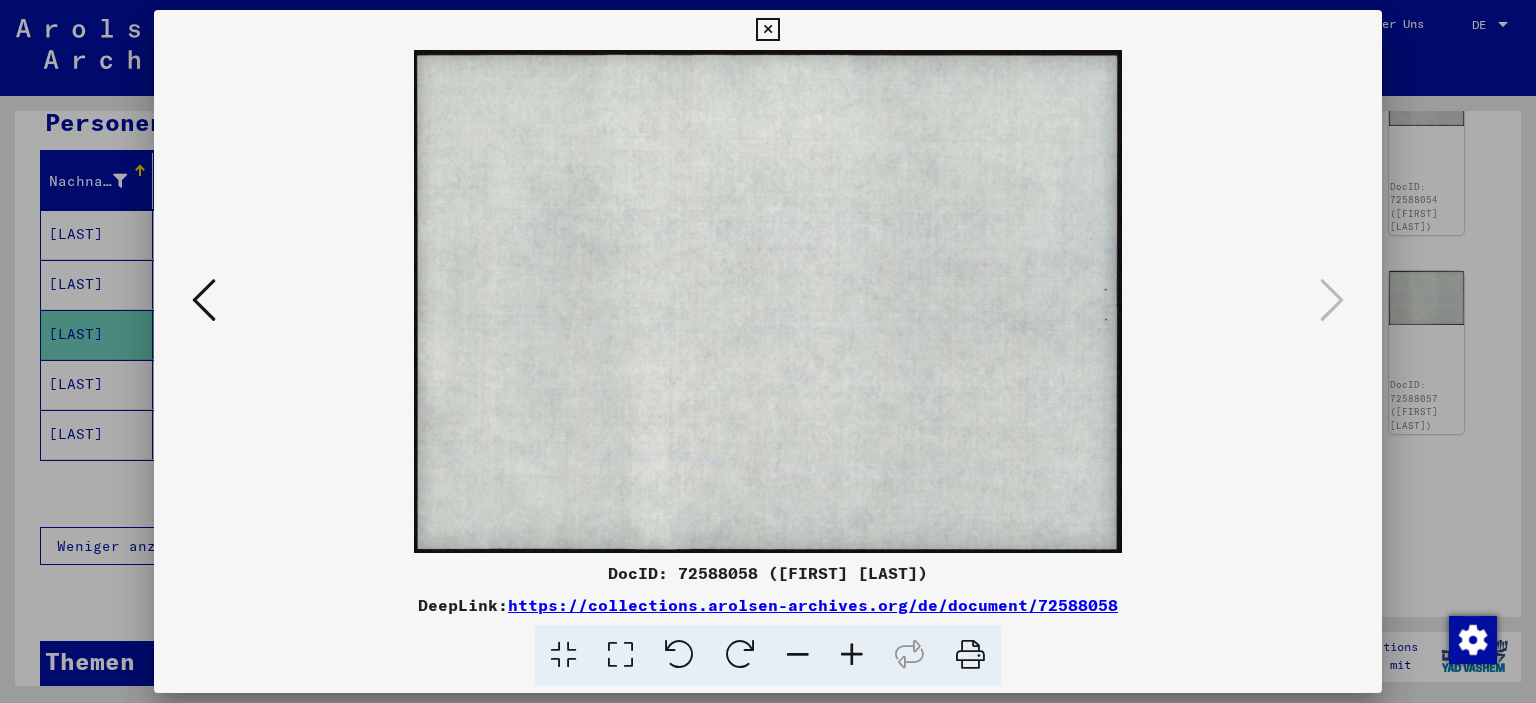click at bounding box center [204, 300] 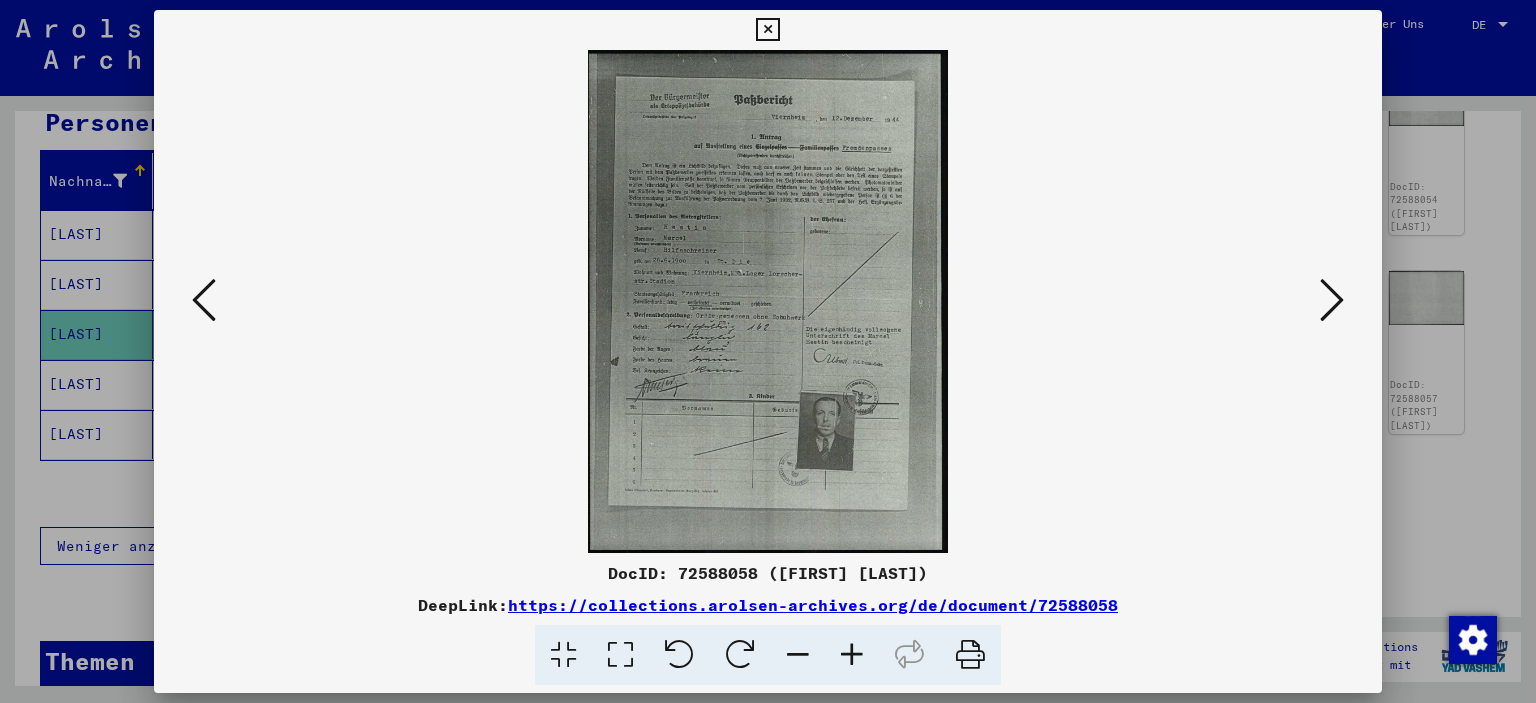click at bounding box center (204, 300) 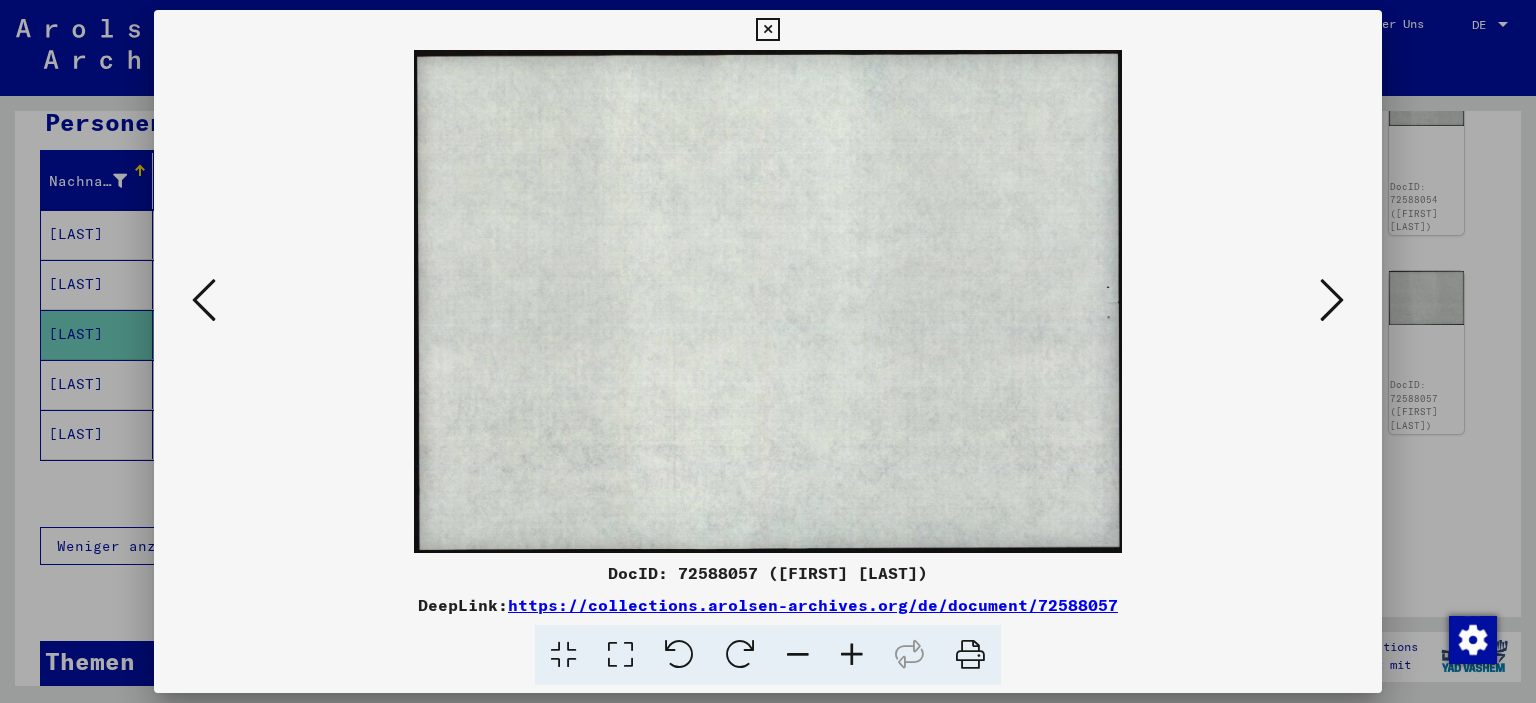 click at bounding box center [204, 300] 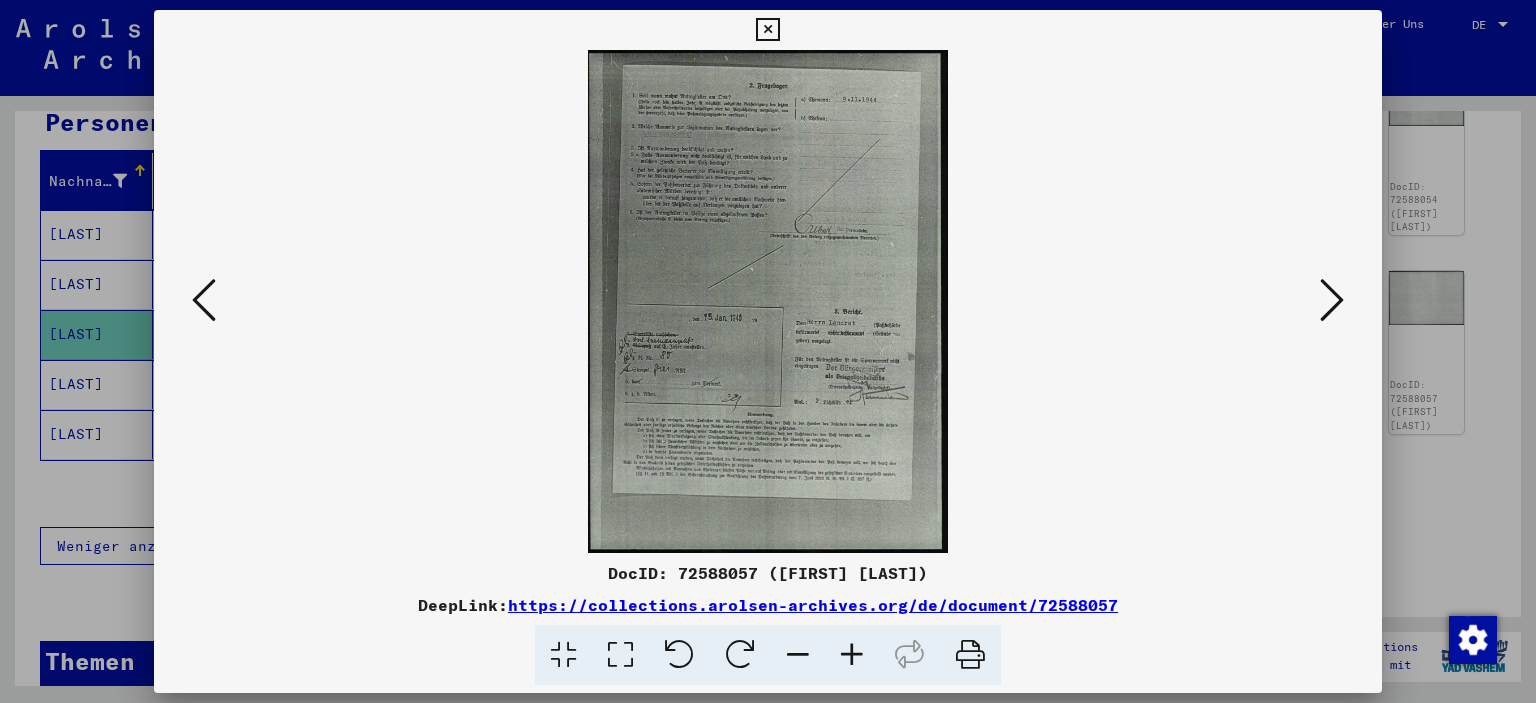 click at bounding box center [852, 655] 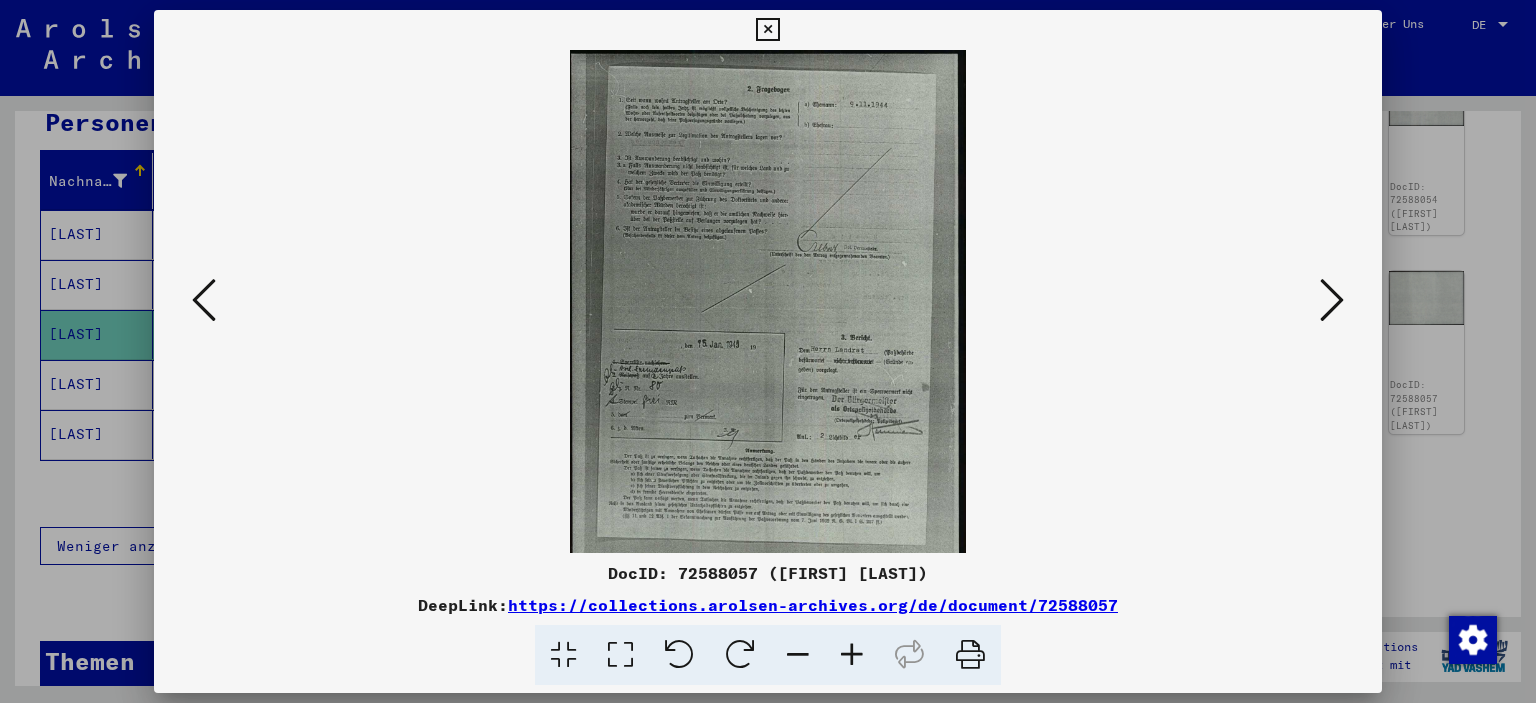click at bounding box center [852, 655] 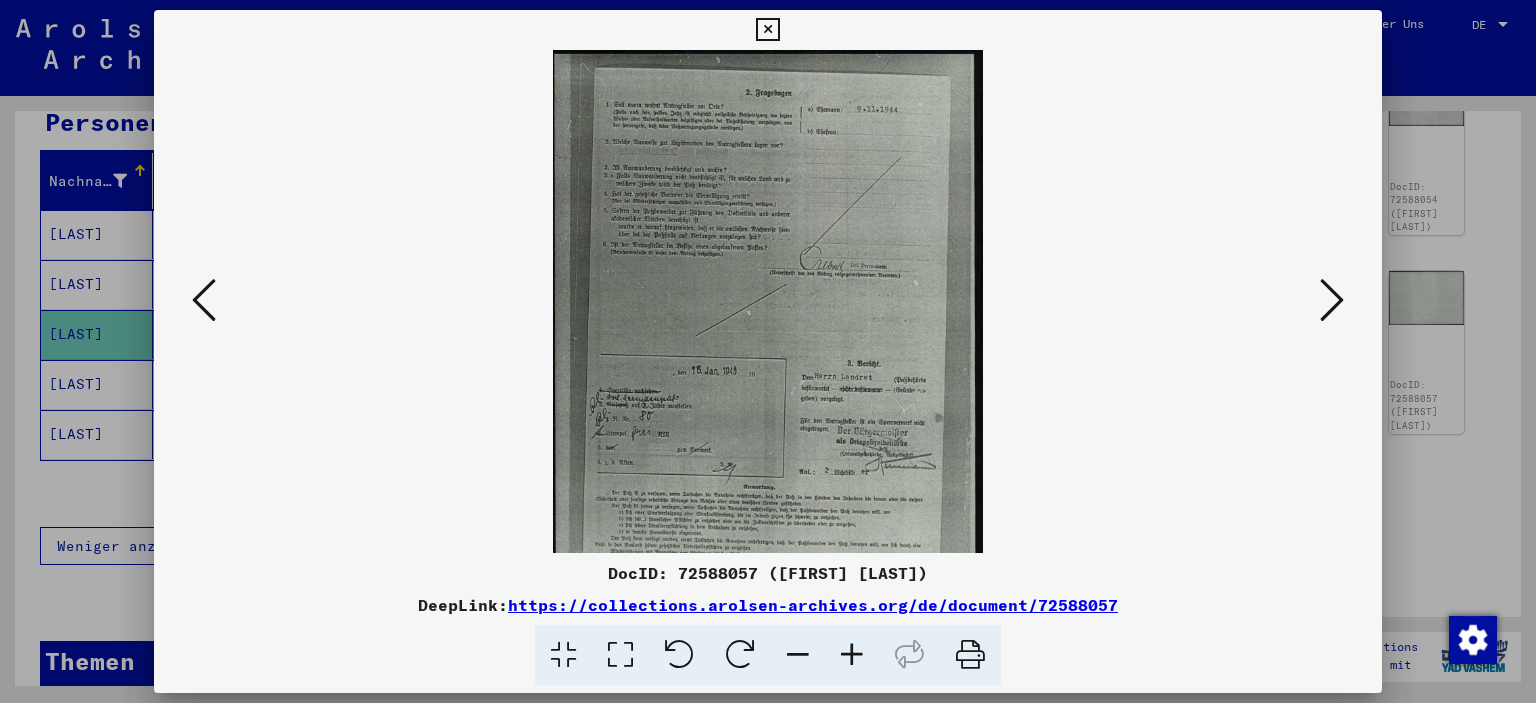 click at bounding box center (852, 655) 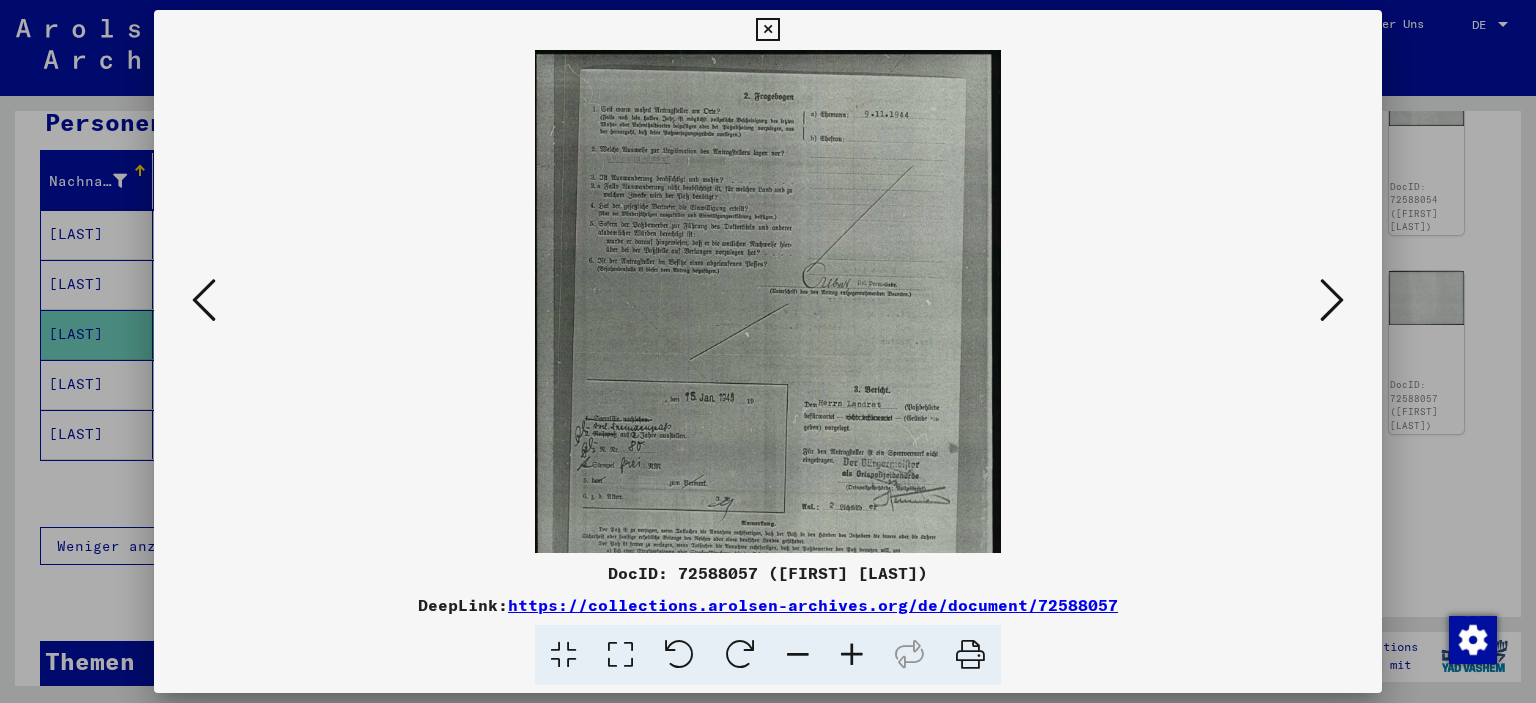 click at bounding box center [852, 655] 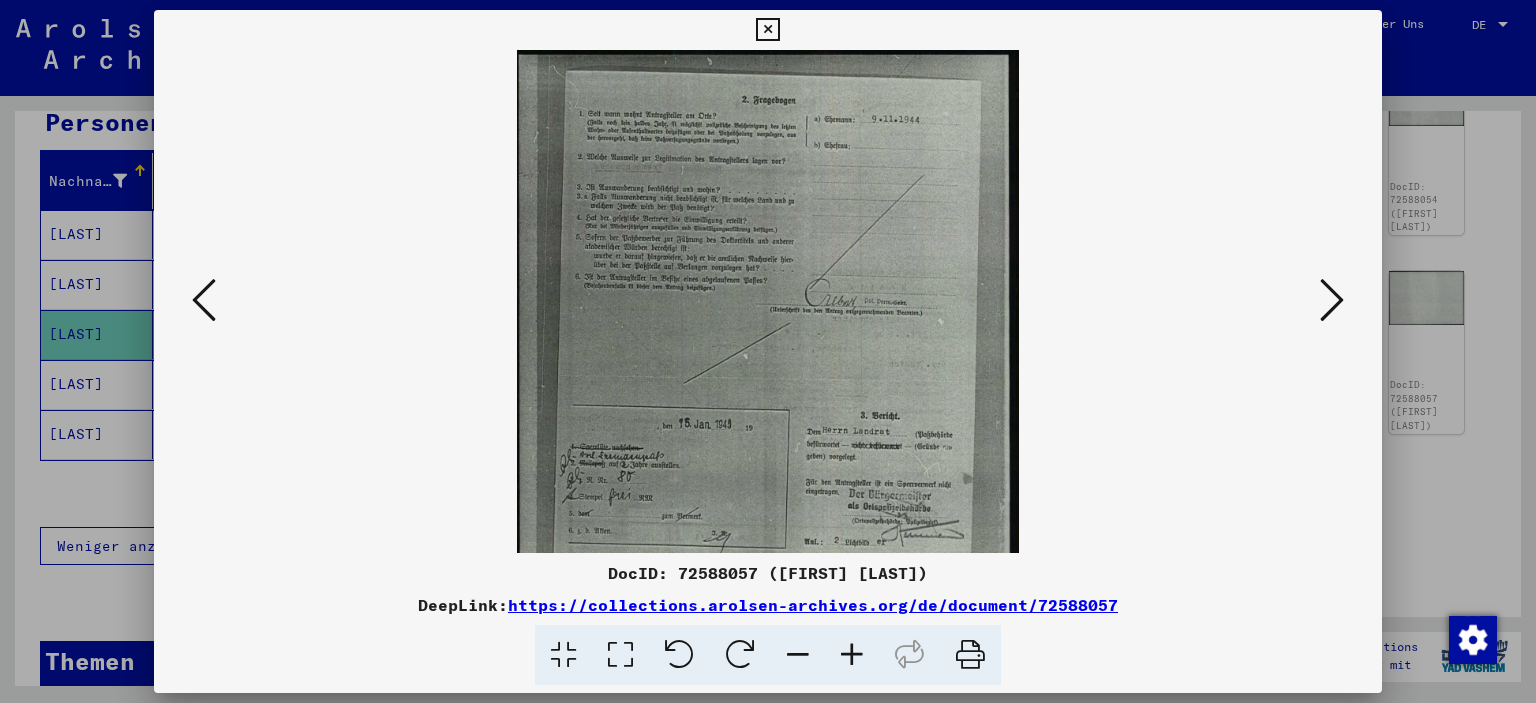 click at bounding box center [852, 655] 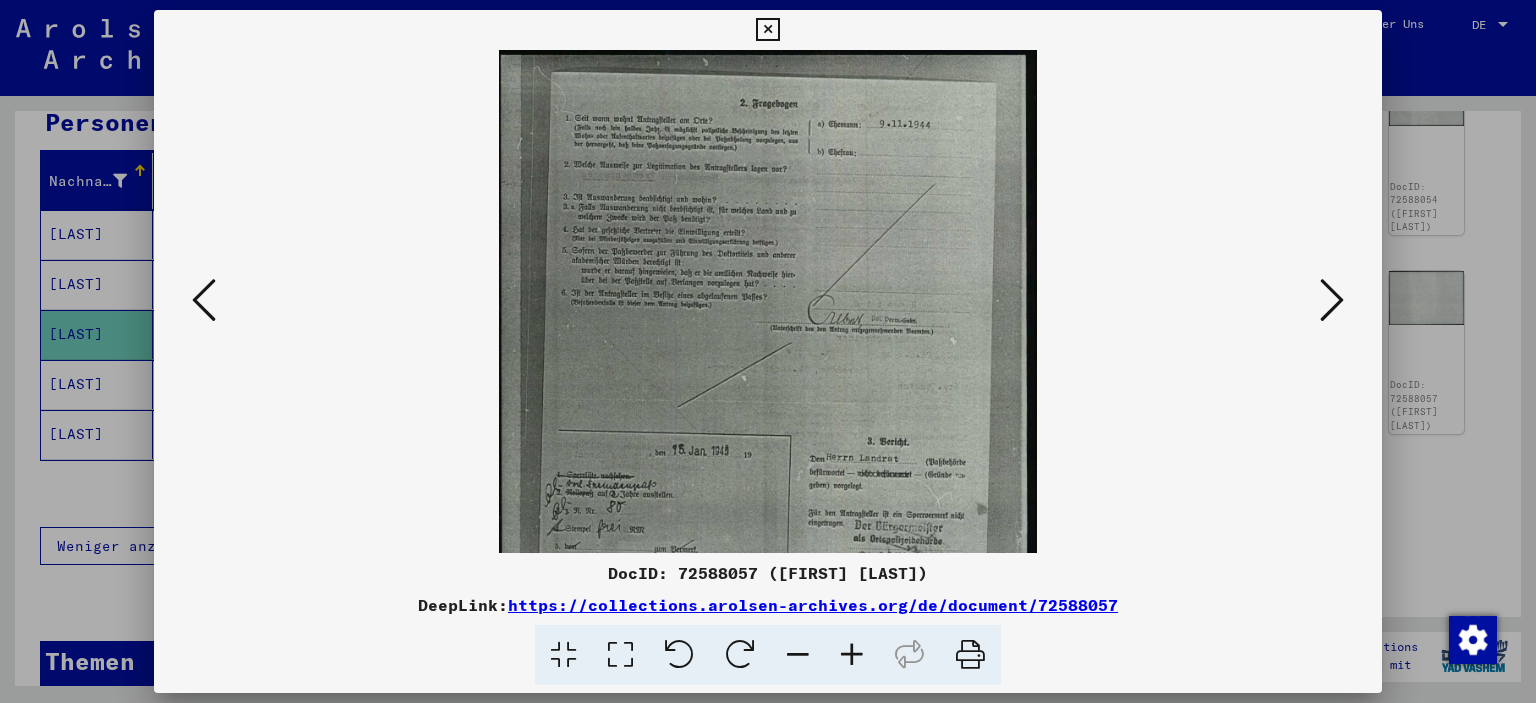 click at bounding box center [852, 655] 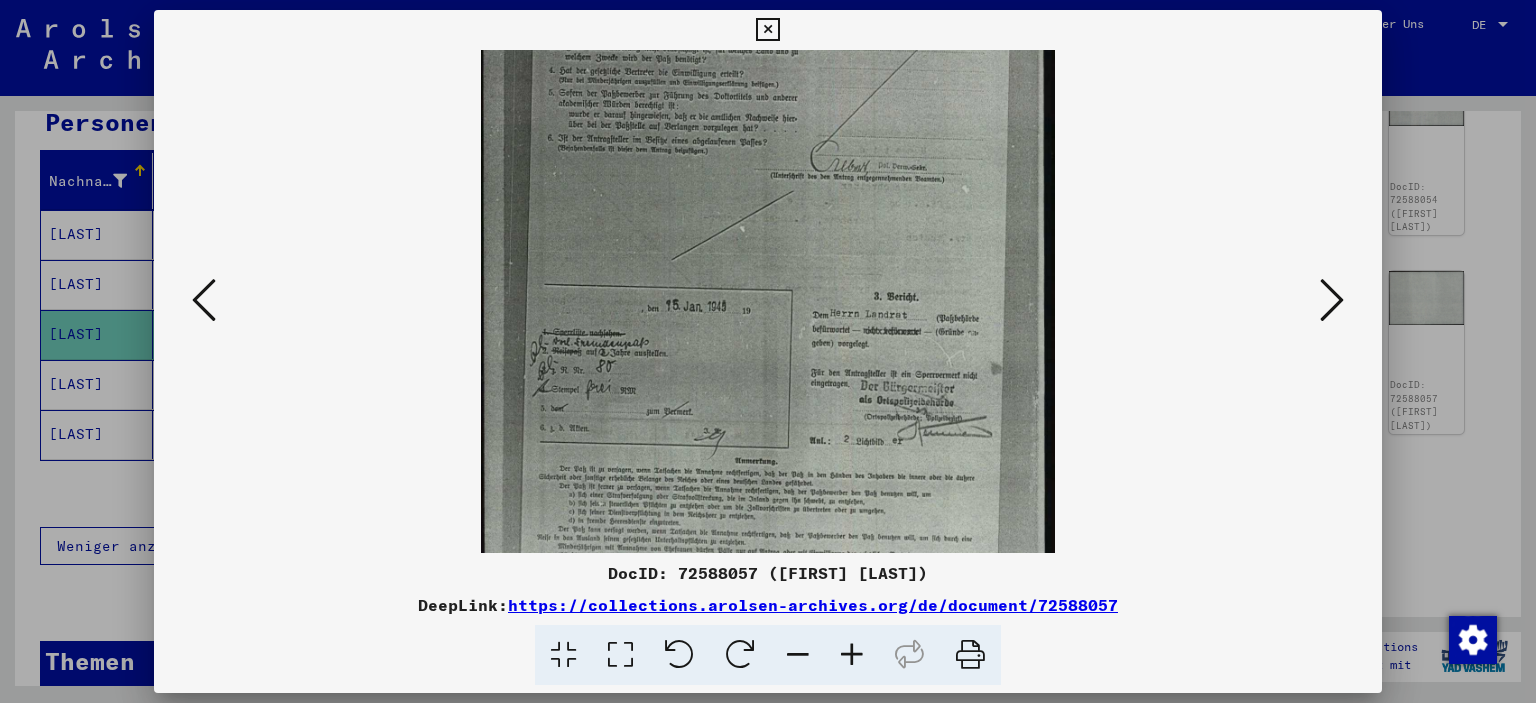 drag, startPoint x: 757, startPoint y: 437, endPoint x: 760, endPoint y: 66, distance: 371.01212 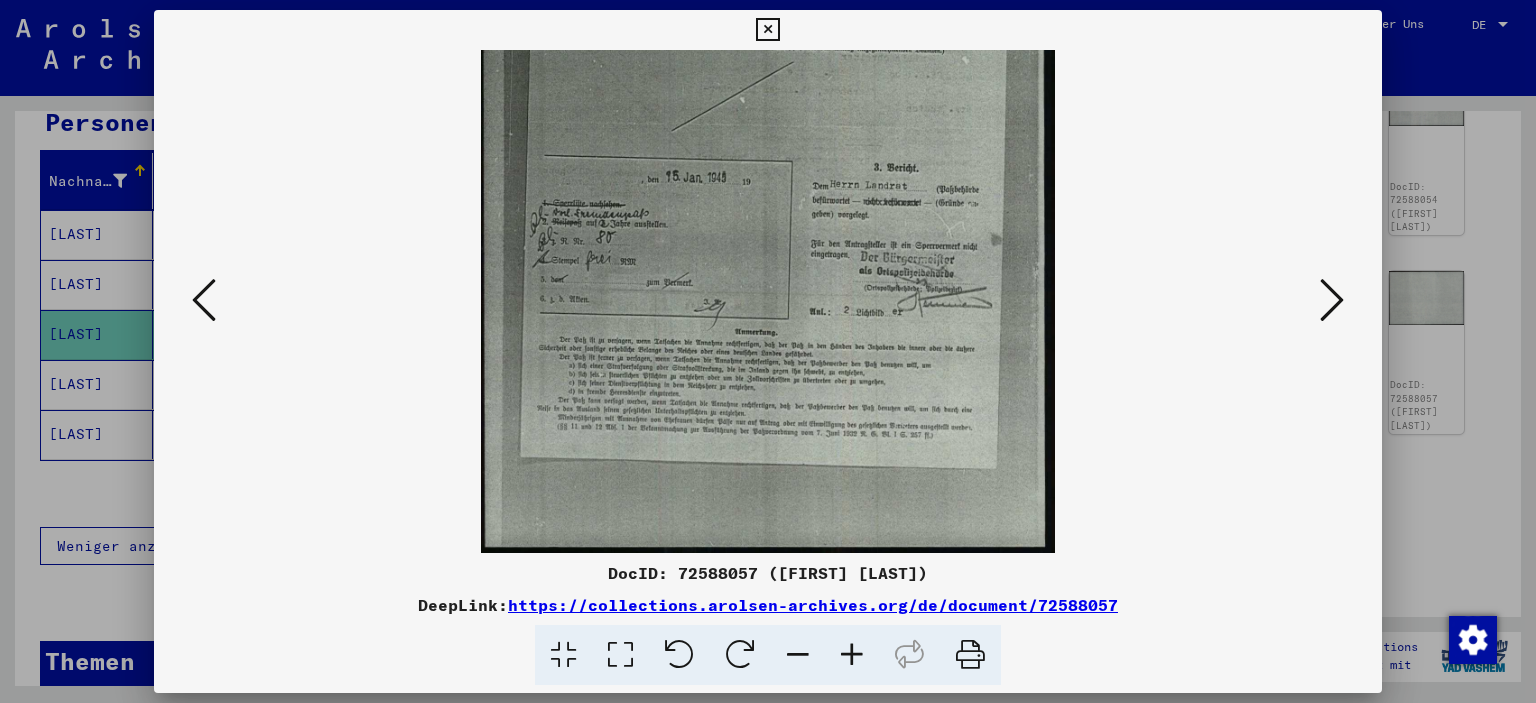 click at bounding box center (204, 300) 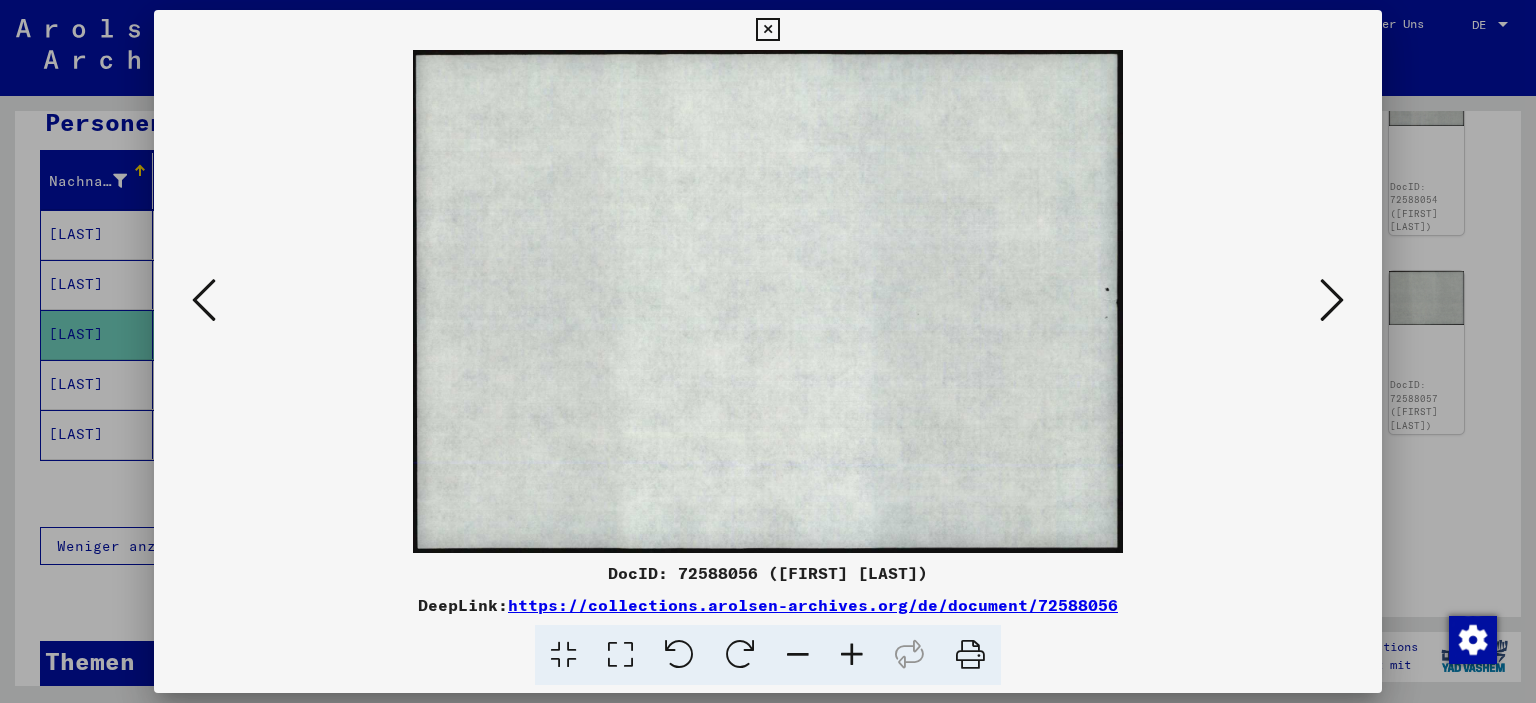 click at bounding box center (204, 300) 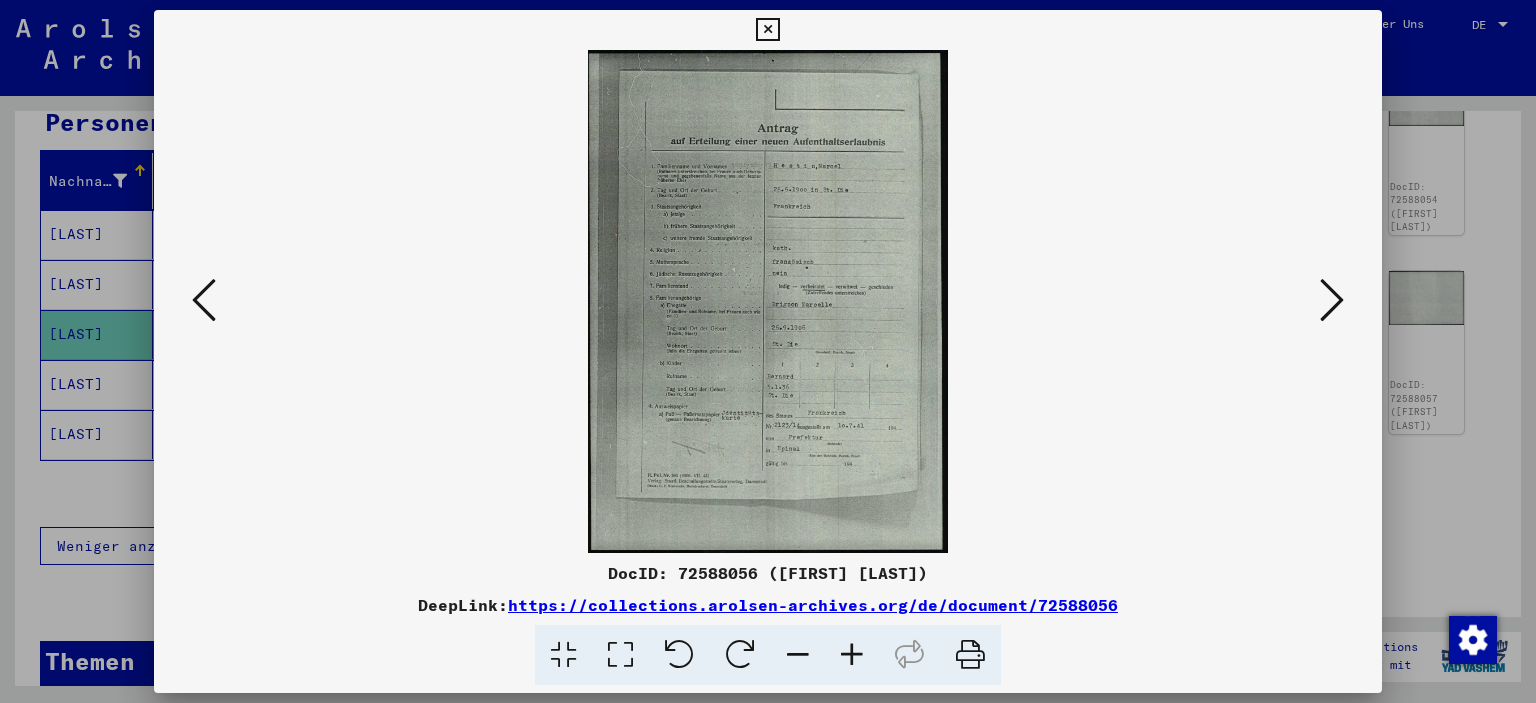 click at bounding box center [852, 655] 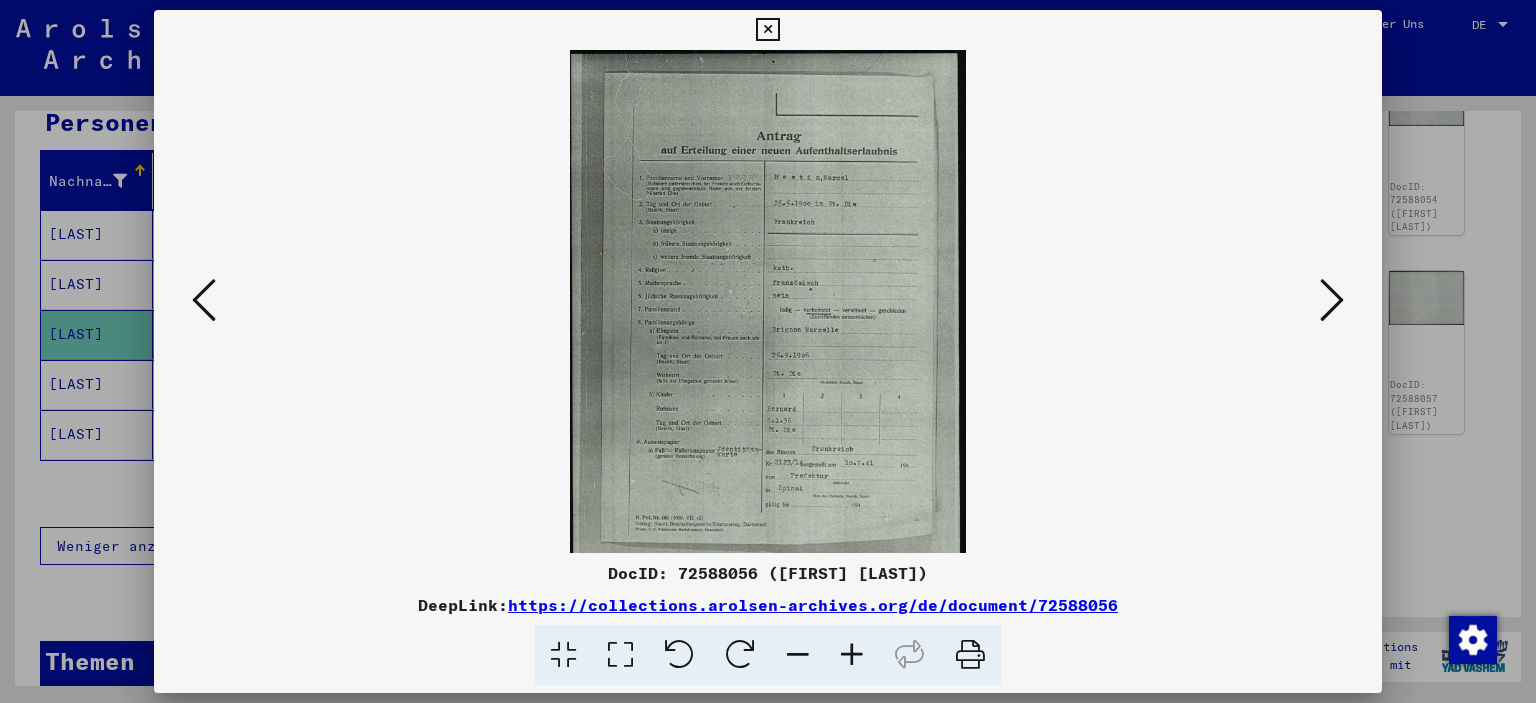 click at bounding box center [852, 655] 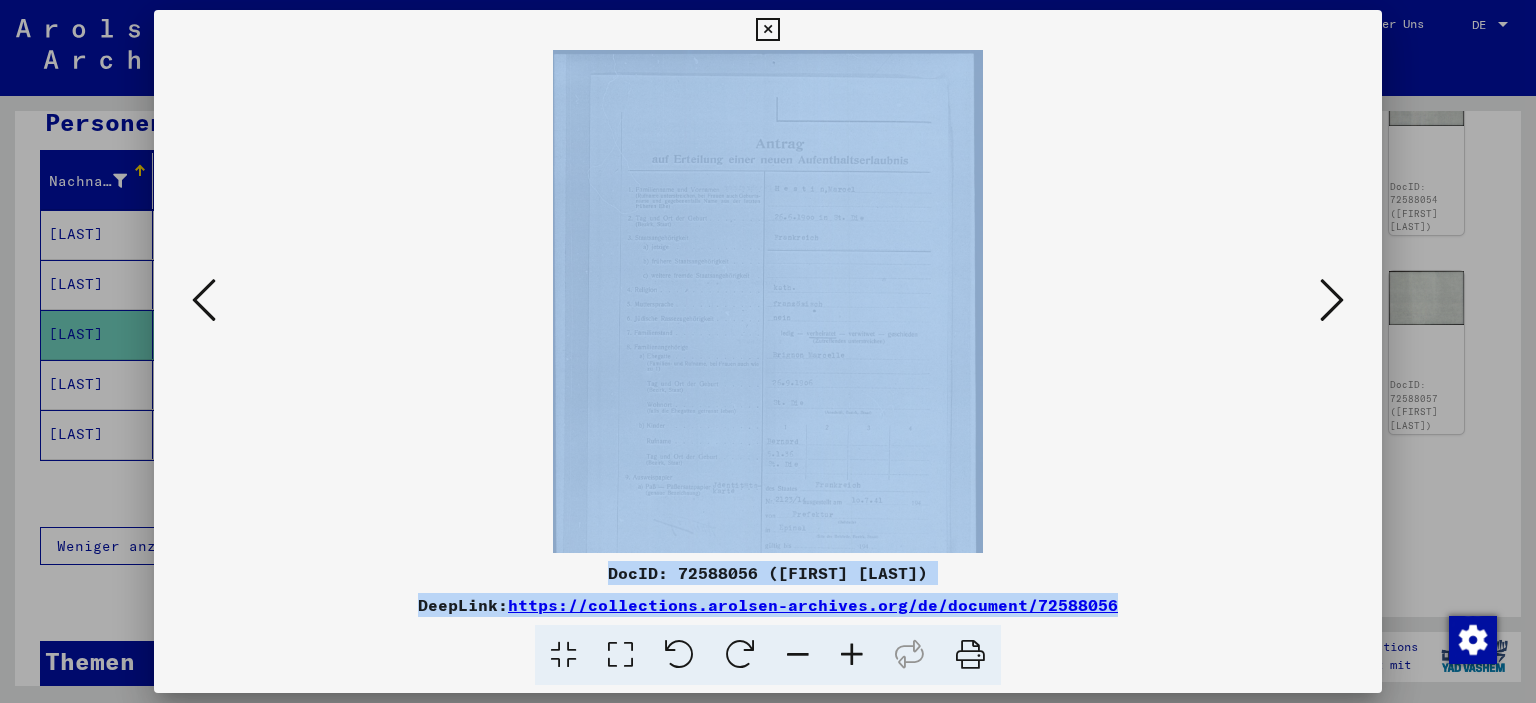 click at bounding box center [852, 655] 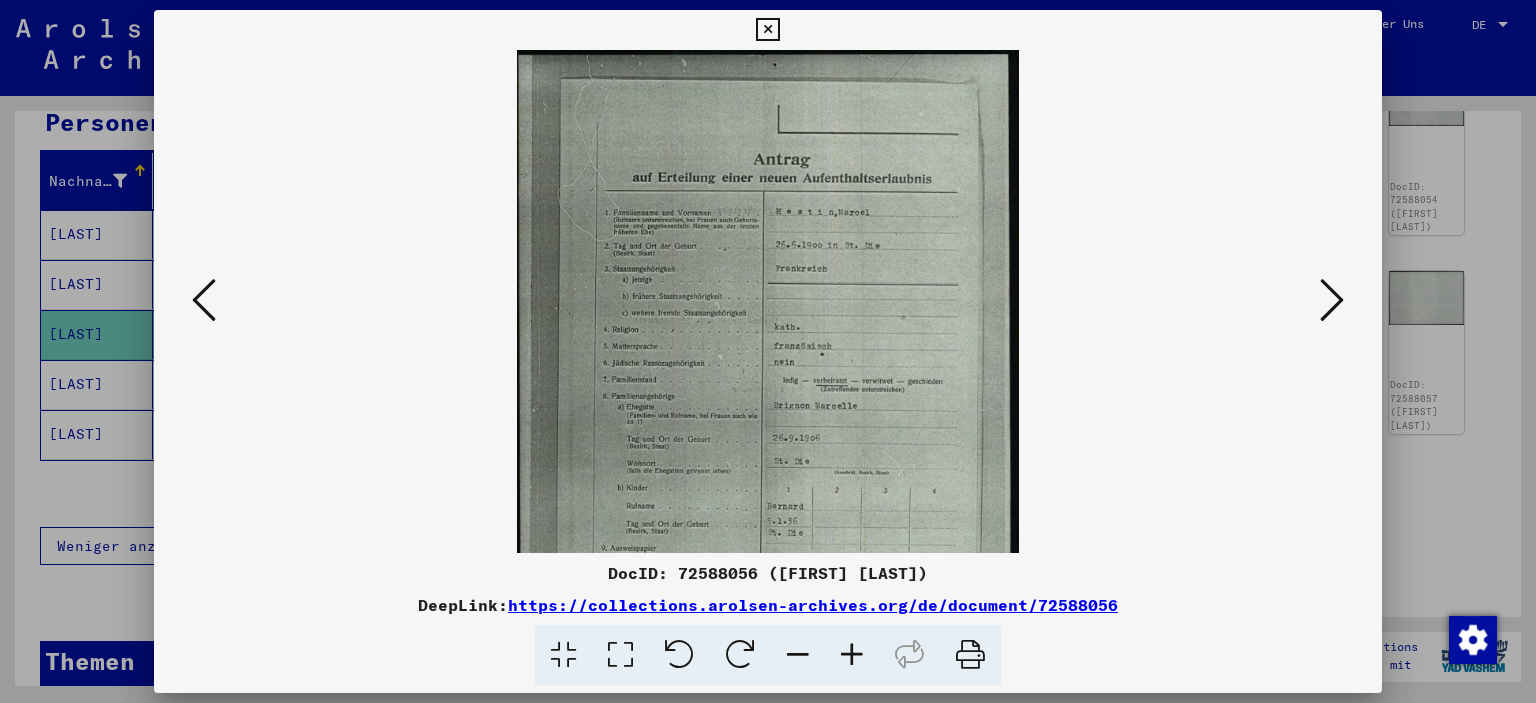 click at bounding box center (852, 655) 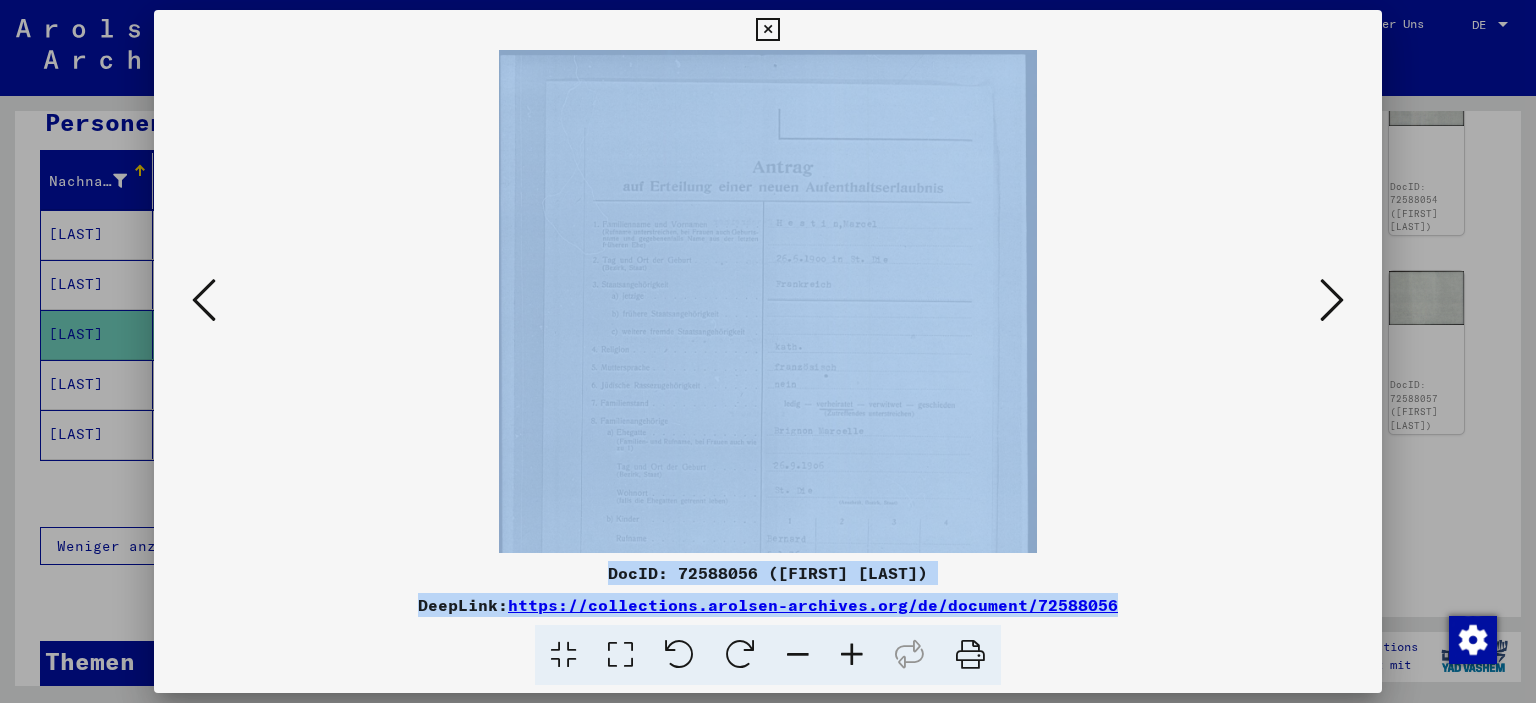 click at bounding box center [852, 655] 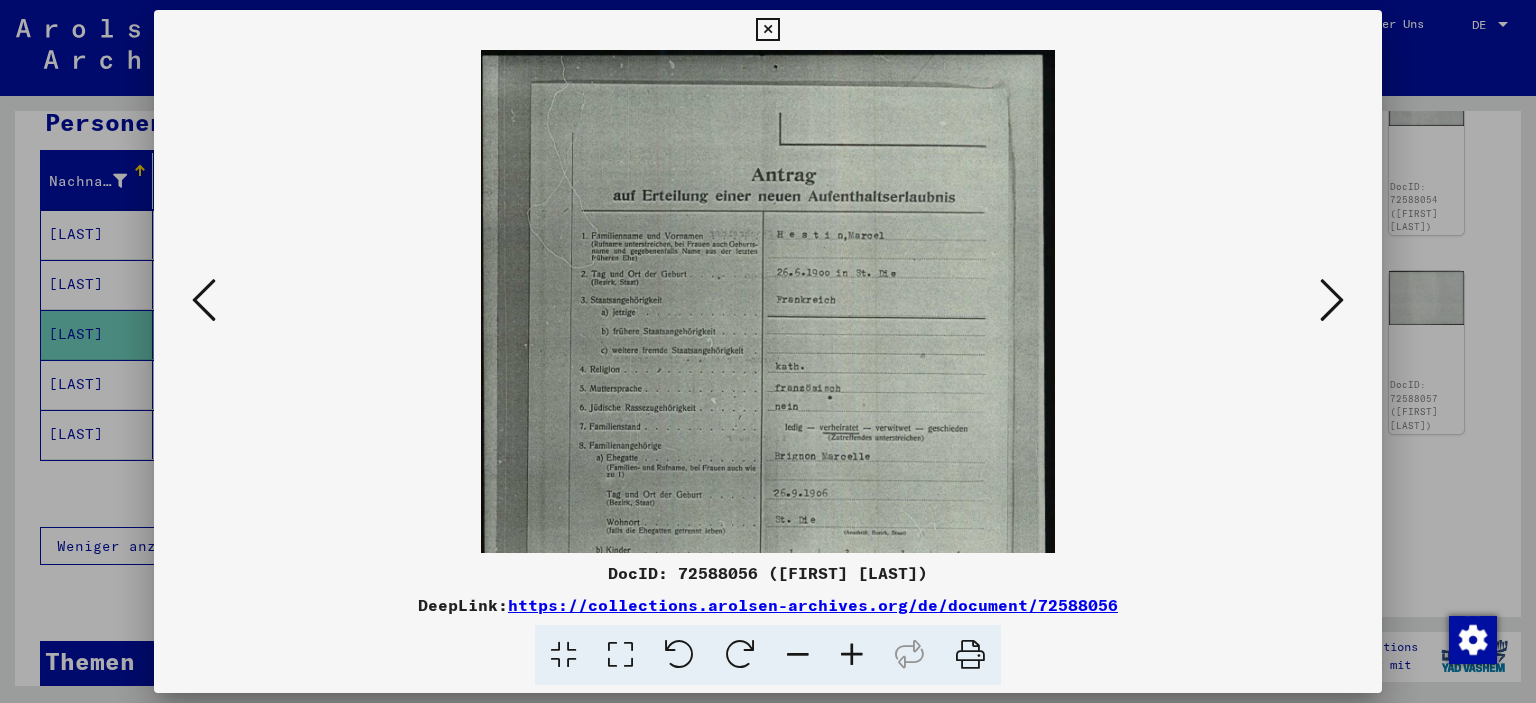 click at bounding box center [852, 655] 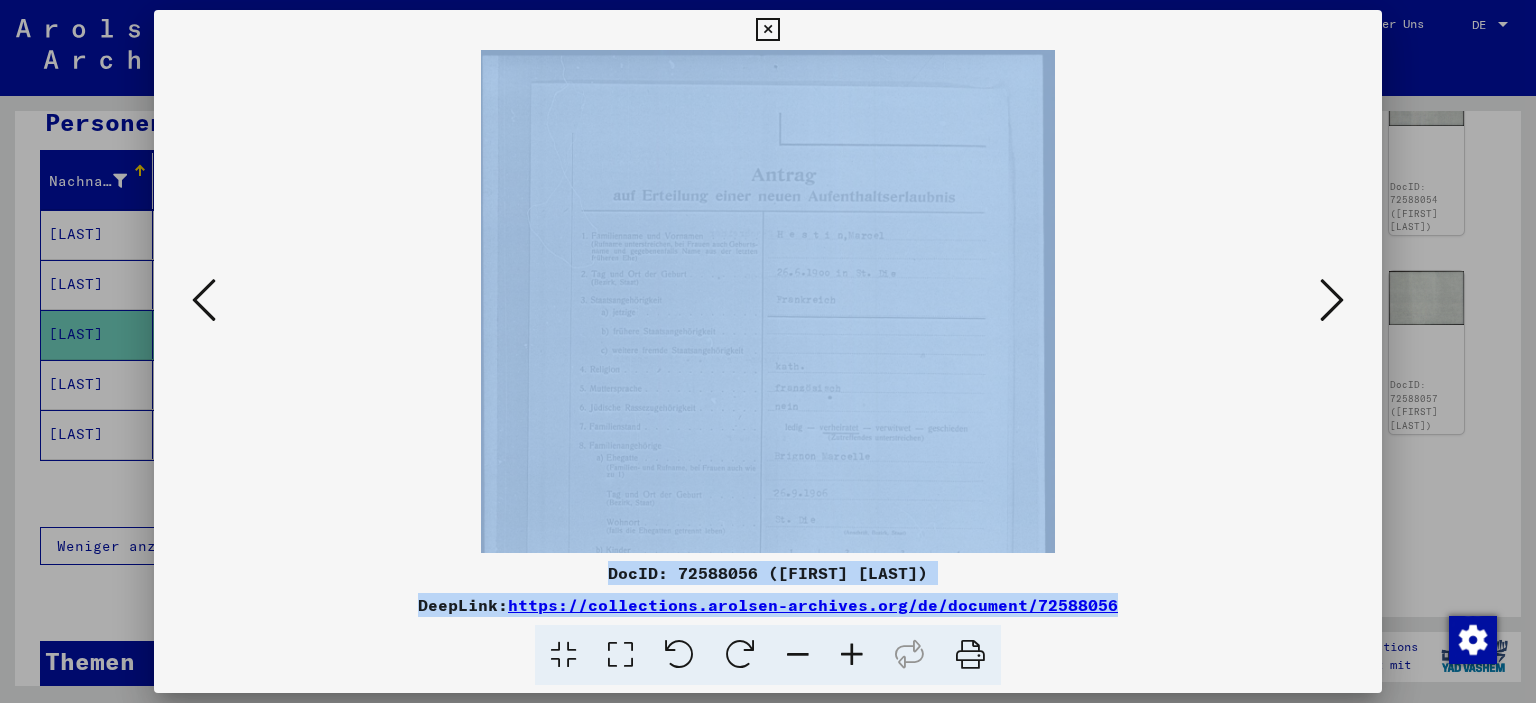 click at bounding box center (852, 655) 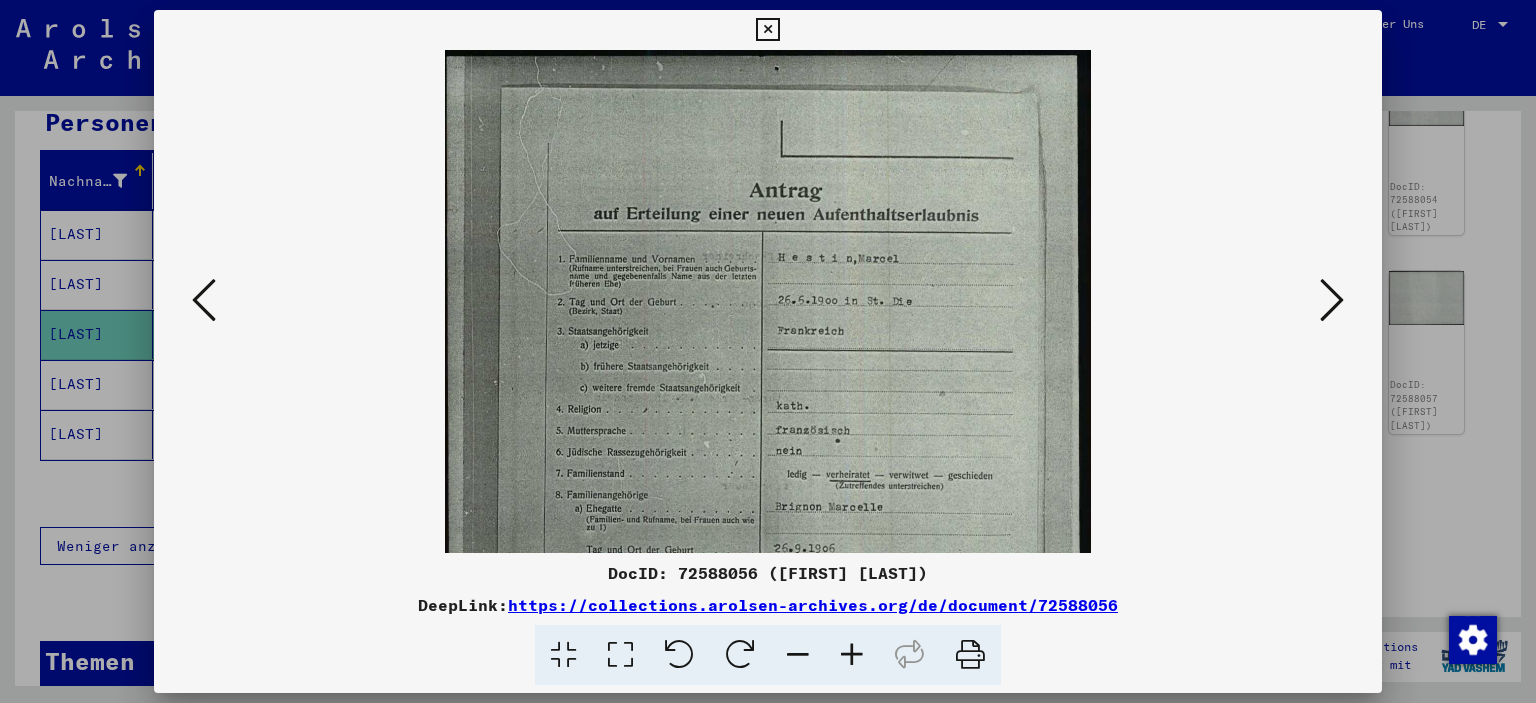 click at bounding box center [852, 655] 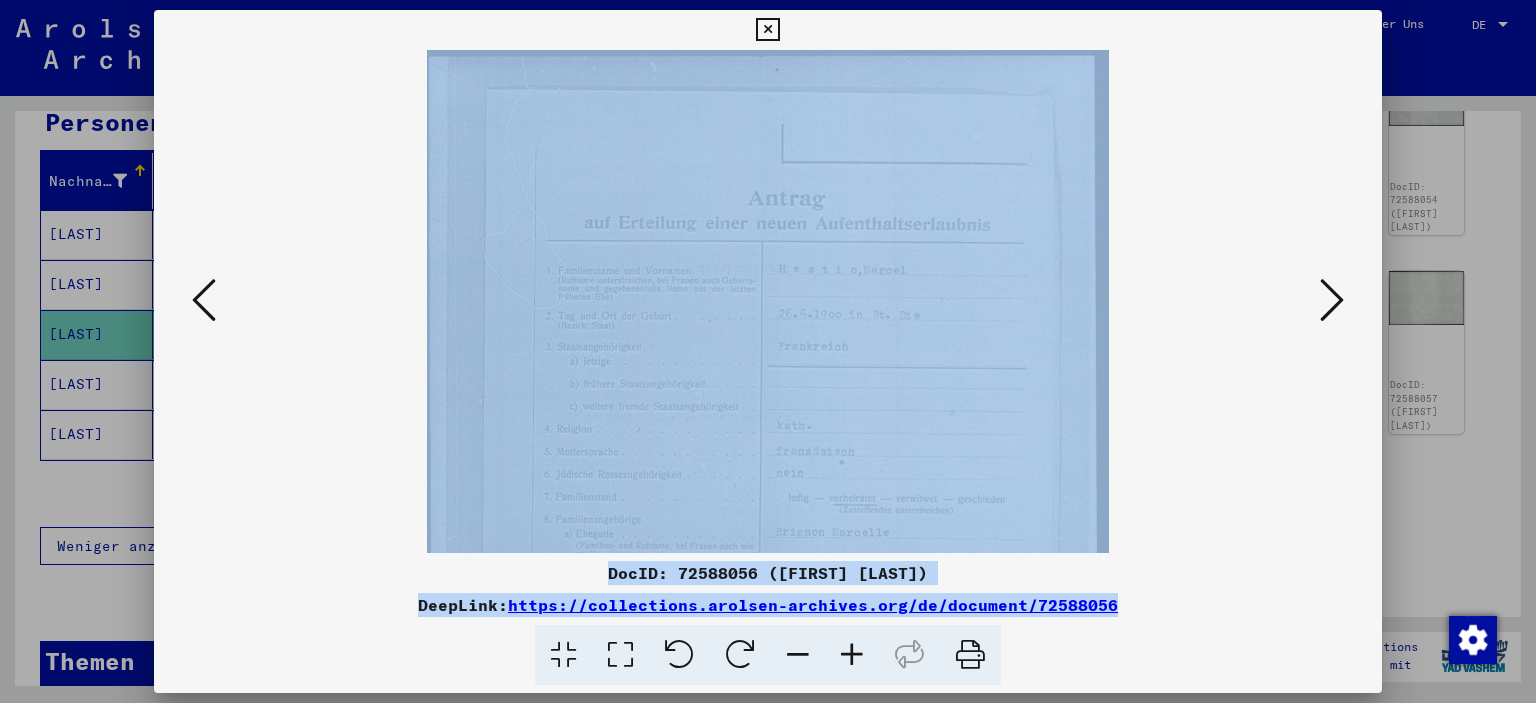 click at bounding box center (852, 655) 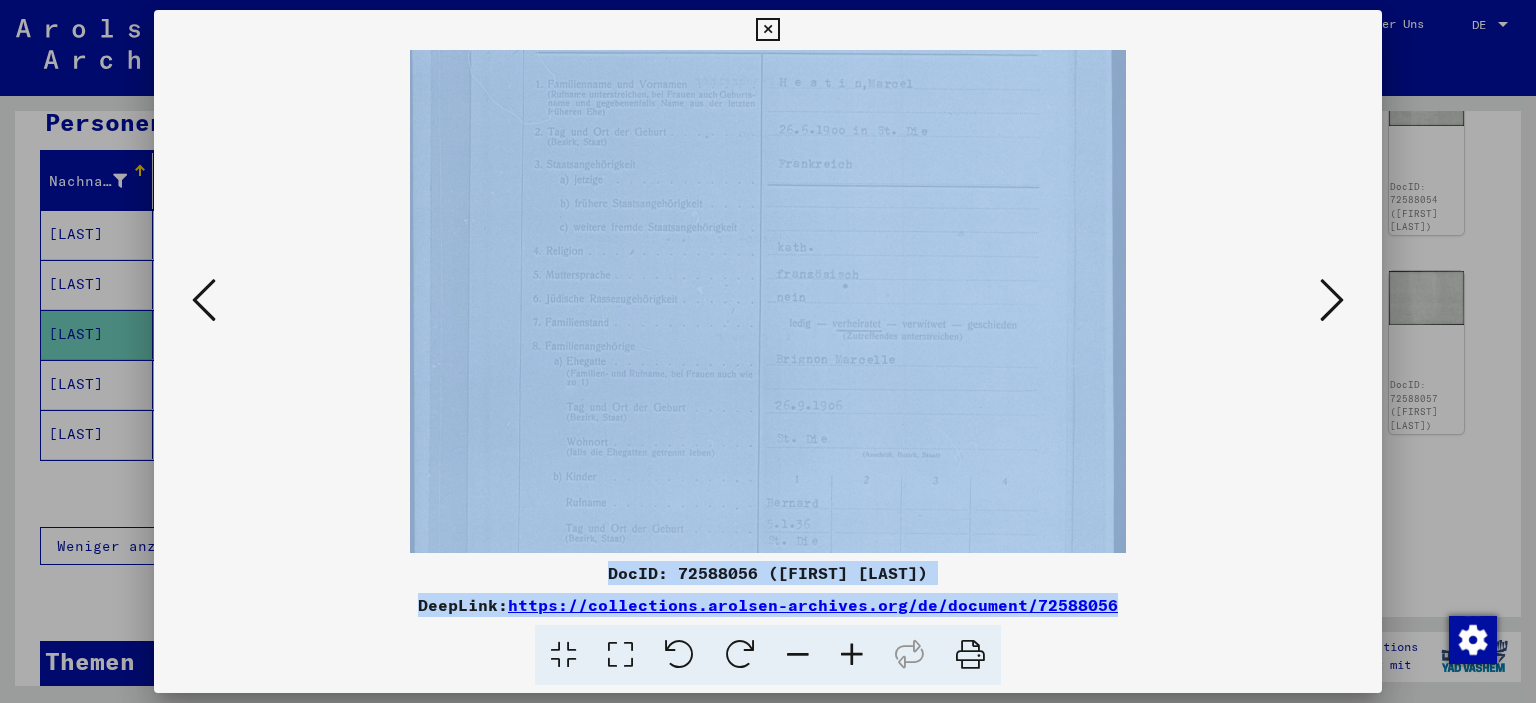 drag, startPoint x: 746, startPoint y: 432, endPoint x: 717, endPoint y: 275, distance: 159.65588 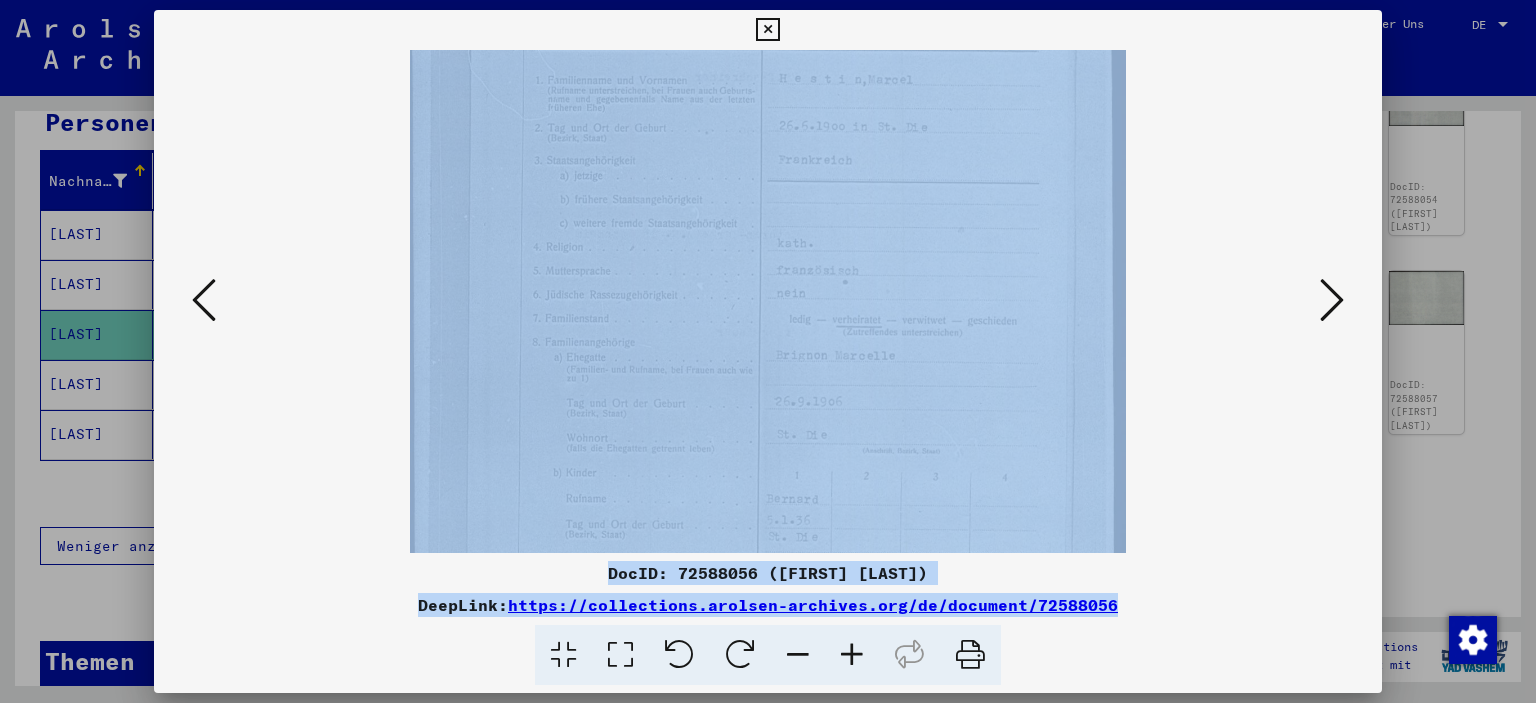 click at bounding box center (768, 349) 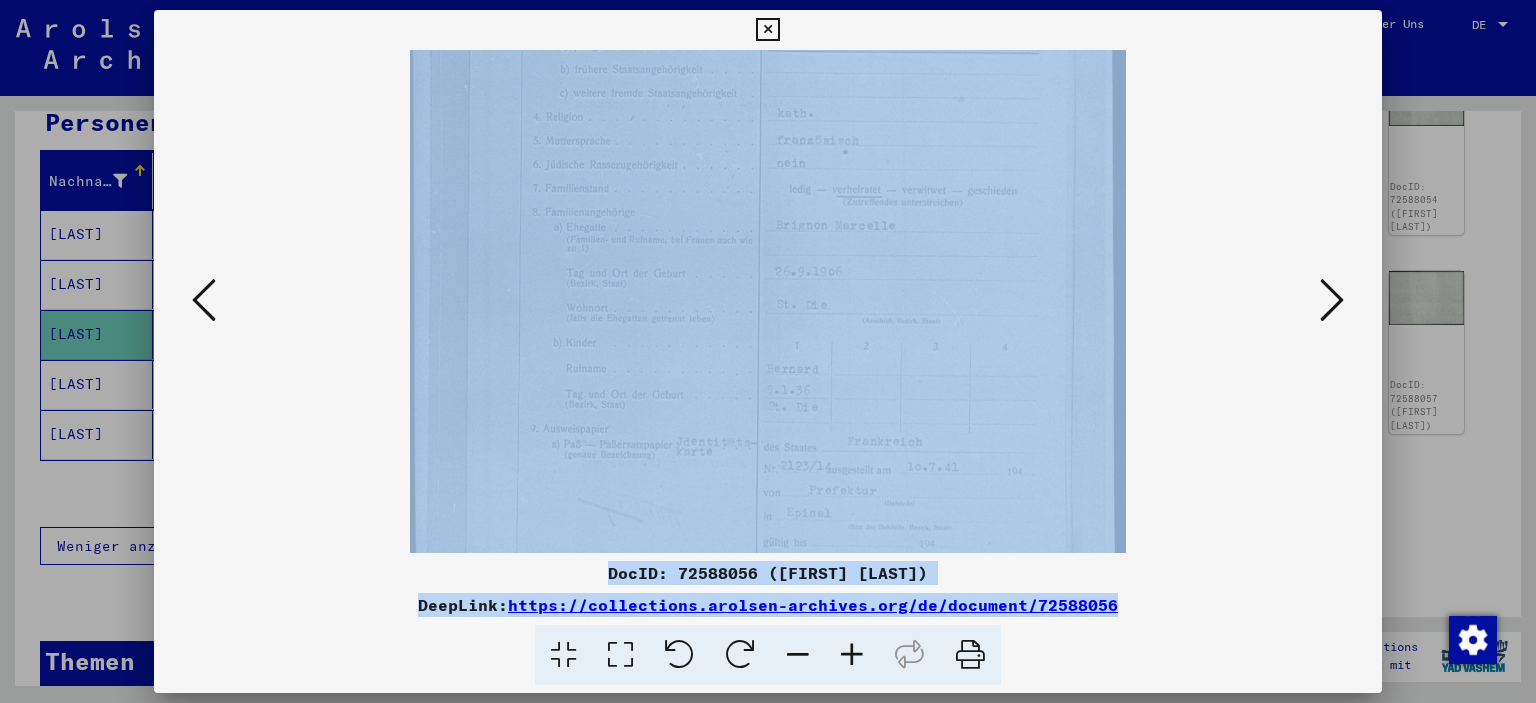 drag, startPoint x: 762, startPoint y: 405, endPoint x: 754, endPoint y: 257, distance: 148.21606 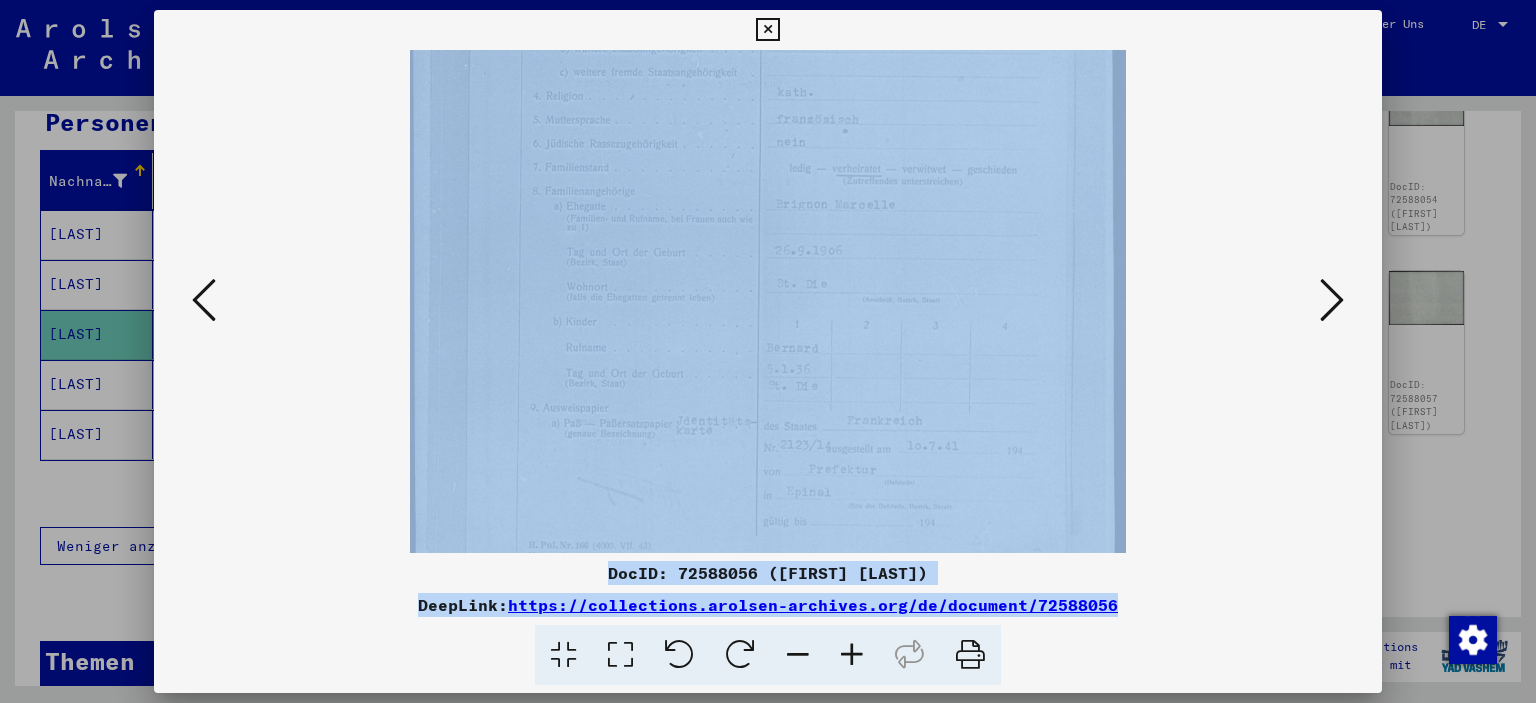 scroll, scrollTop: 363, scrollLeft: 0, axis: vertical 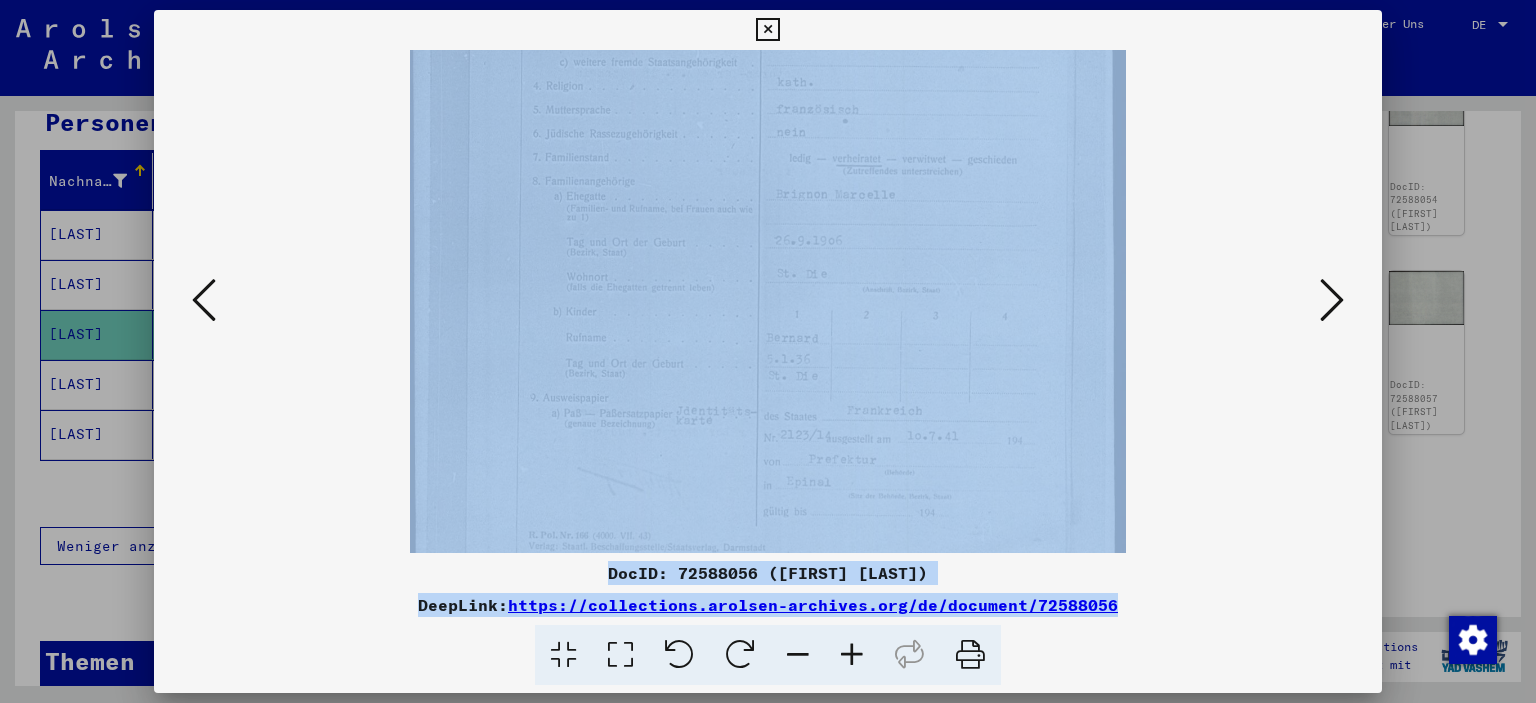 drag, startPoint x: 787, startPoint y: 315, endPoint x: 786, endPoint y: 301, distance: 14.035668 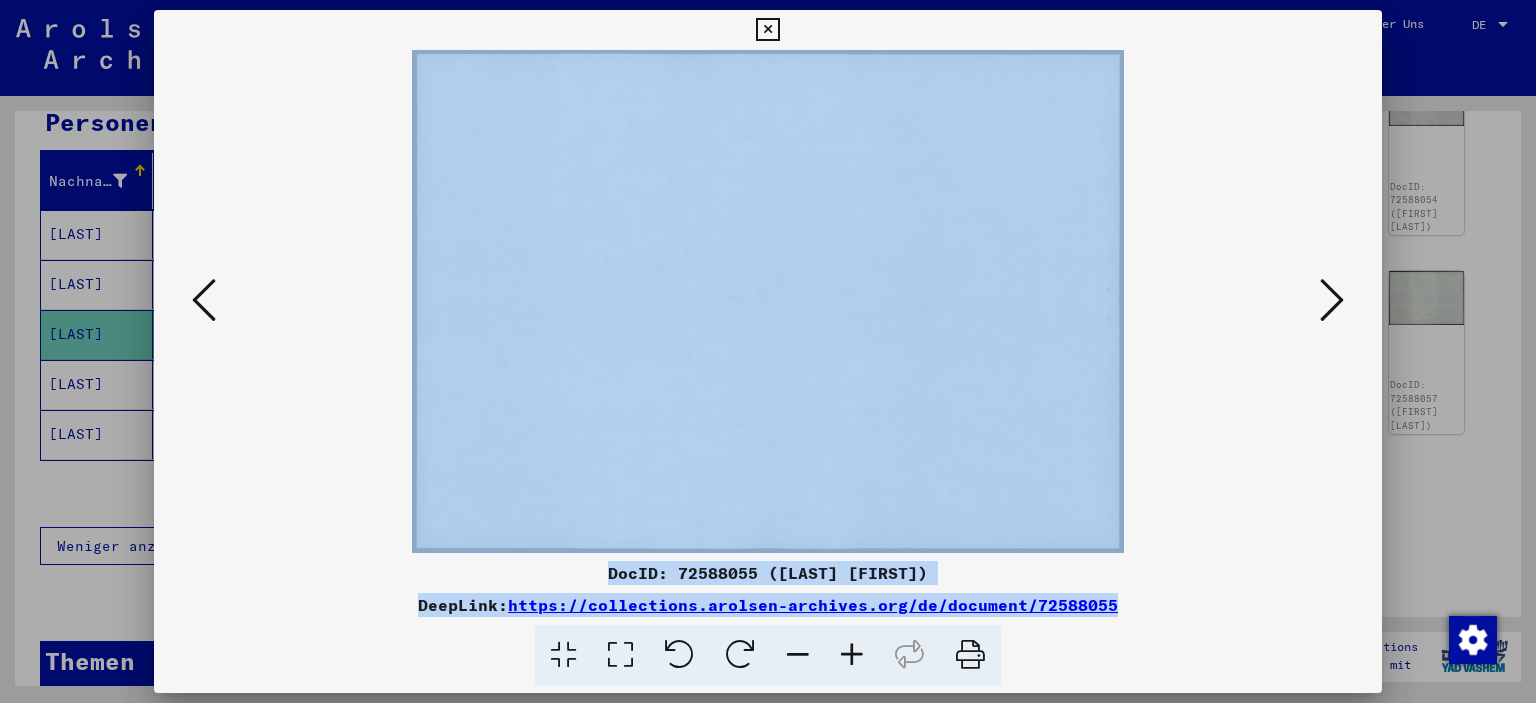 click at bounding box center [204, 300] 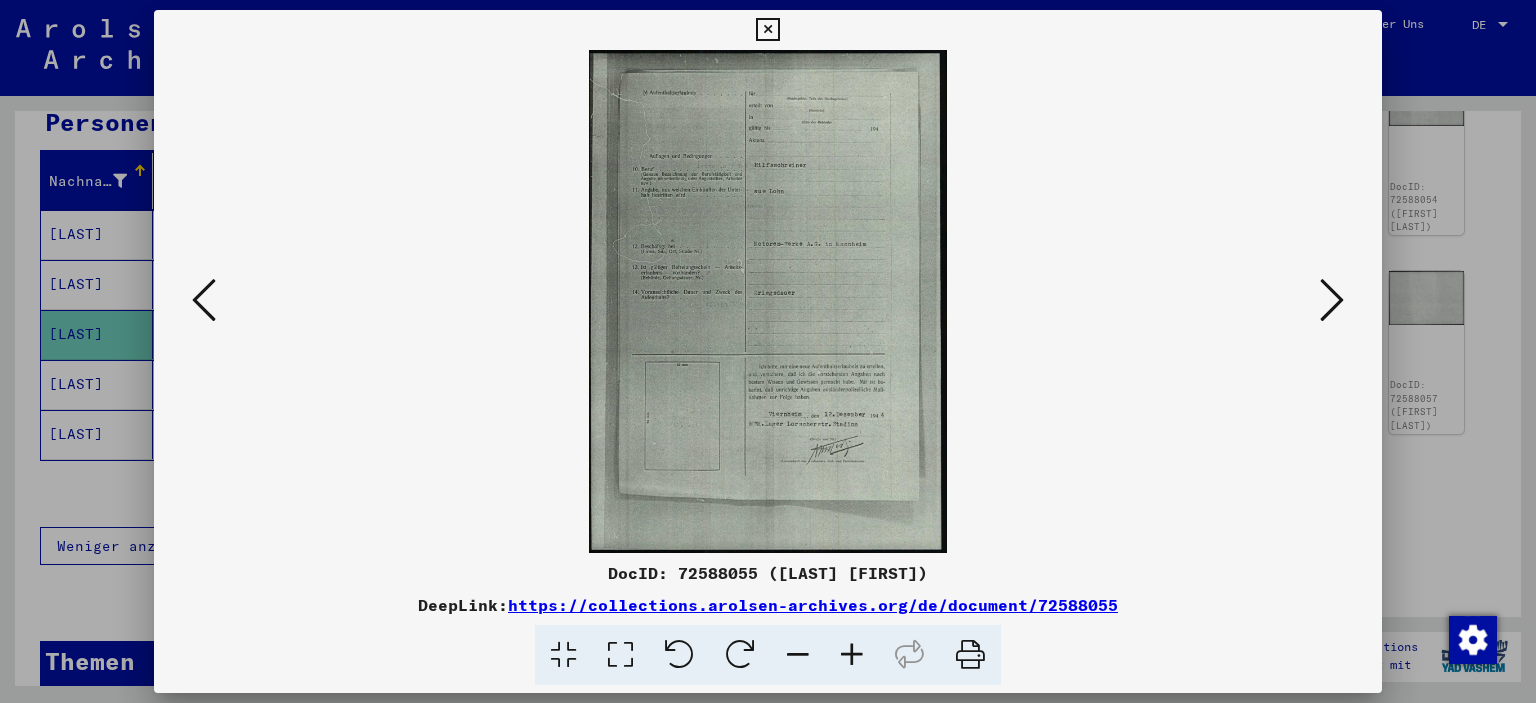 click at bounding box center [852, 655] 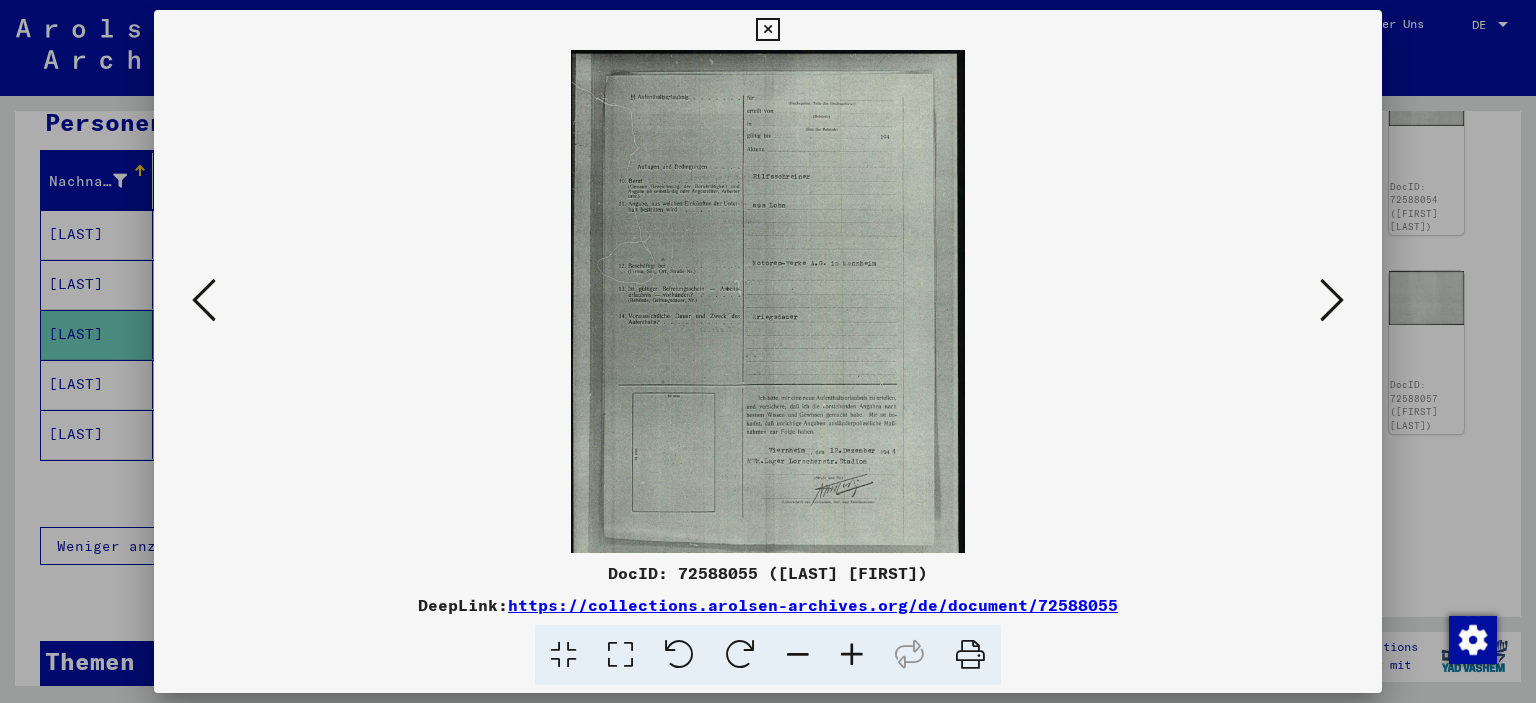 click at bounding box center [852, 655] 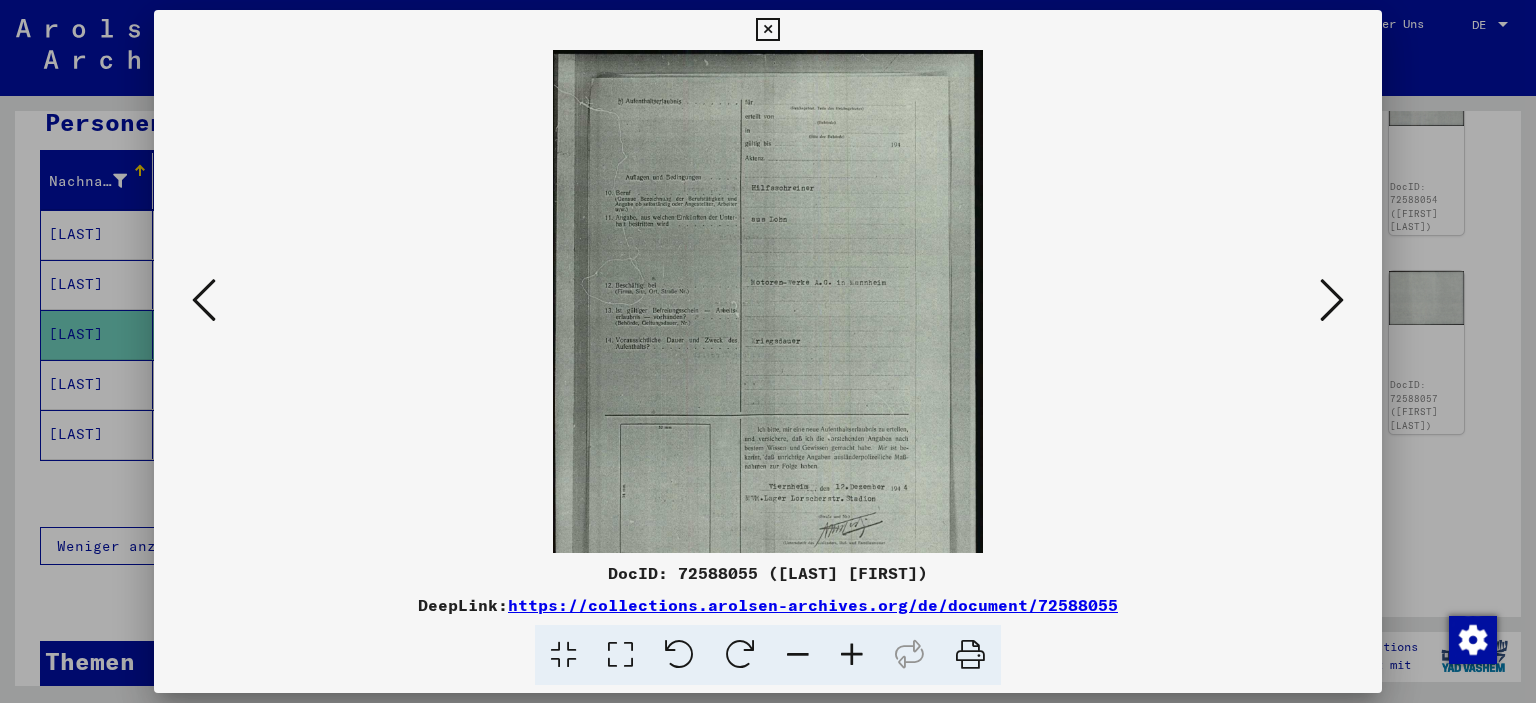 click at bounding box center (852, 655) 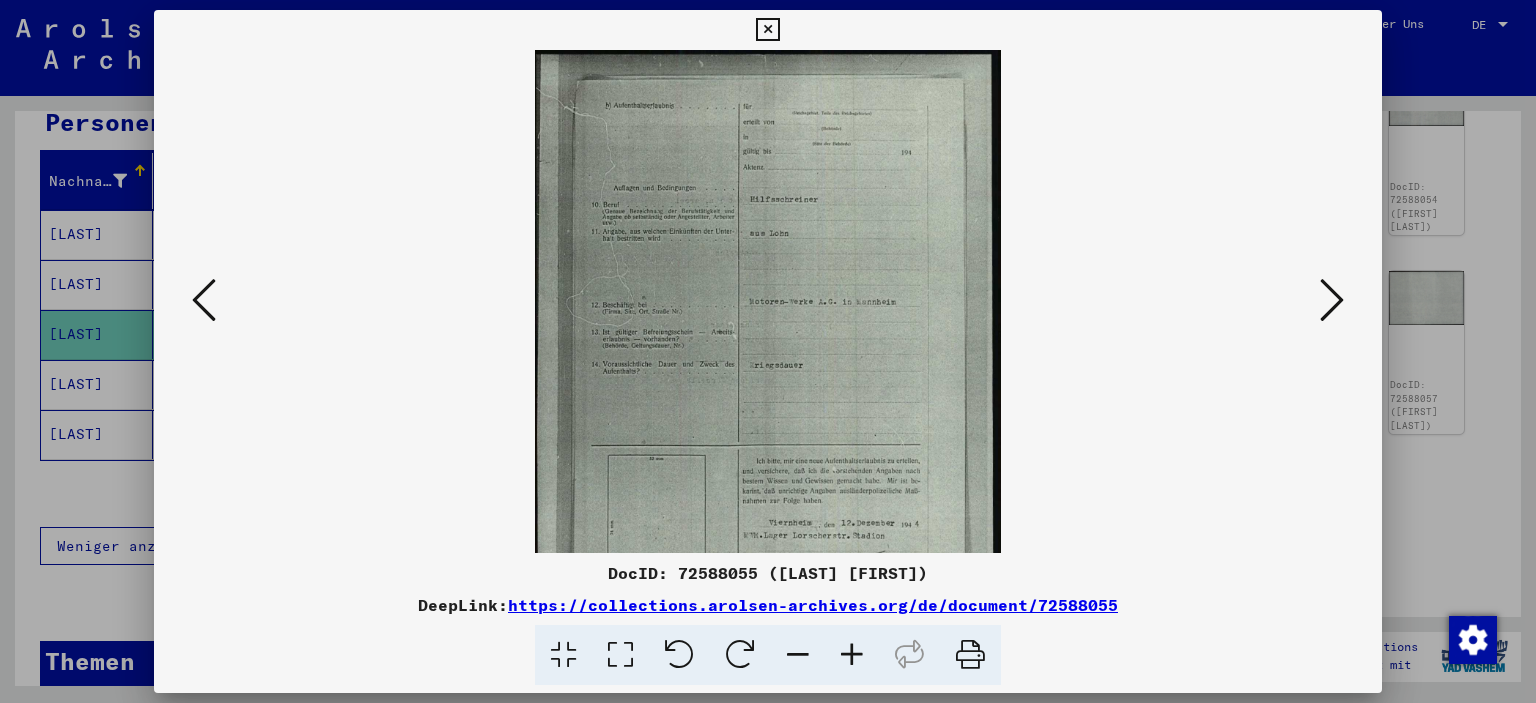click at bounding box center [852, 655] 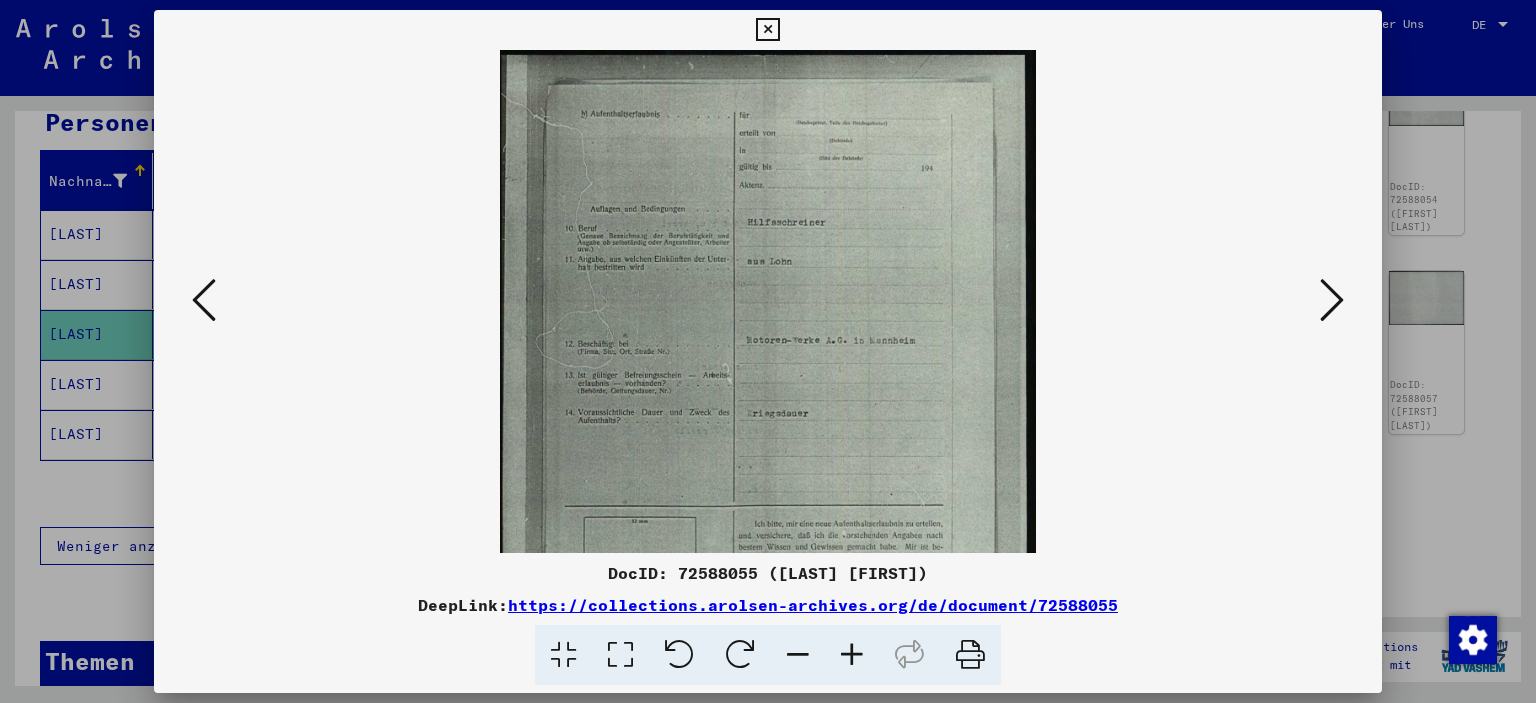 click at bounding box center [852, 655] 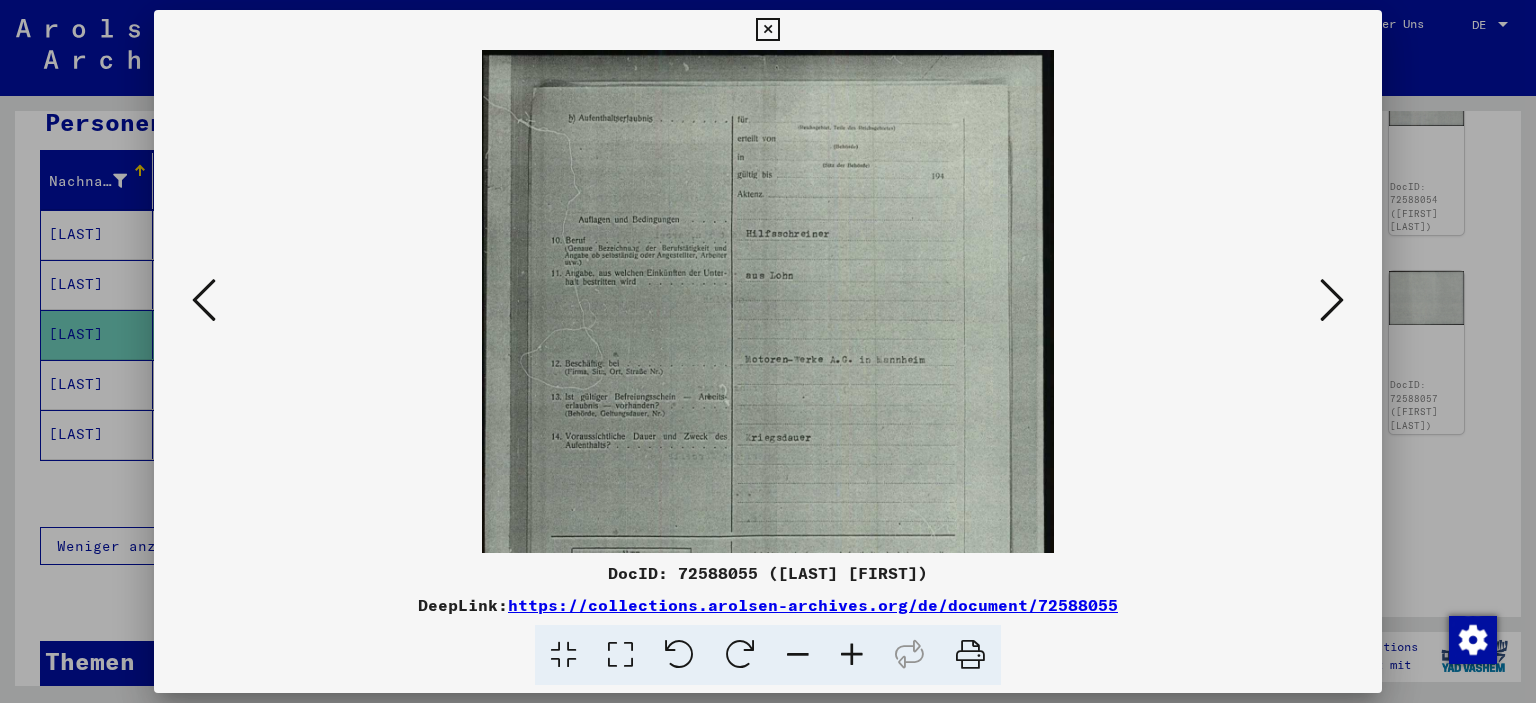 click at bounding box center [852, 655] 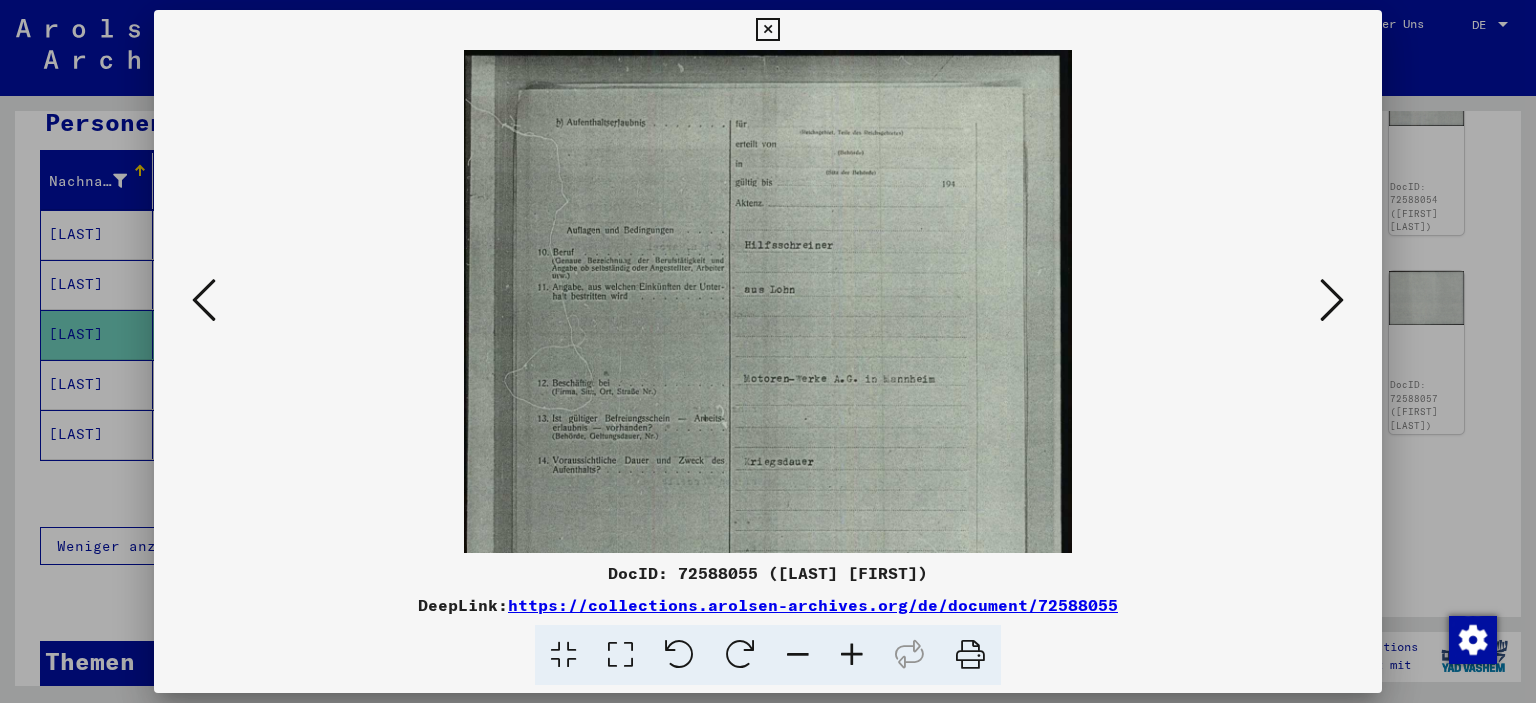 click at bounding box center (852, 655) 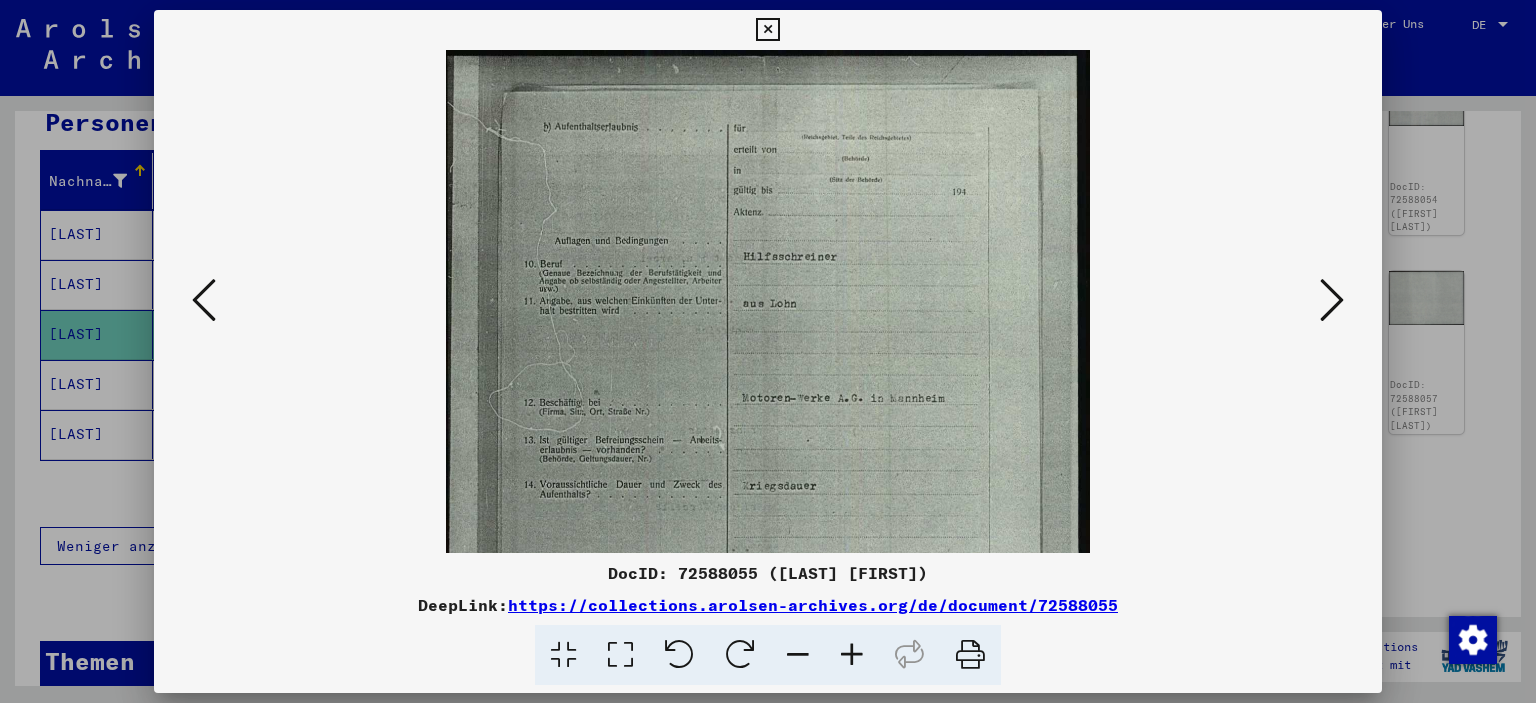 click at bounding box center (852, 655) 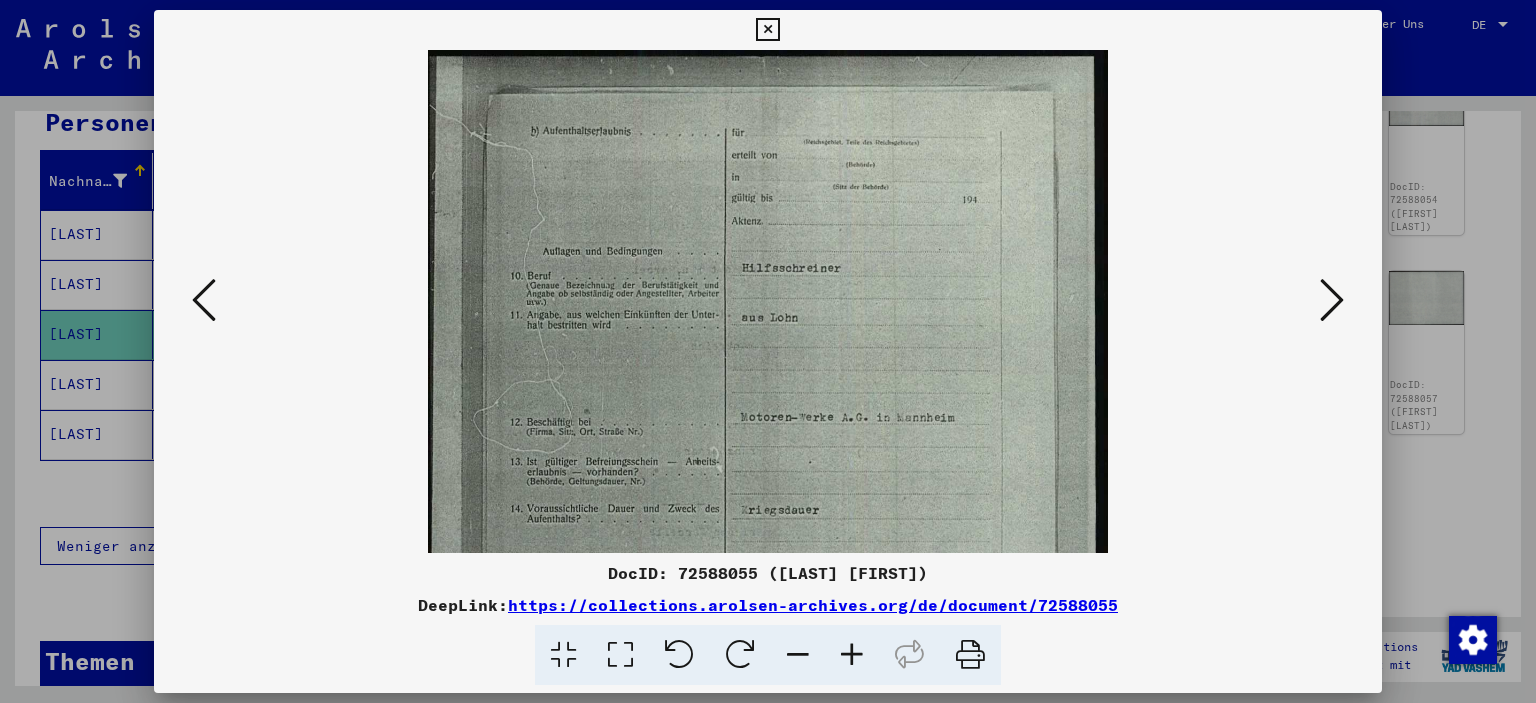 click at bounding box center (852, 655) 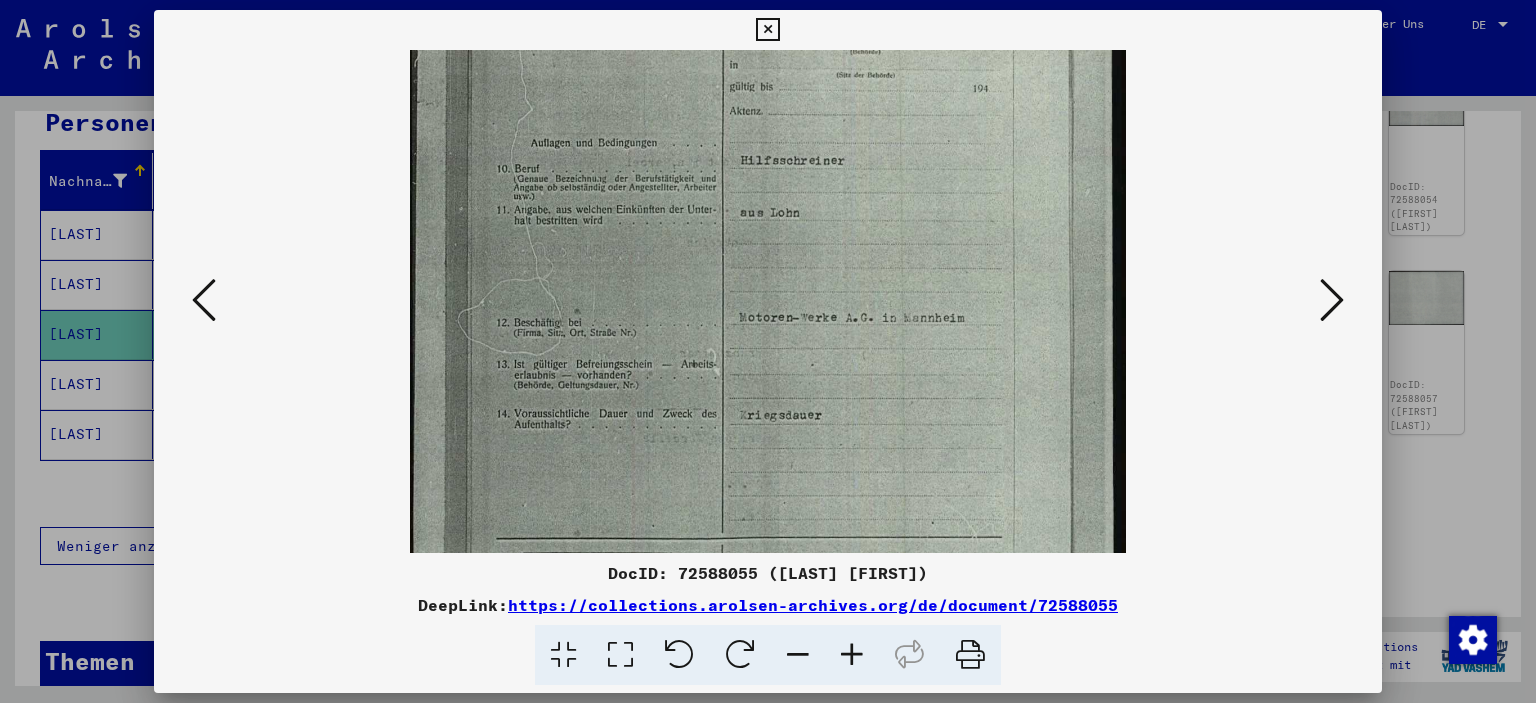 drag, startPoint x: 769, startPoint y: 402, endPoint x: 742, endPoint y: 254, distance: 150.44267 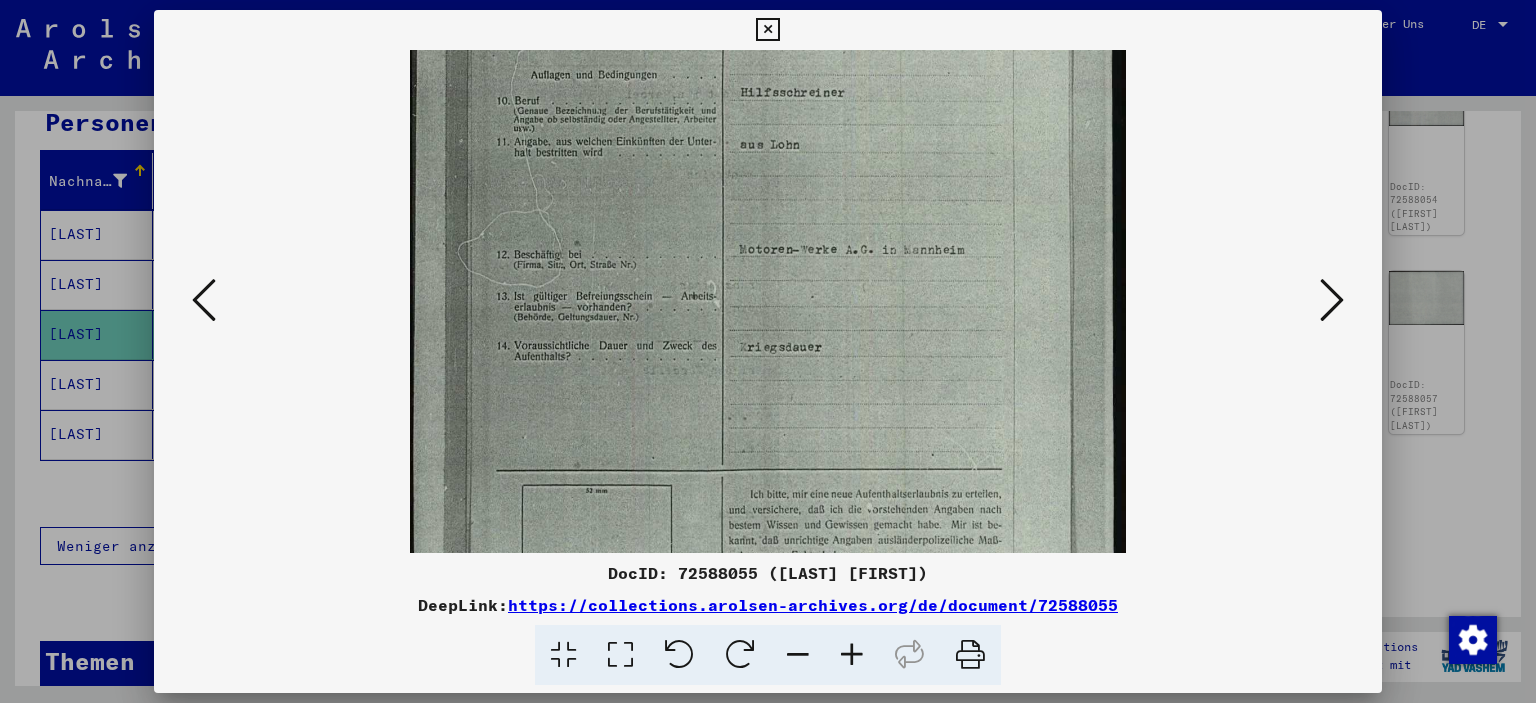 drag, startPoint x: 794, startPoint y: 377, endPoint x: 781, endPoint y: 263, distance: 114.73883 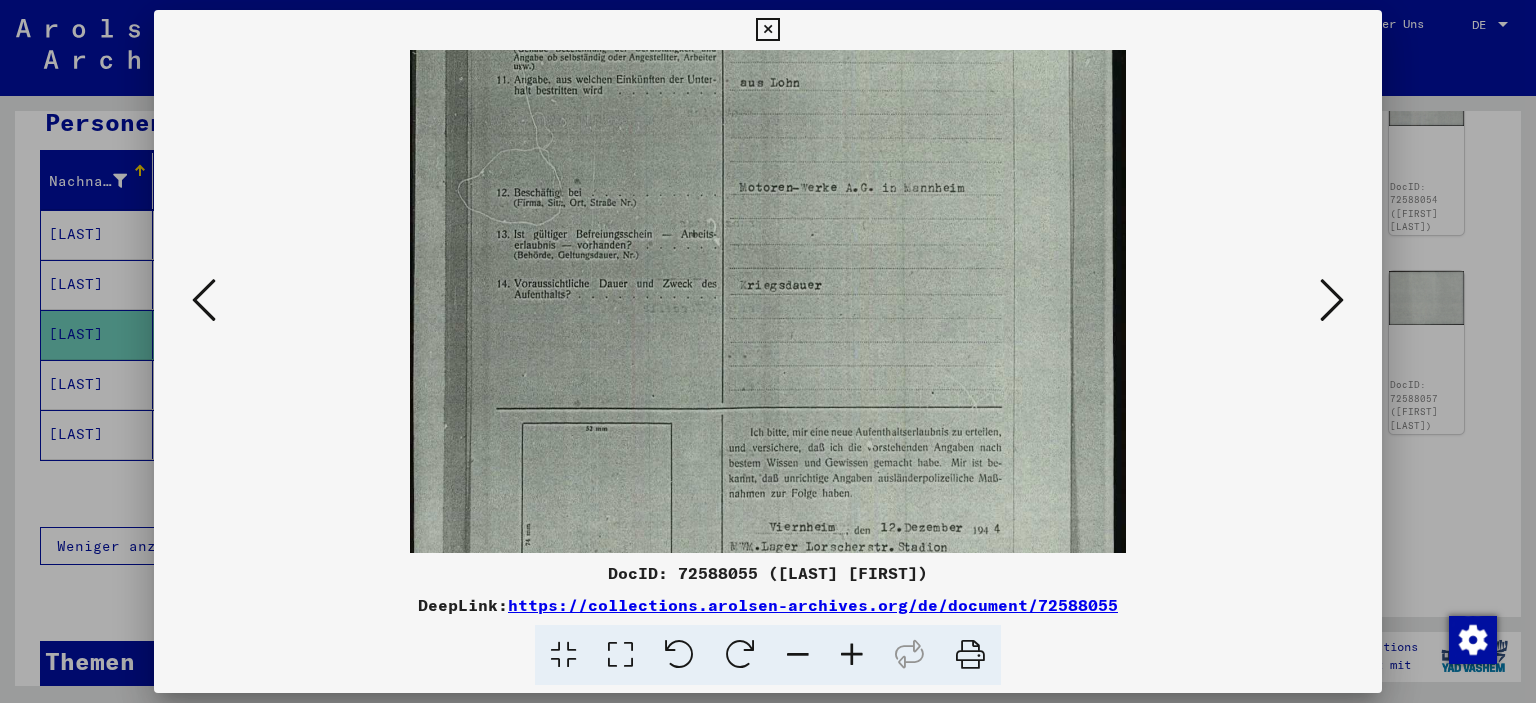 click at bounding box center (204, 300) 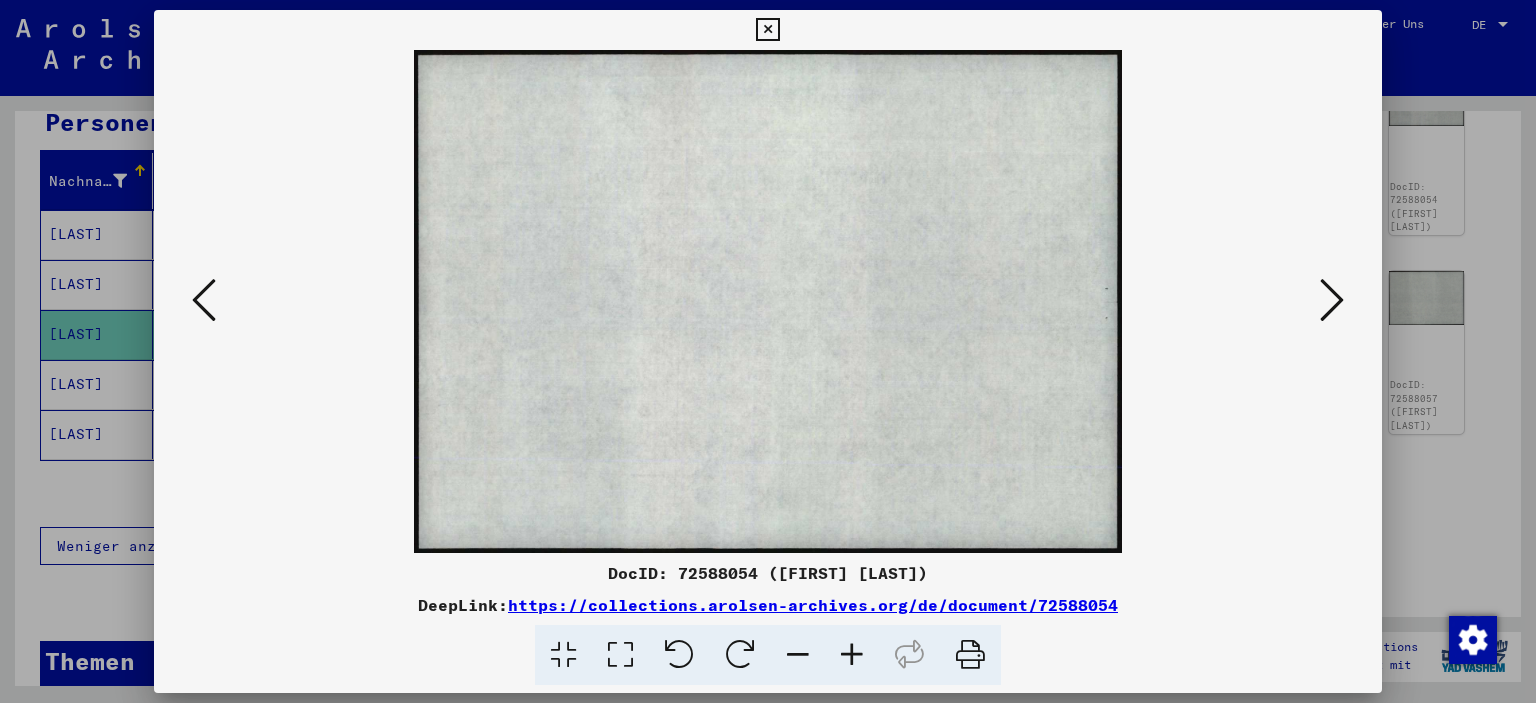 click at bounding box center [204, 300] 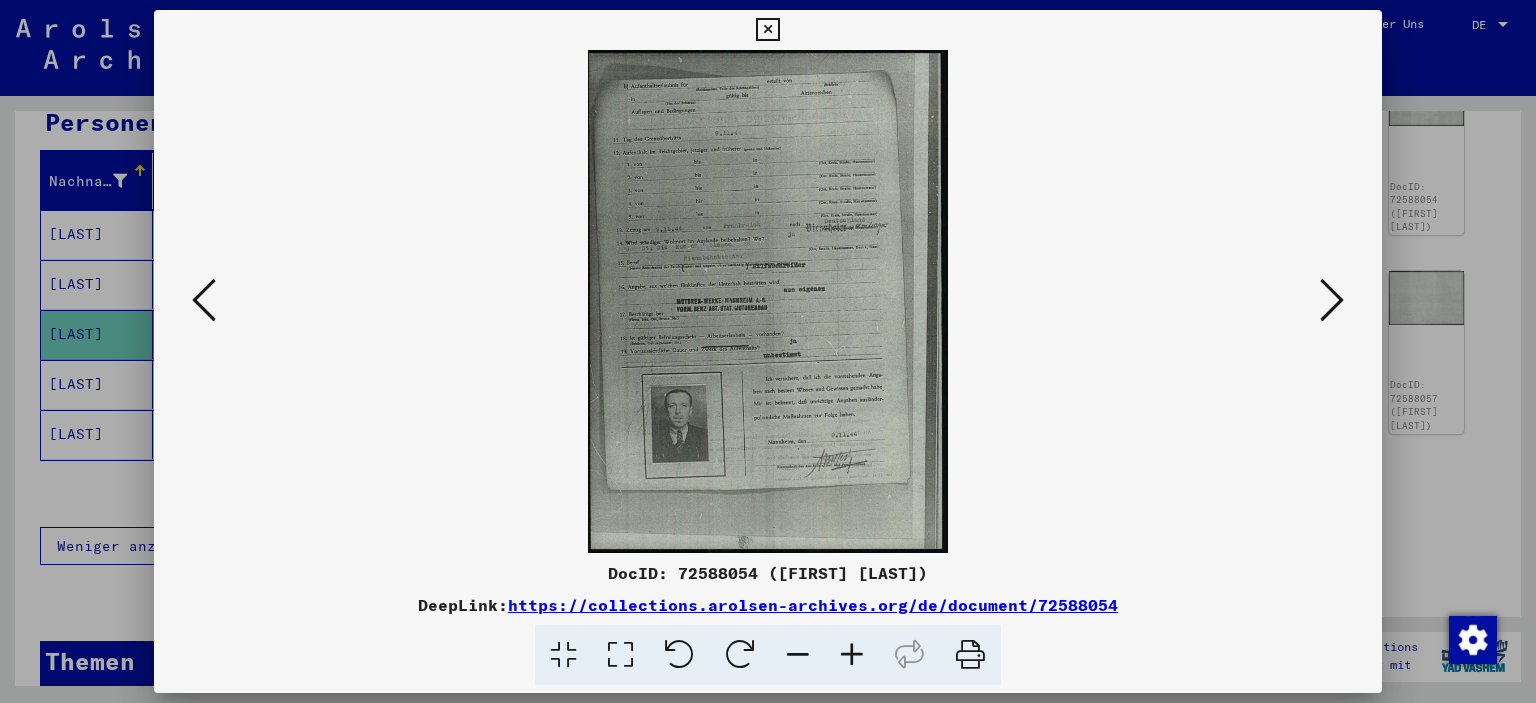 click at bounding box center [852, 655] 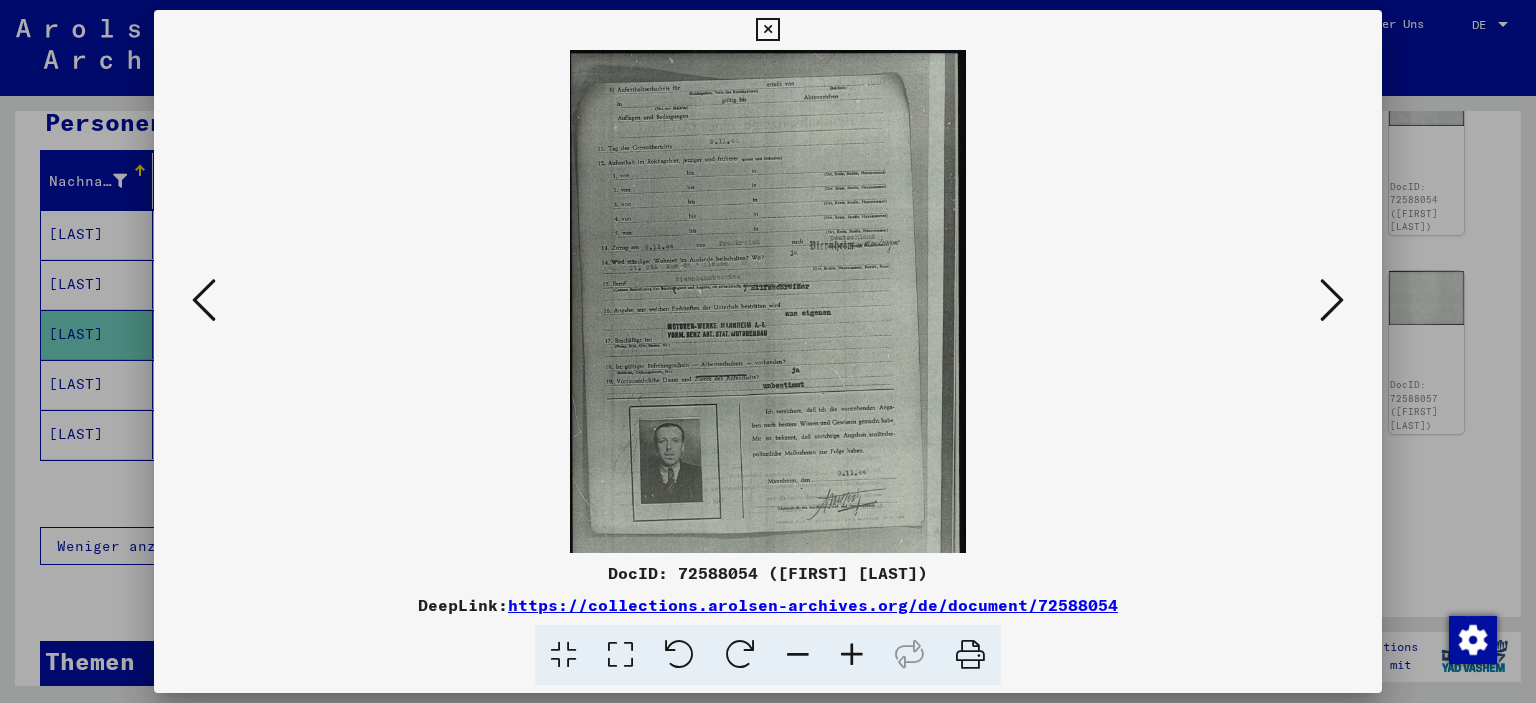 click at bounding box center [852, 655] 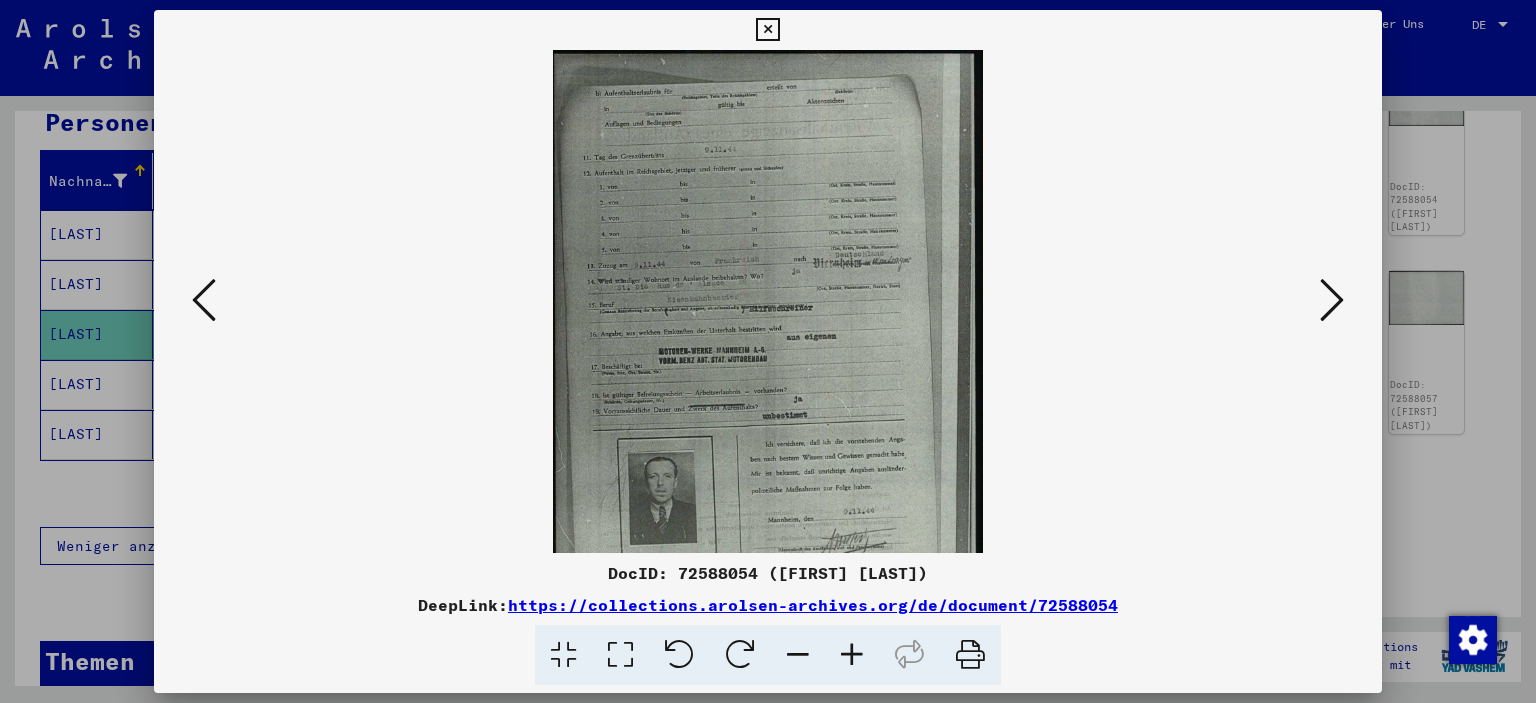 click at bounding box center [852, 655] 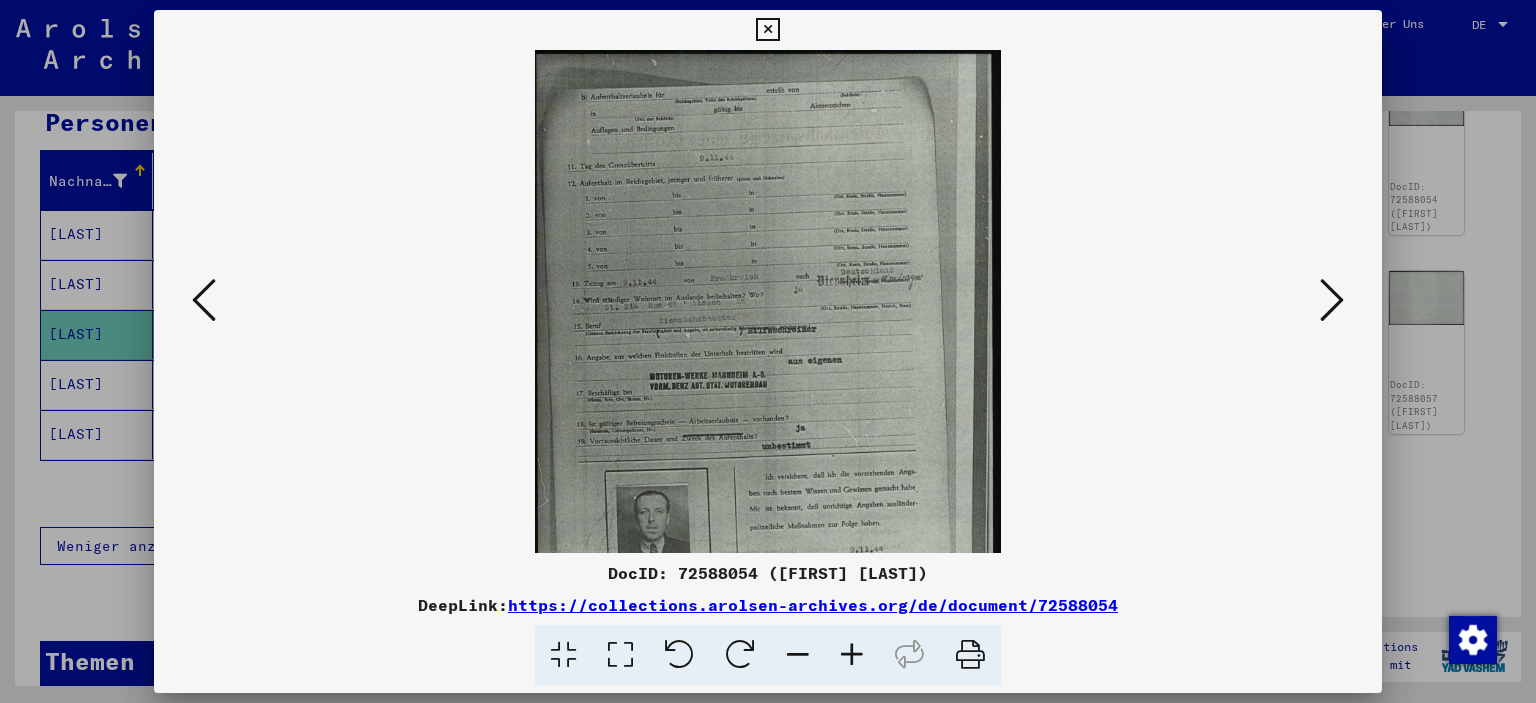 click at bounding box center [852, 655] 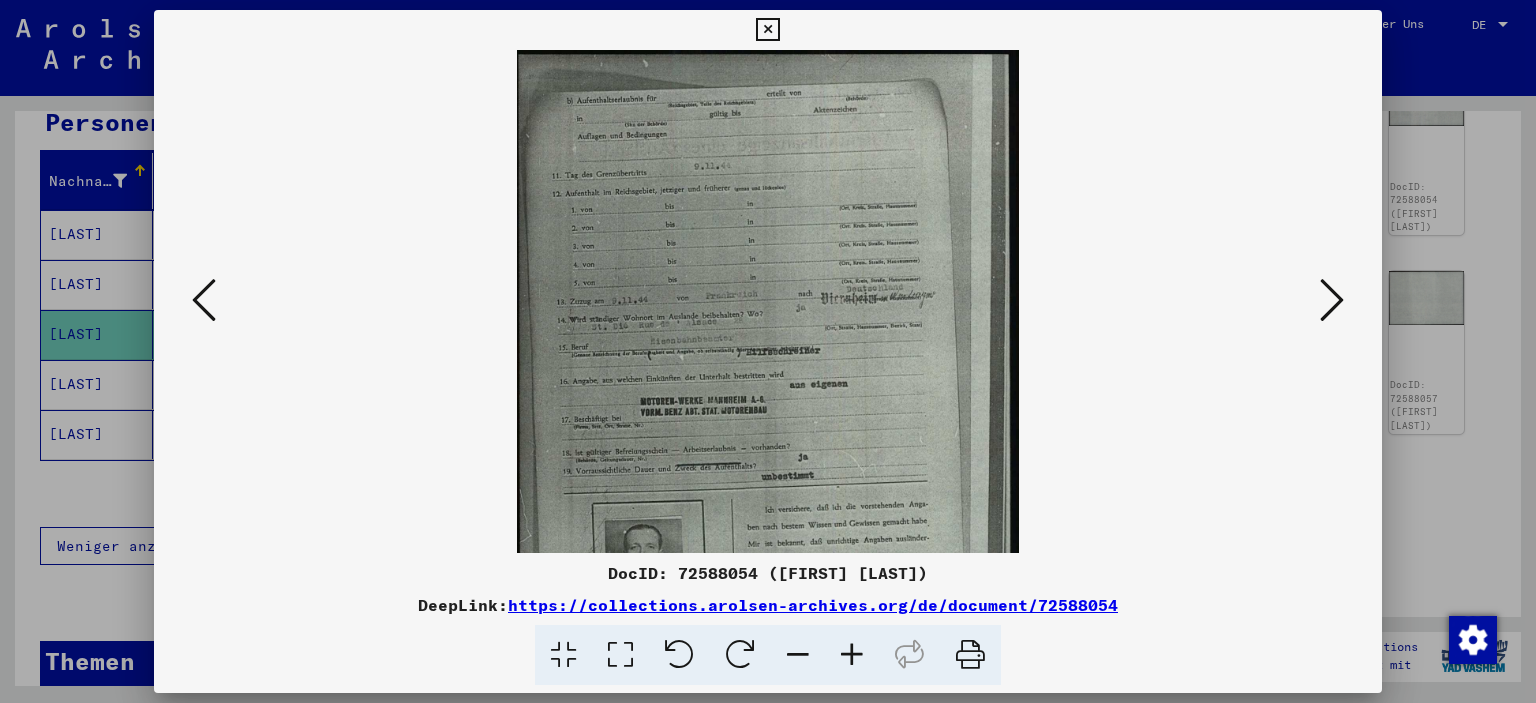 click at bounding box center [852, 655] 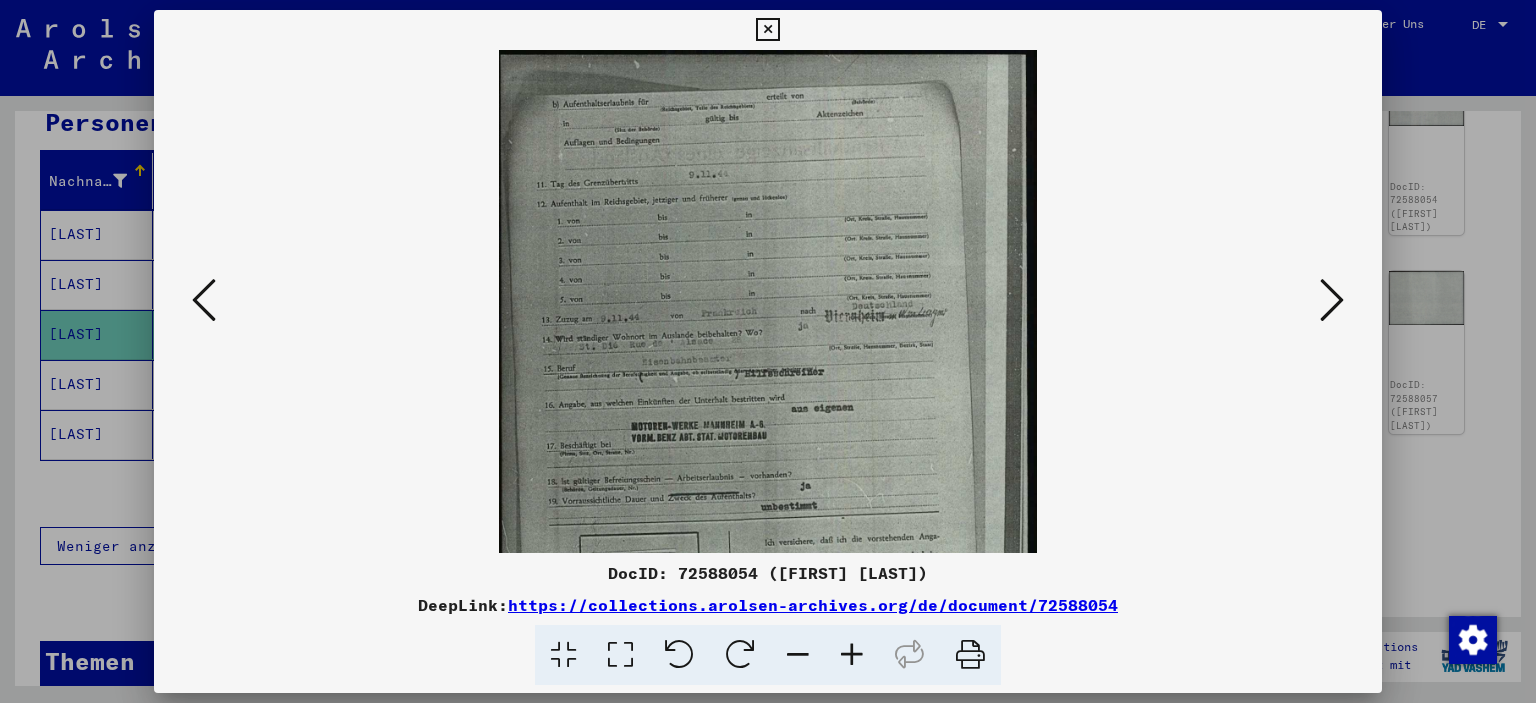 click at bounding box center [852, 655] 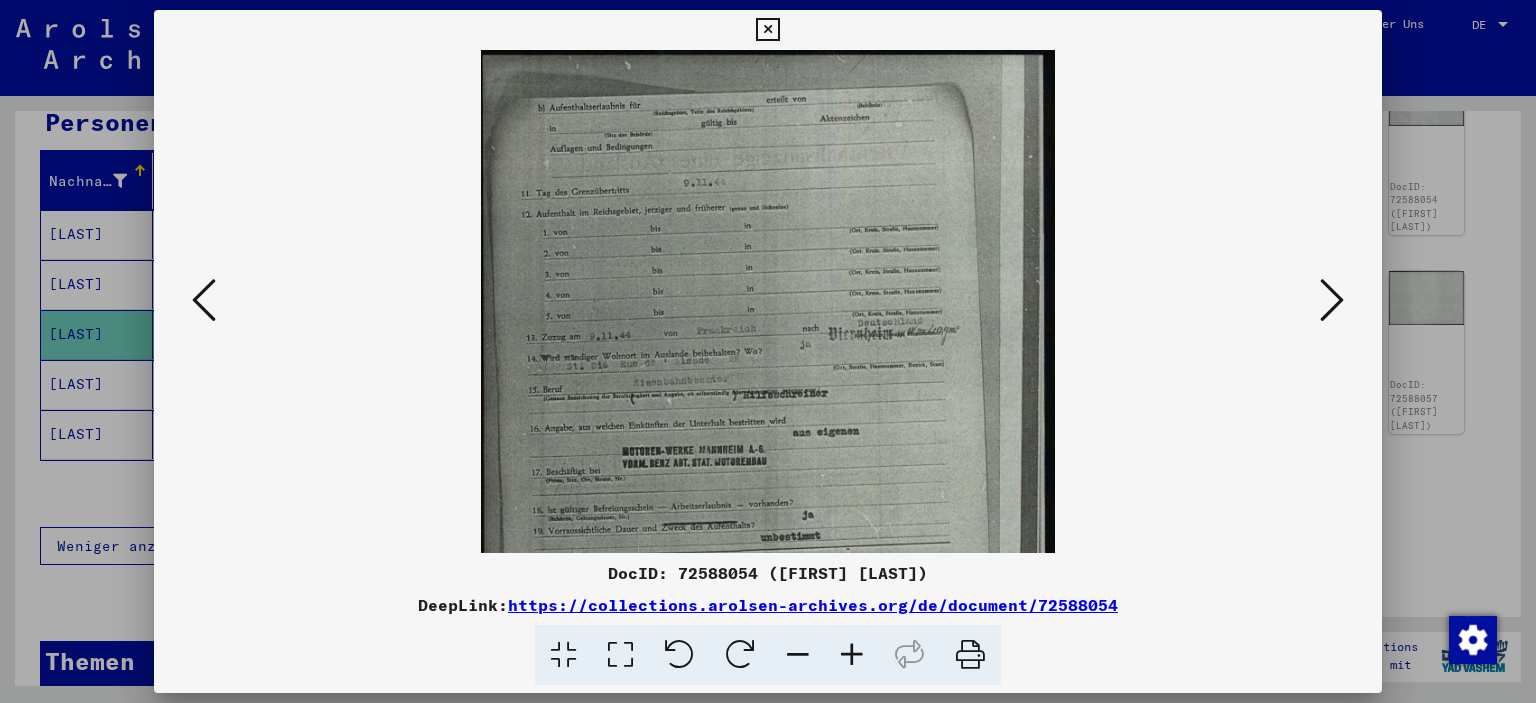 click at bounding box center (852, 655) 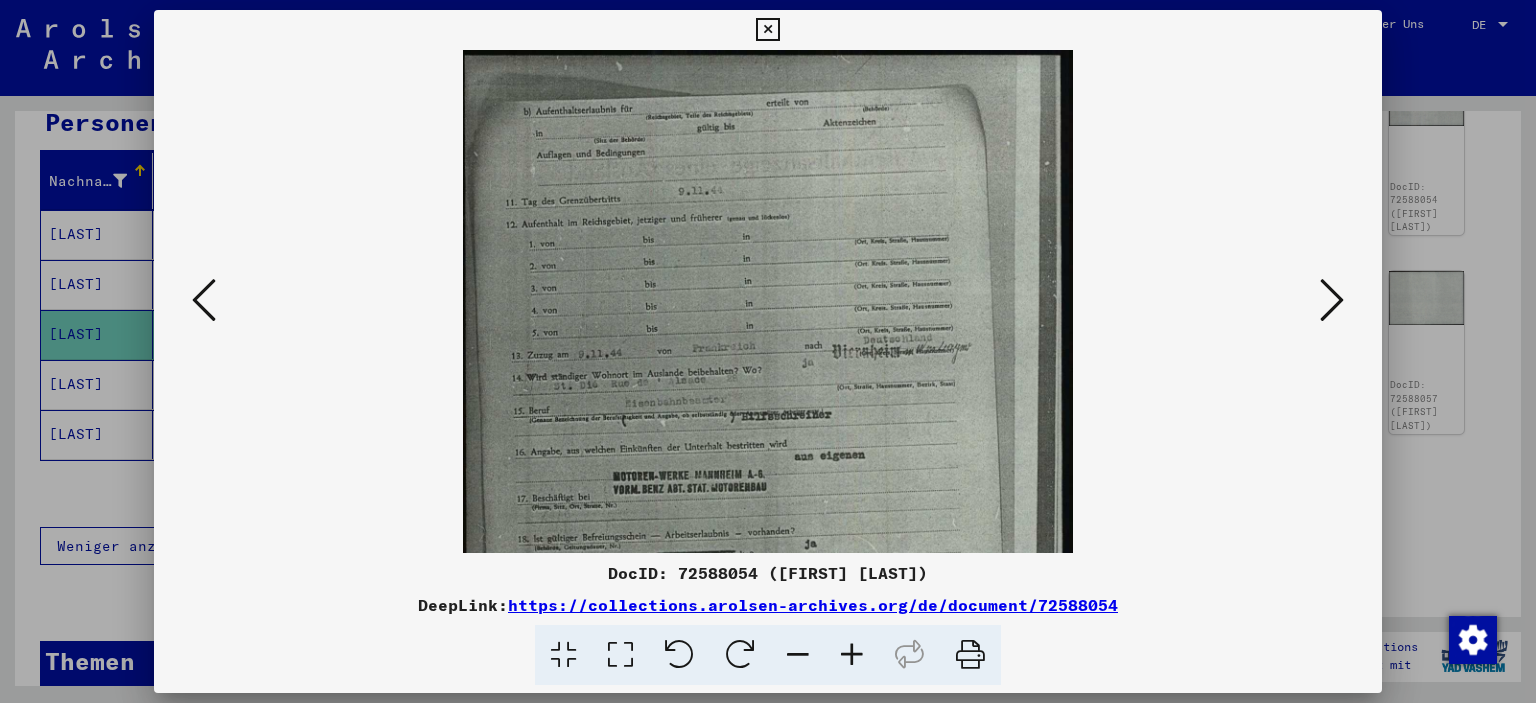click at bounding box center (852, 655) 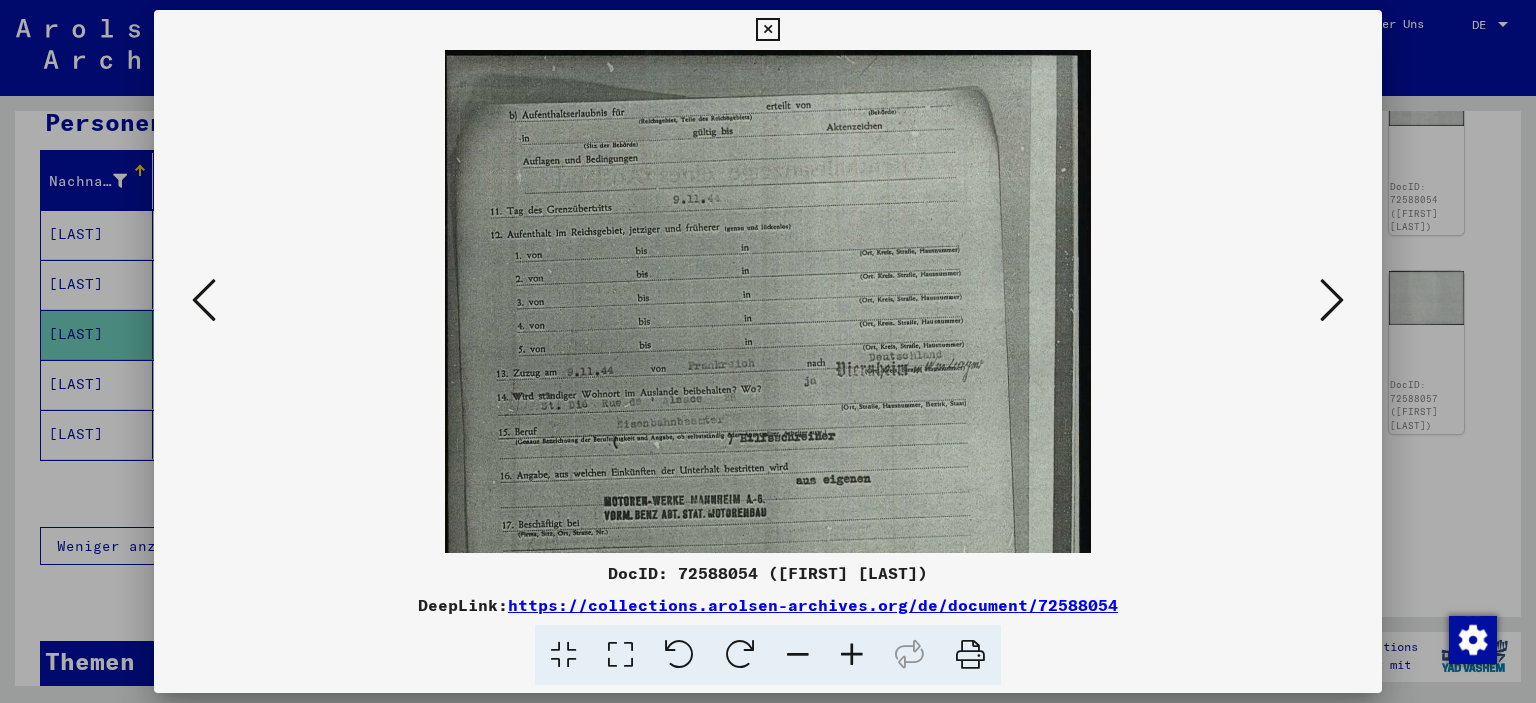 click at bounding box center (852, 655) 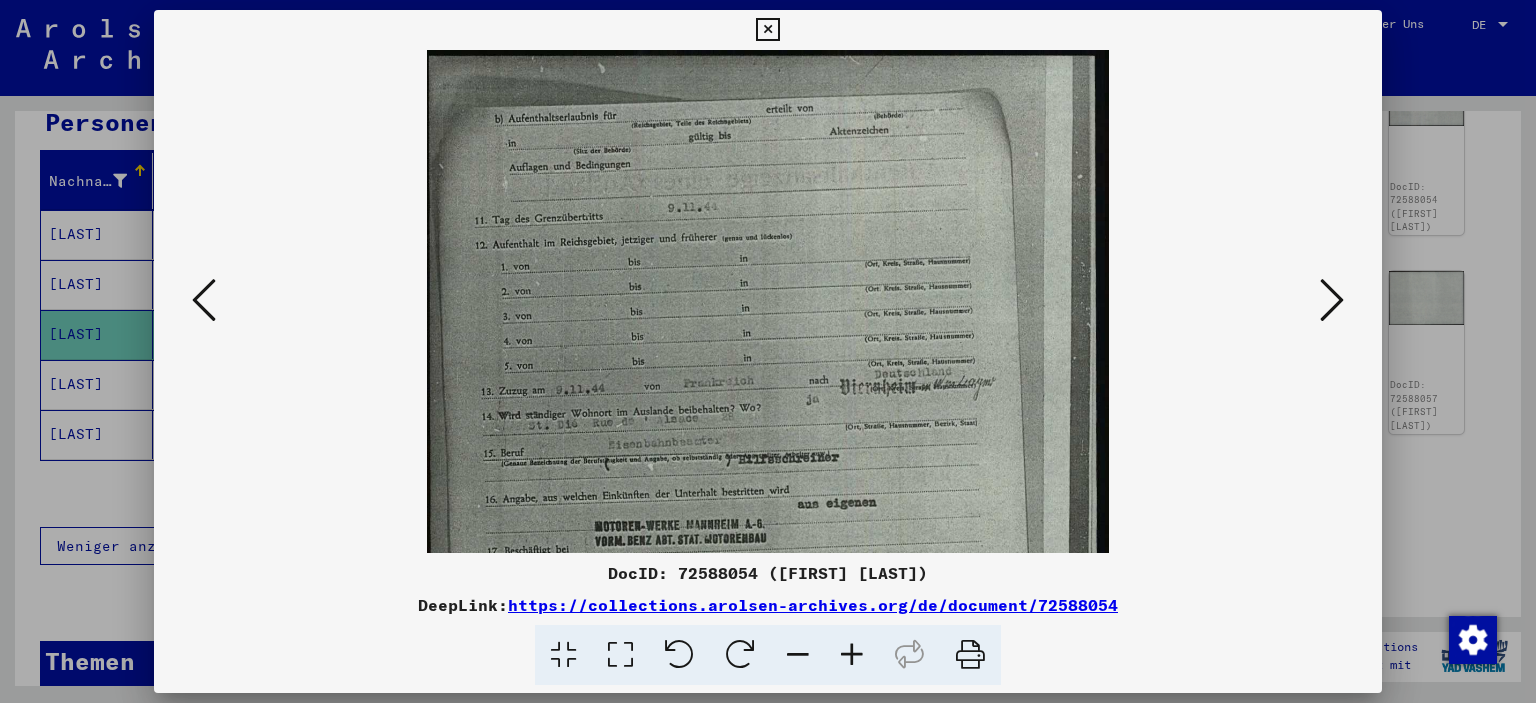 click at bounding box center (852, 655) 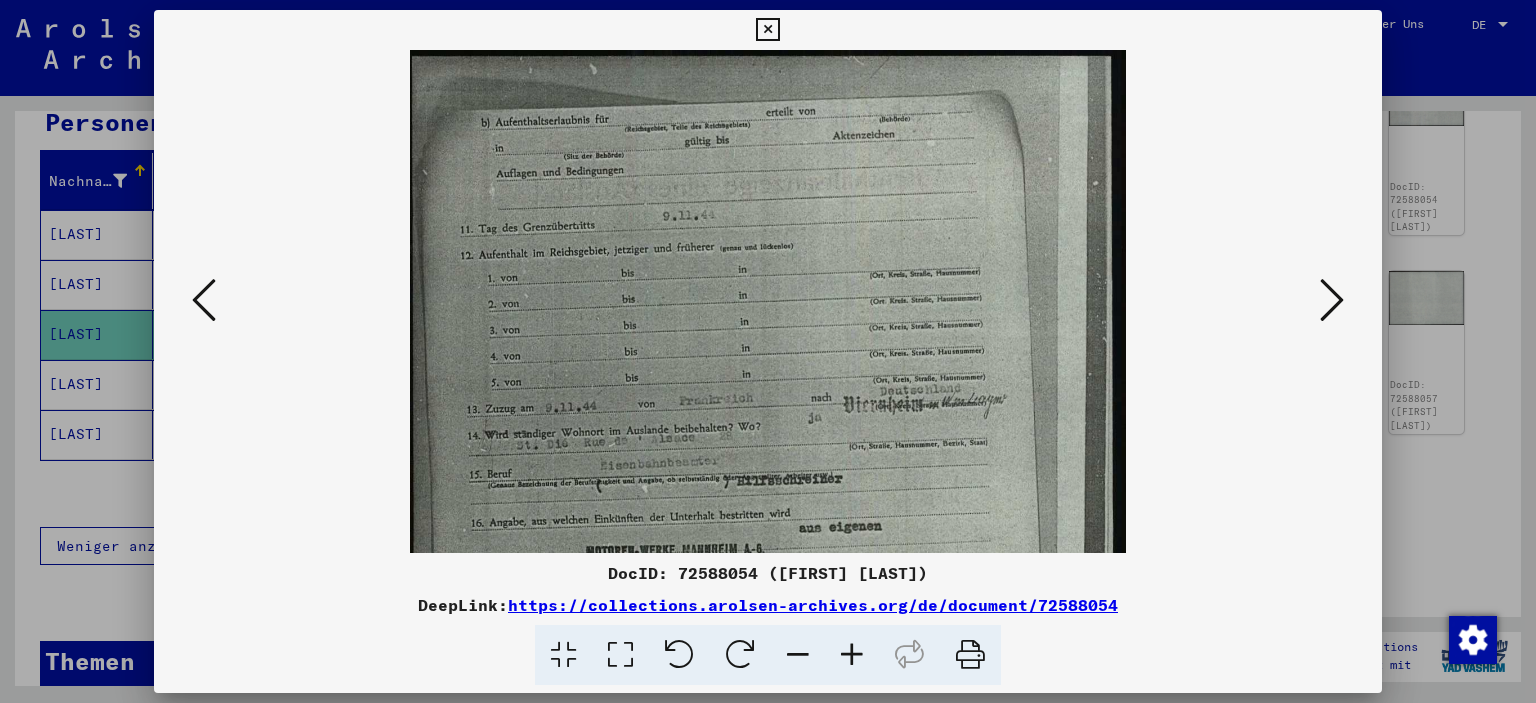 click at bounding box center (852, 655) 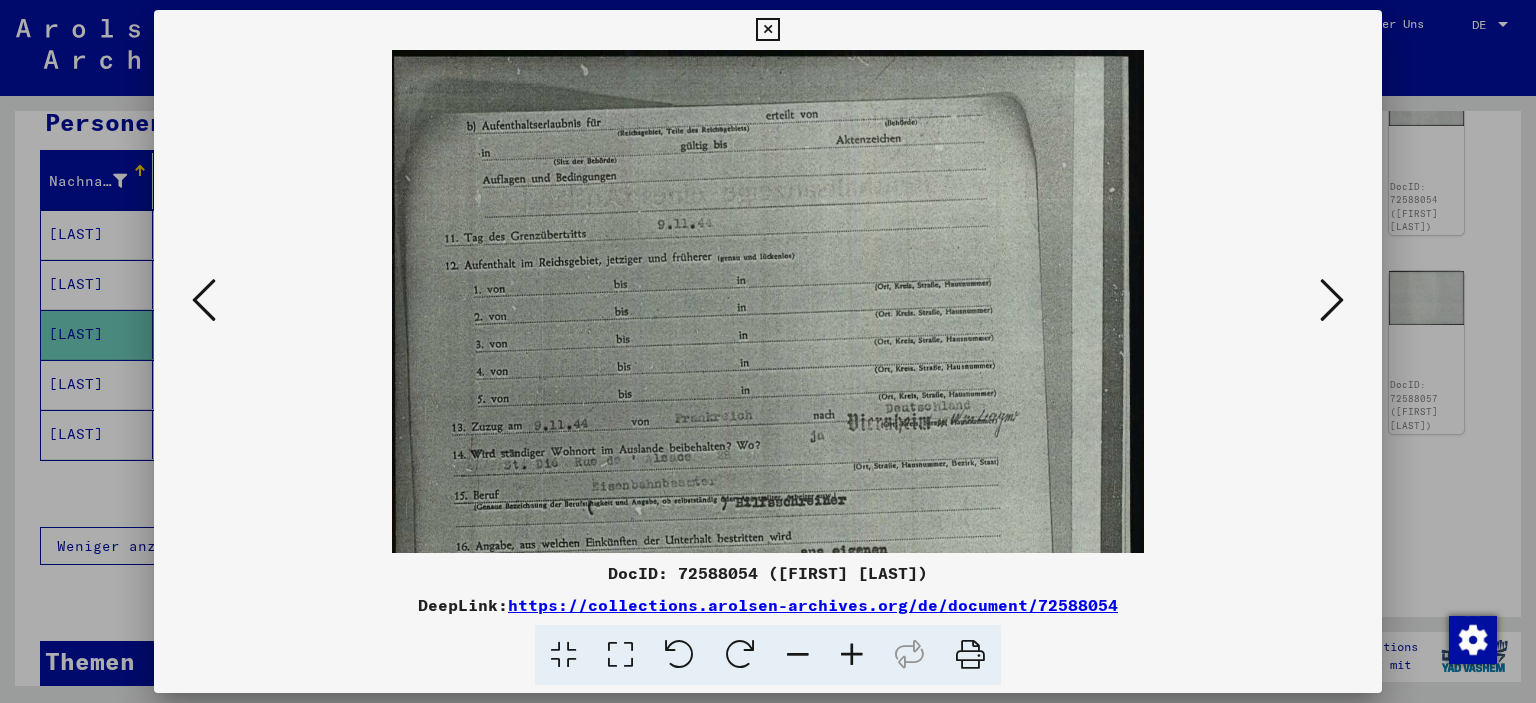 click at bounding box center (852, 655) 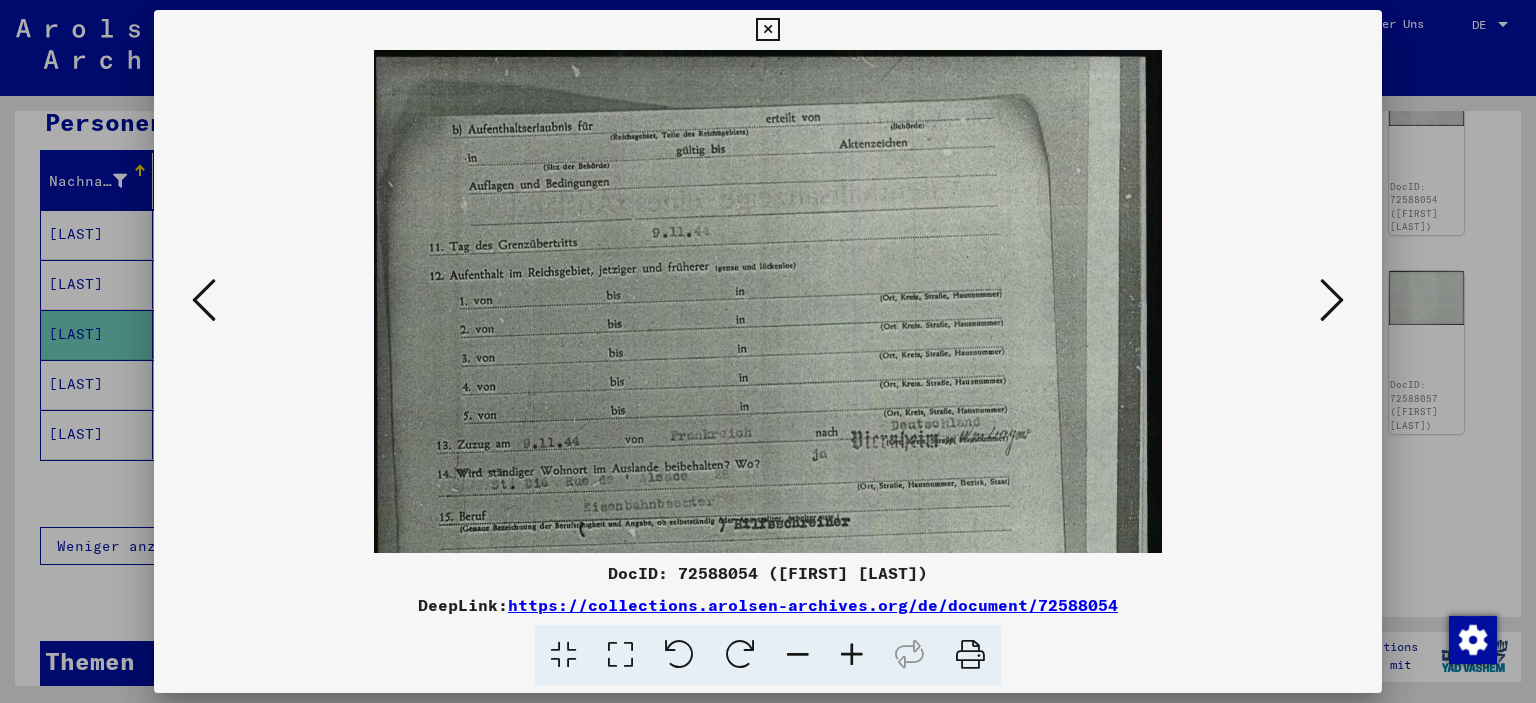 click at bounding box center [852, 655] 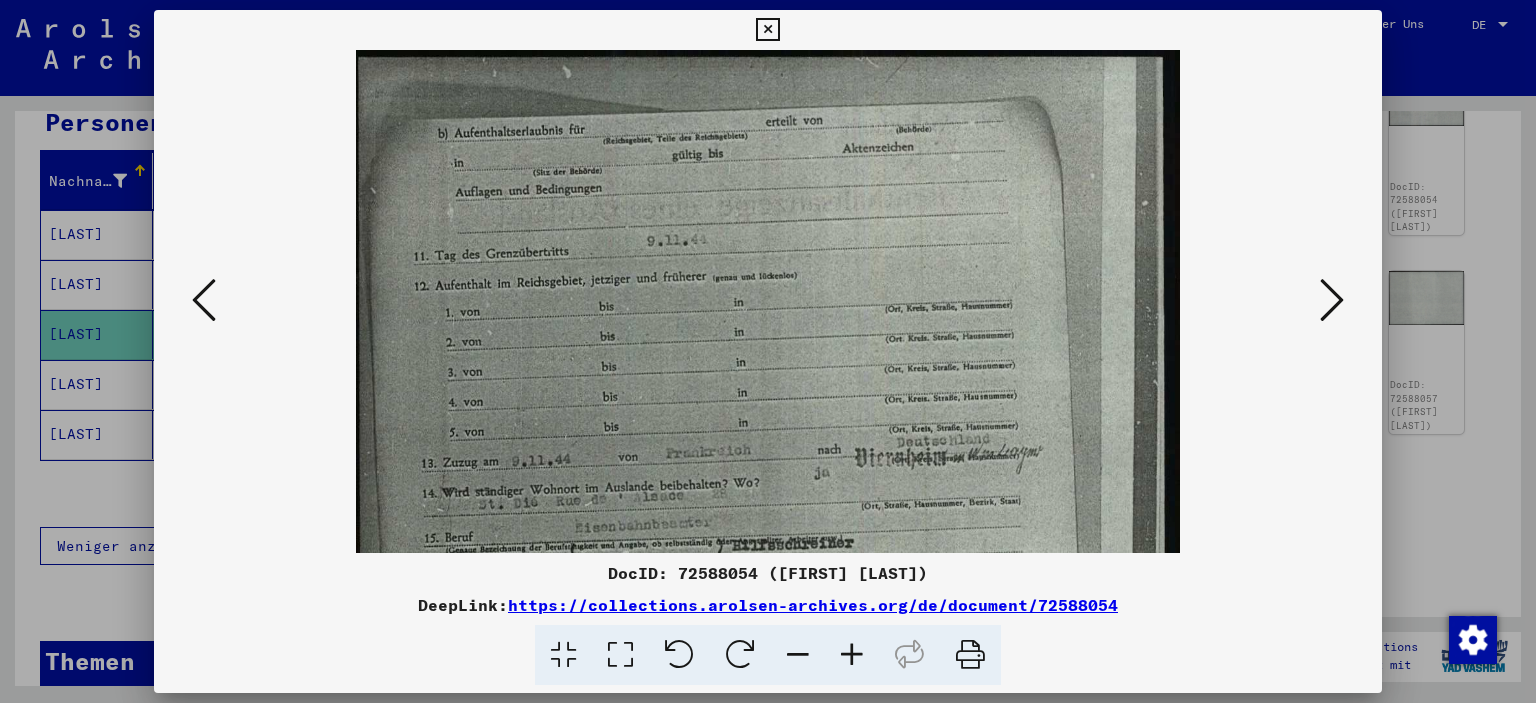 drag, startPoint x: 849, startPoint y: 664, endPoint x: 839, endPoint y: 654, distance: 14.142136 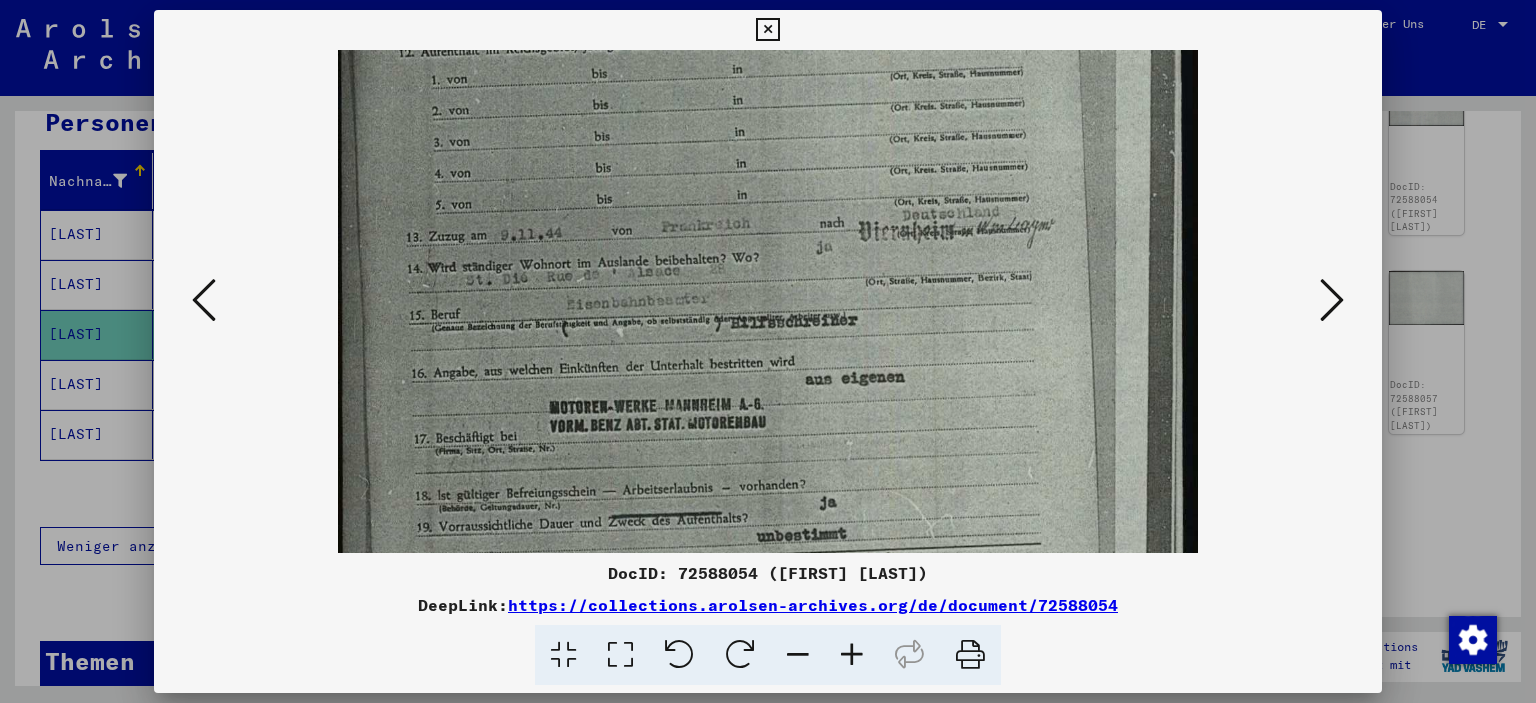 drag, startPoint x: 618, startPoint y: 327, endPoint x: 626, endPoint y: 69, distance: 258.124 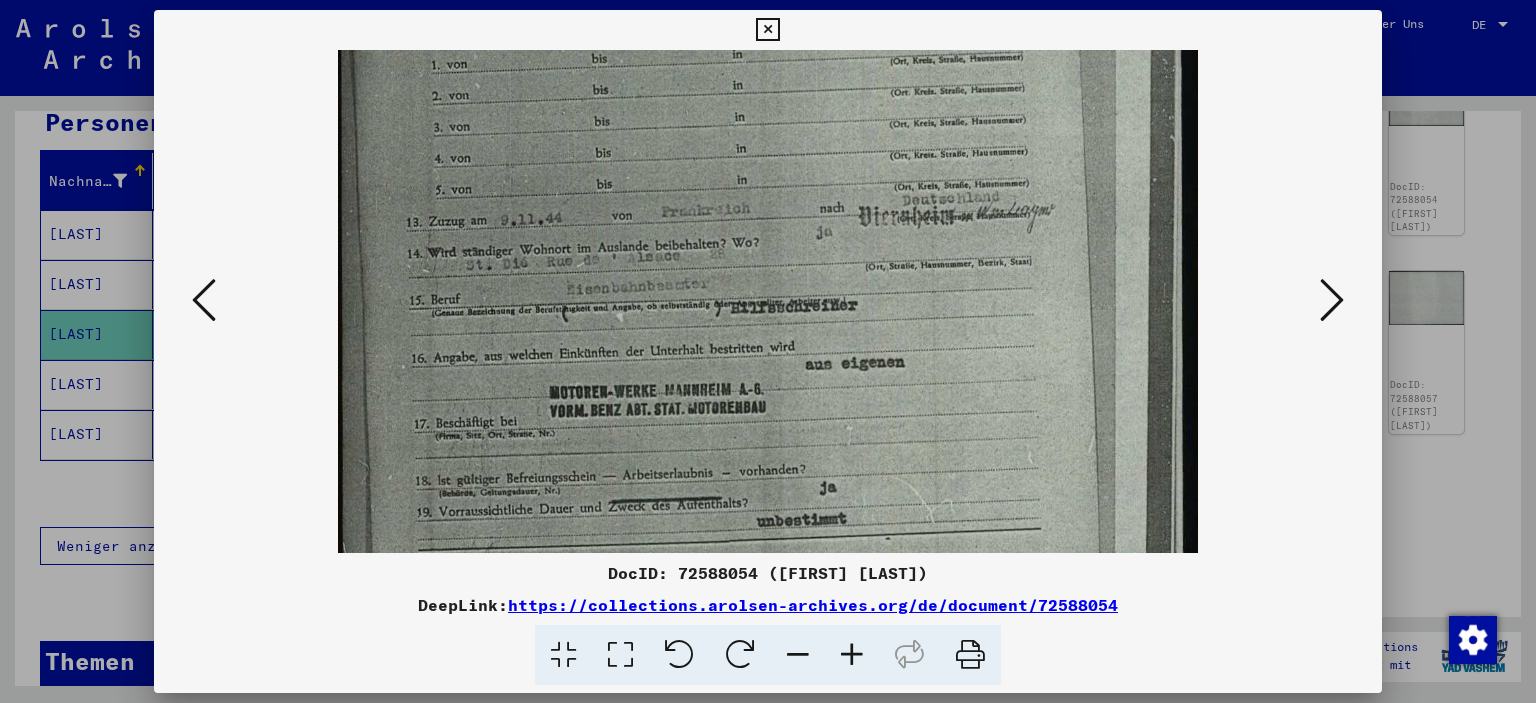 click at bounding box center [767, 30] 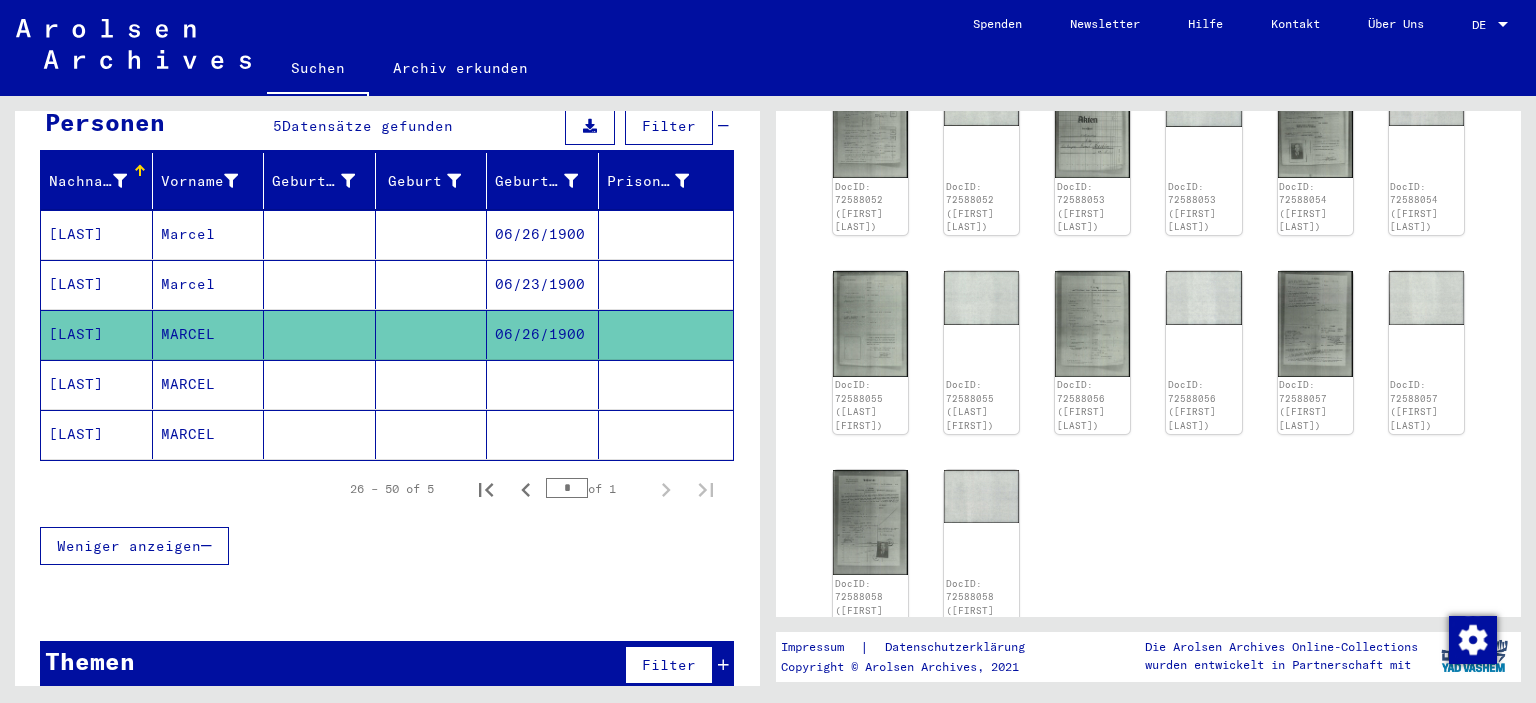 click on "MARCEL" at bounding box center [209, 434] 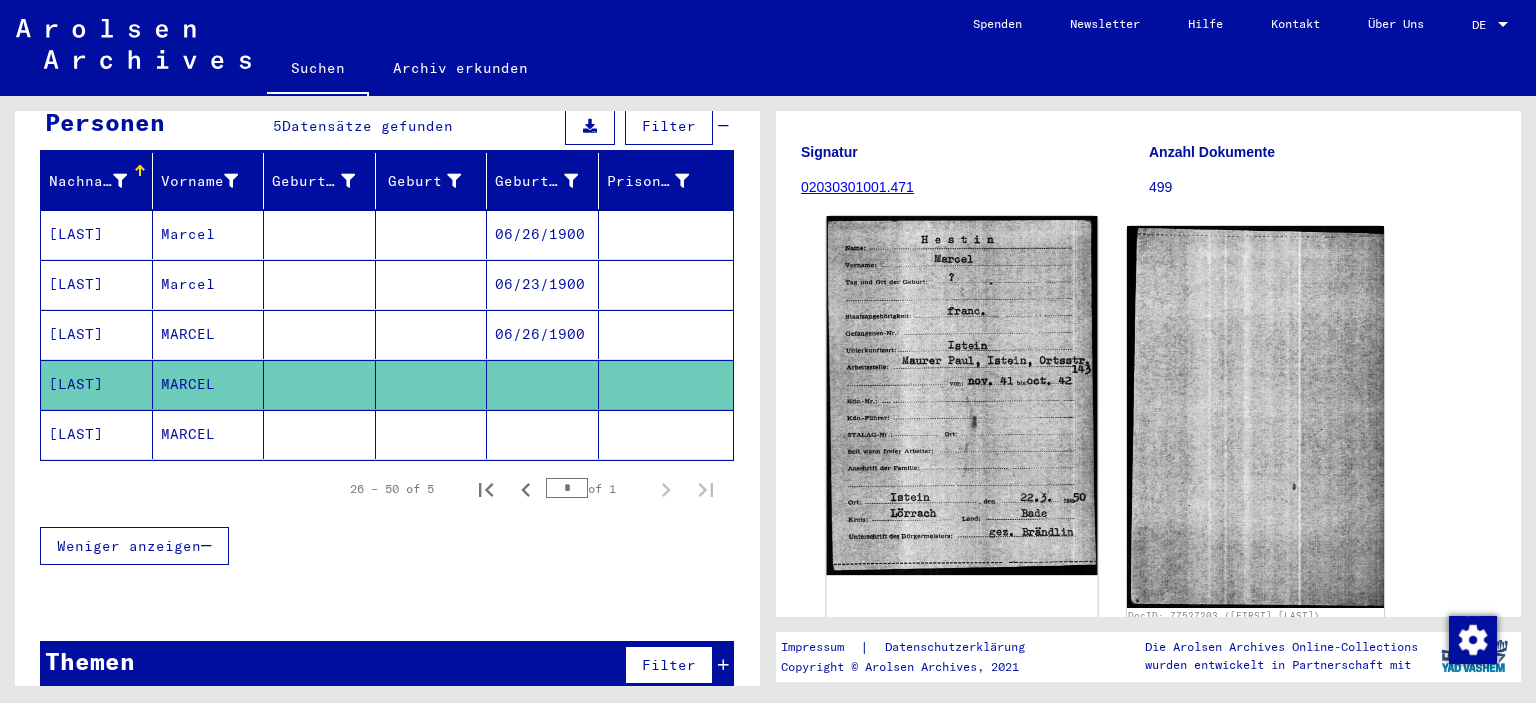 scroll, scrollTop: 221, scrollLeft: 0, axis: vertical 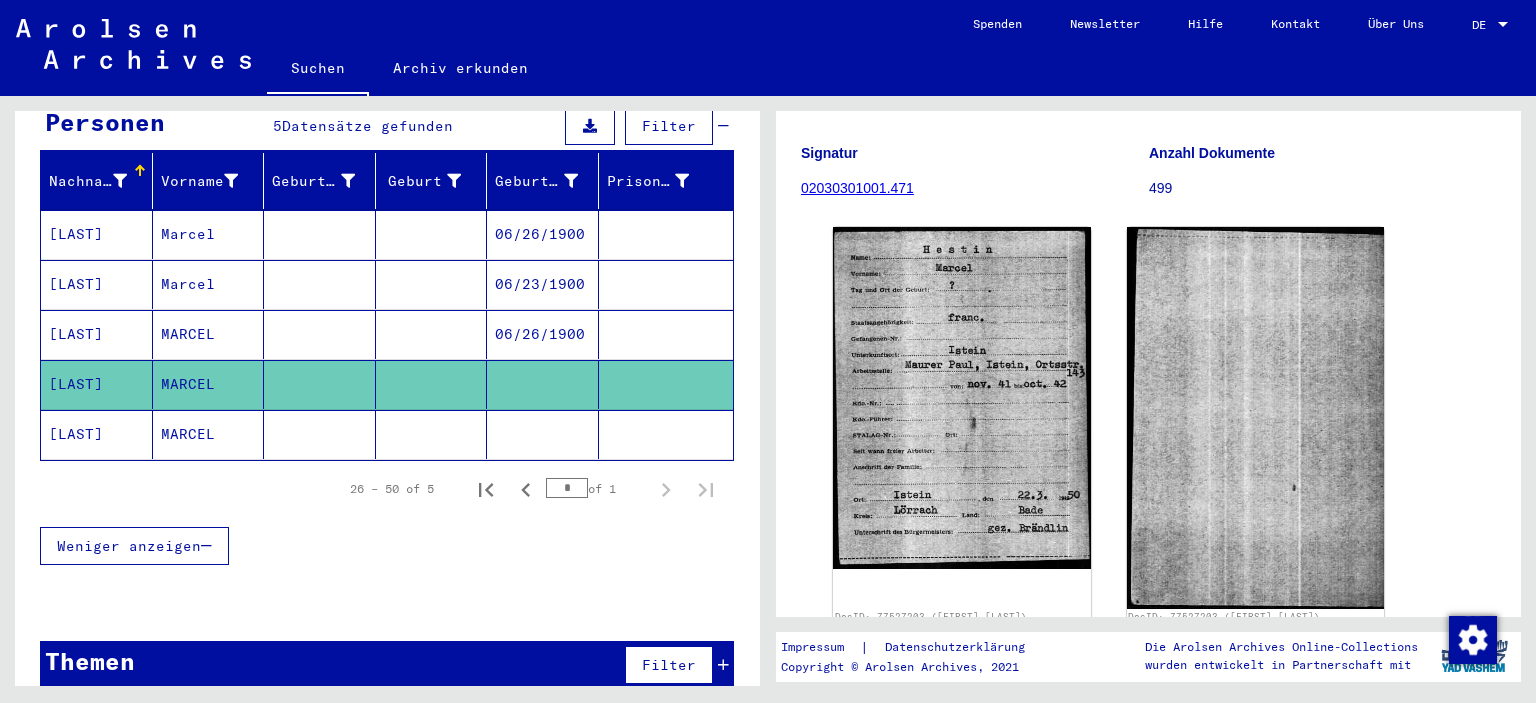 click on "[LAST]" 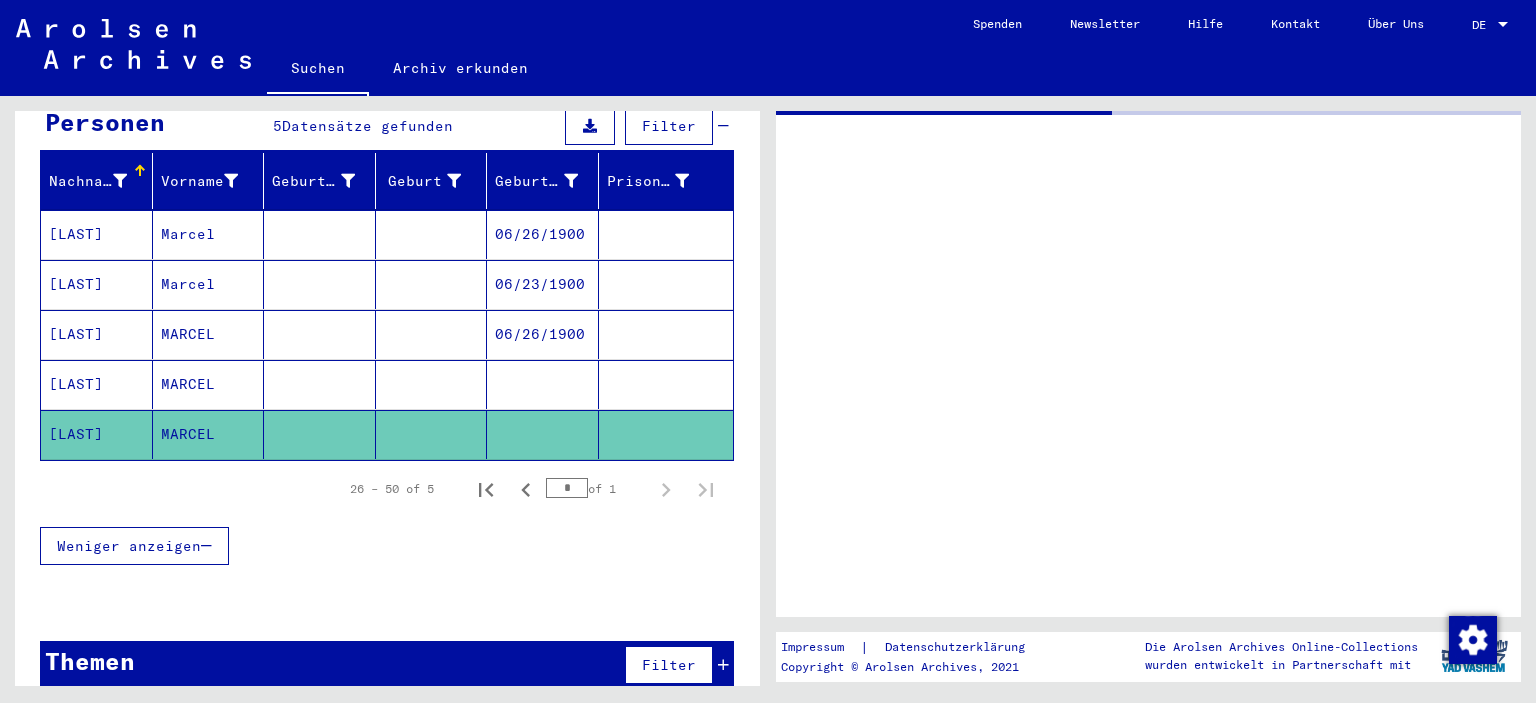 scroll, scrollTop: 0, scrollLeft: 0, axis: both 